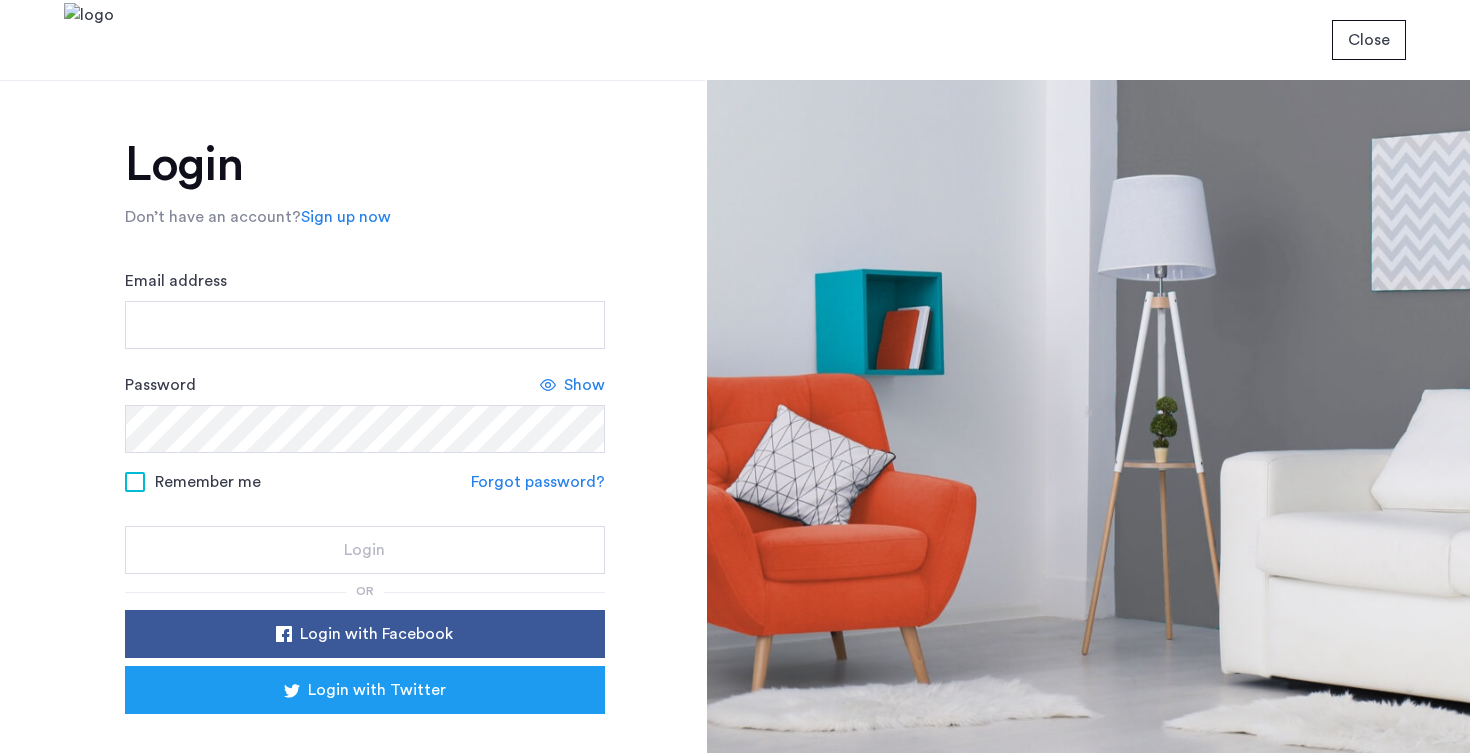 scroll, scrollTop: 0, scrollLeft: 0, axis: both 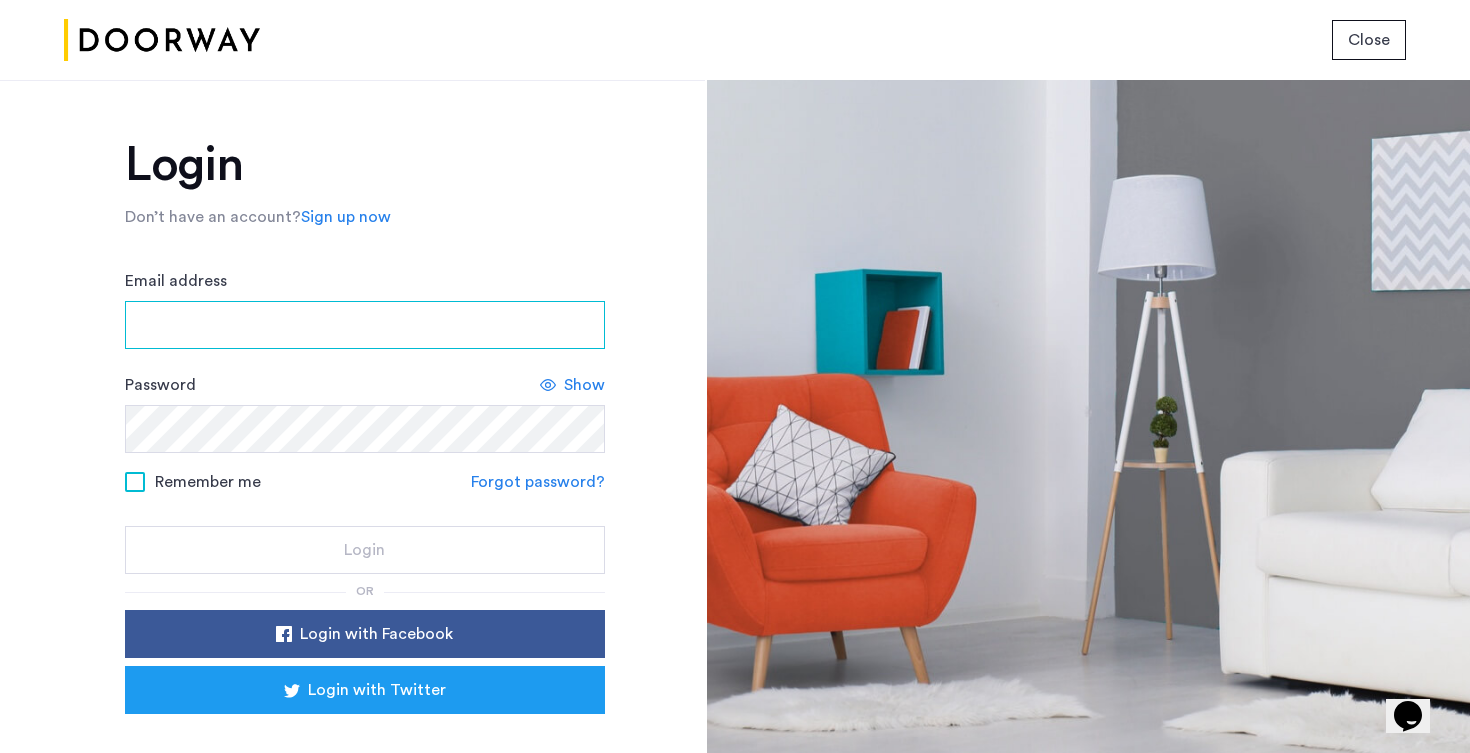 click on "Email address" at bounding box center [365, 325] 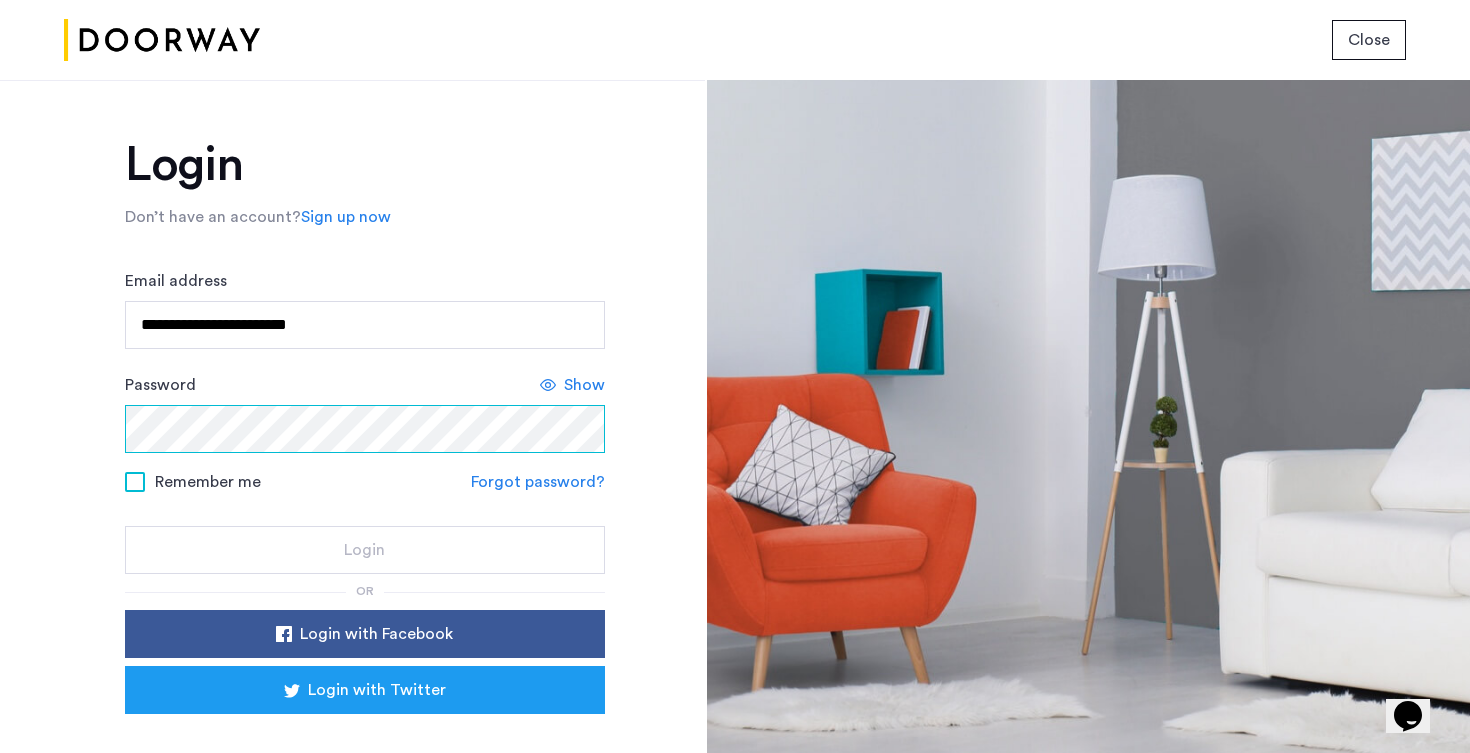 scroll, scrollTop: 79, scrollLeft: 0, axis: vertical 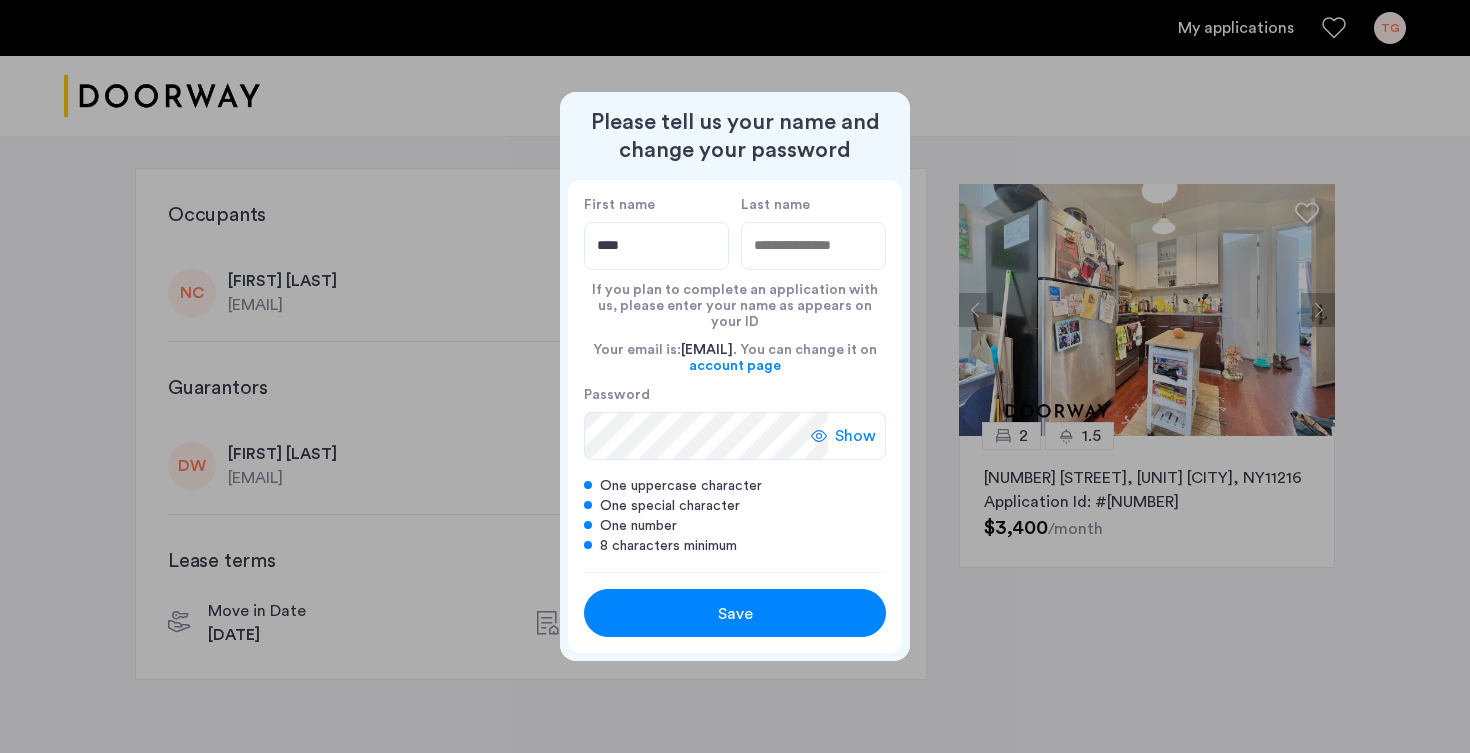 type on "****" 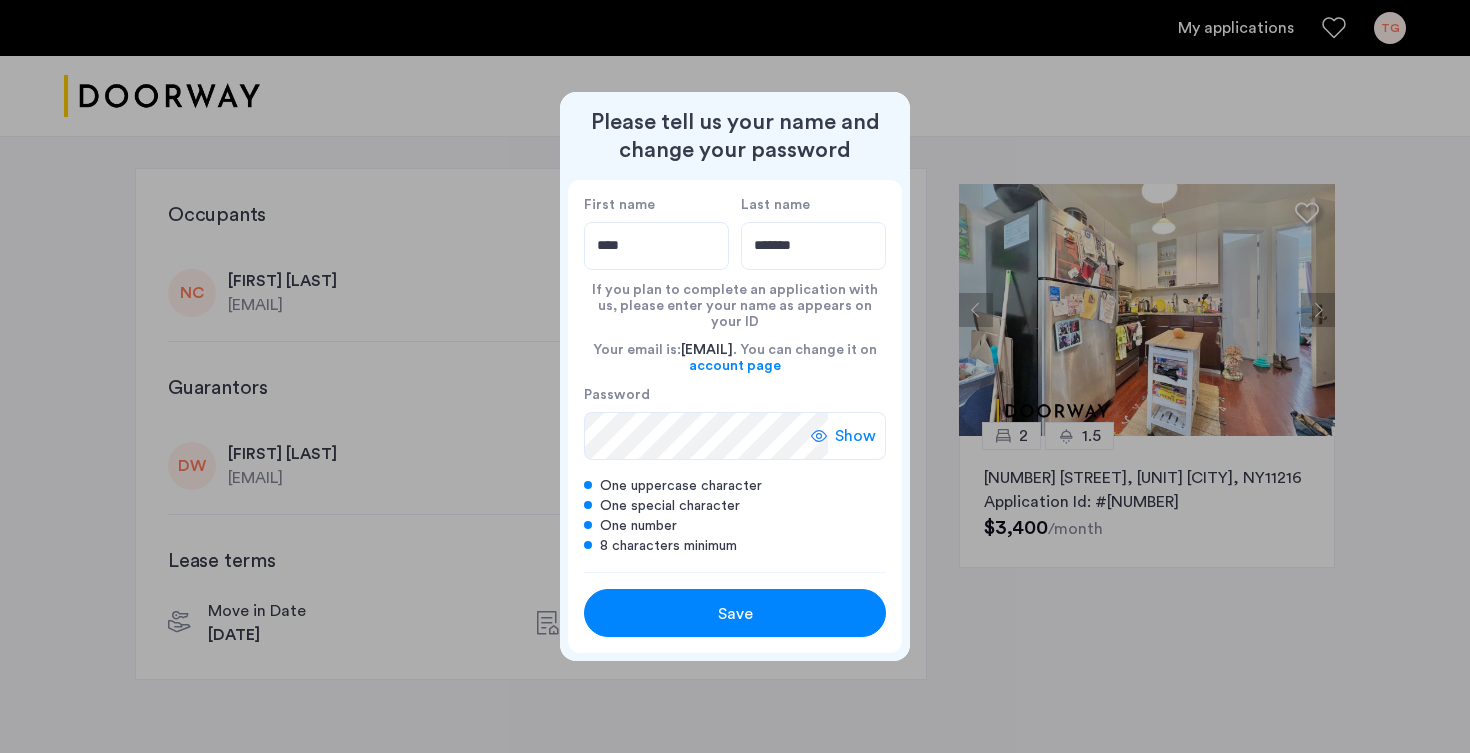 type on "*******" 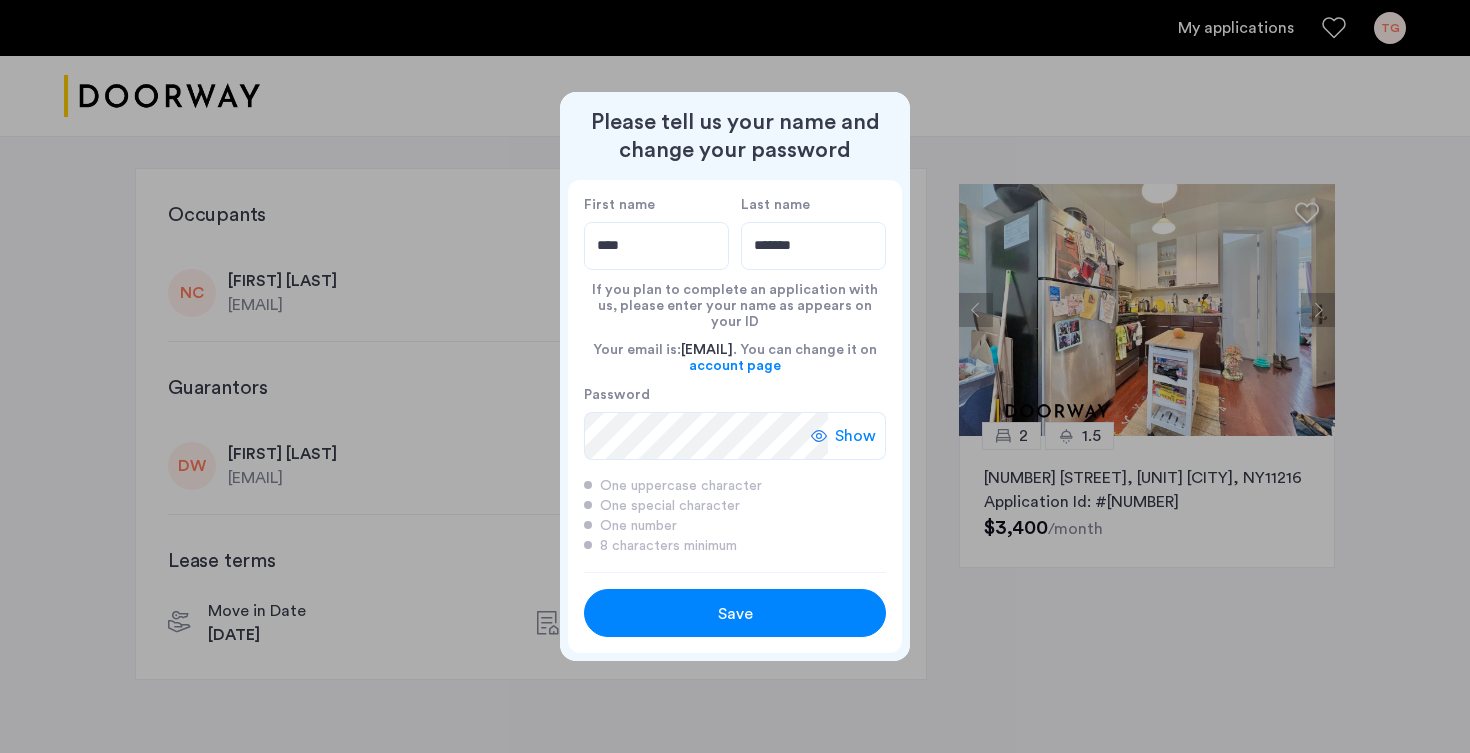 click on "Show" at bounding box center (855, 436) 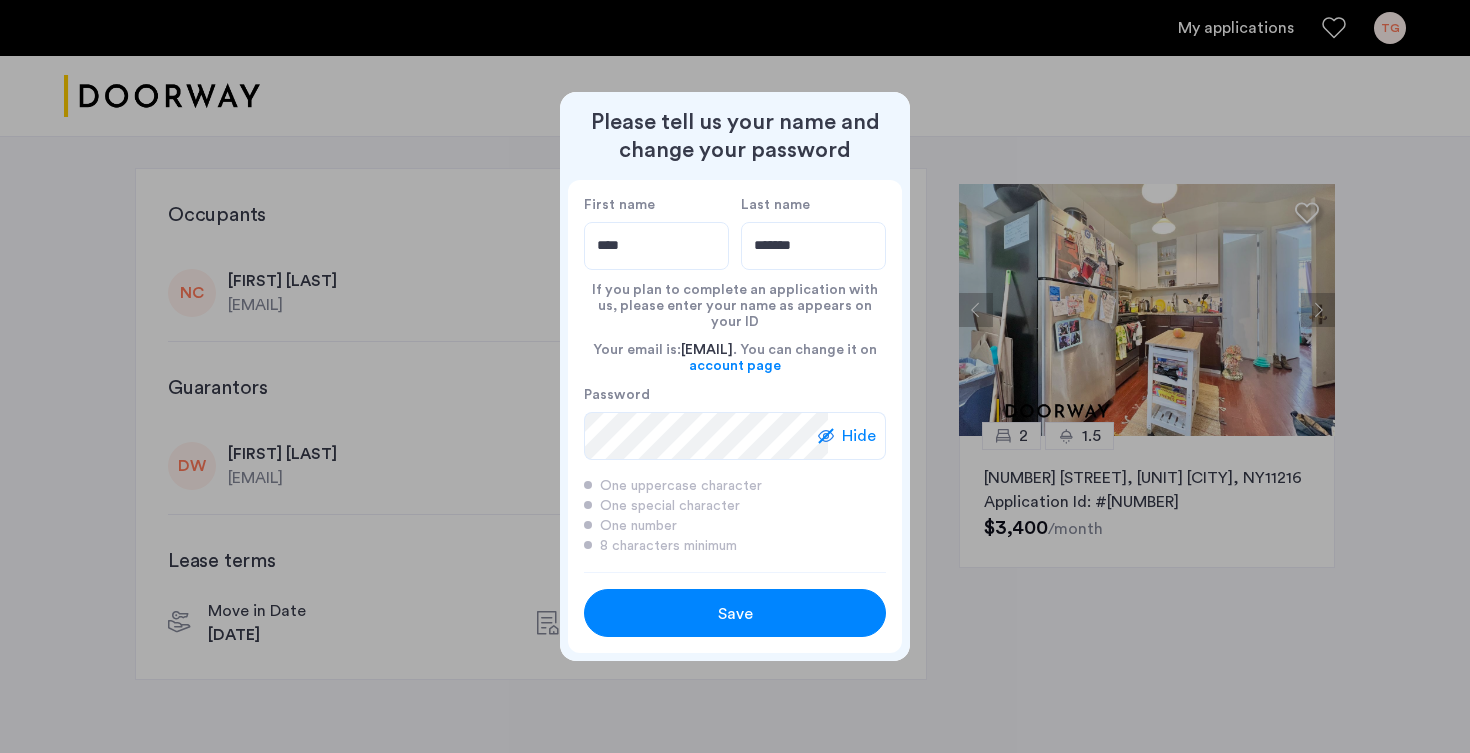 click on "Please tell us your name and change your password First name **** Last name ******* If you plan to complete an application with us, please enter your name as appears on your ID Your email is: [EMAIL]. You can change it on account page Password Hide One uppercase character One special character One number 8 characters minimum Save" at bounding box center [735, 376] 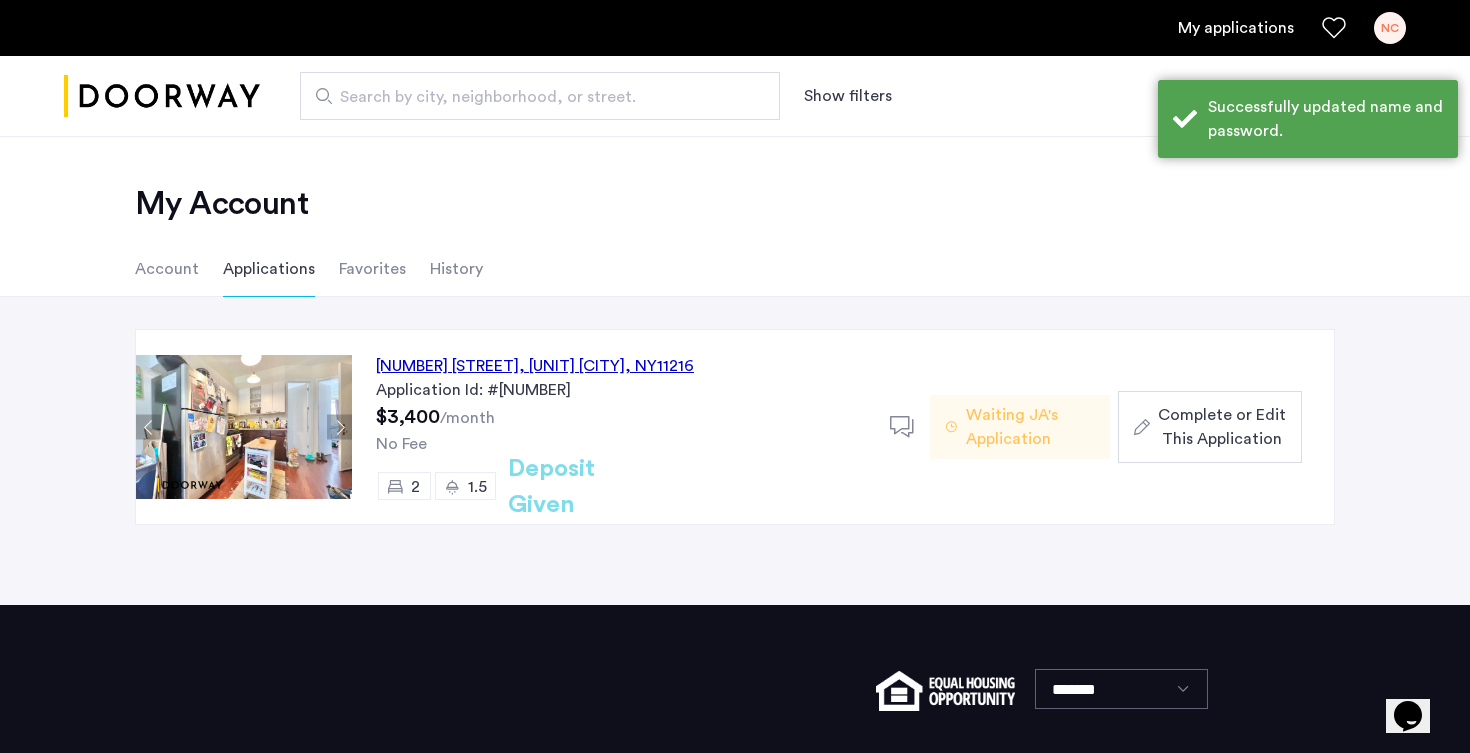 click on "[NUMBER] [STREET], [UNIT] [CITY] , [STATE] [POSTAL_CODE] Application Id: #[NUMBER] $[PRICE] /month No Fee [NUMBER] [DECIMAL] Deposit Given" 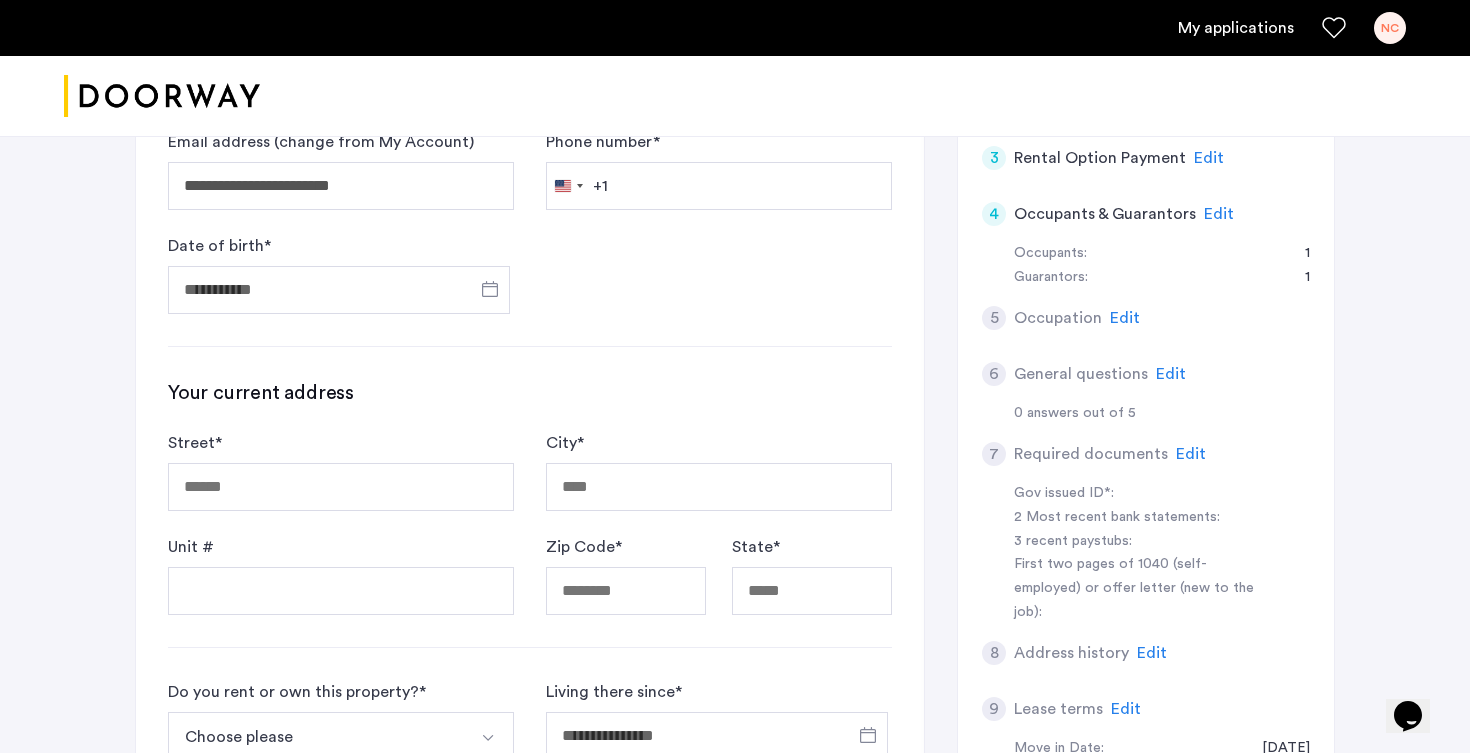 scroll, scrollTop: 545, scrollLeft: 0, axis: vertical 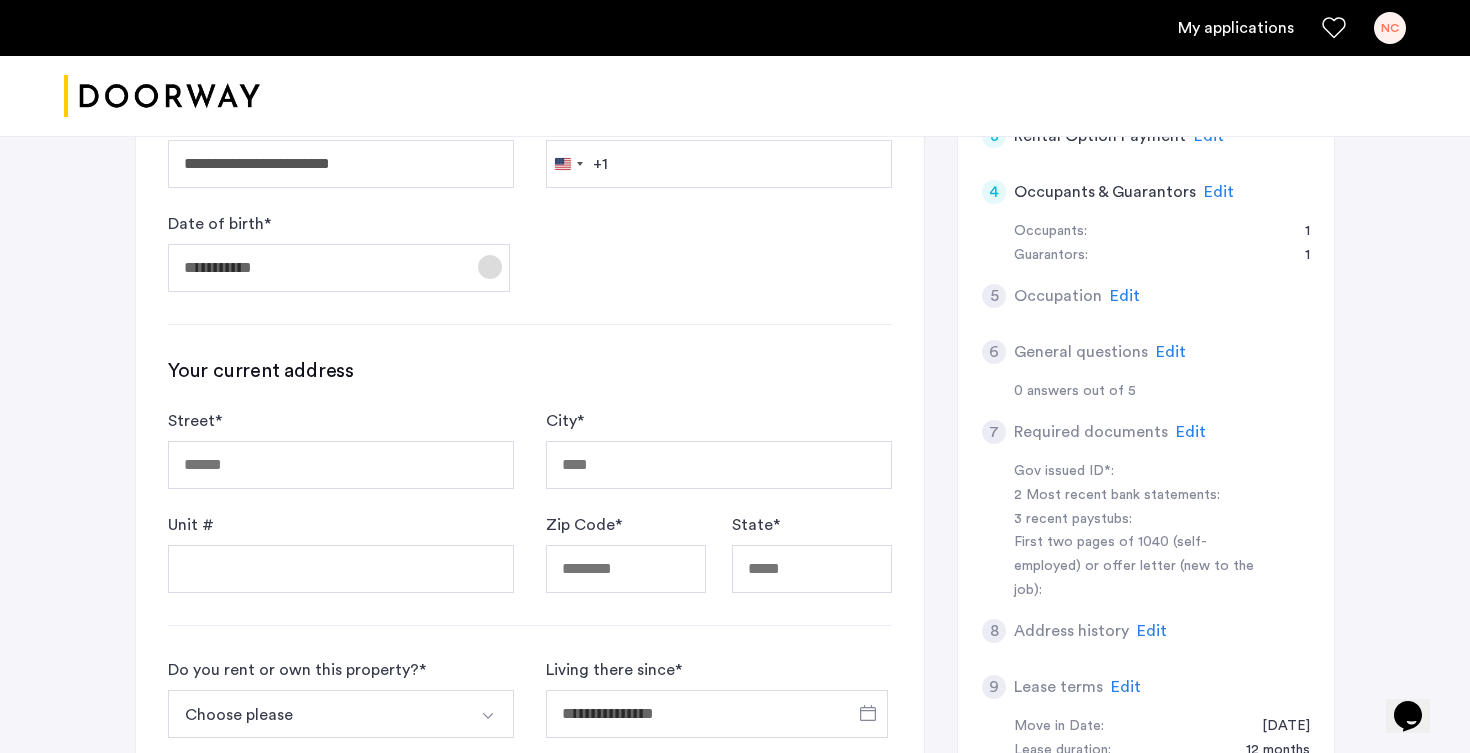 click 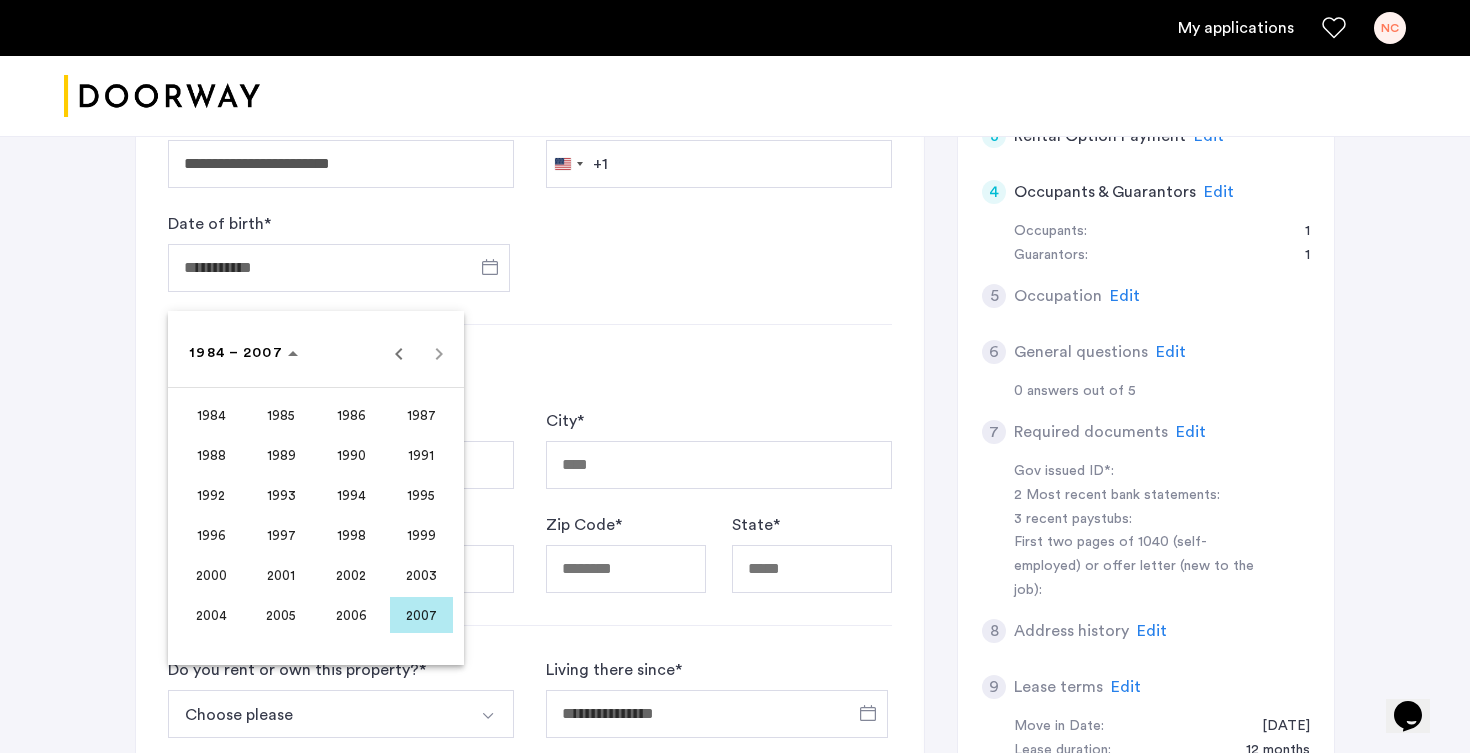 click on "2001" at bounding box center [281, 575] 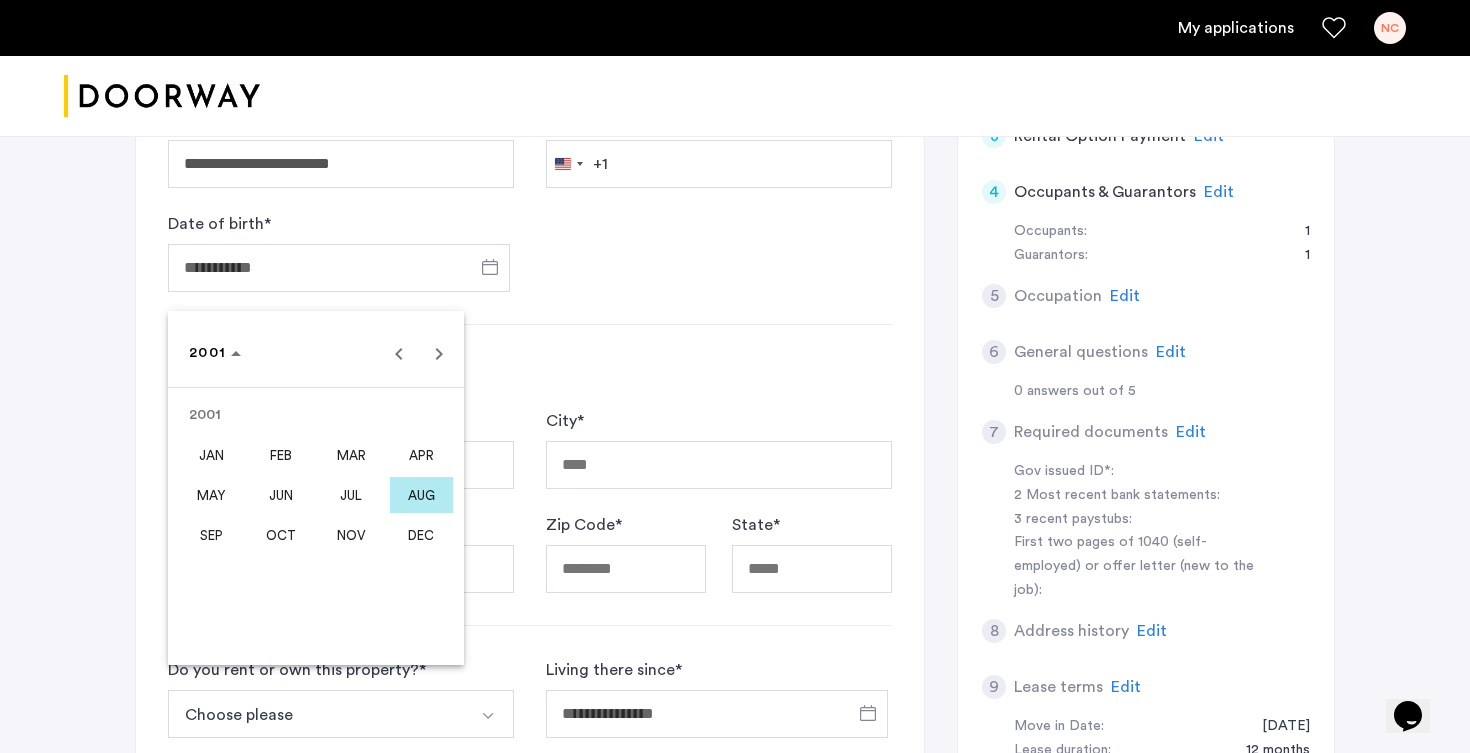 click on "MAR" at bounding box center [351, 455] 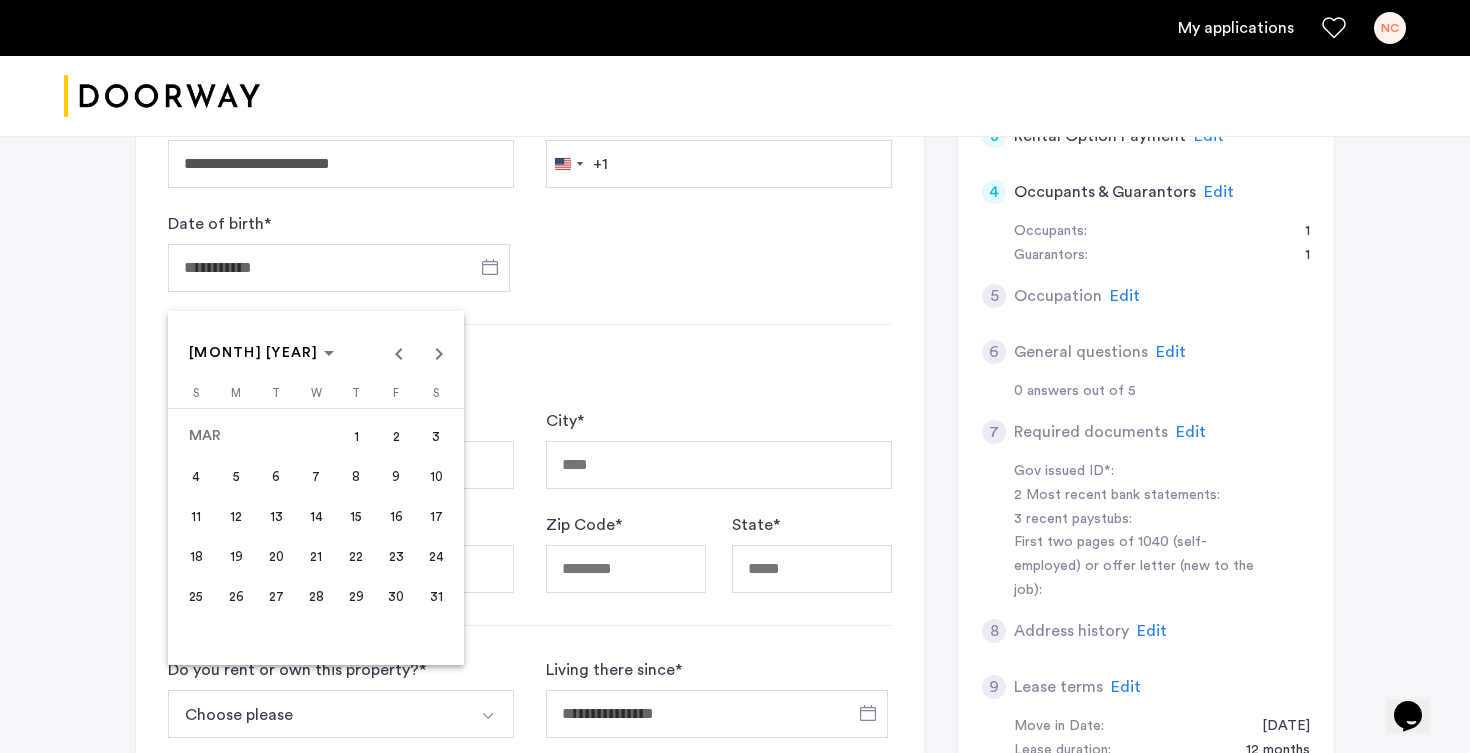 click on "16" at bounding box center [396, 516] 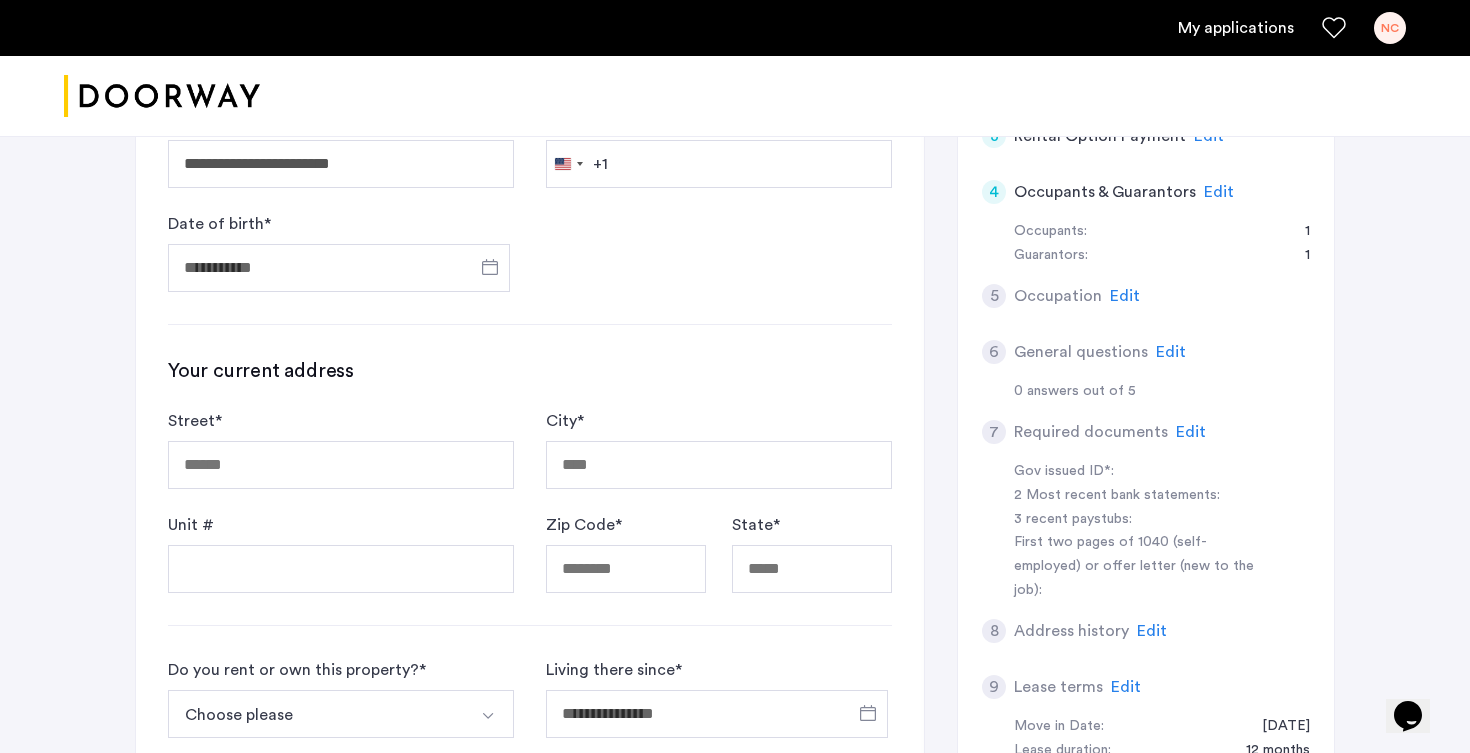 type on "**********" 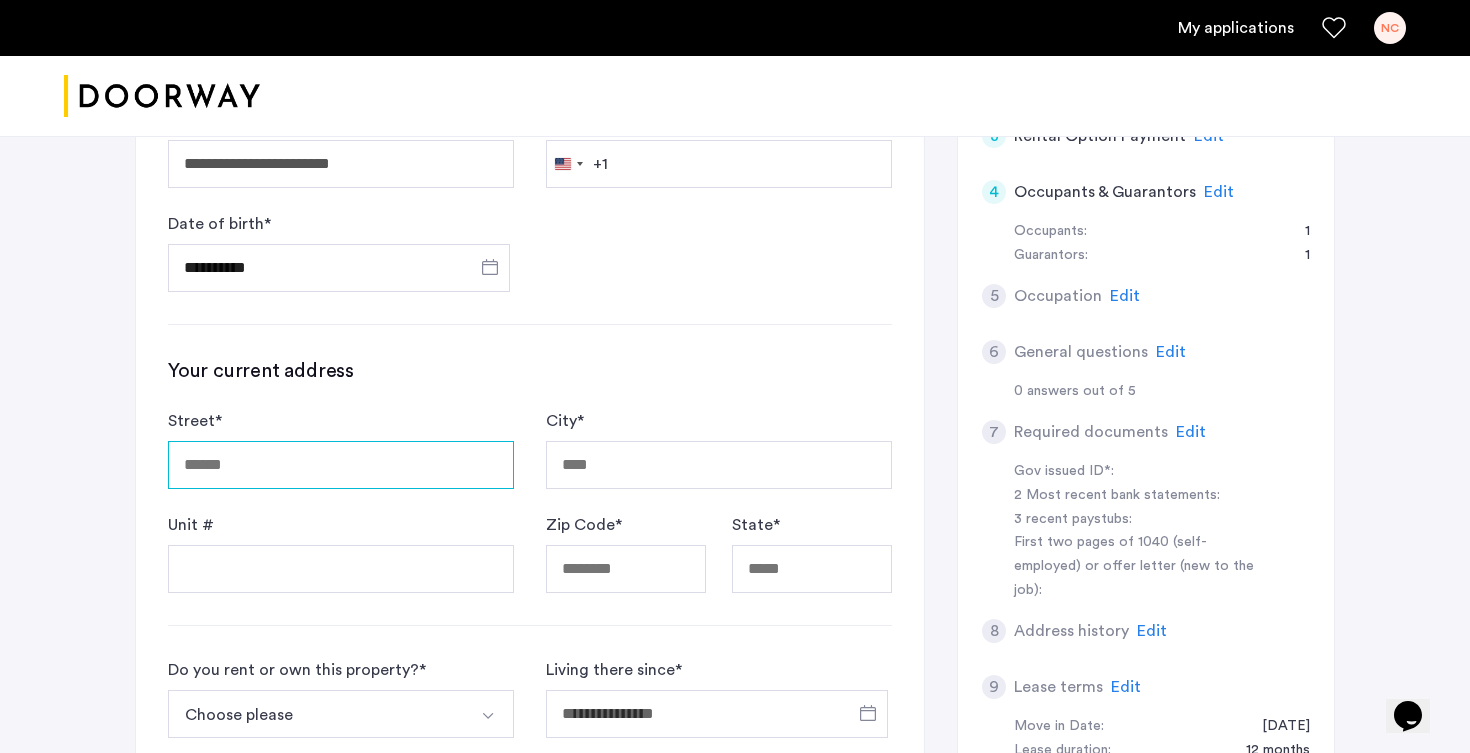 click on "Street  *" at bounding box center (341, 465) 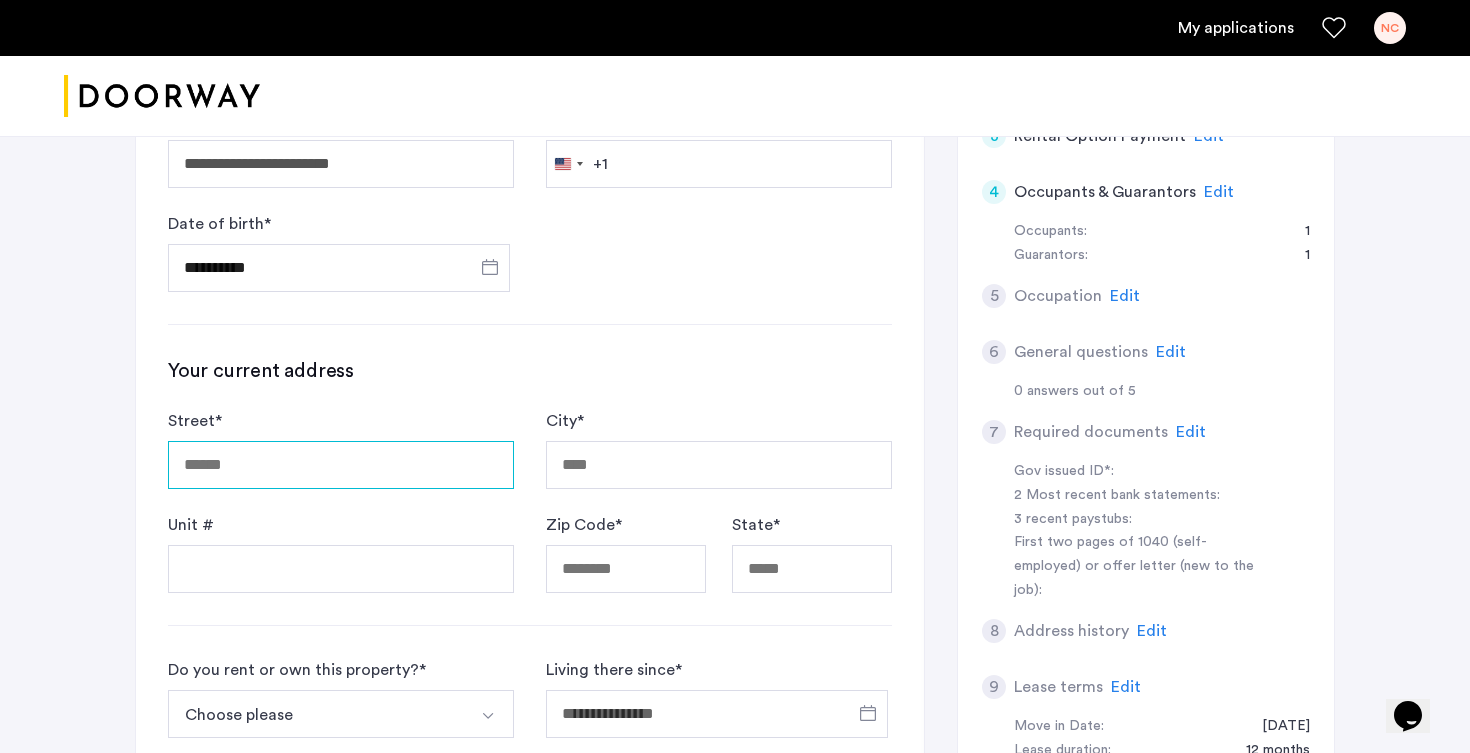 type on "**********" 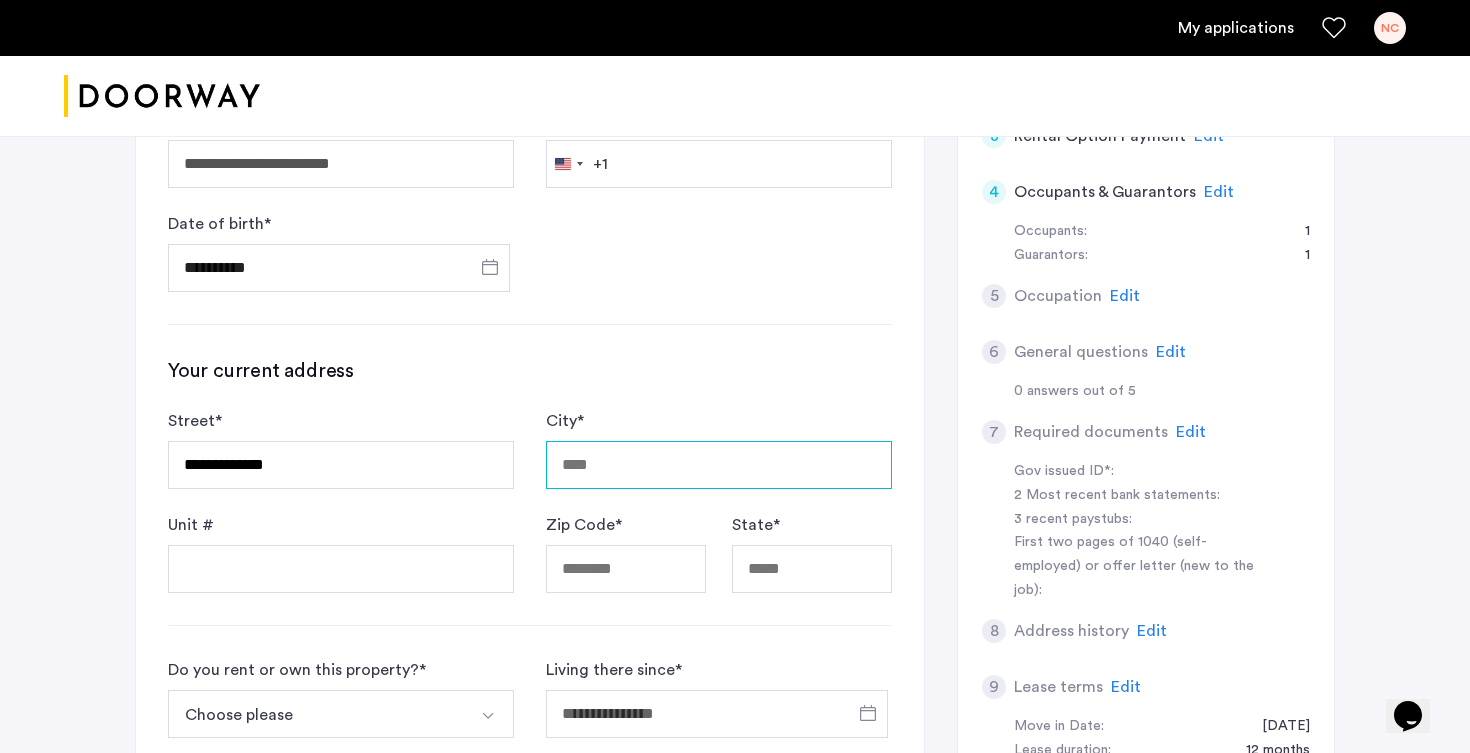 type on "********" 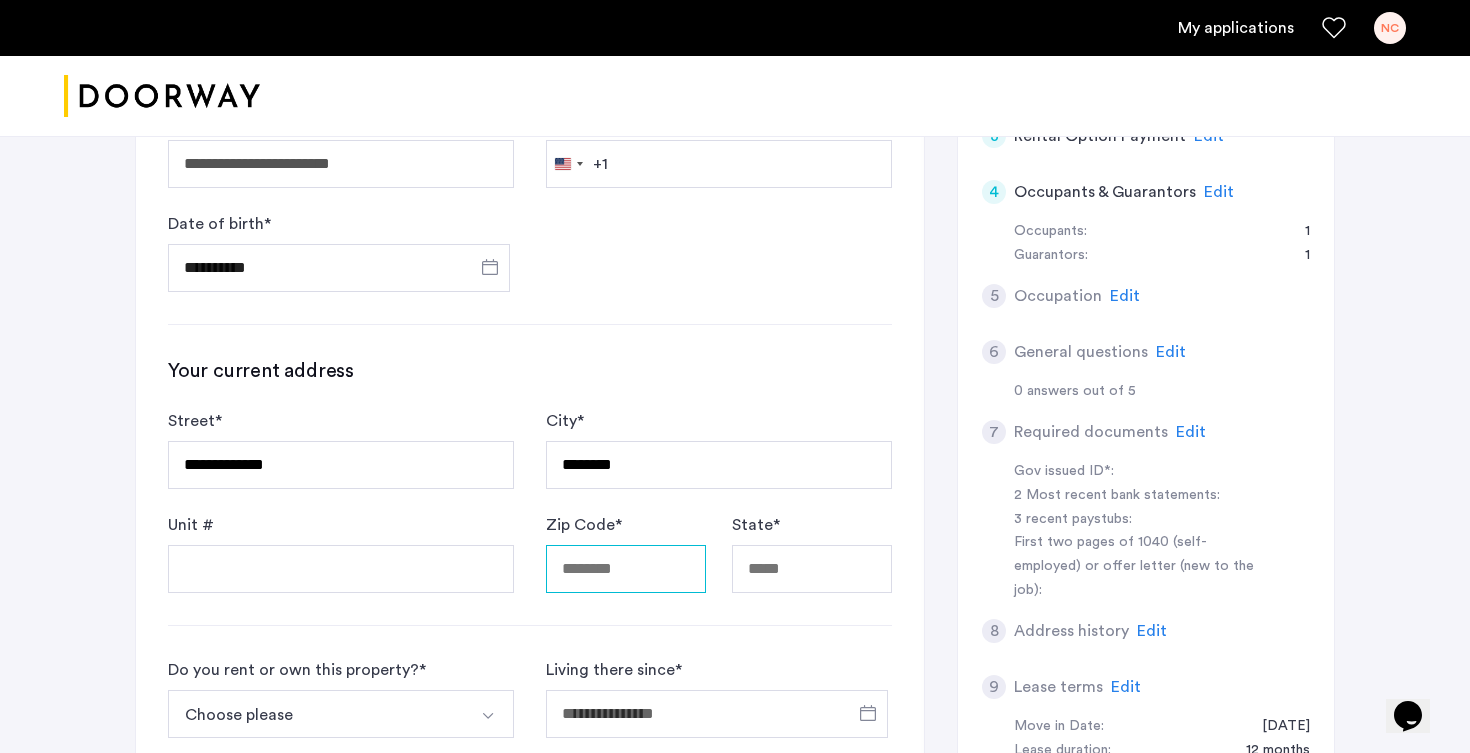 type on "*****" 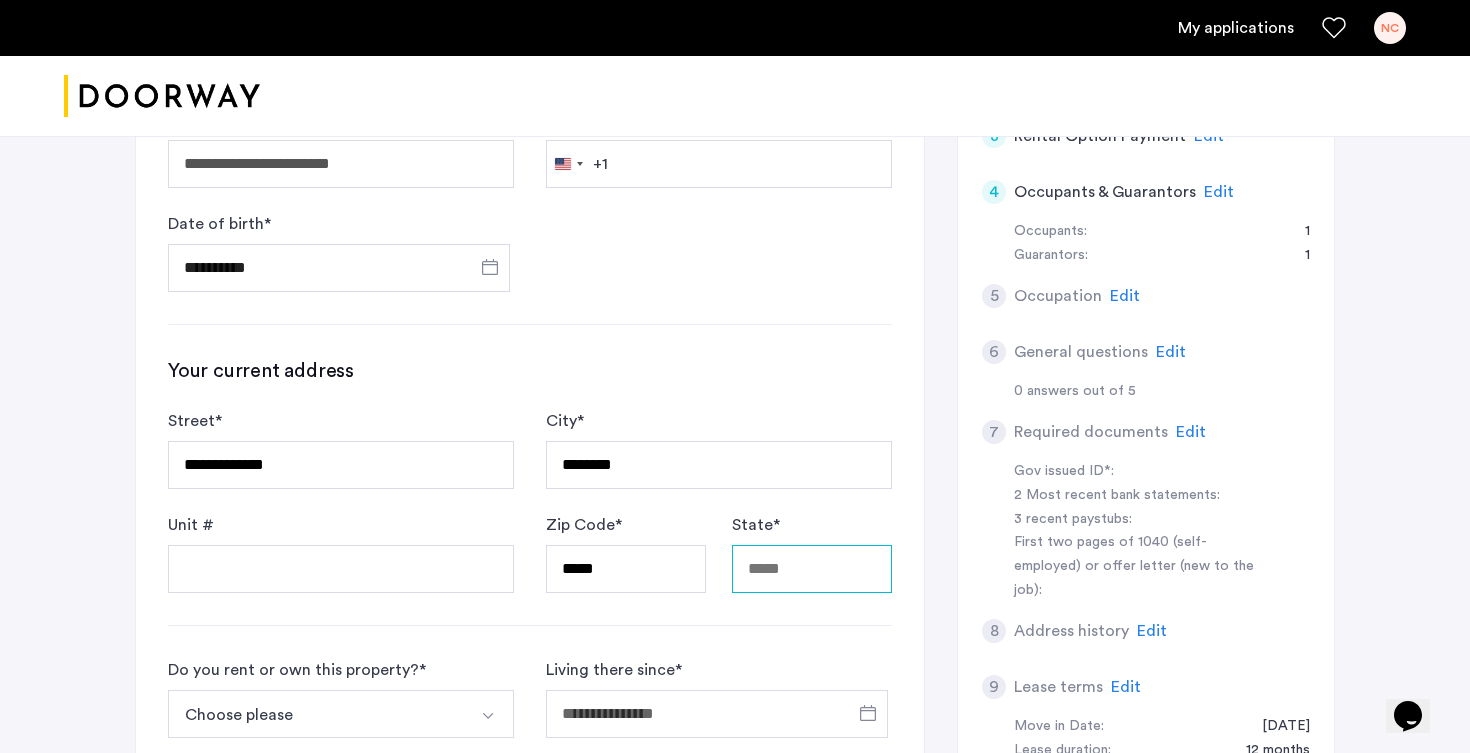 type on "********" 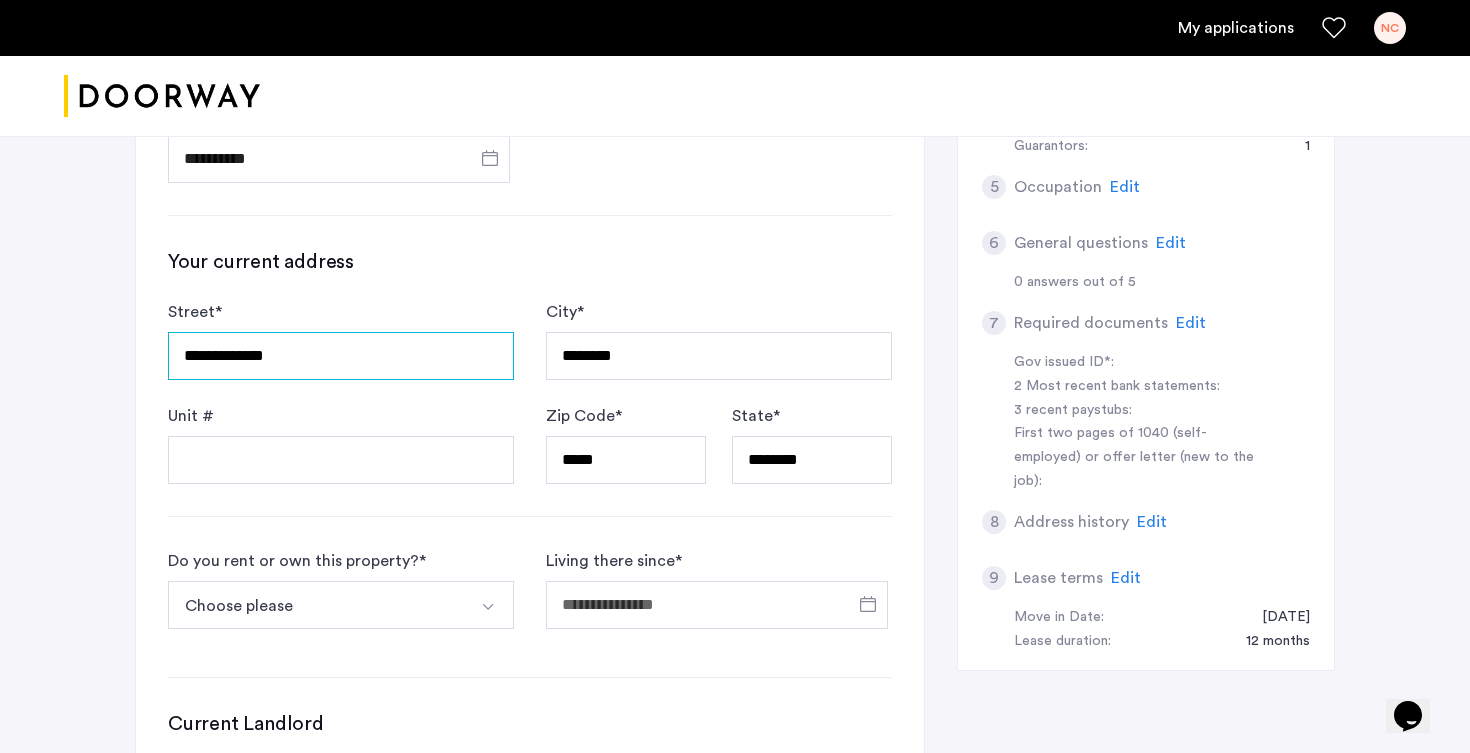 scroll, scrollTop: 655, scrollLeft: 0, axis: vertical 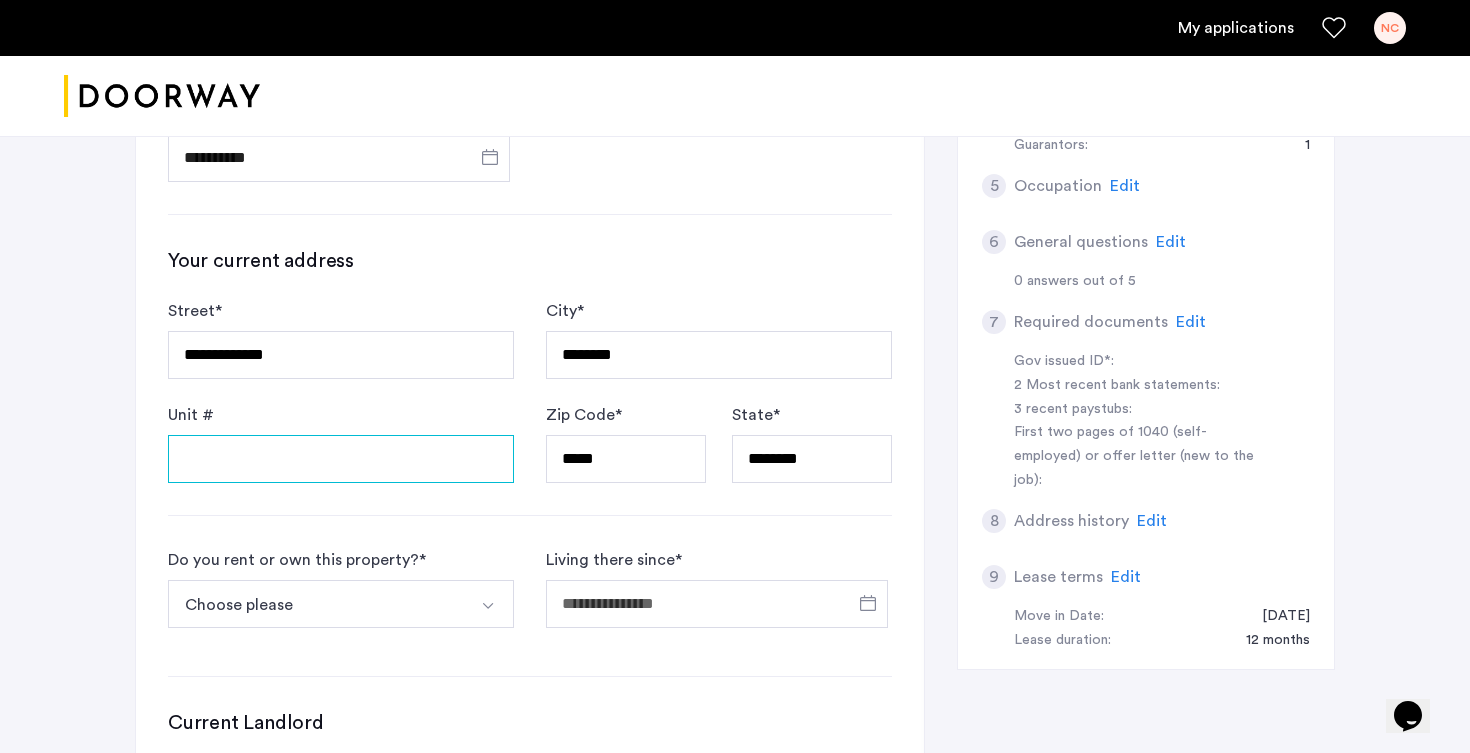 click on "Unit #" at bounding box center (341, 459) 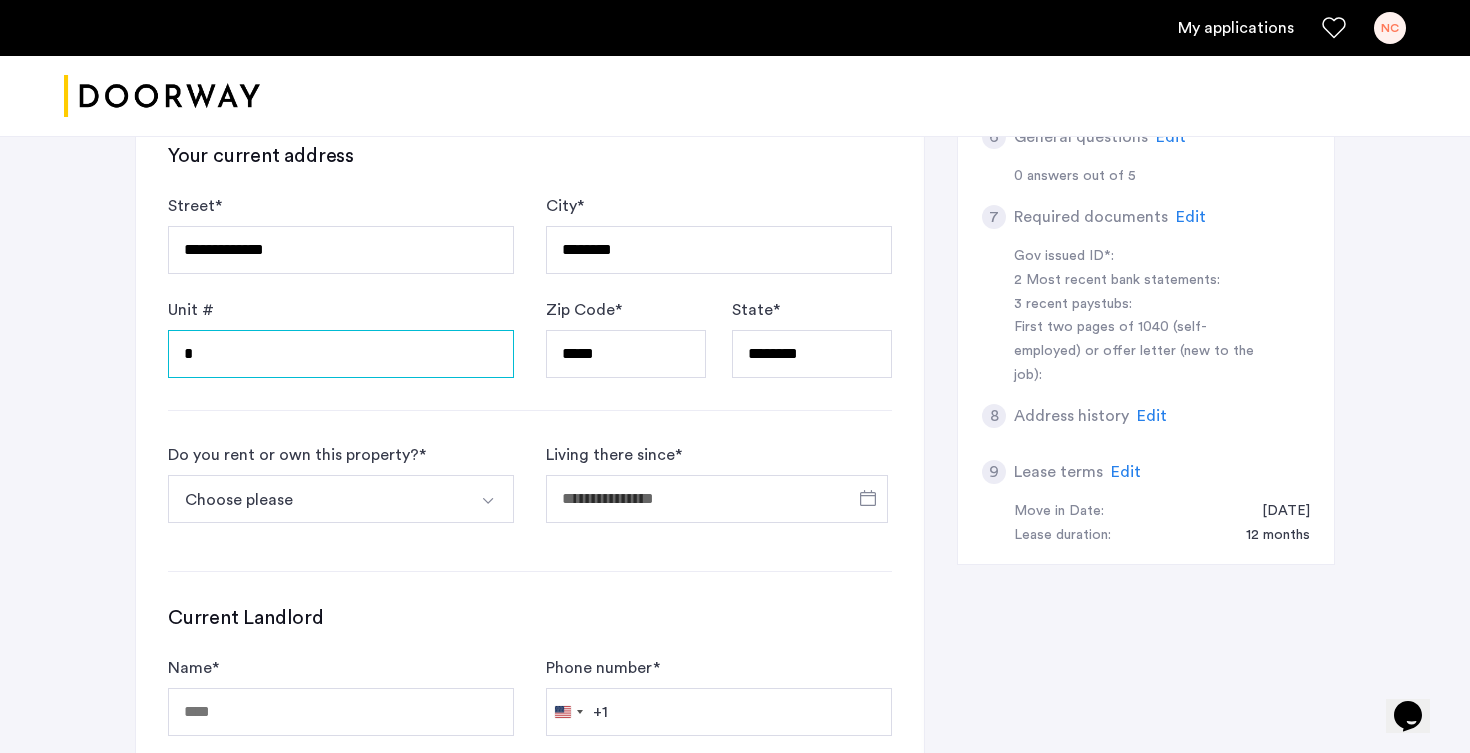 scroll, scrollTop: 759, scrollLeft: 0, axis: vertical 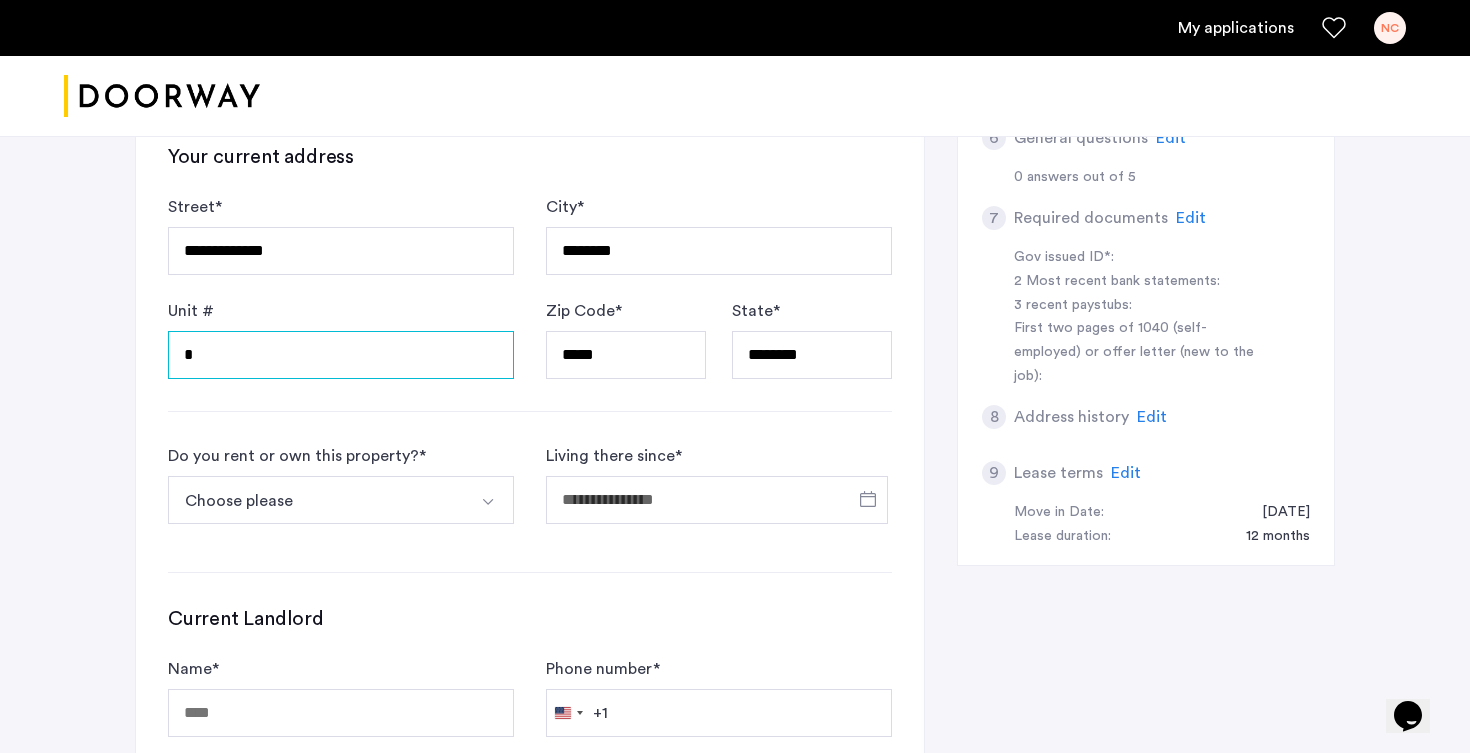 type on "*" 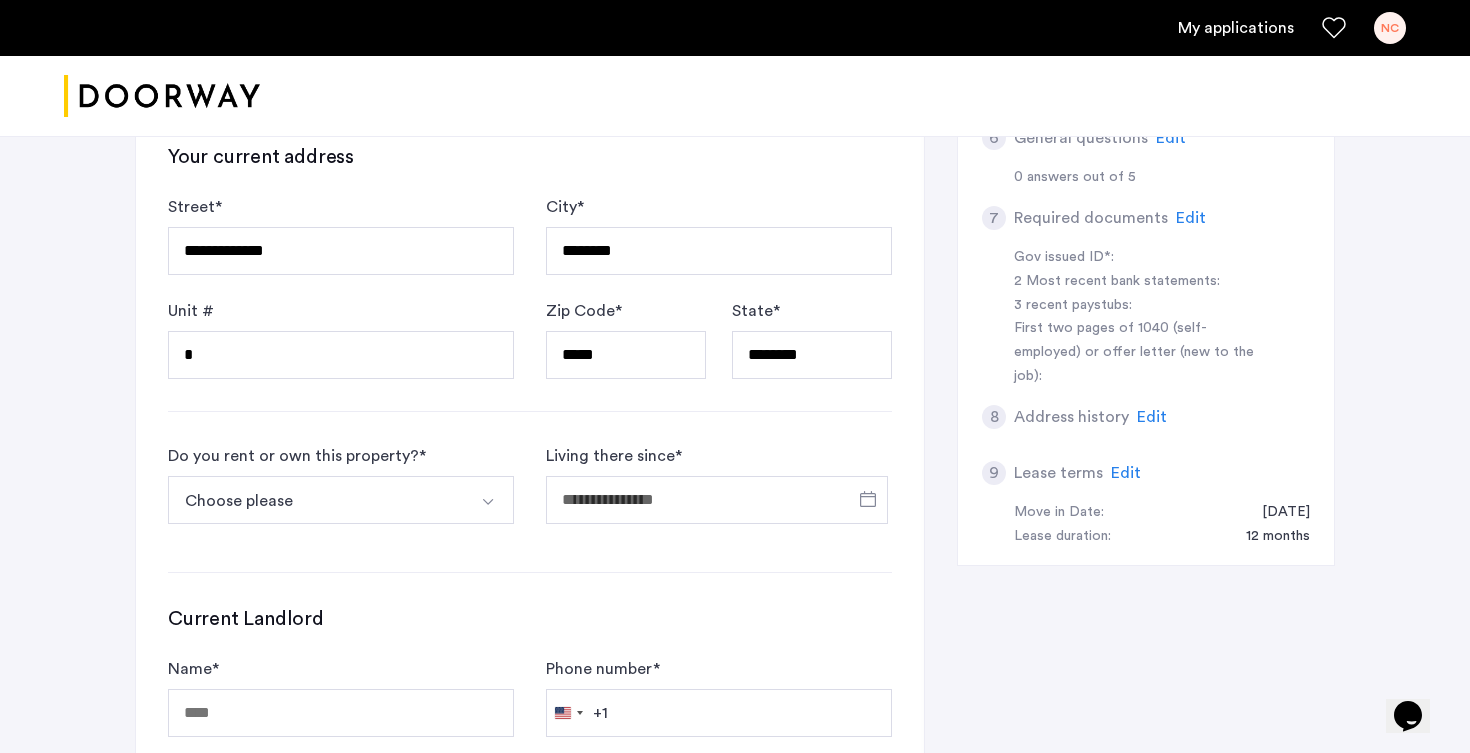 click on "Choose please" at bounding box center (317, 500) 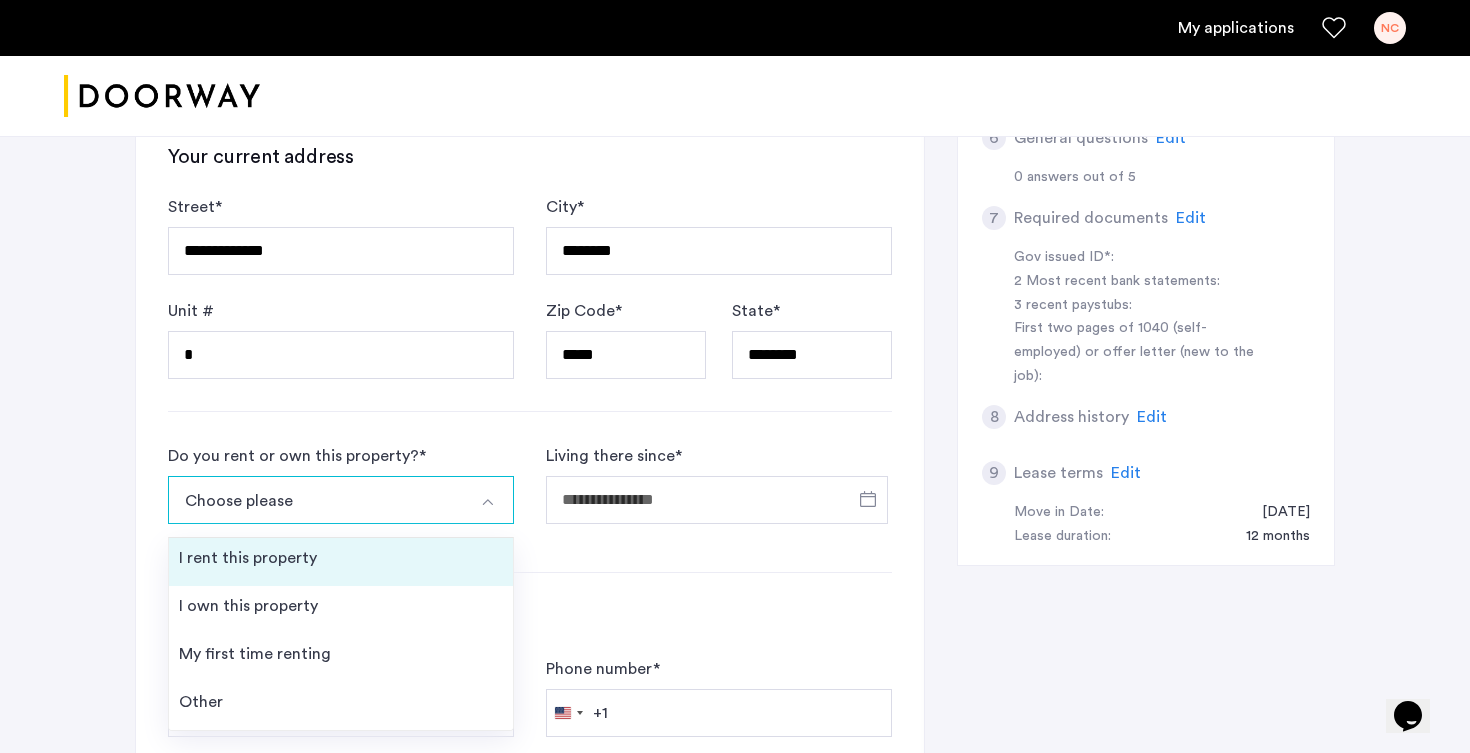 click on "I rent this property" at bounding box center (341, 562) 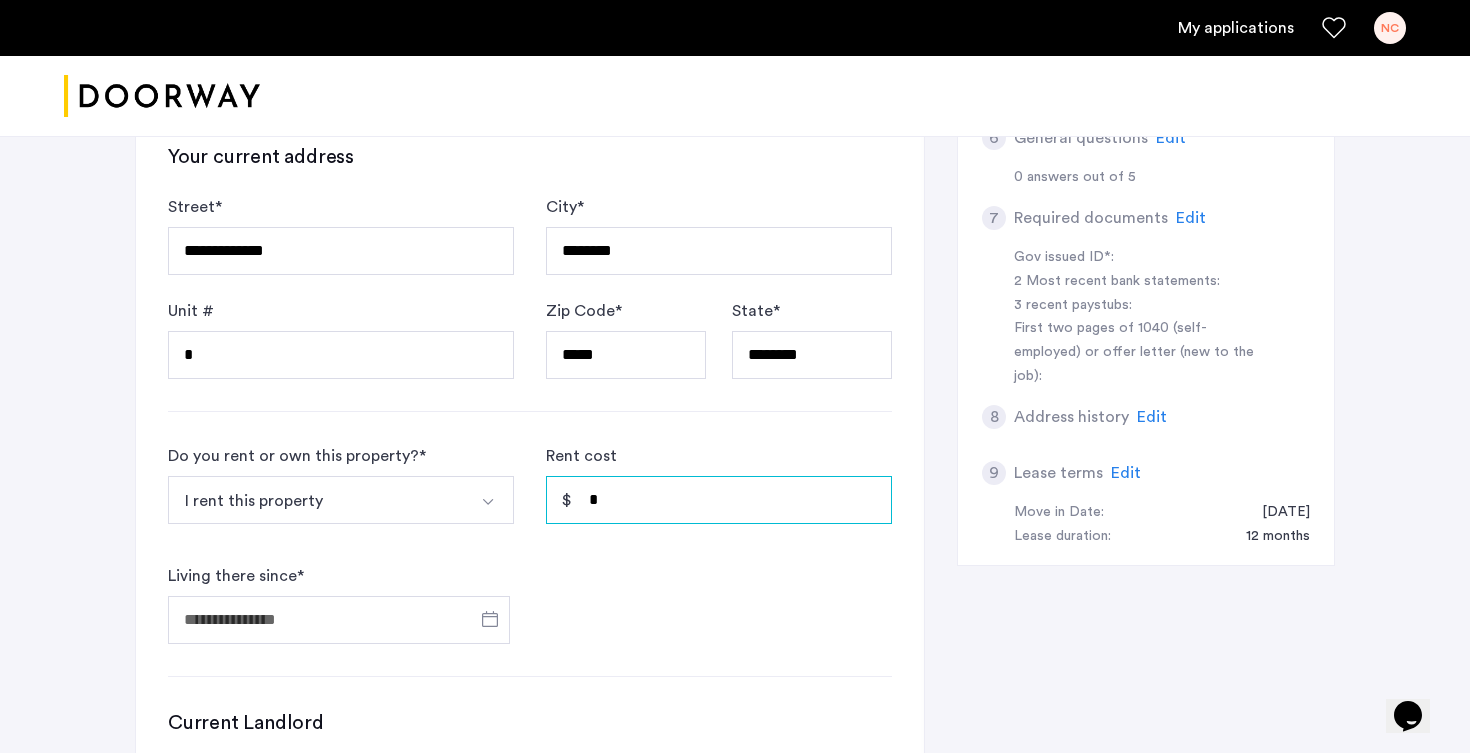 click on "*" at bounding box center (719, 500) 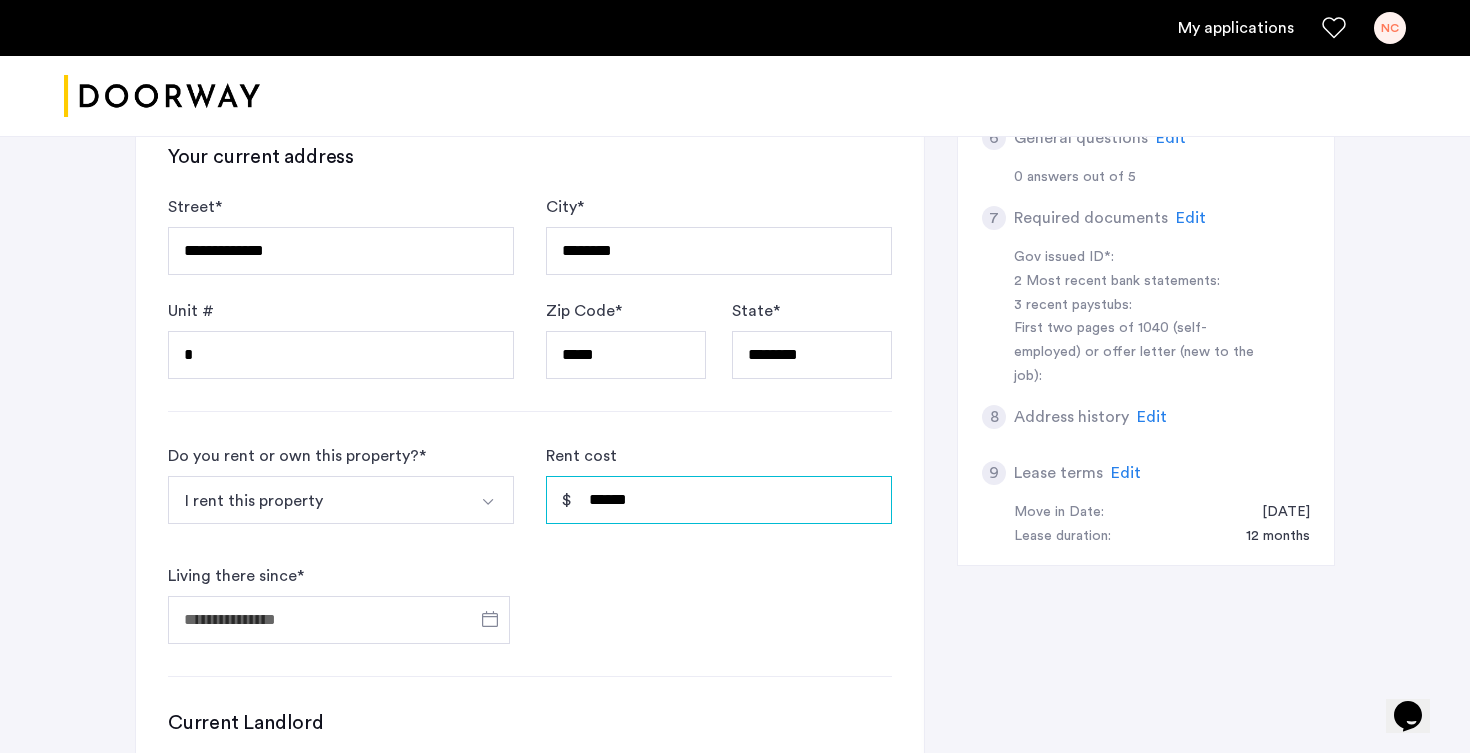 click on "******" at bounding box center [719, 500] 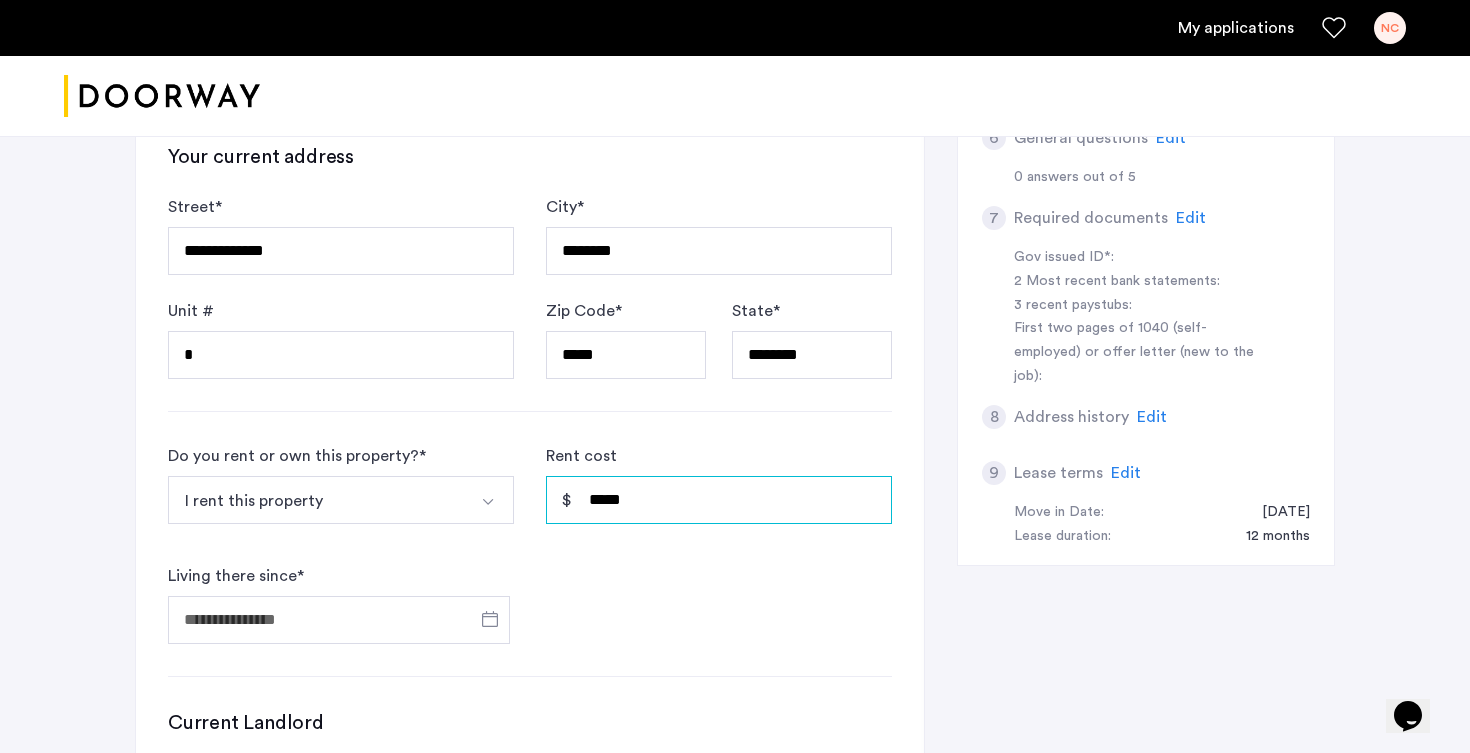 type on "*****" 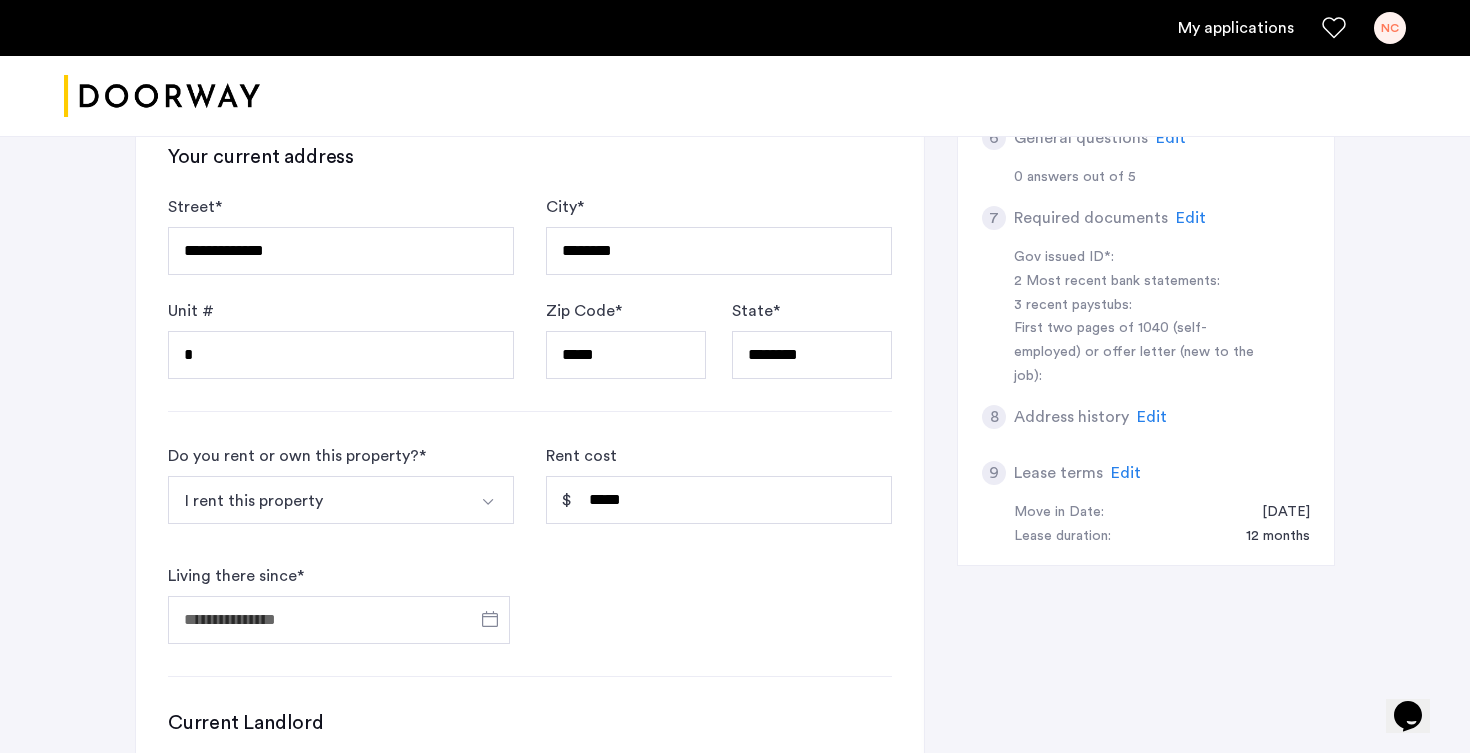click on "Do you rent or own this property?  * I rent this property I rent this property I own this property My first time renting Other Rent cost ***** Living there since  *" 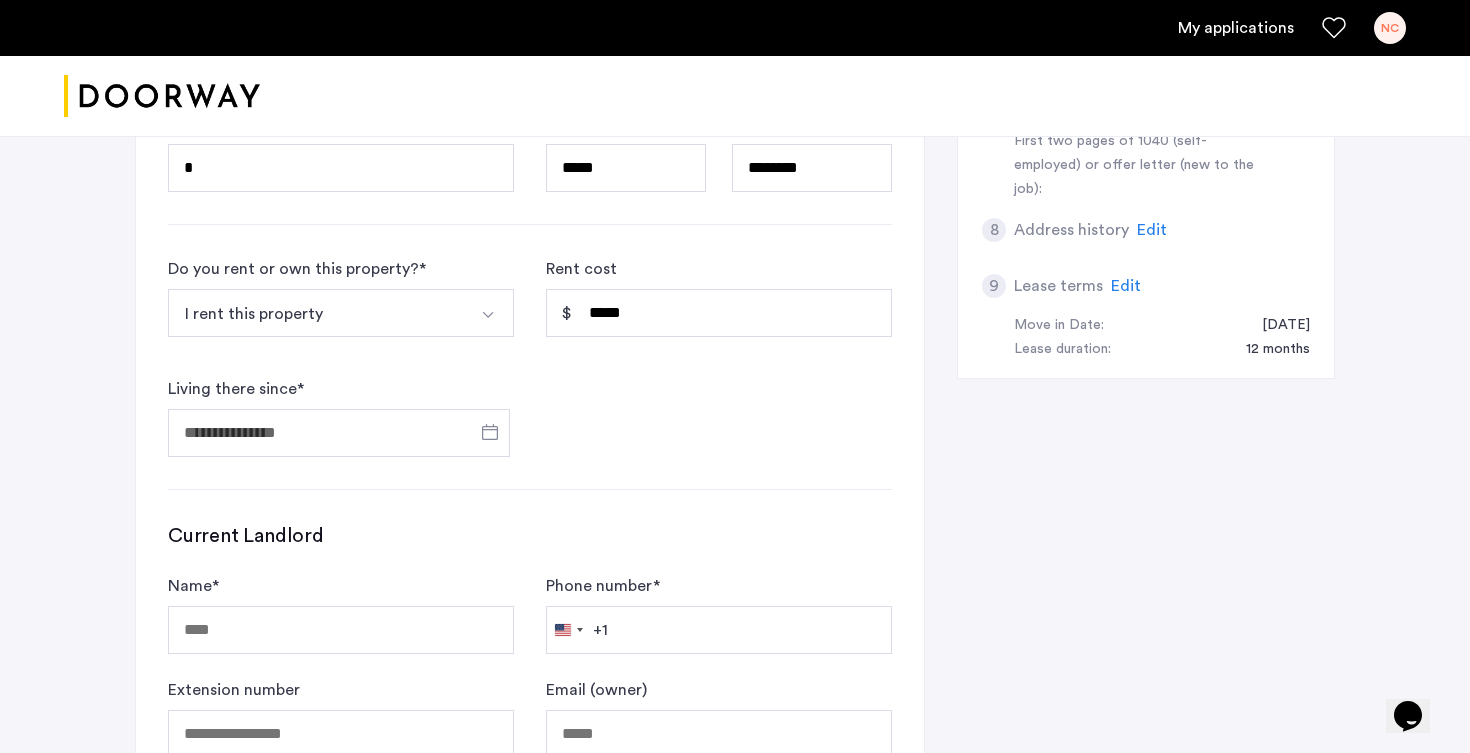 scroll, scrollTop: 968, scrollLeft: 0, axis: vertical 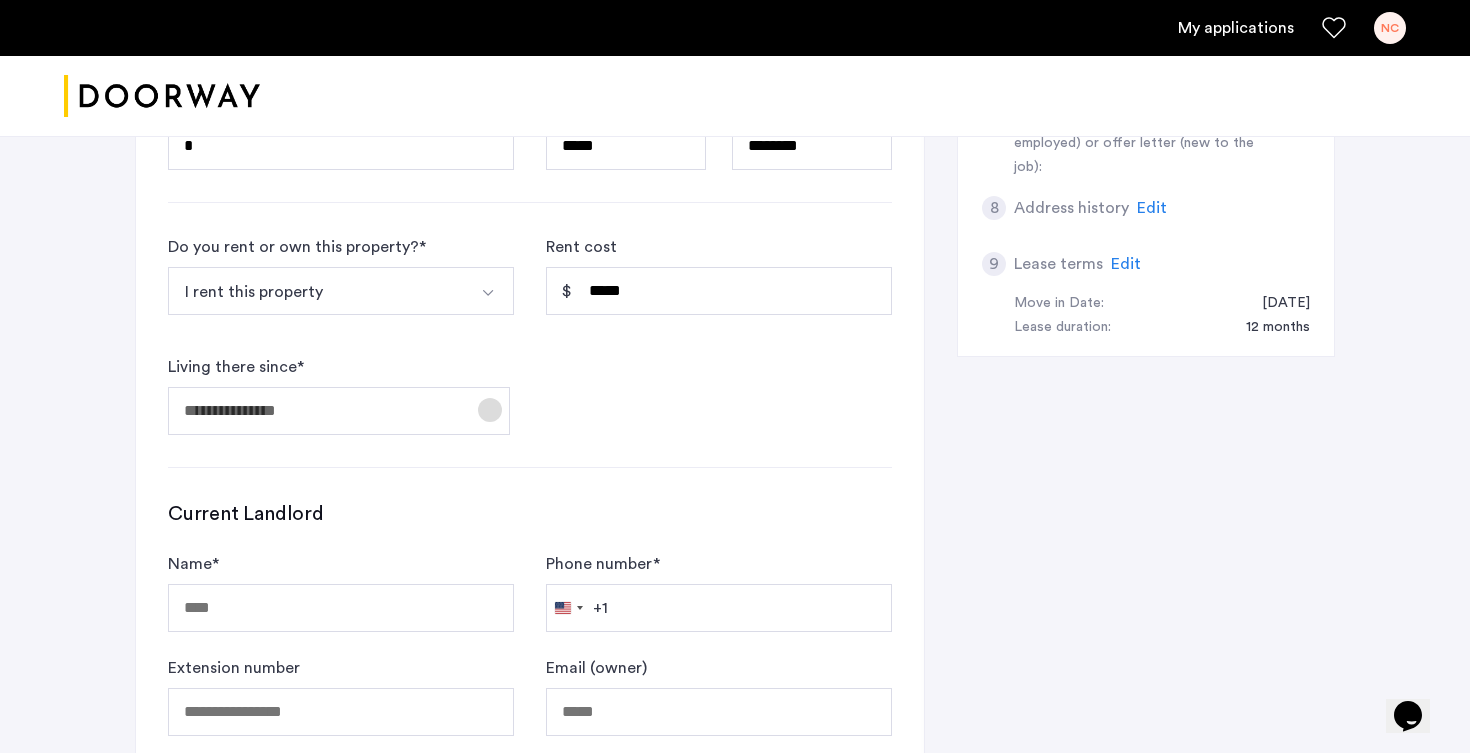 click 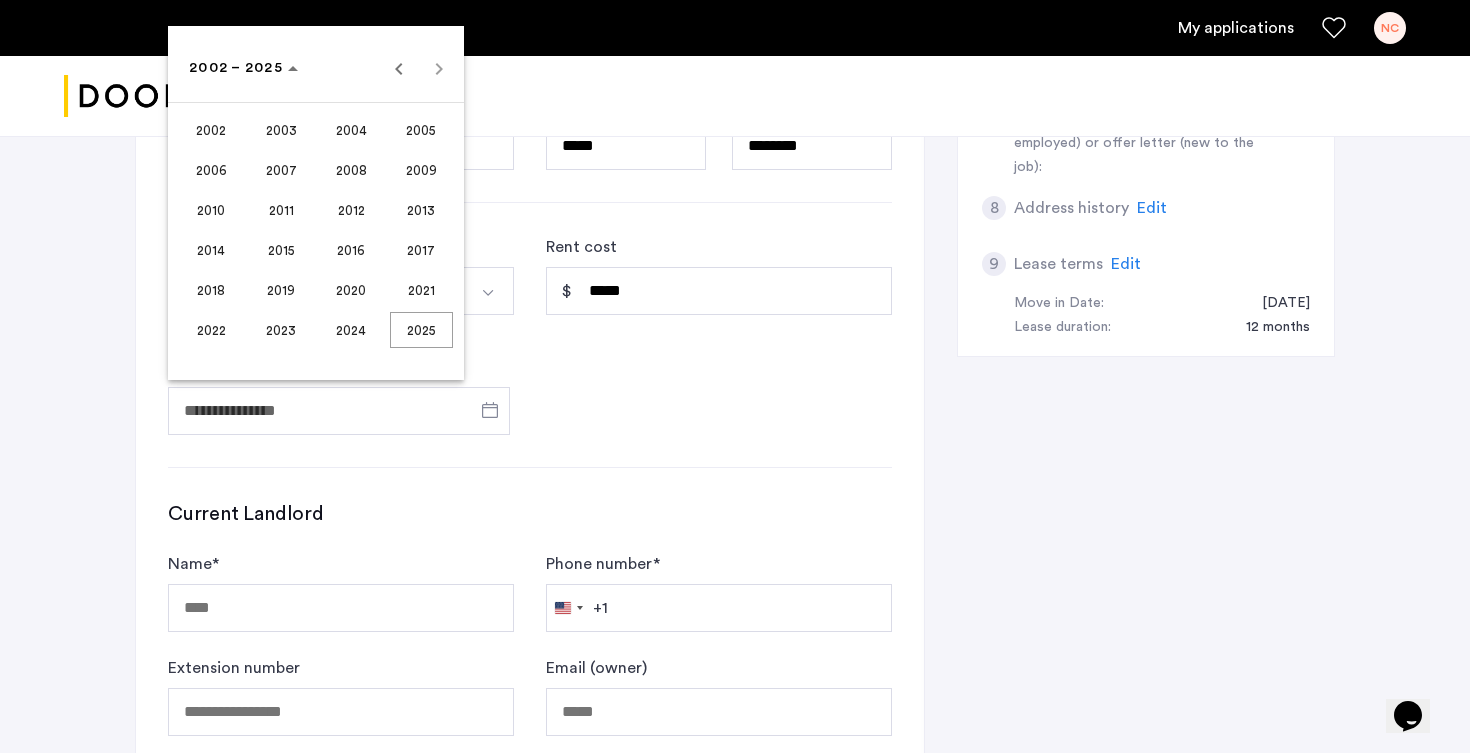 click on "2023" at bounding box center (281, 330) 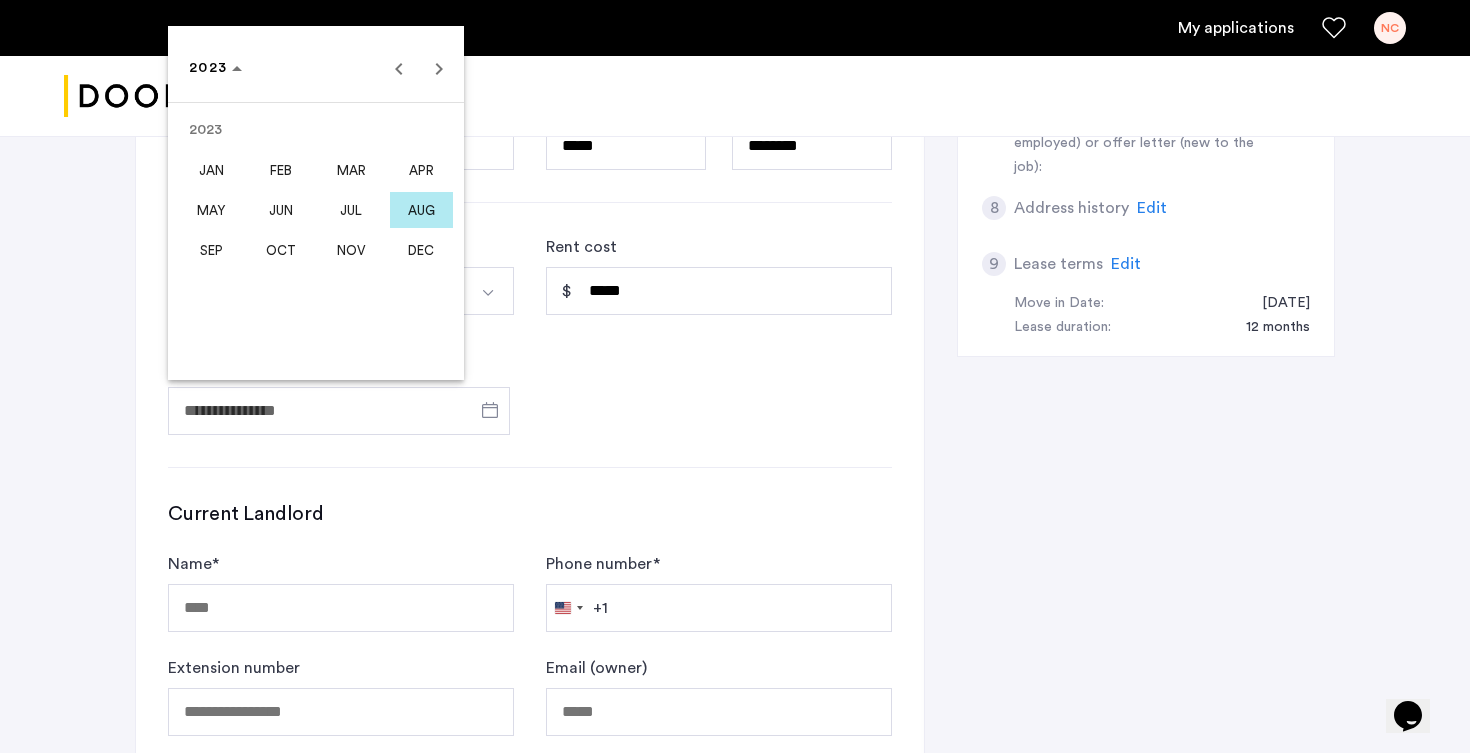 click on "SEP" at bounding box center [211, 250] 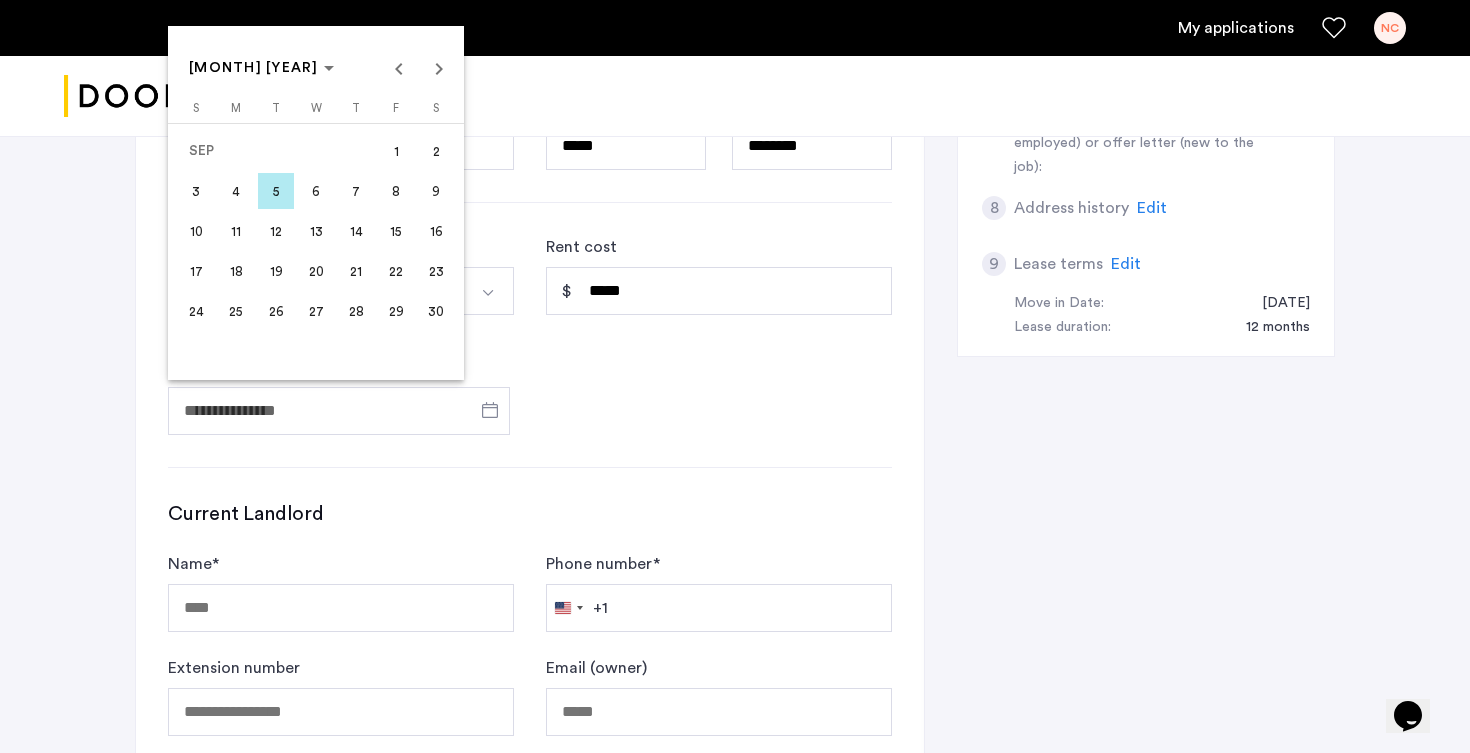 click on "1" at bounding box center (396, 151) 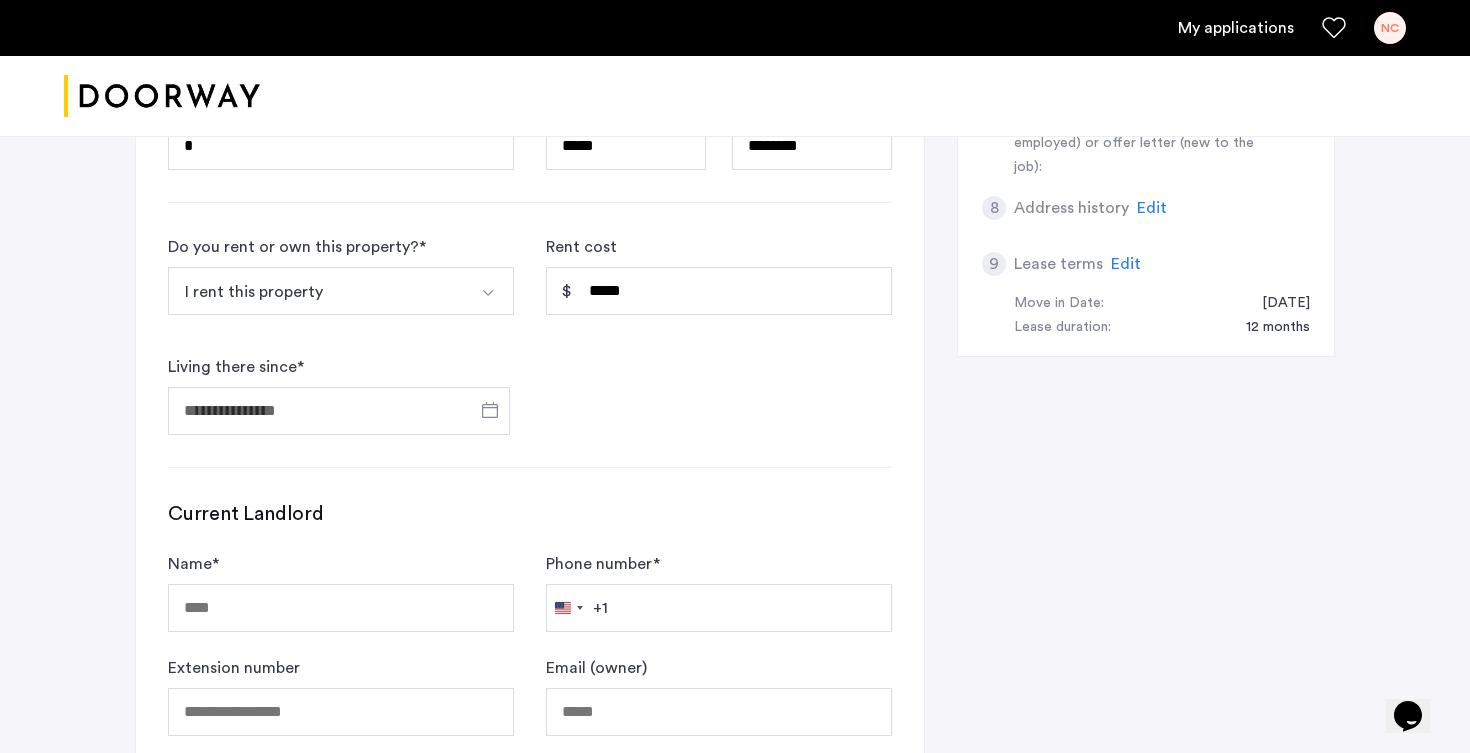 type on "**********" 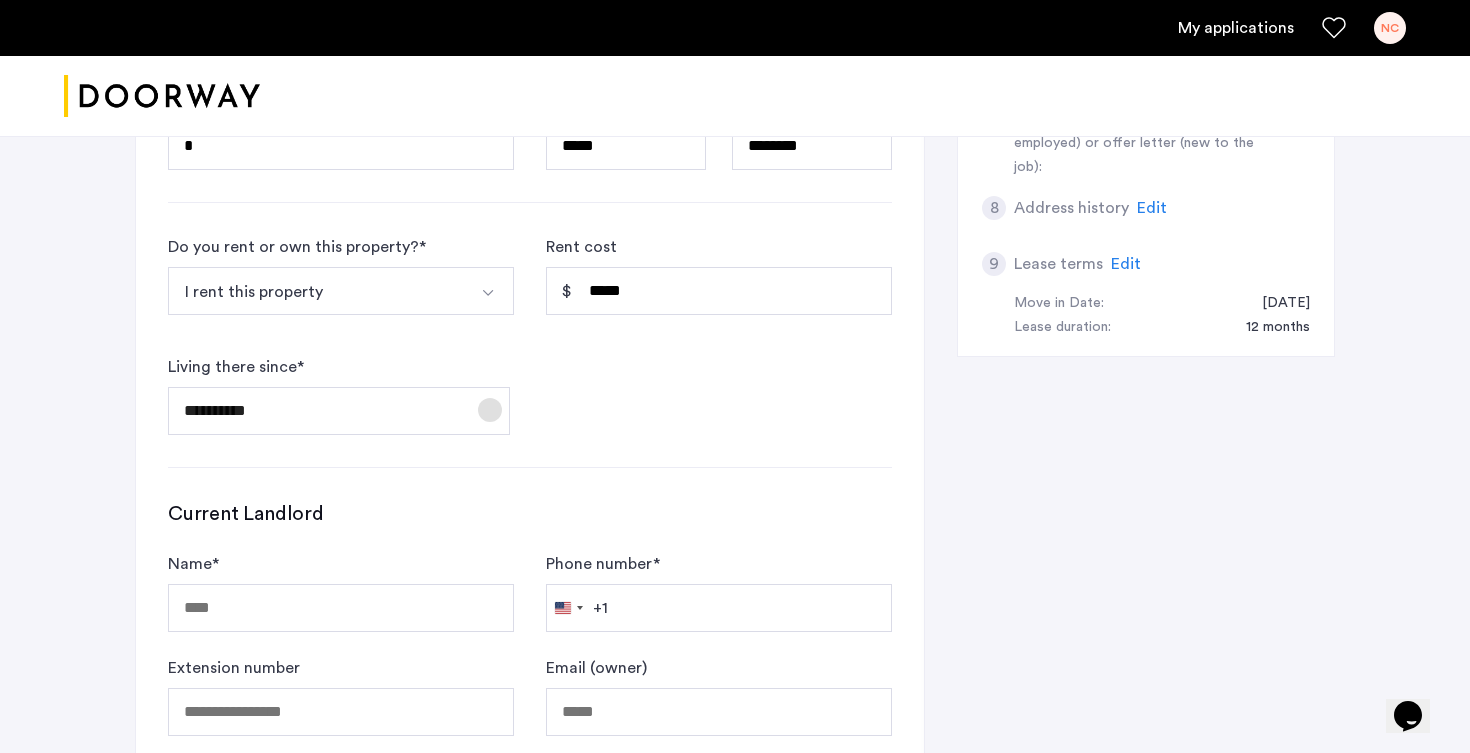 scroll, scrollTop: 1141, scrollLeft: 0, axis: vertical 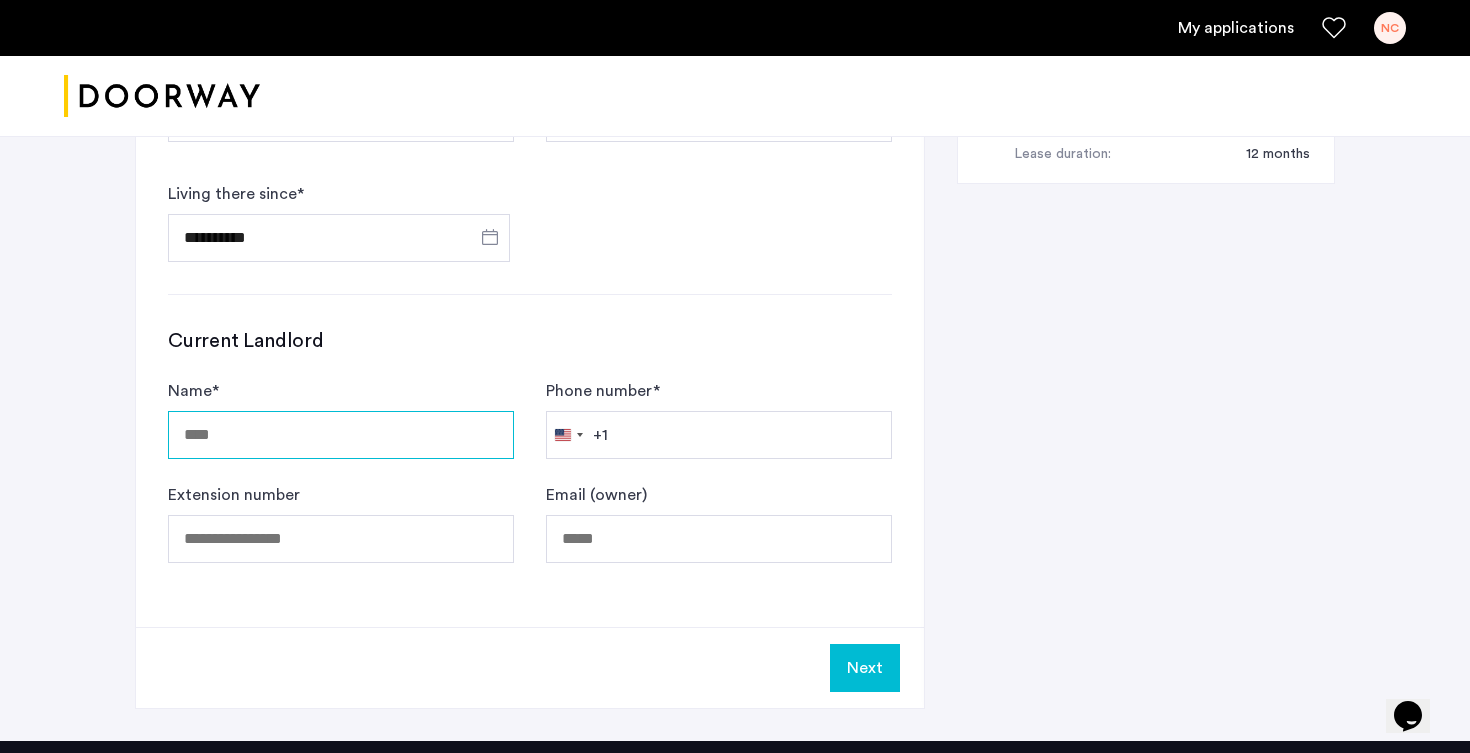 click on "Name  *" at bounding box center (341, 435) 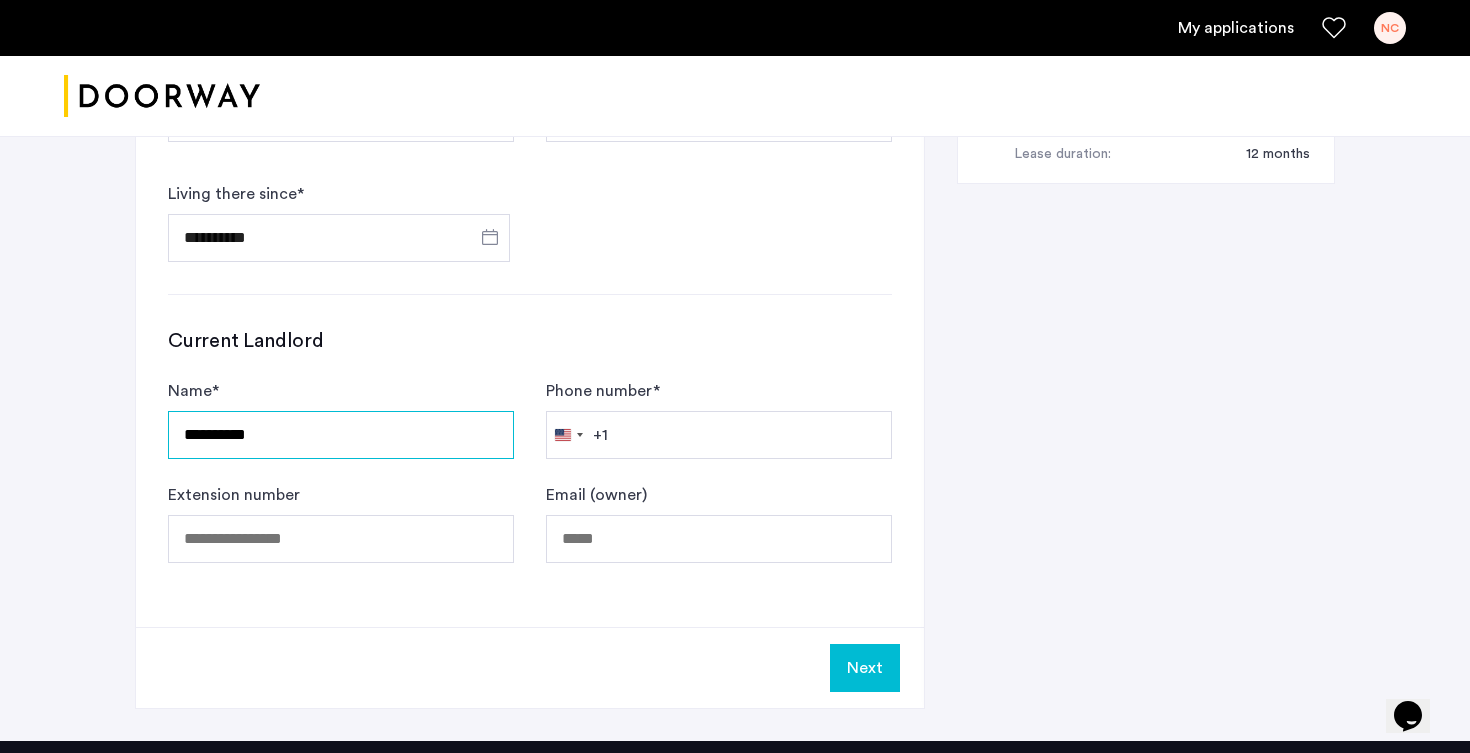 type on "**********" 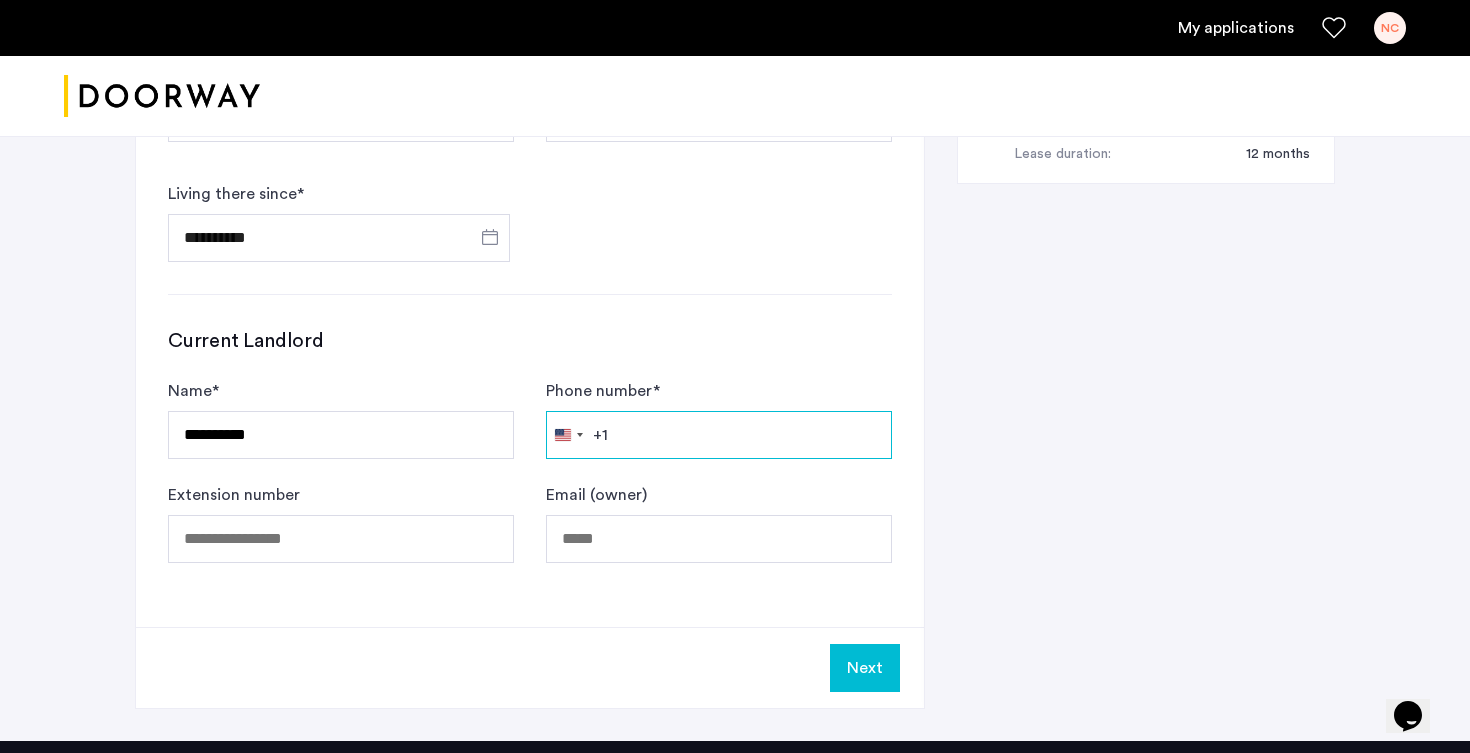 click on "Phone number  *" at bounding box center (719, 435) 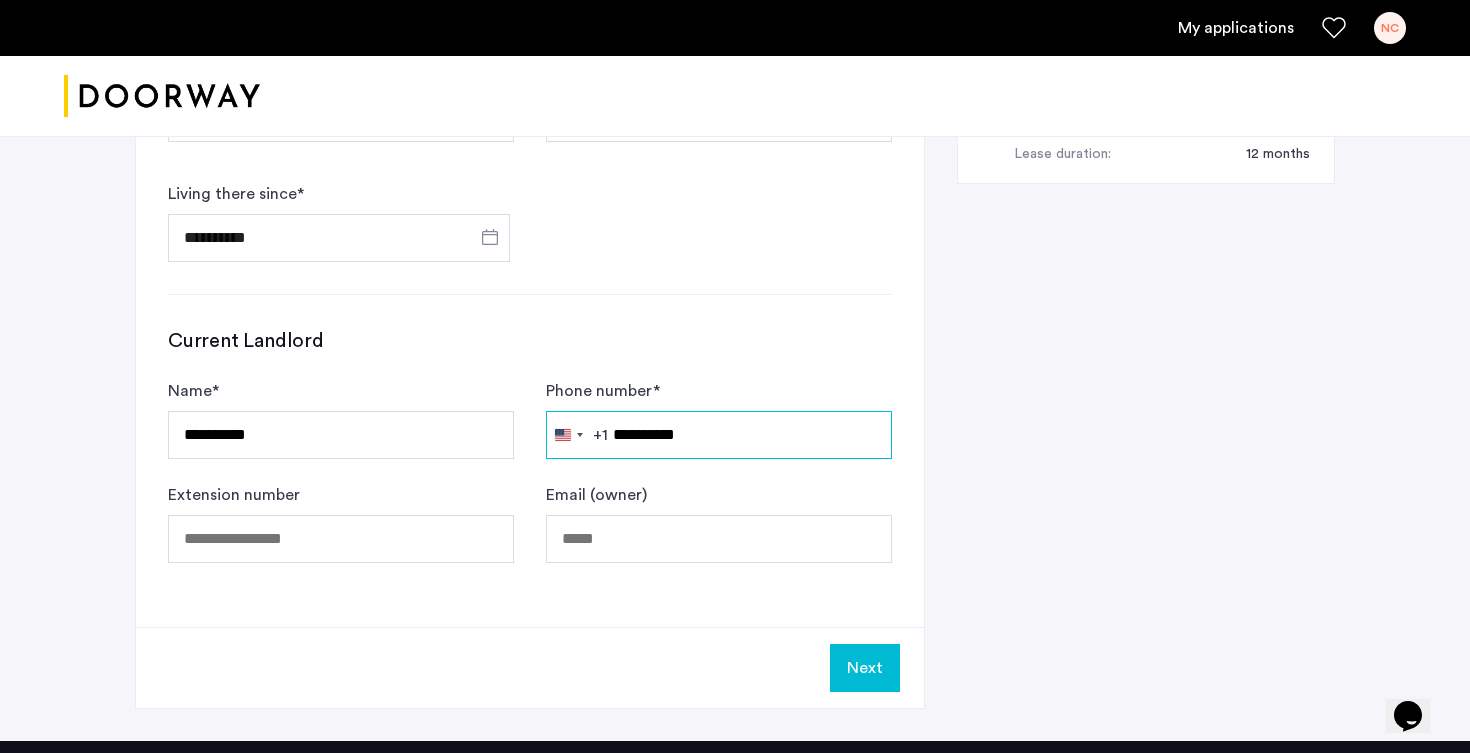 type on "**********" 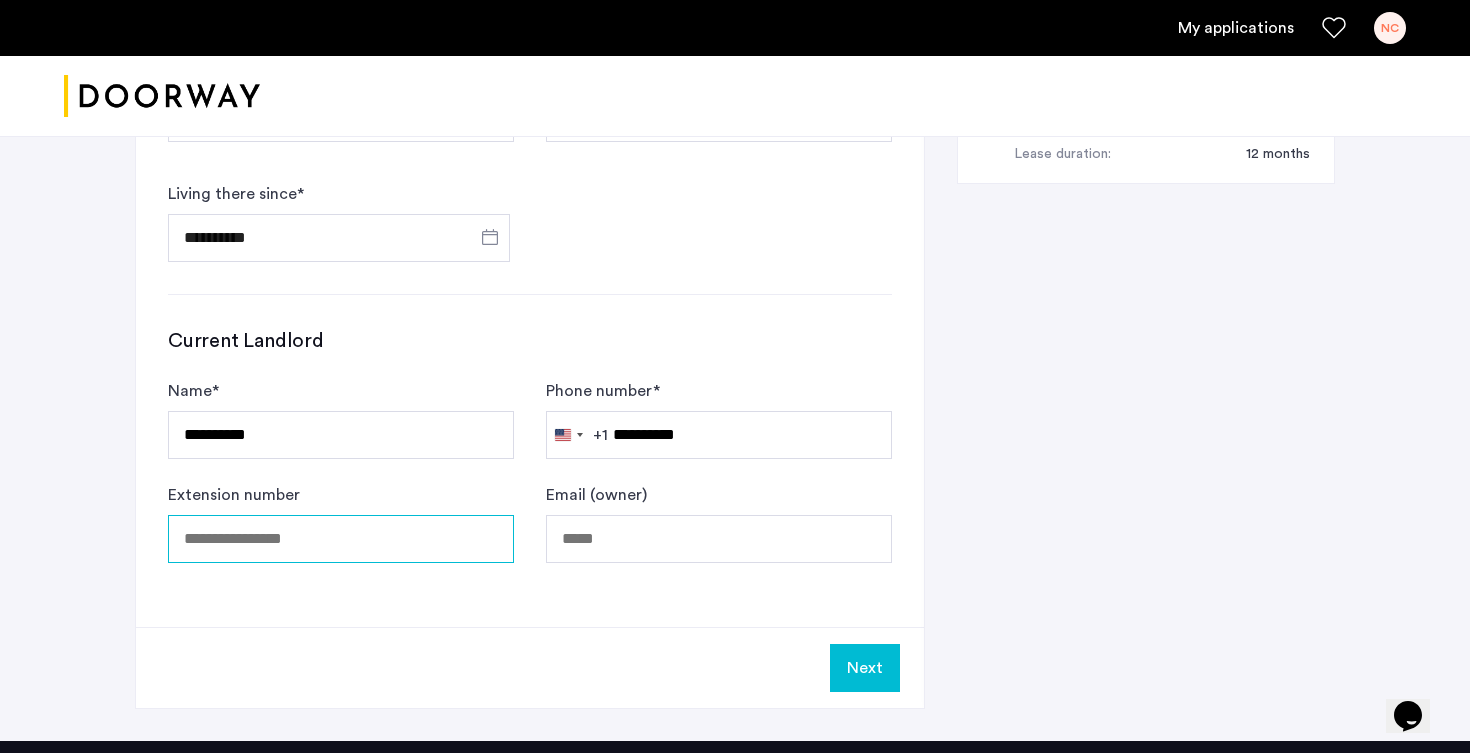 click on "Extension number" at bounding box center (341, 539) 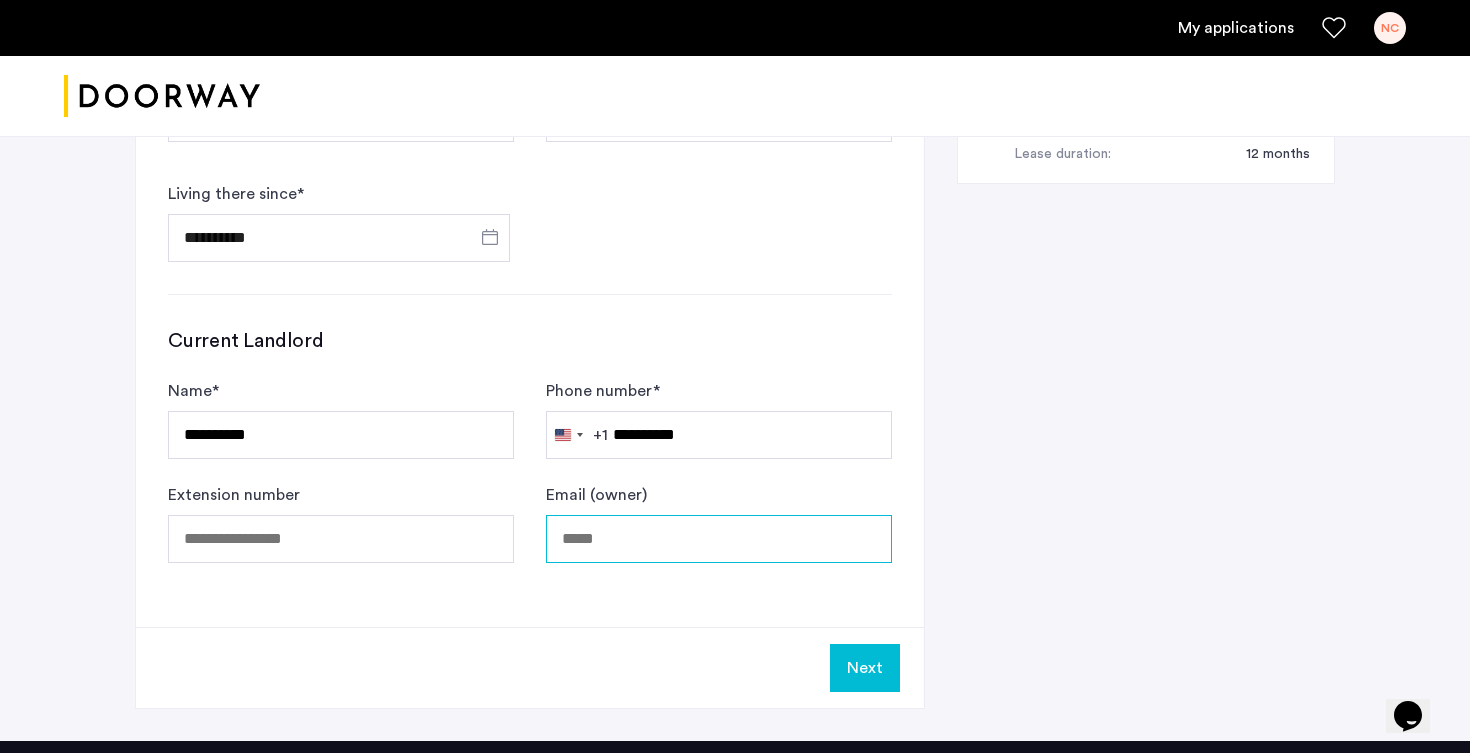 click on "Email (owner)" at bounding box center (719, 539) 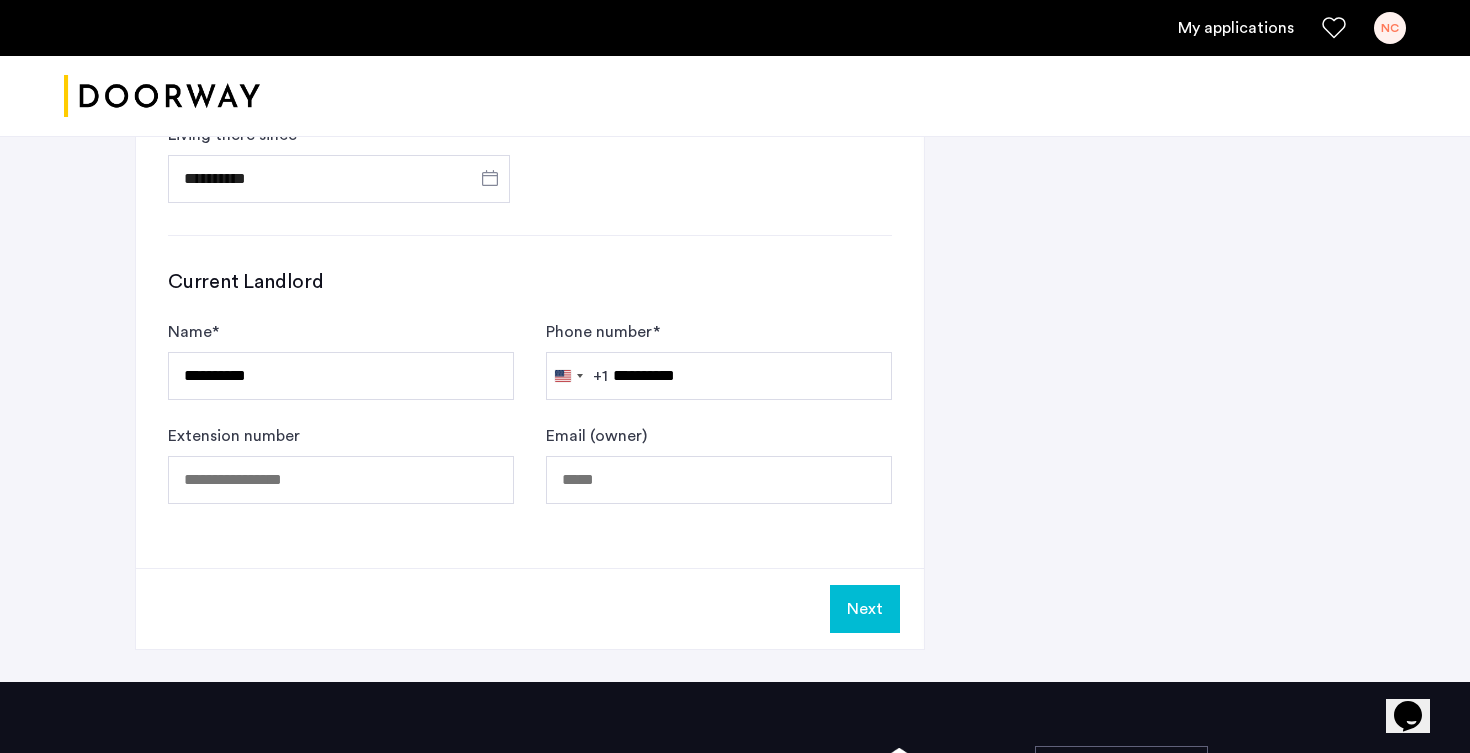 click on "Next" 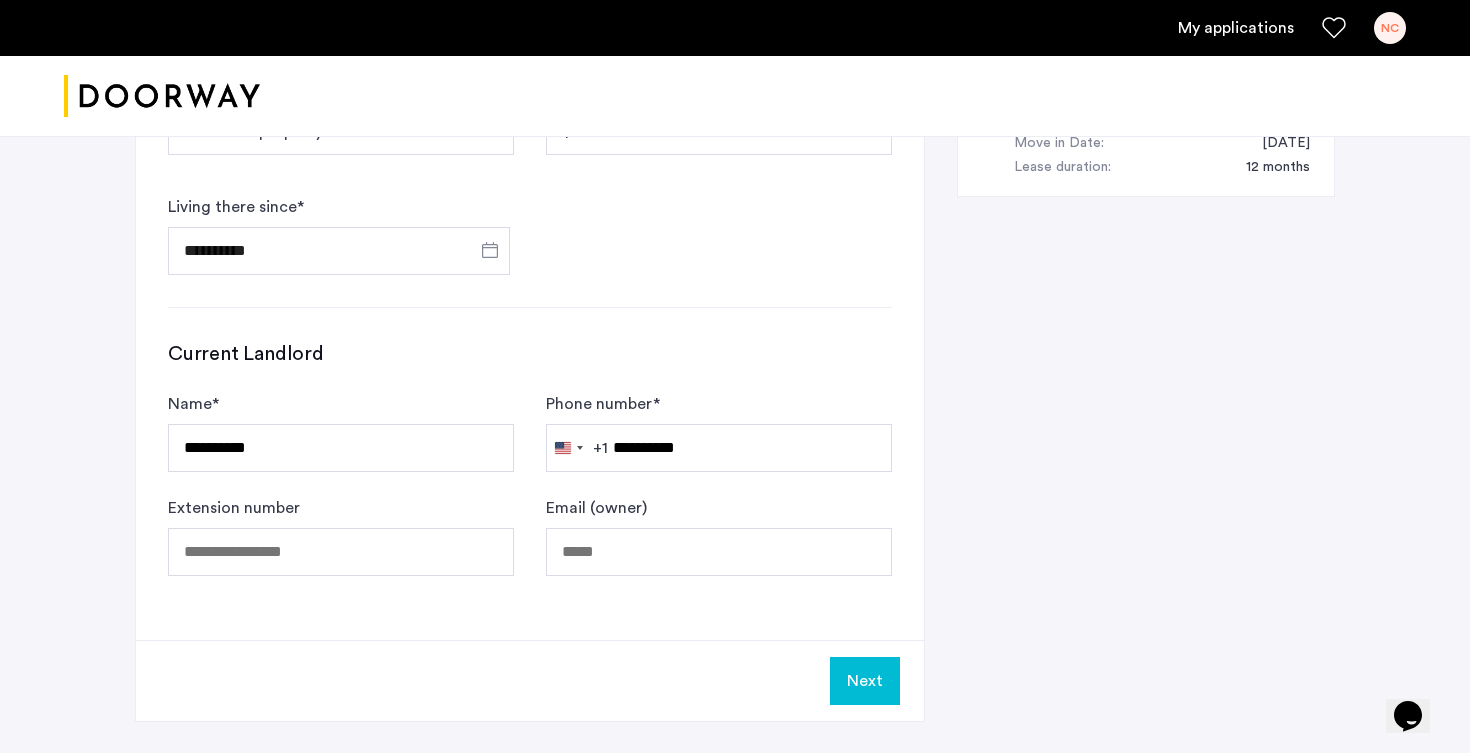 click on "Next" 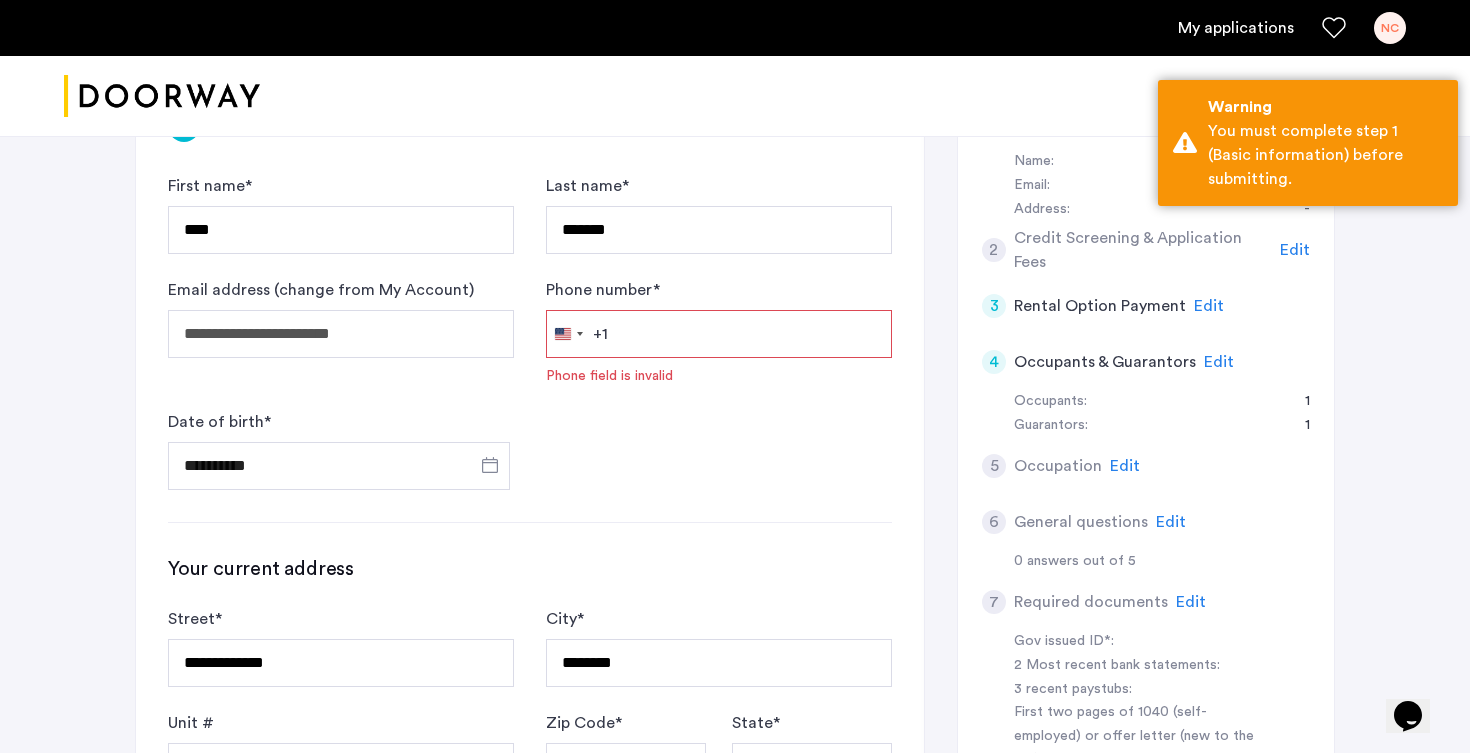 scroll, scrollTop: 374, scrollLeft: 0, axis: vertical 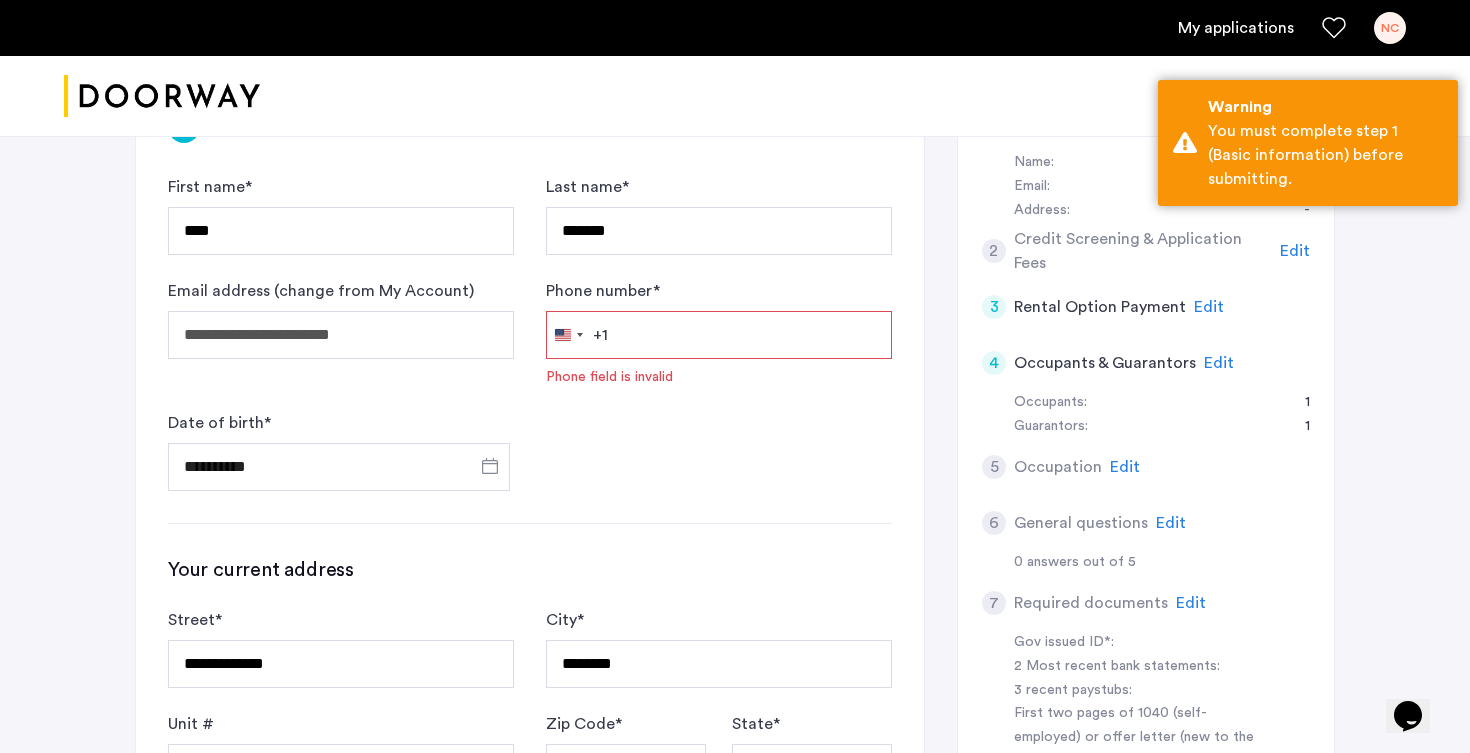 click on "Phone number  *" at bounding box center [719, 335] 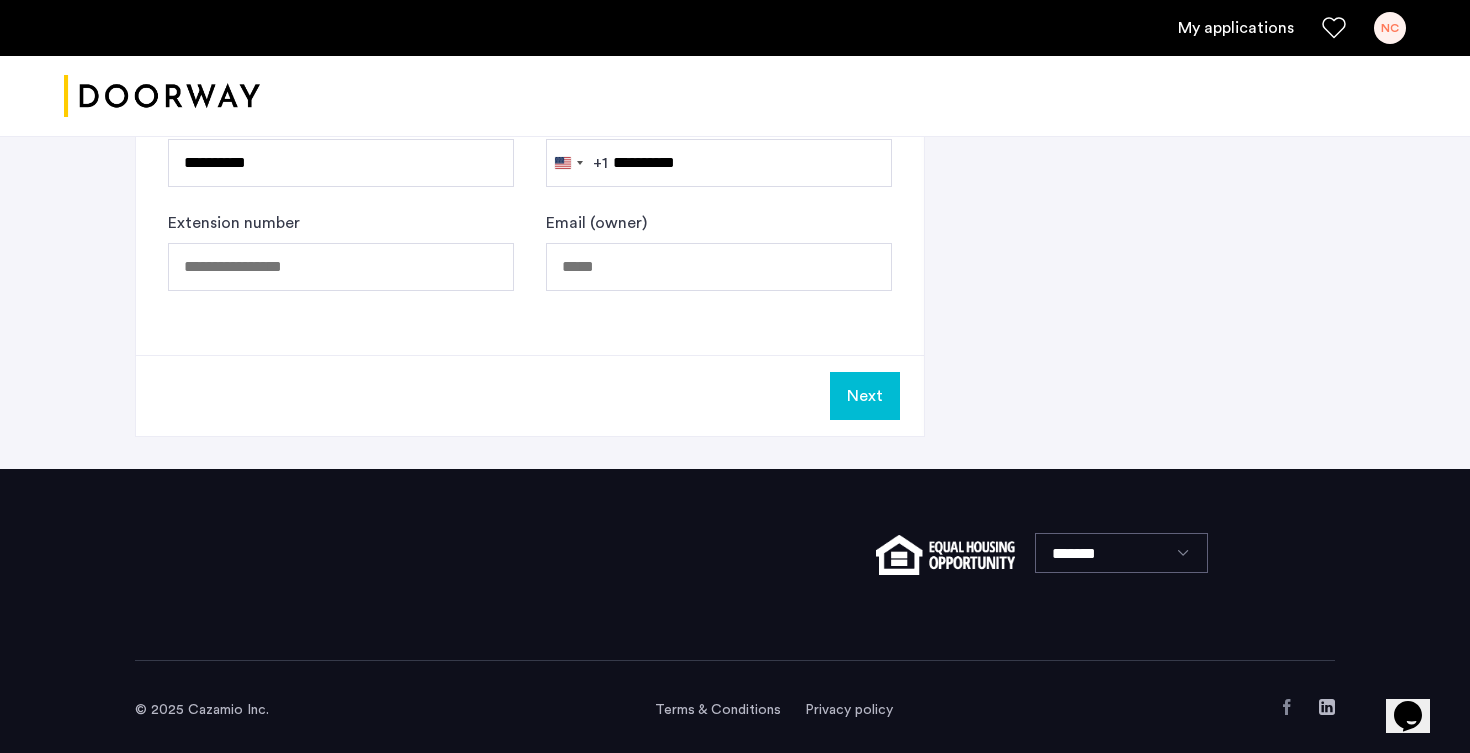 scroll, scrollTop: 1420, scrollLeft: 0, axis: vertical 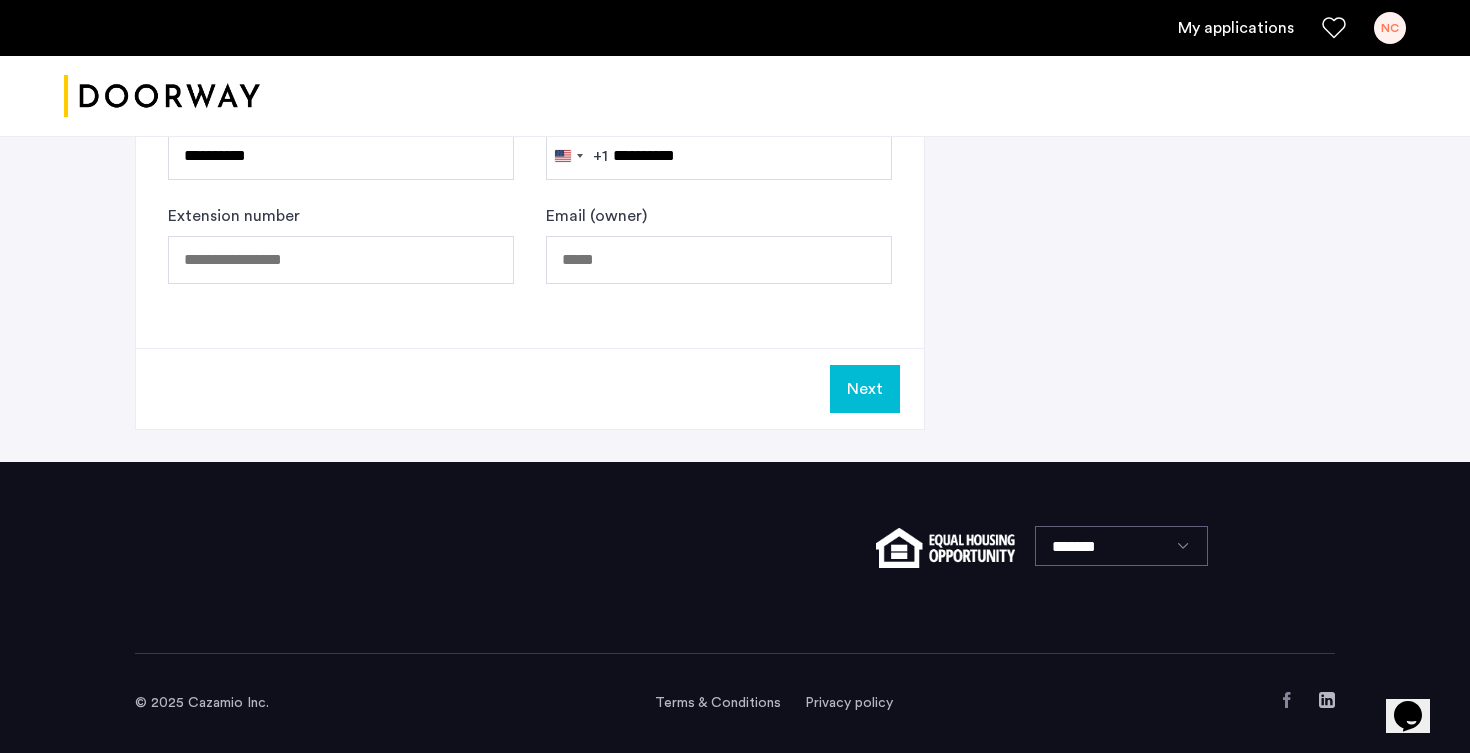 click on "Next" 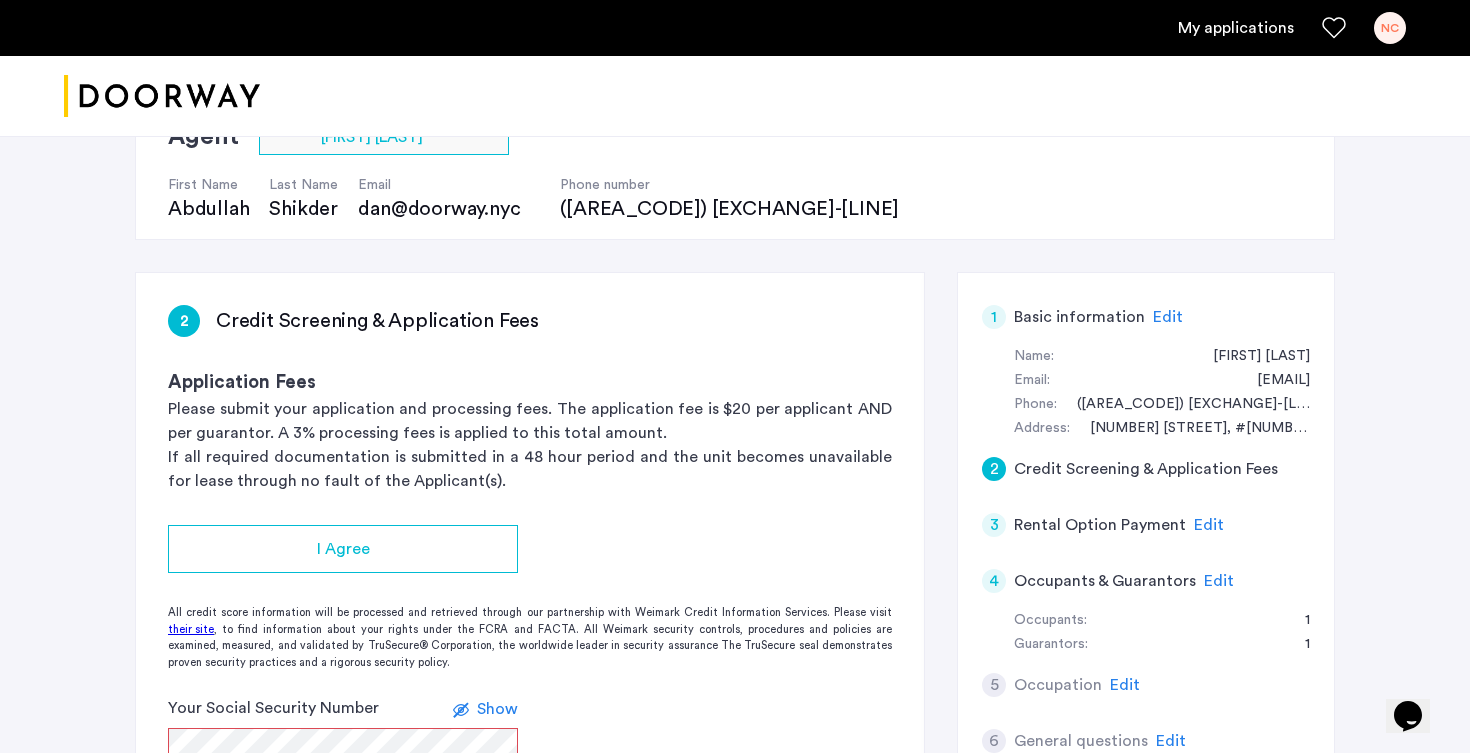 scroll, scrollTop: 235, scrollLeft: 0, axis: vertical 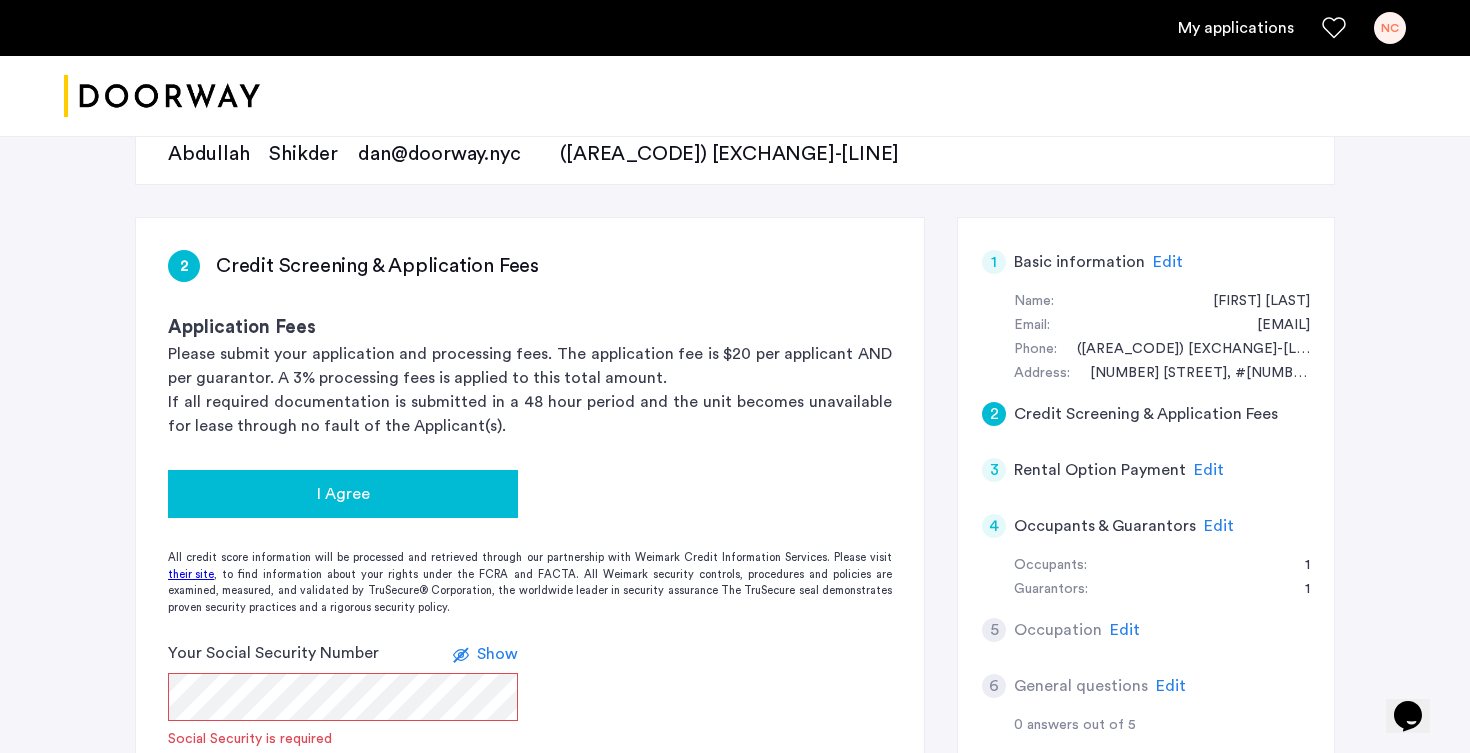 click on "I Agree" 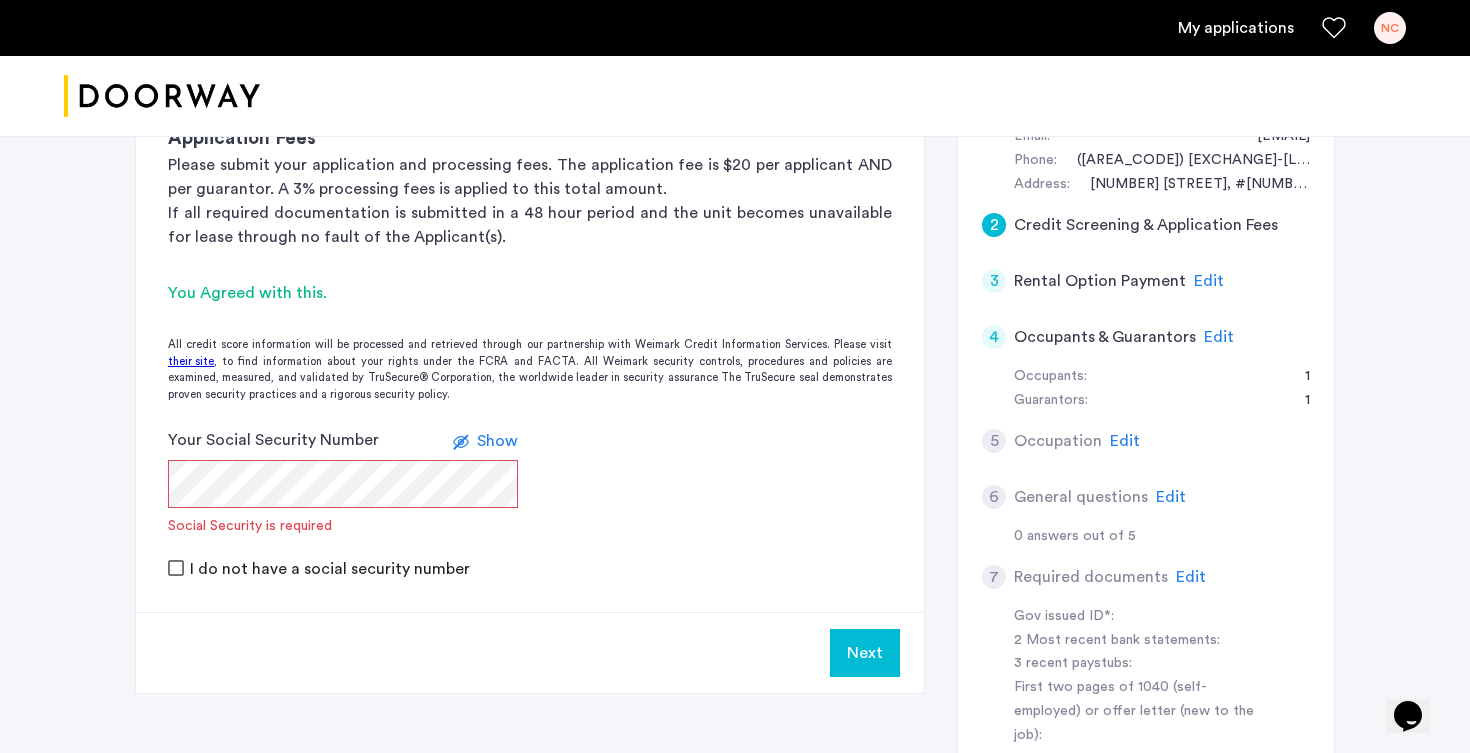 scroll, scrollTop: 426, scrollLeft: 0, axis: vertical 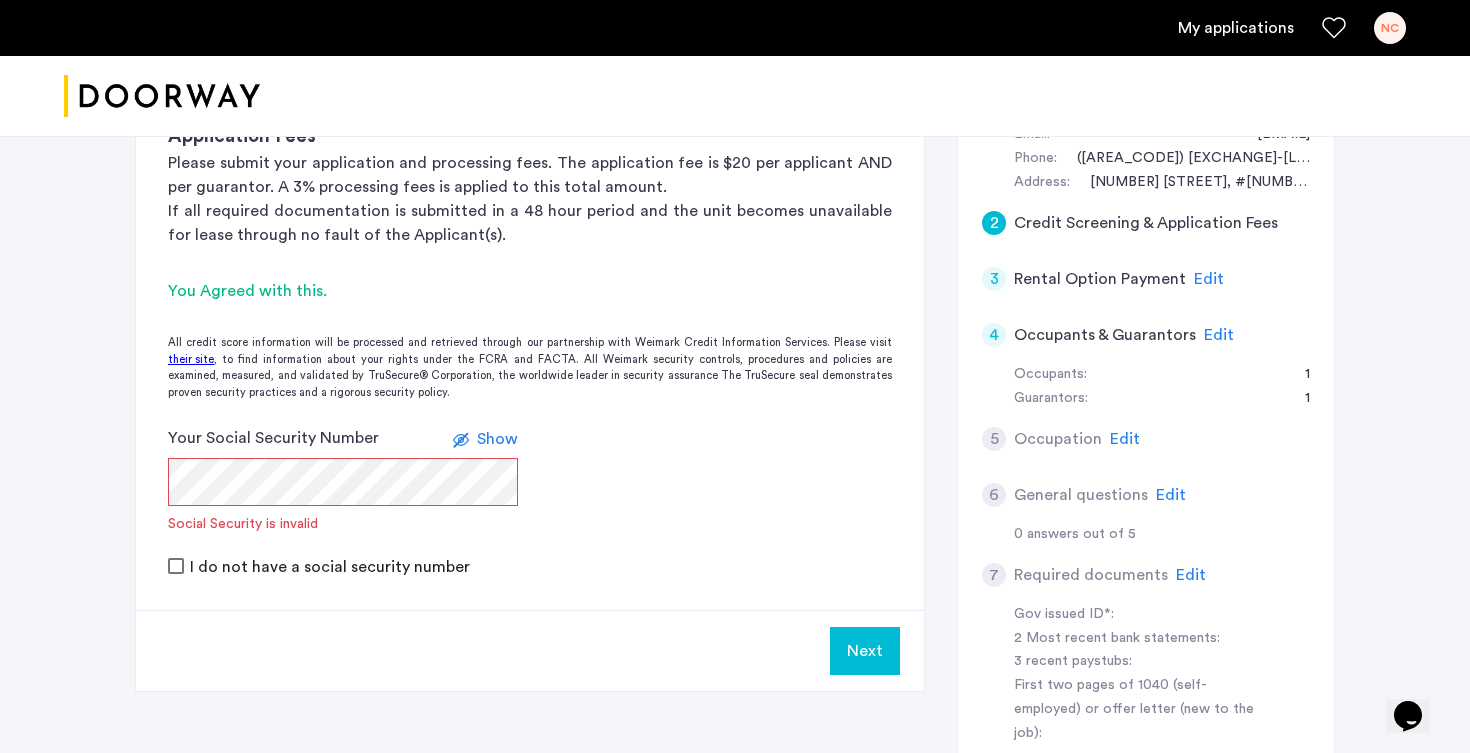 click on "Show" 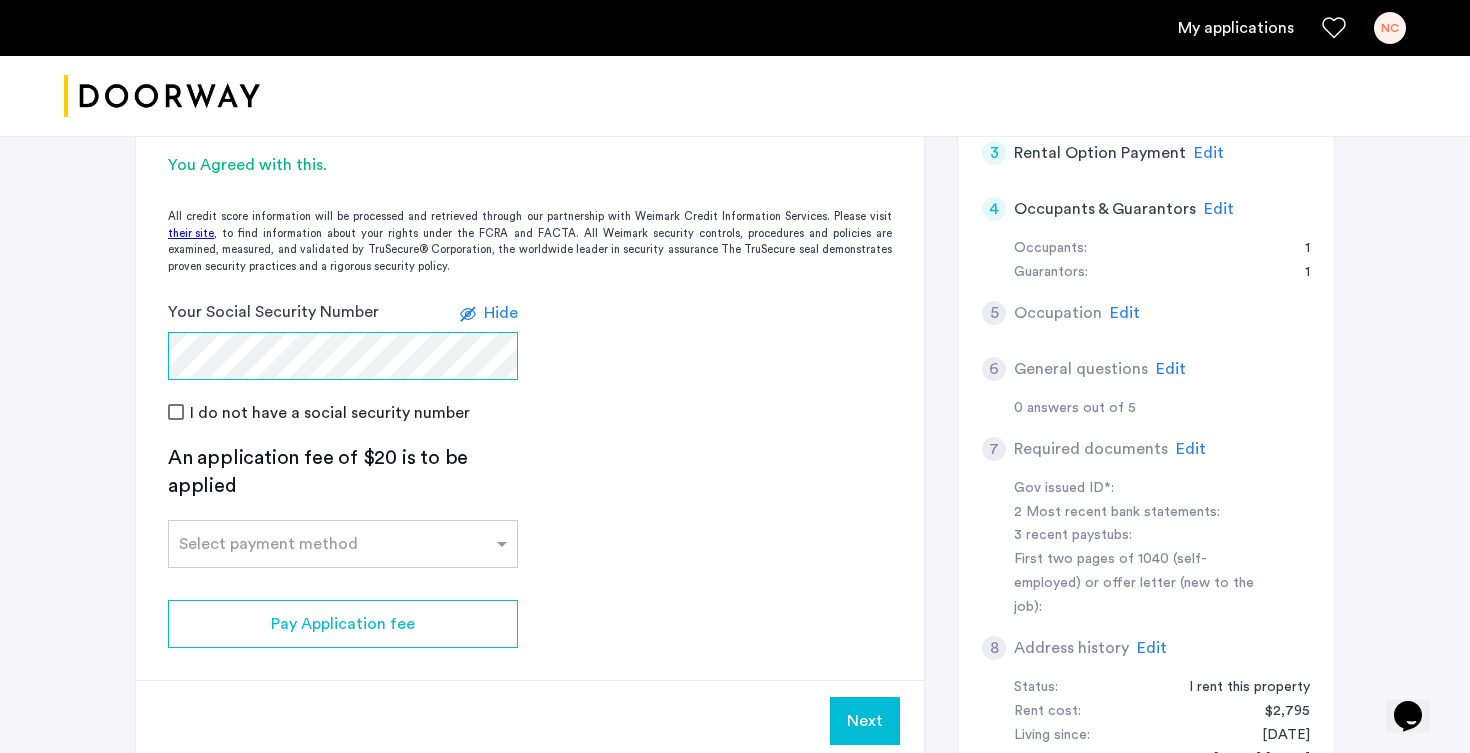 scroll, scrollTop: 536, scrollLeft: 0, axis: vertical 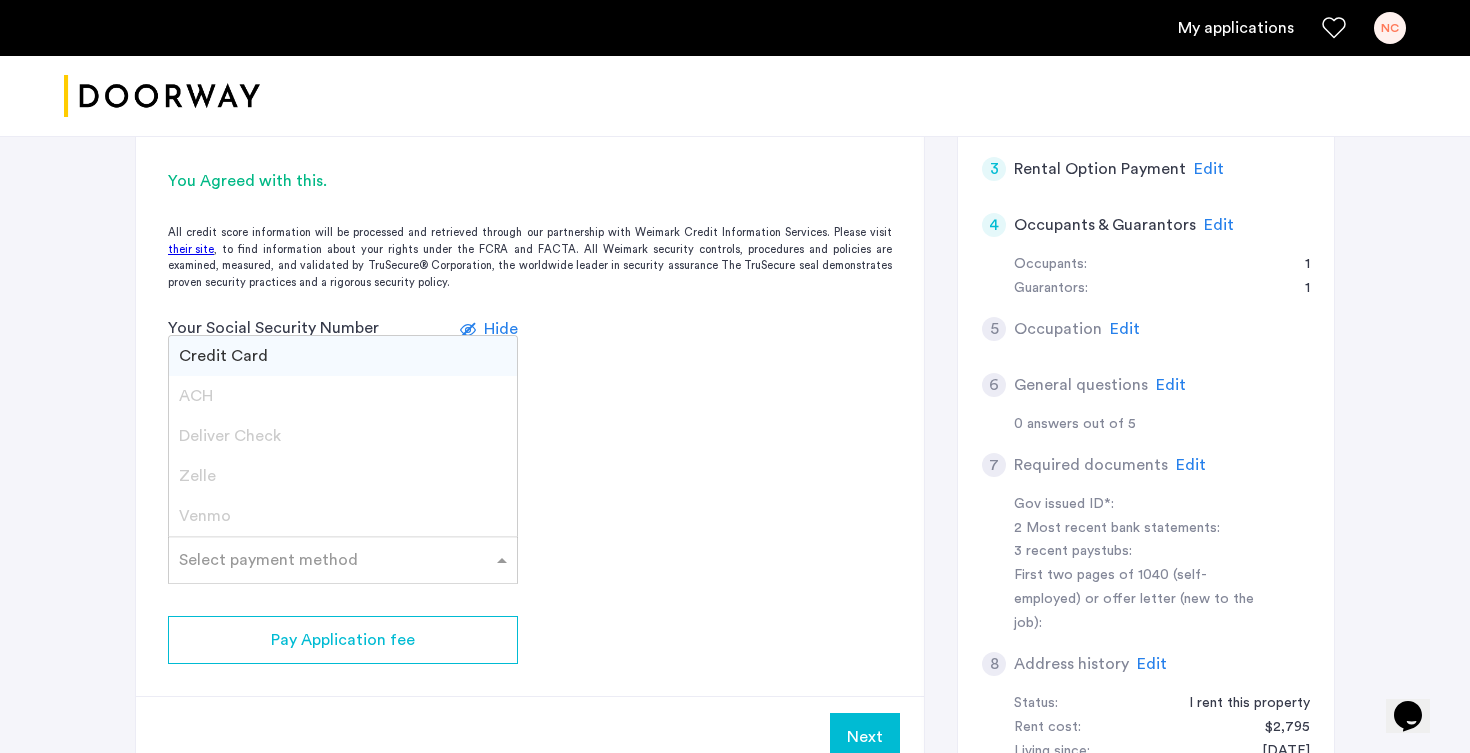 click 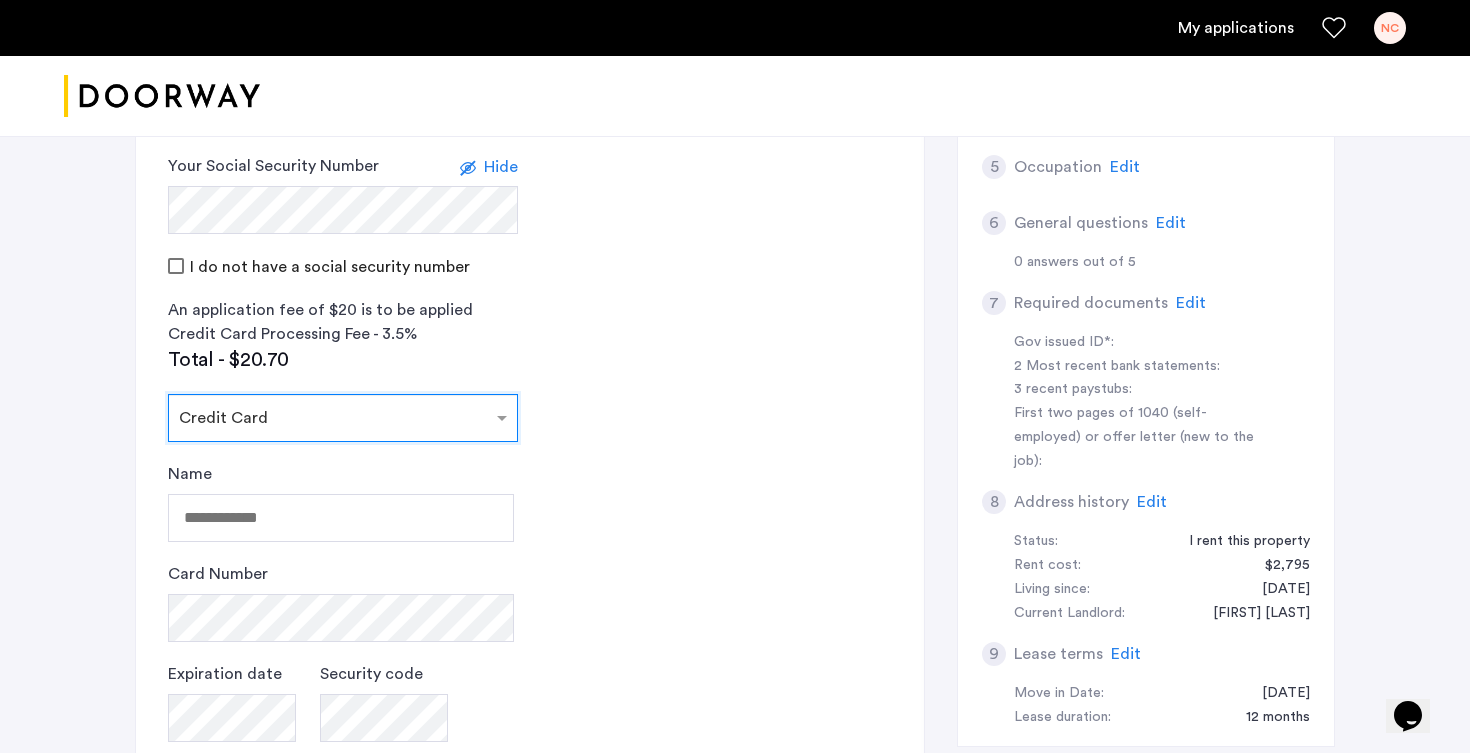scroll, scrollTop: 700, scrollLeft: 0, axis: vertical 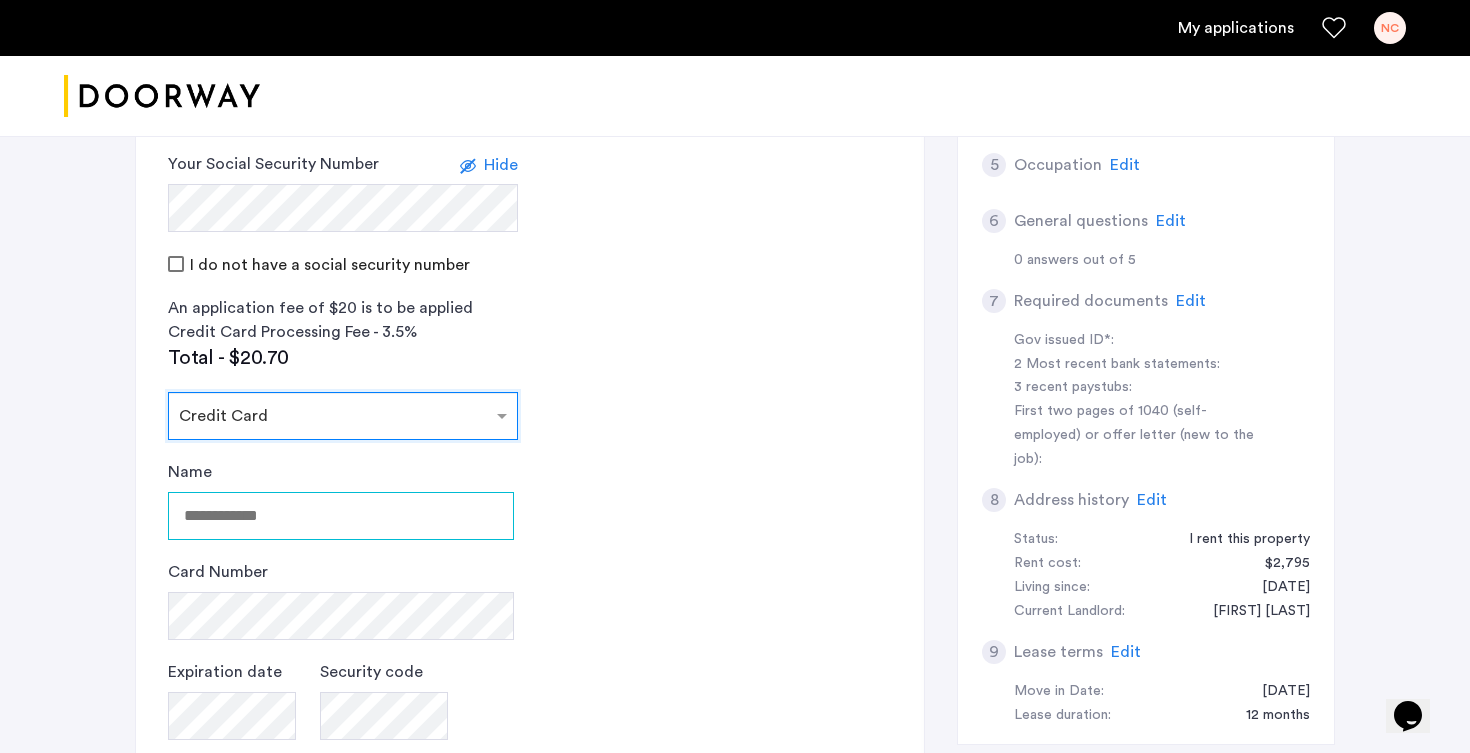 click on "Name" at bounding box center [341, 516] 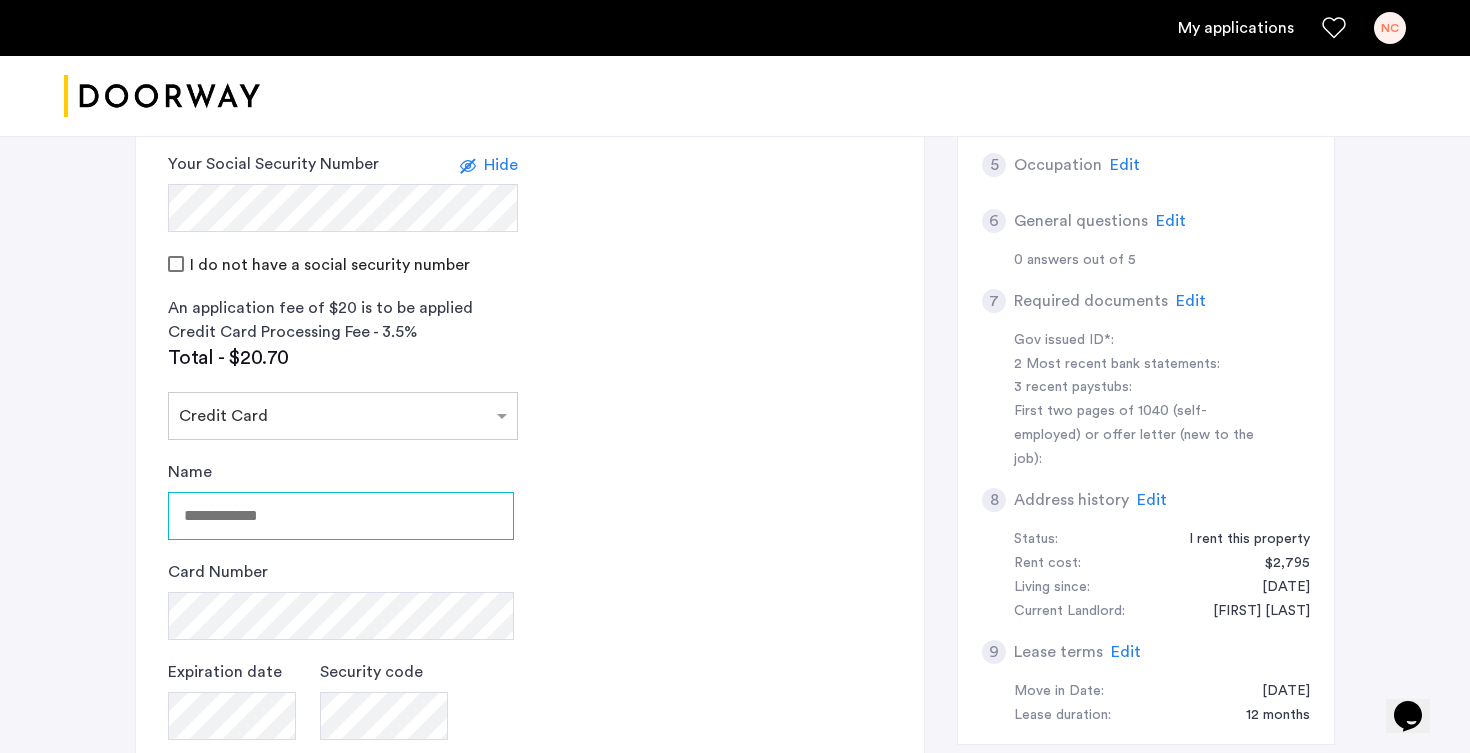 type on "**********" 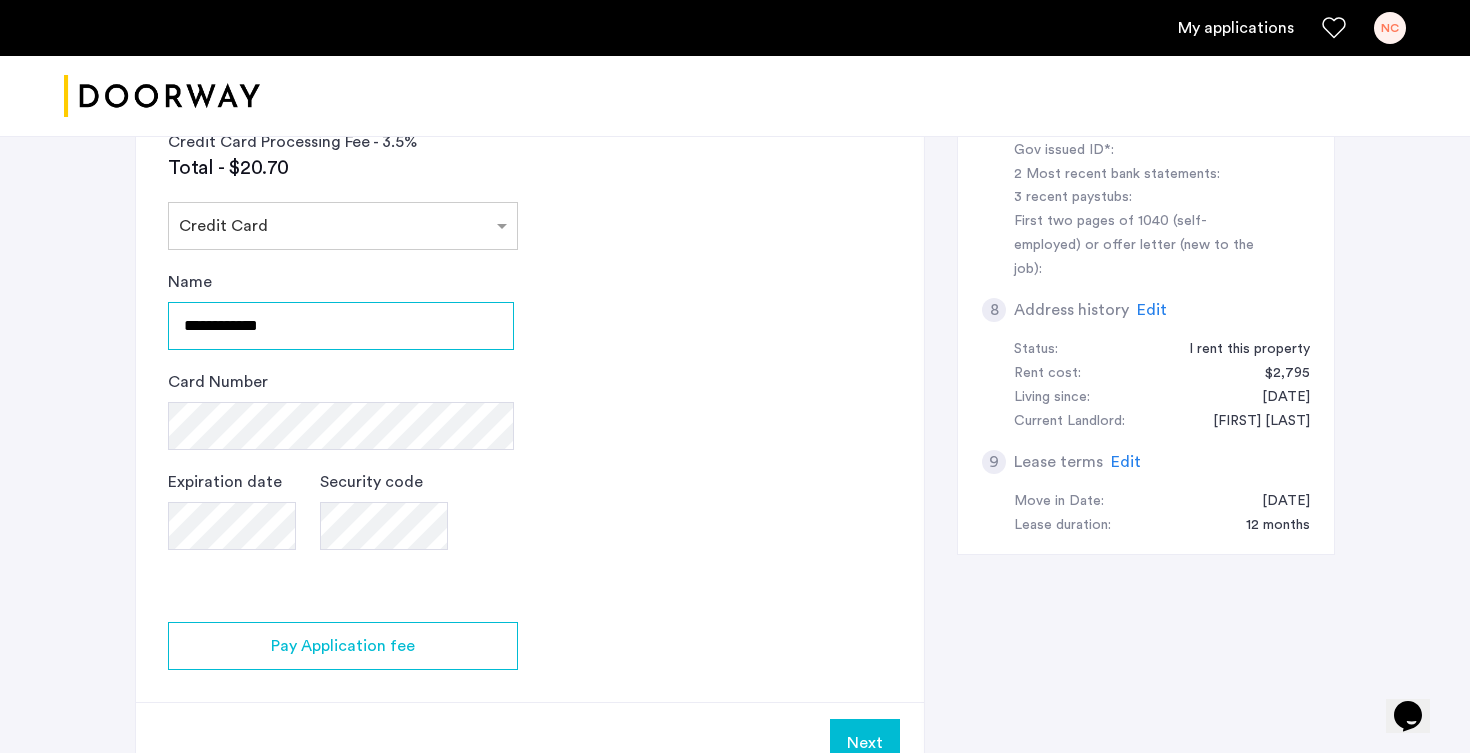 scroll, scrollTop: 892, scrollLeft: 0, axis: vertical 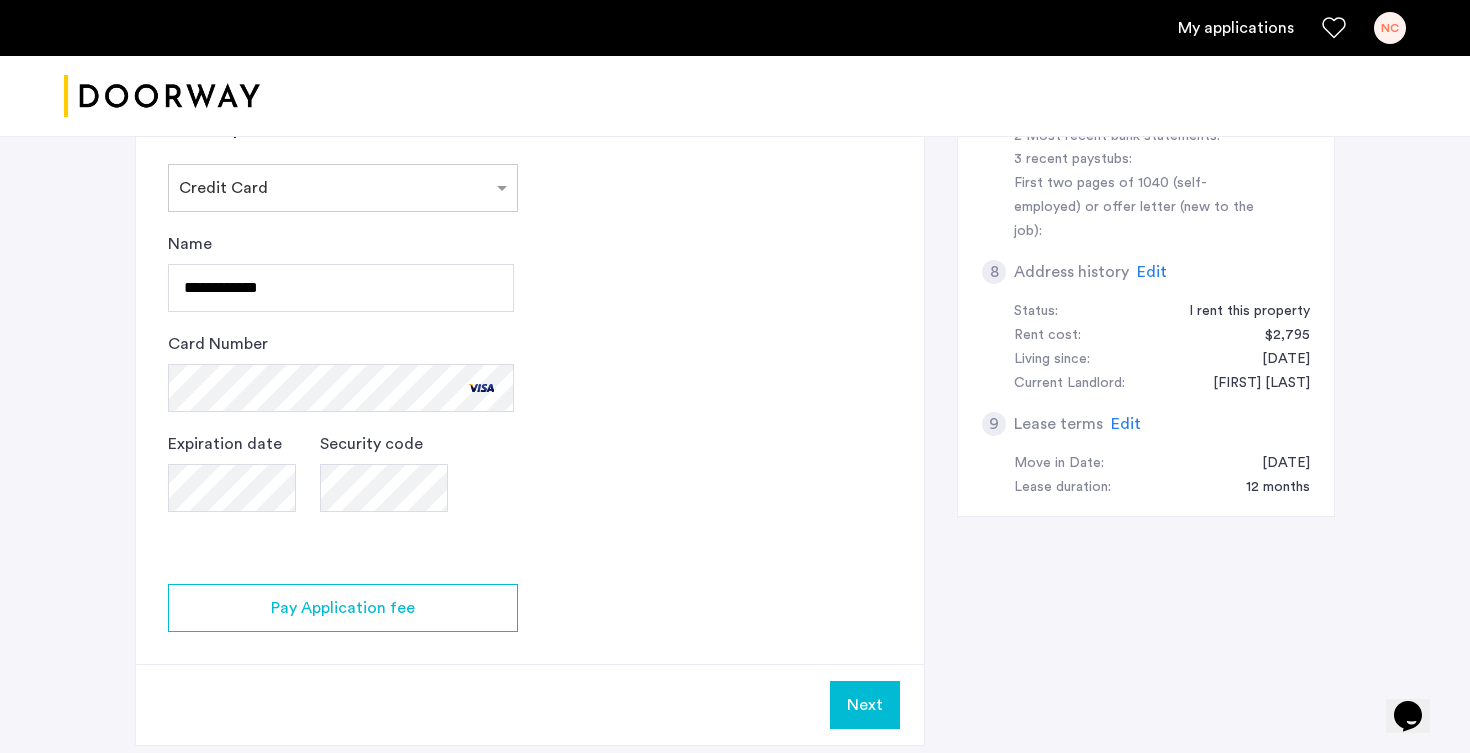 click on "Expiration date" 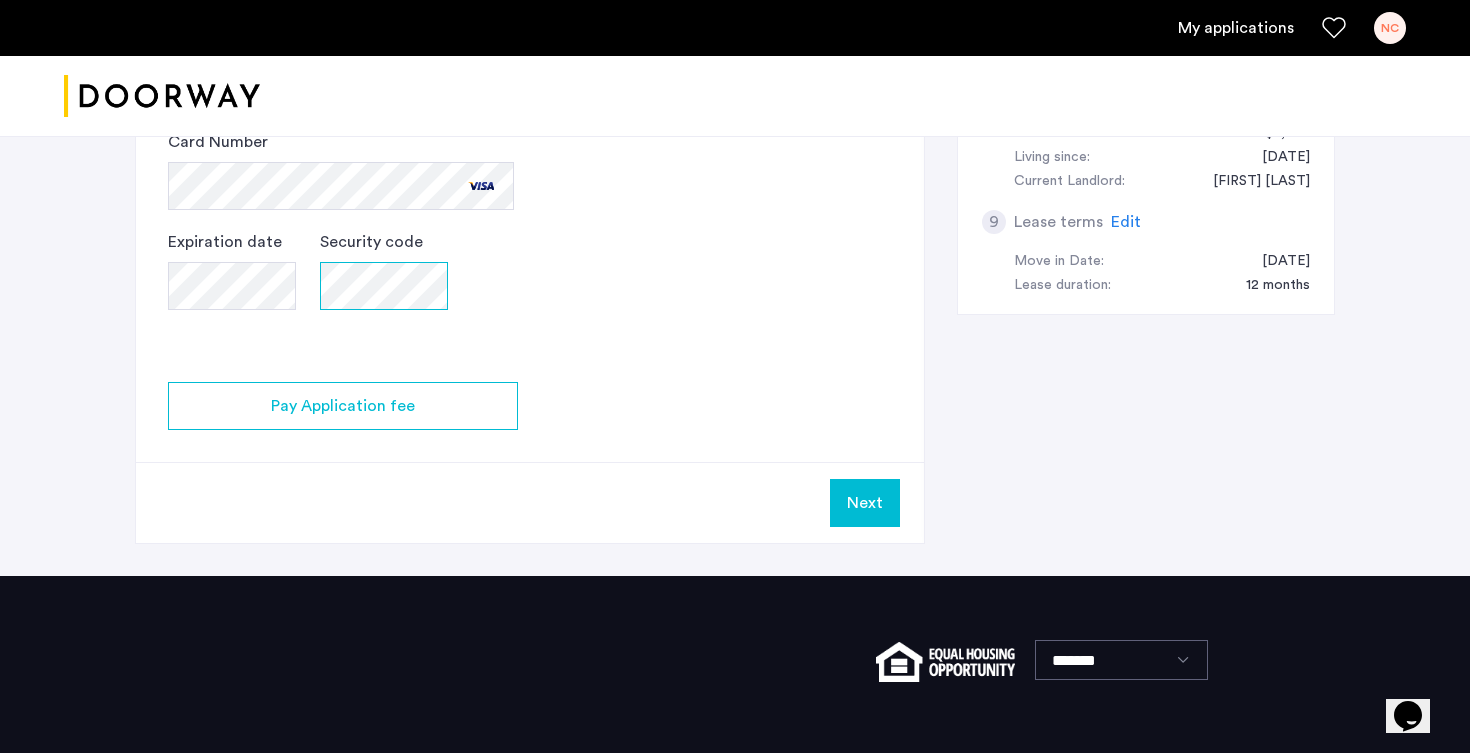 scroll, scrollTop: 1160, scrollLeft: 0, axis: vertical 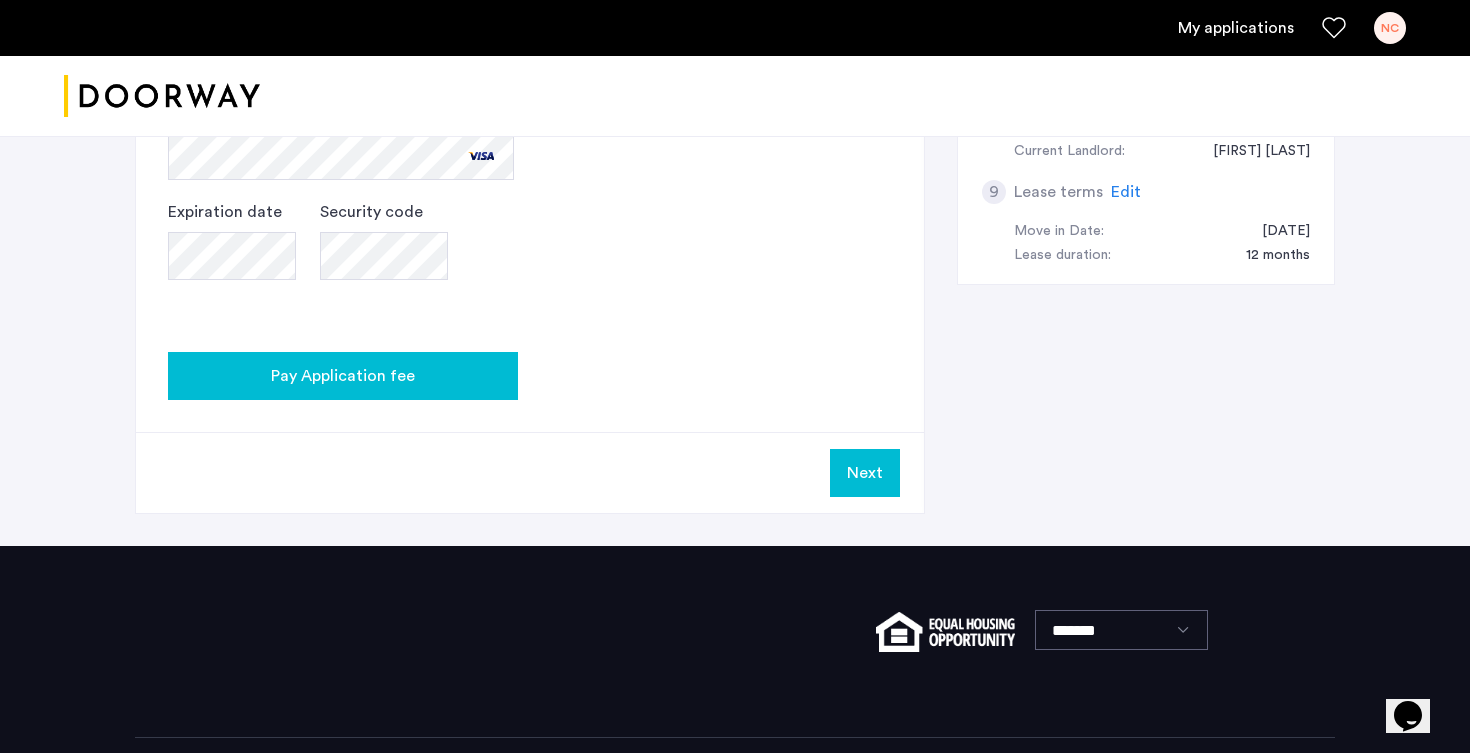 click on "Pay Application fee" 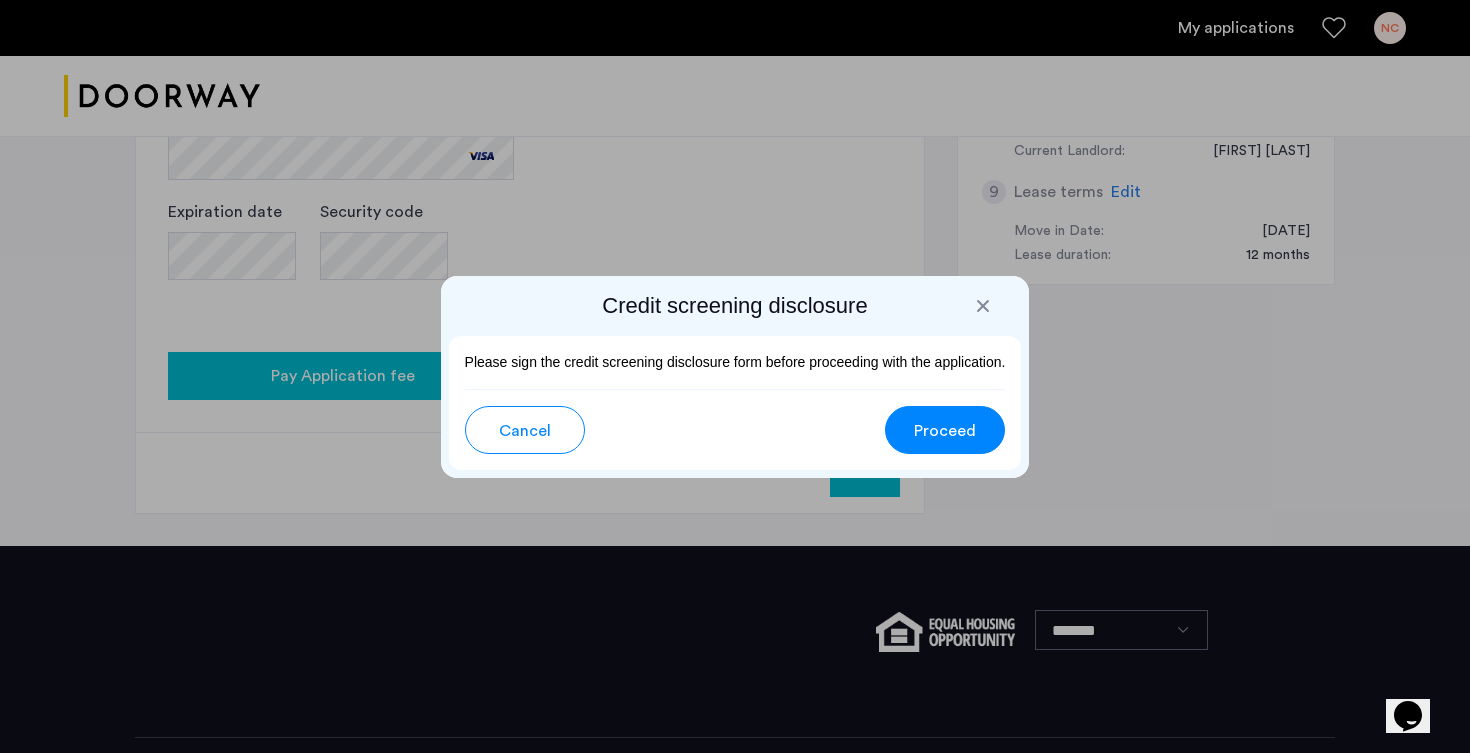 scroll, scrollTop: 0, scrollLeft: 0, axis: both 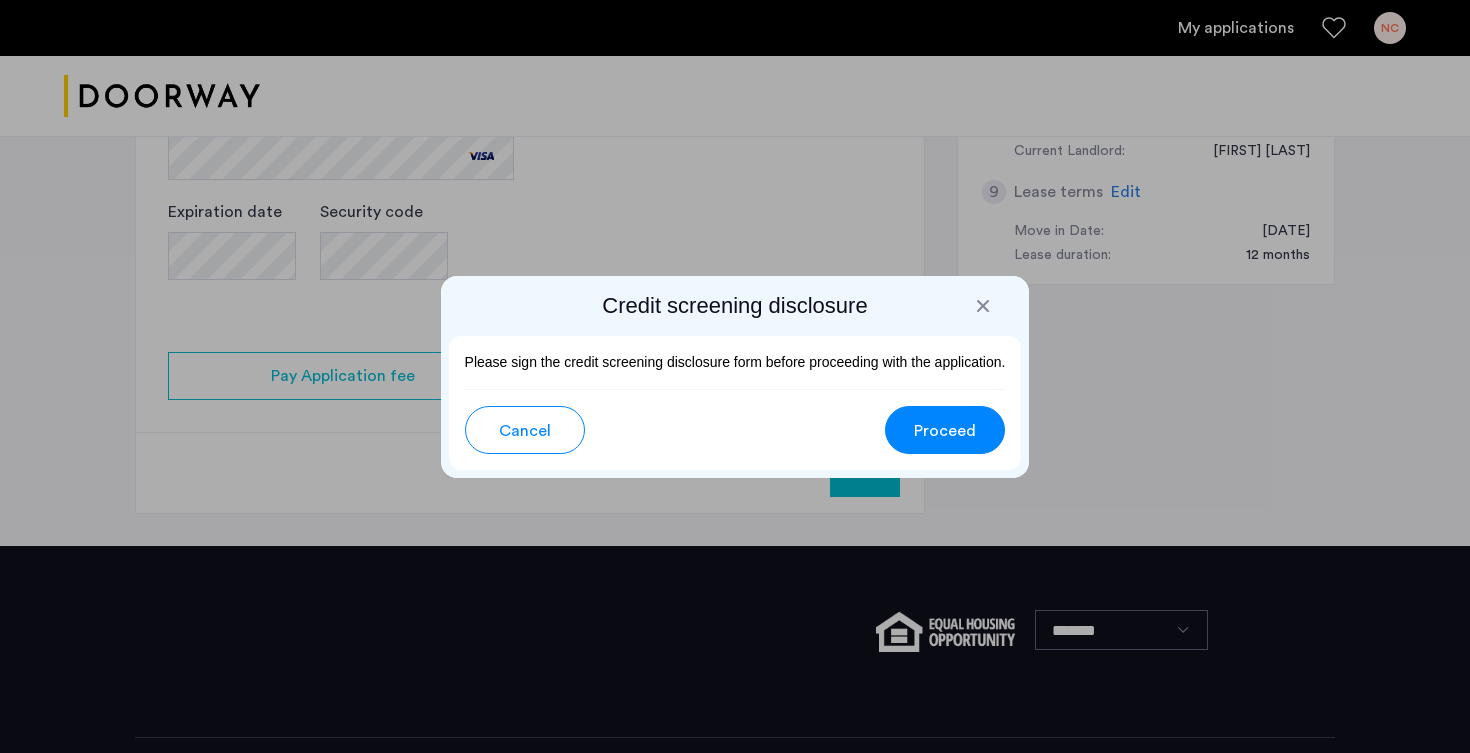 click on "Proceed" at bounding box center [945, 431] 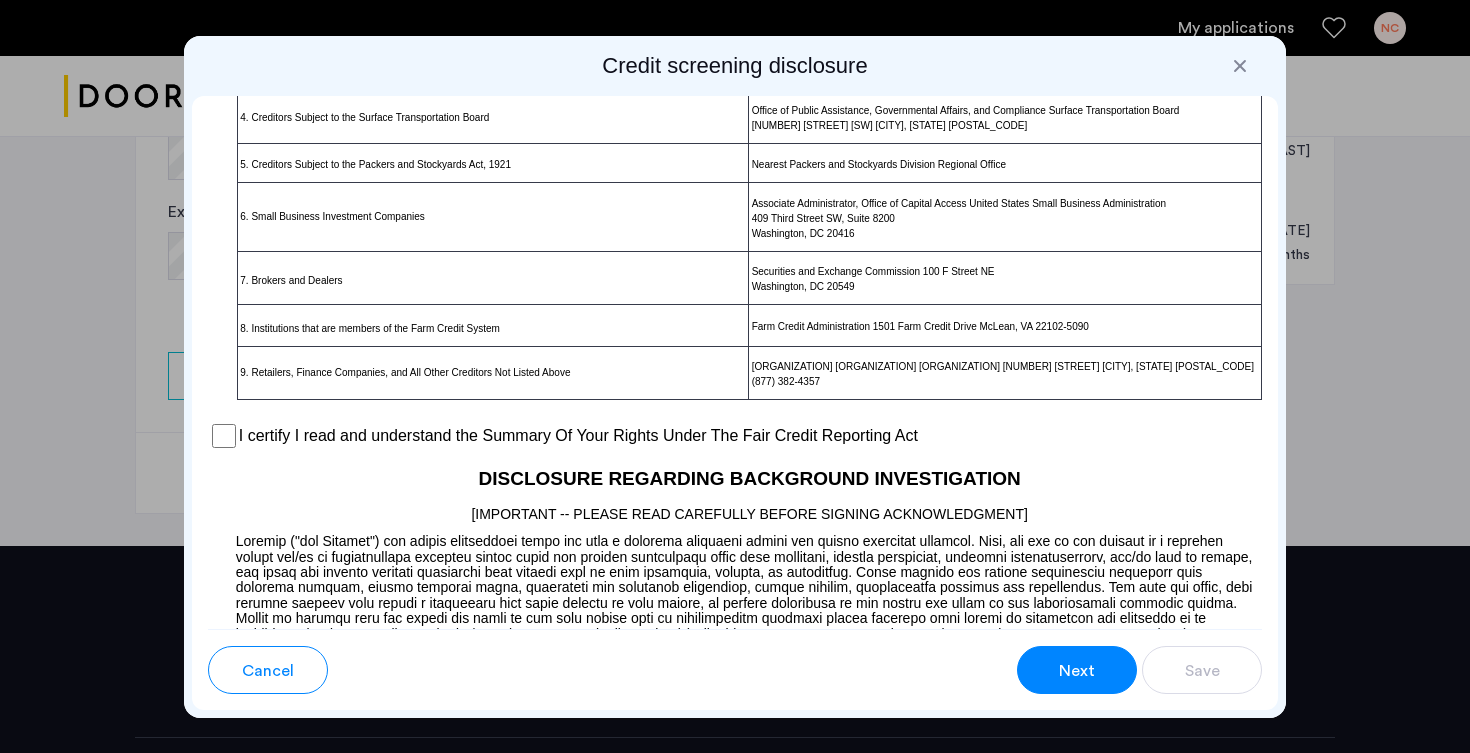 scroll, scrollTop: 1460, scrollLeft: 0, axis: vertical 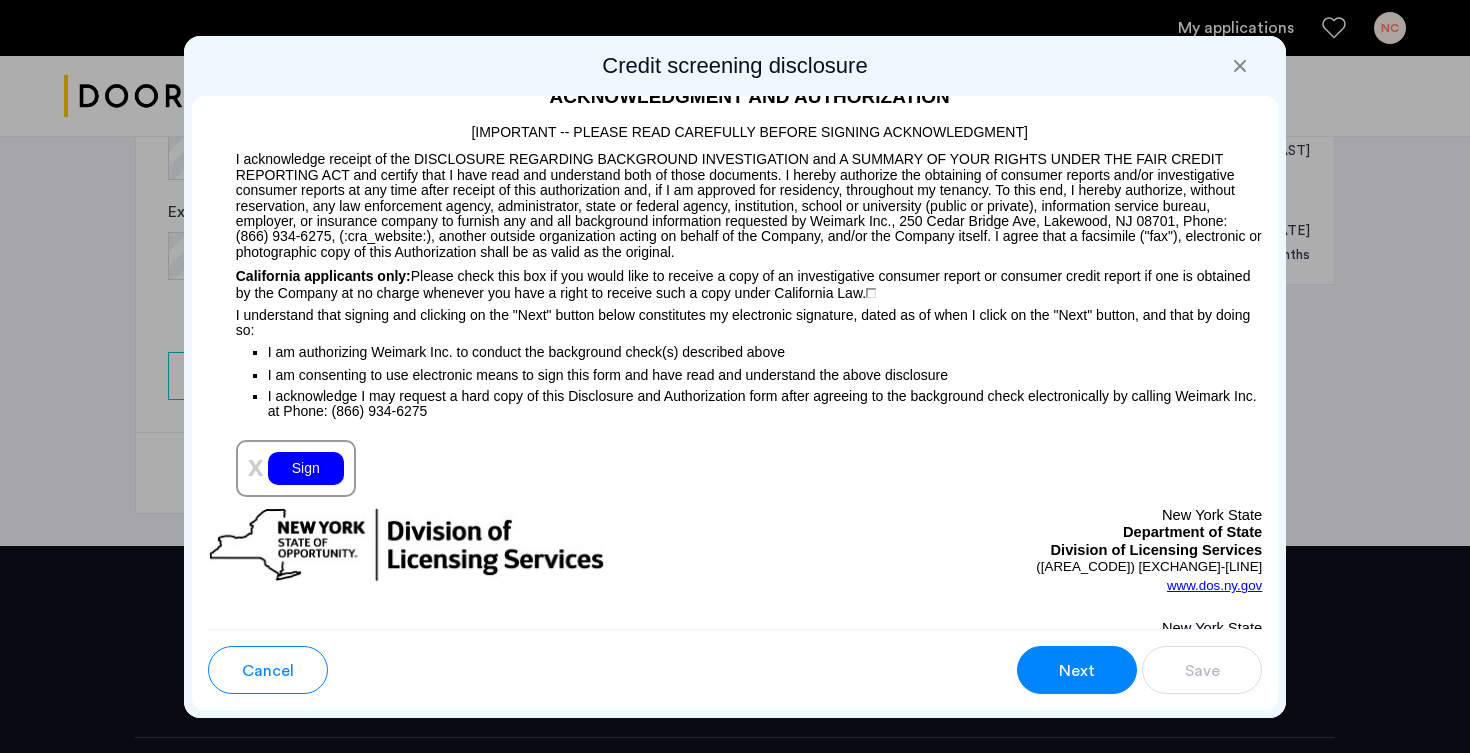 click on "Sign" at bounding box center [306, 468] 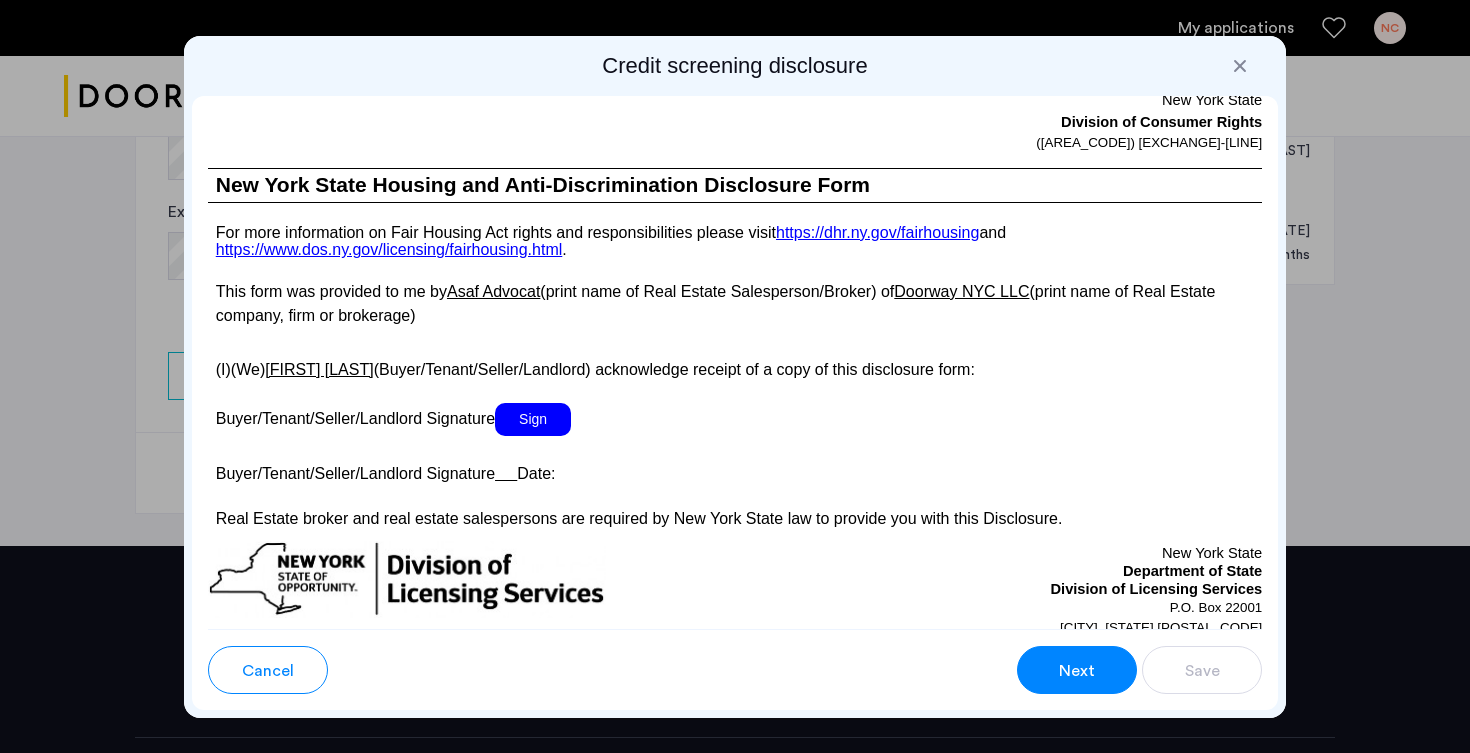 scroll, scrollTop: 3752, scrollLeft: 0, axis: vertical 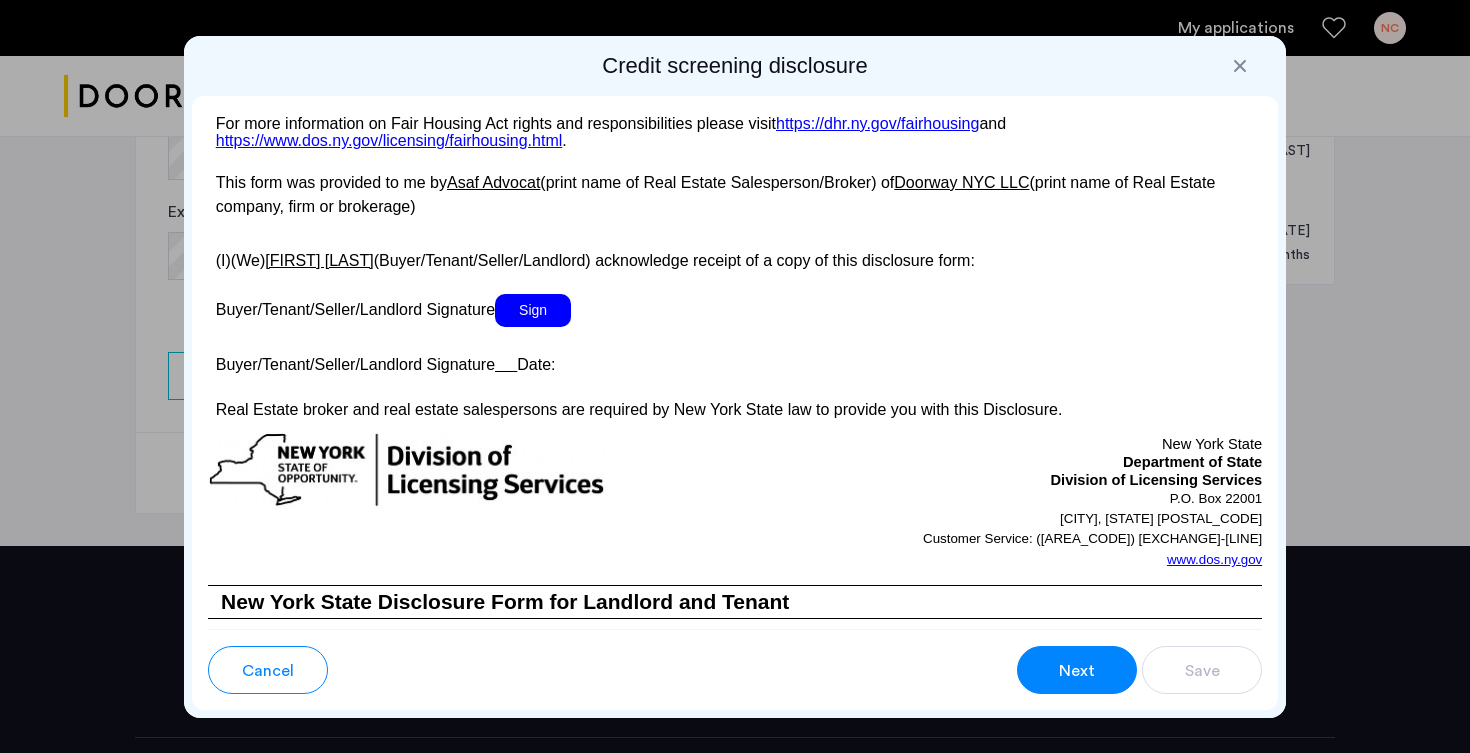 click on "Sign" at bounding box center (533, 310) 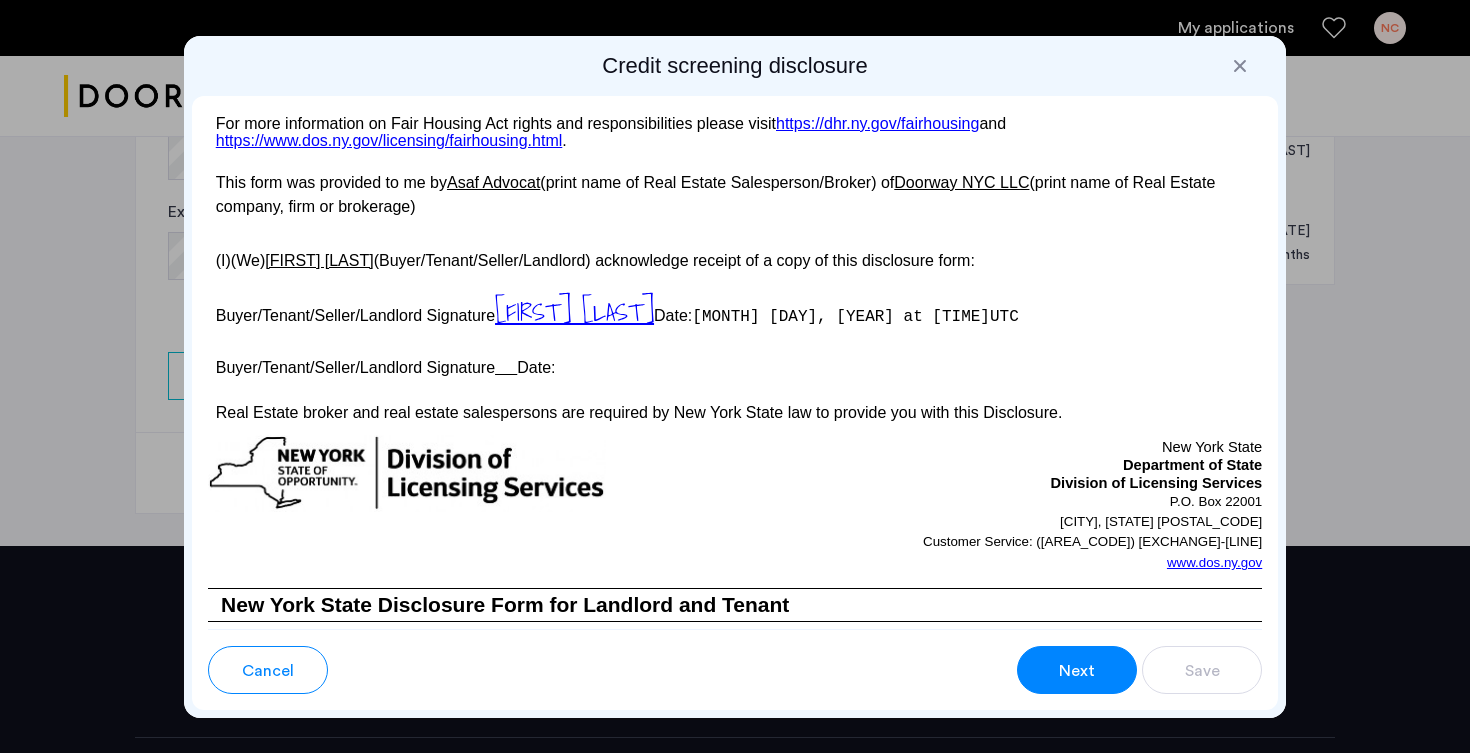 click at bounding box center [506, 367] 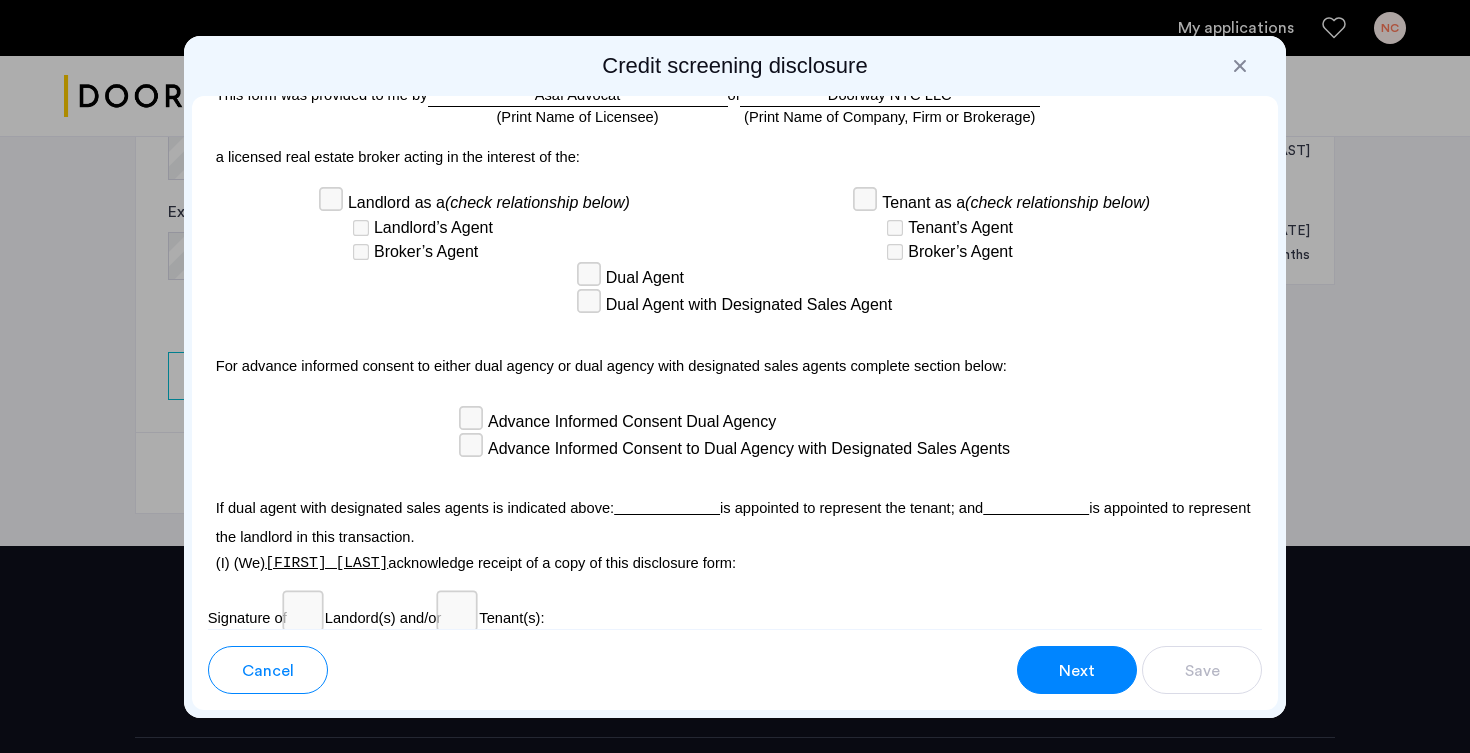 scroll, scrollTop: 5732, scrollLeft: 0, axis: vertical 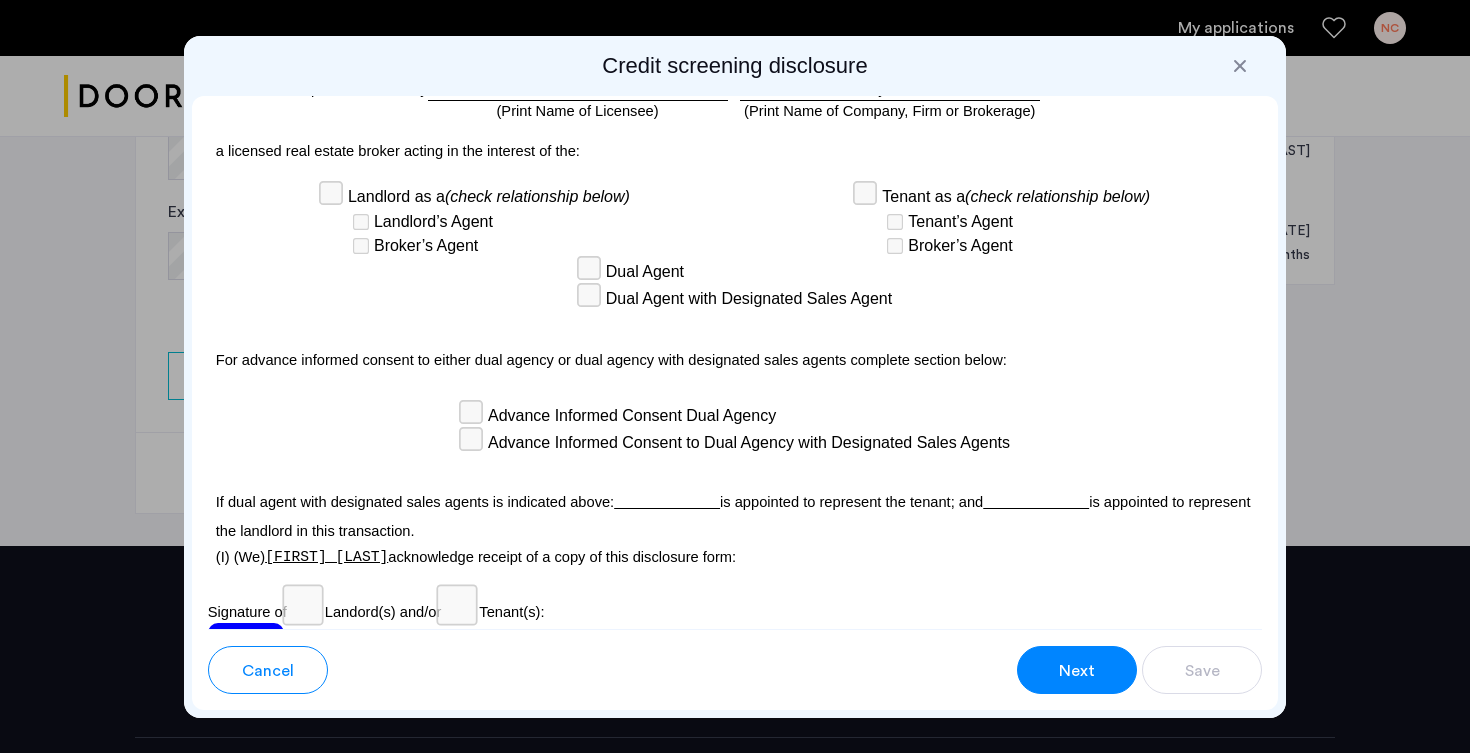 click on "Sign" at bounding box center [246, 639] 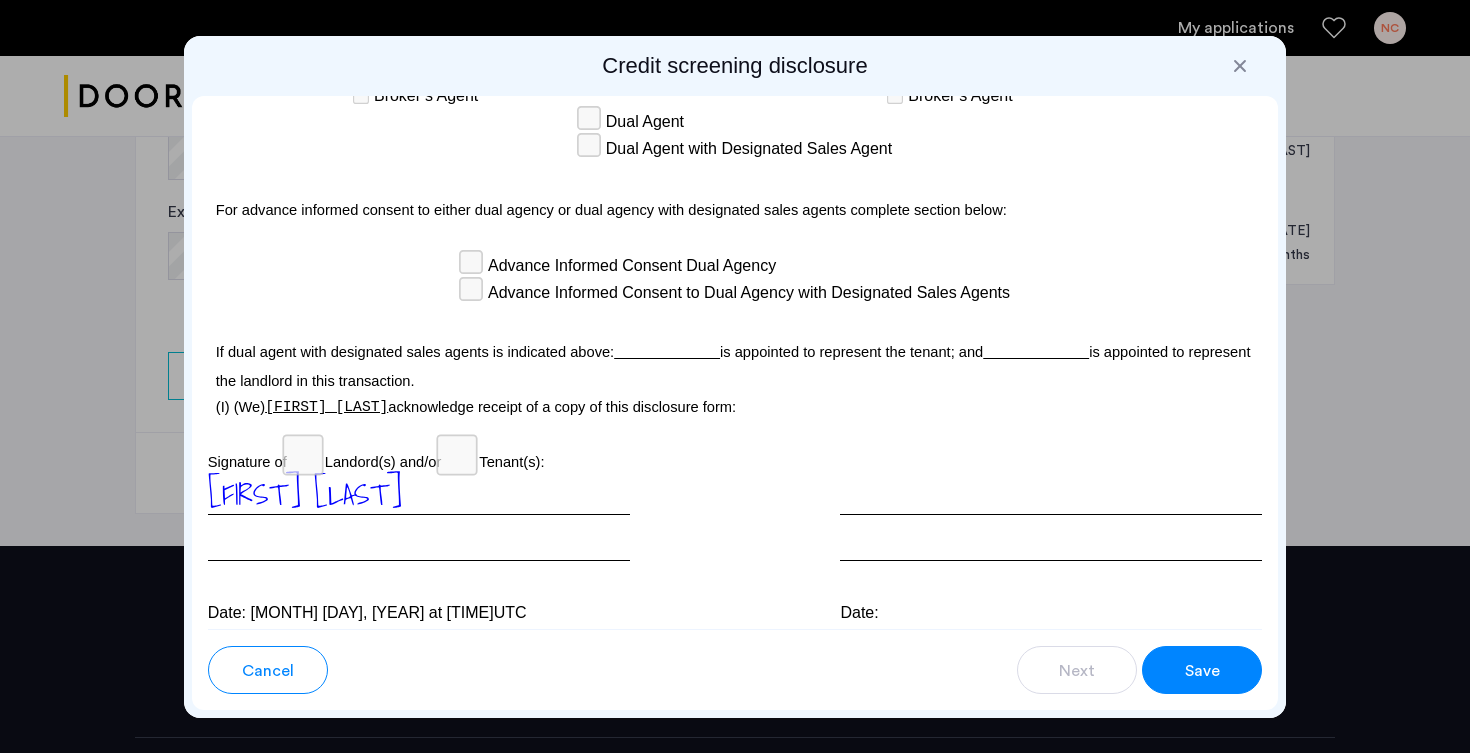 scroll, scrollTop: 5885, scrollLeft: 0, axis: vertical 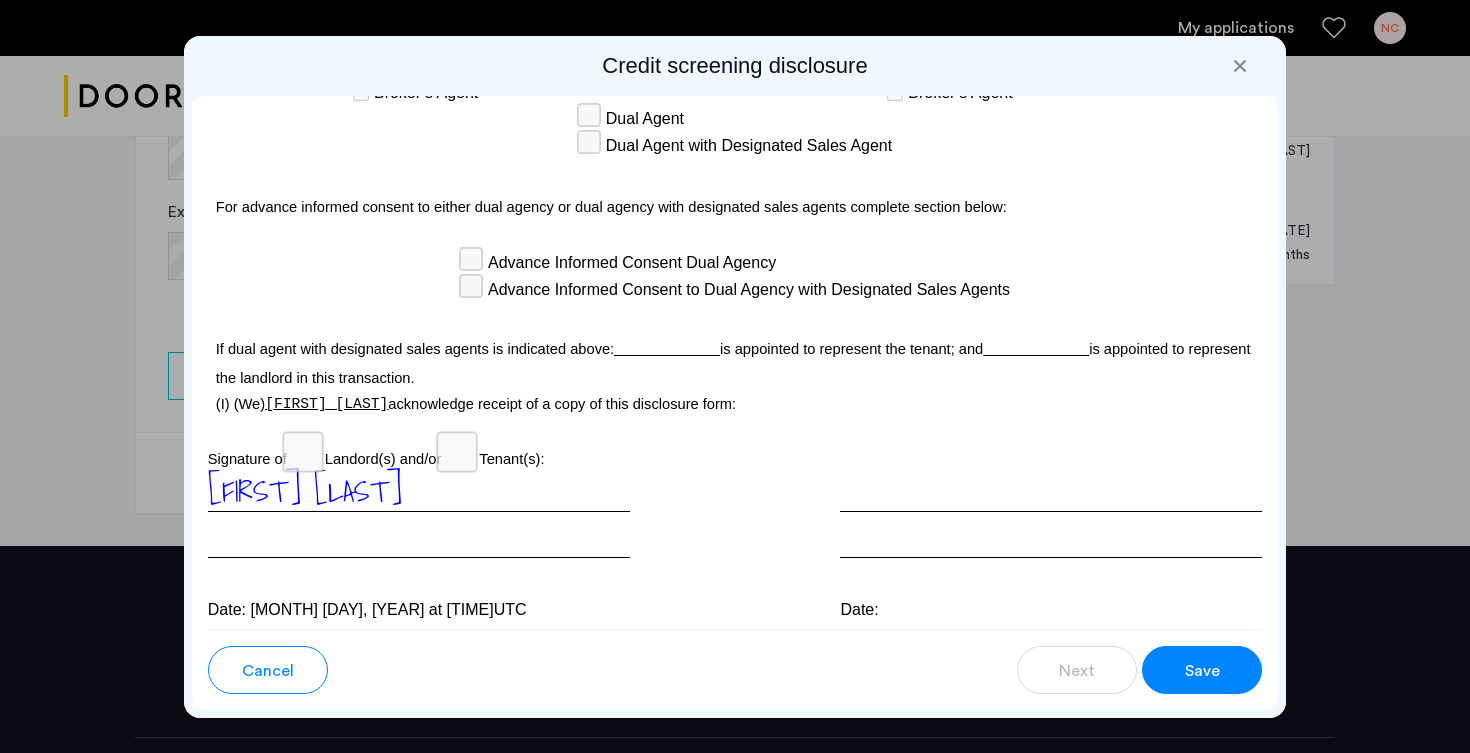 click on "Save" at bounding box center [1202, 670] 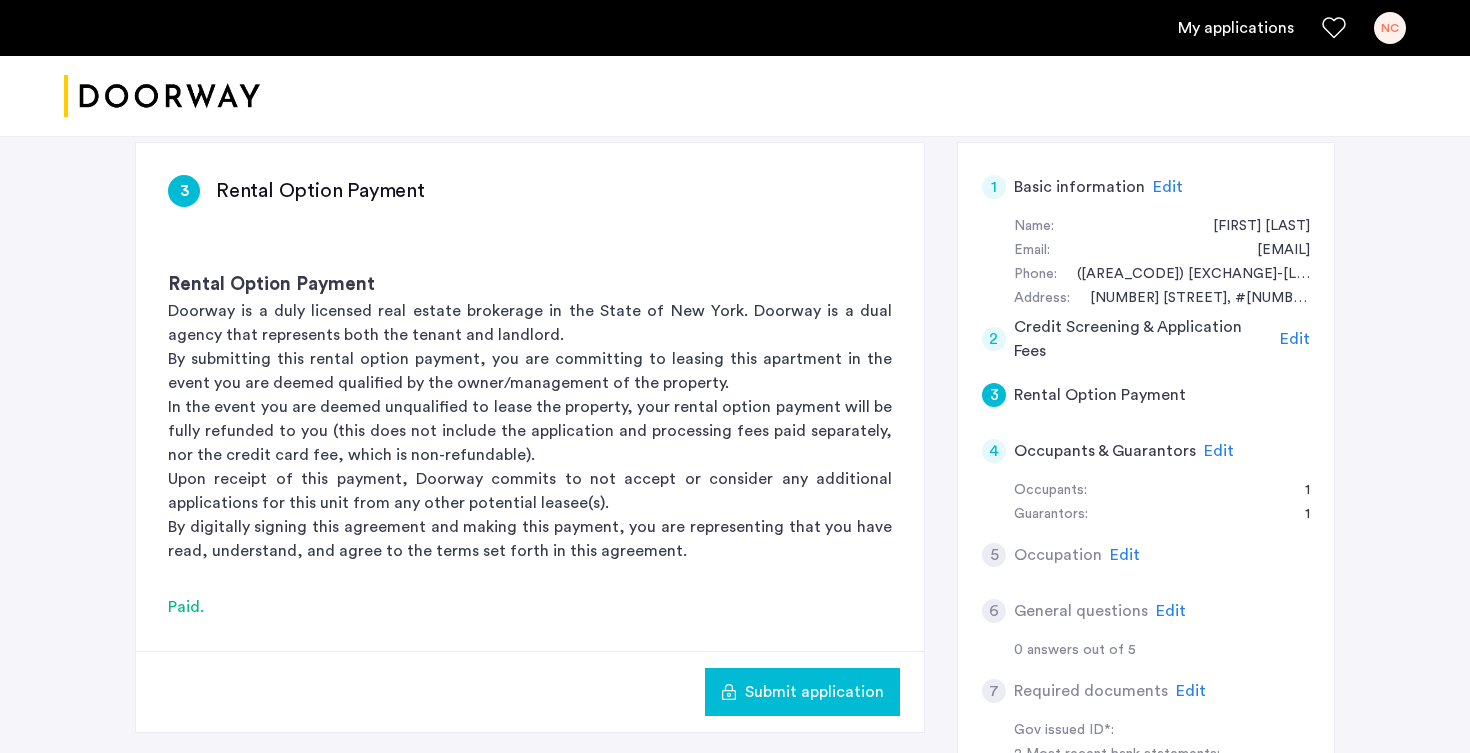 scroll, scrollTop: 255, scrollLeft: 0, axis: vertical 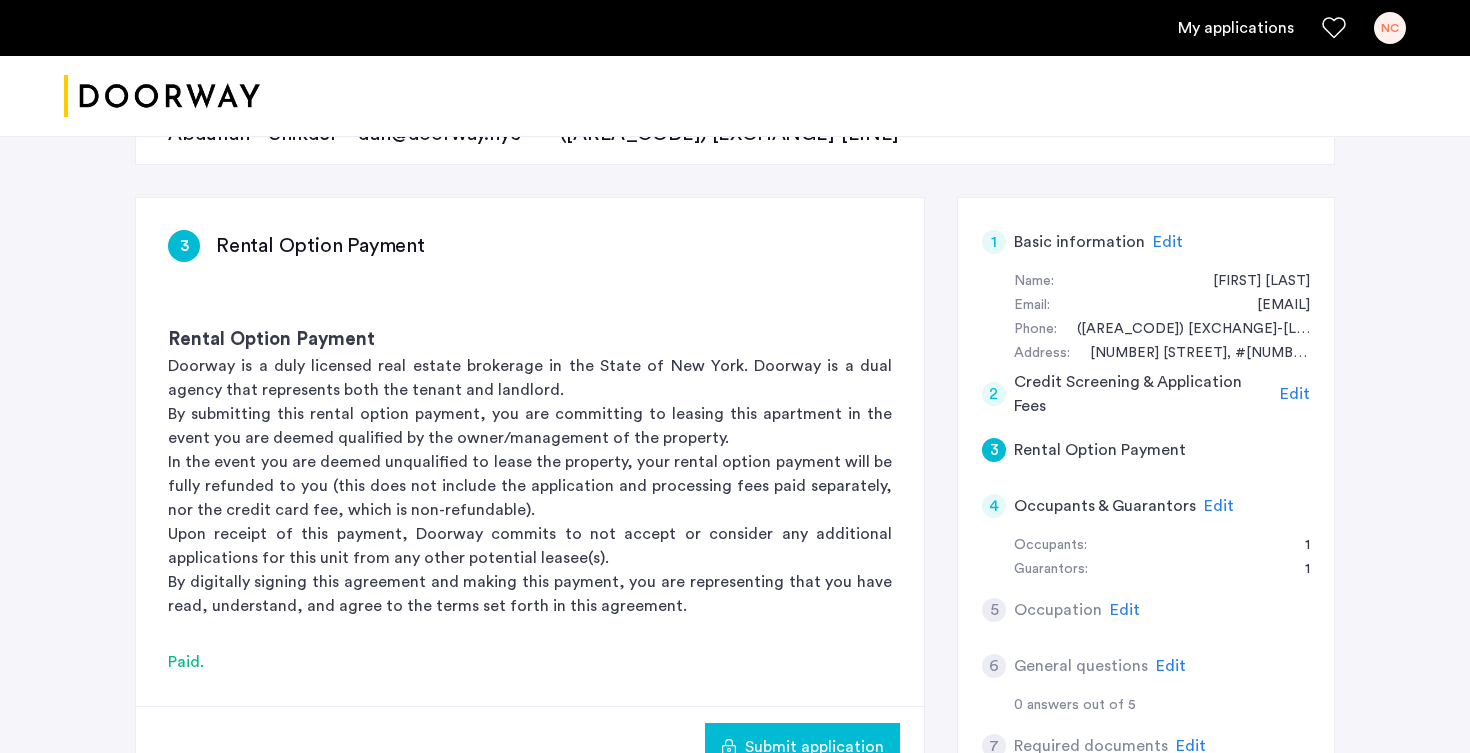 click on "Rental Option Payment" 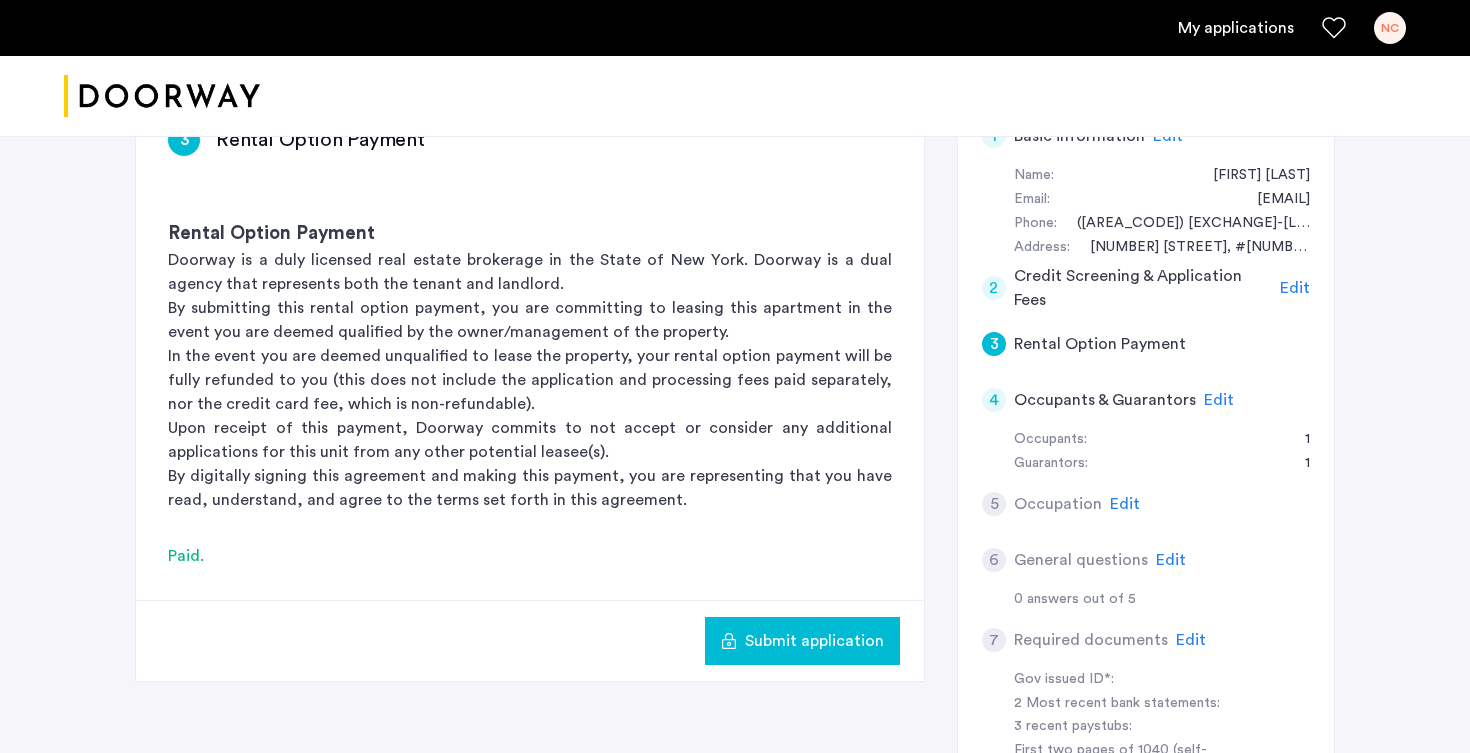 scroll, scrollTop: 391, scrollLeft: 0, axis: vertical 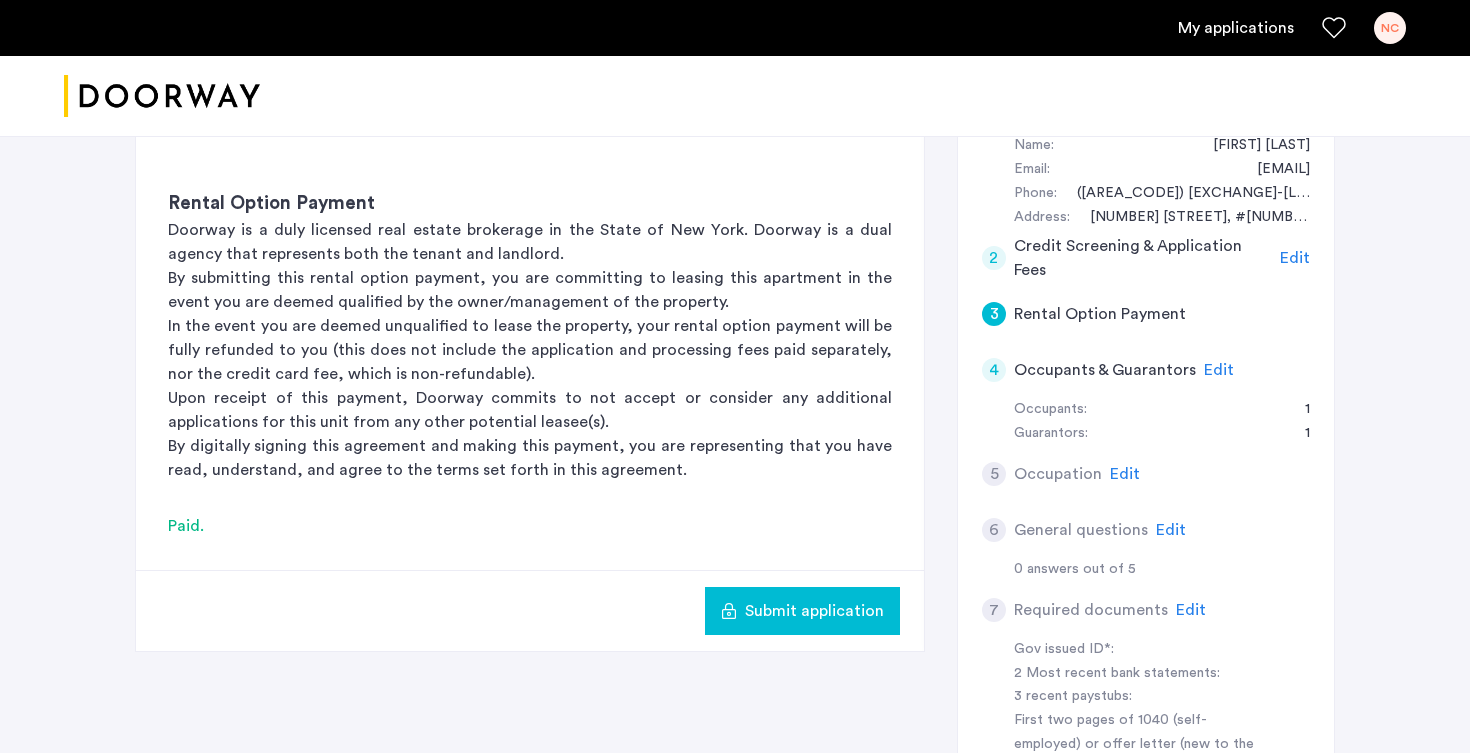 click on "Edit" 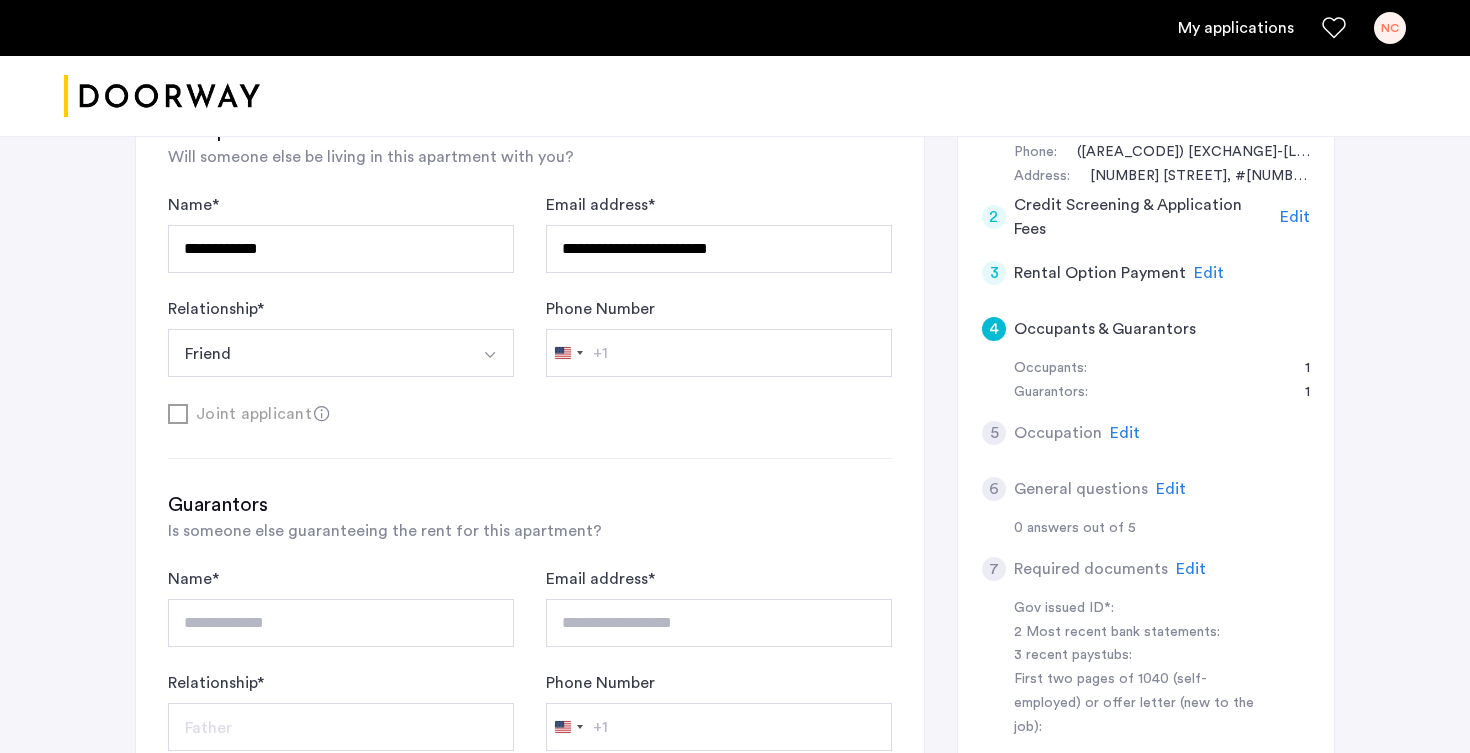 scroll, scrollTop: 431, scrollLeft: 0, axis: vertical 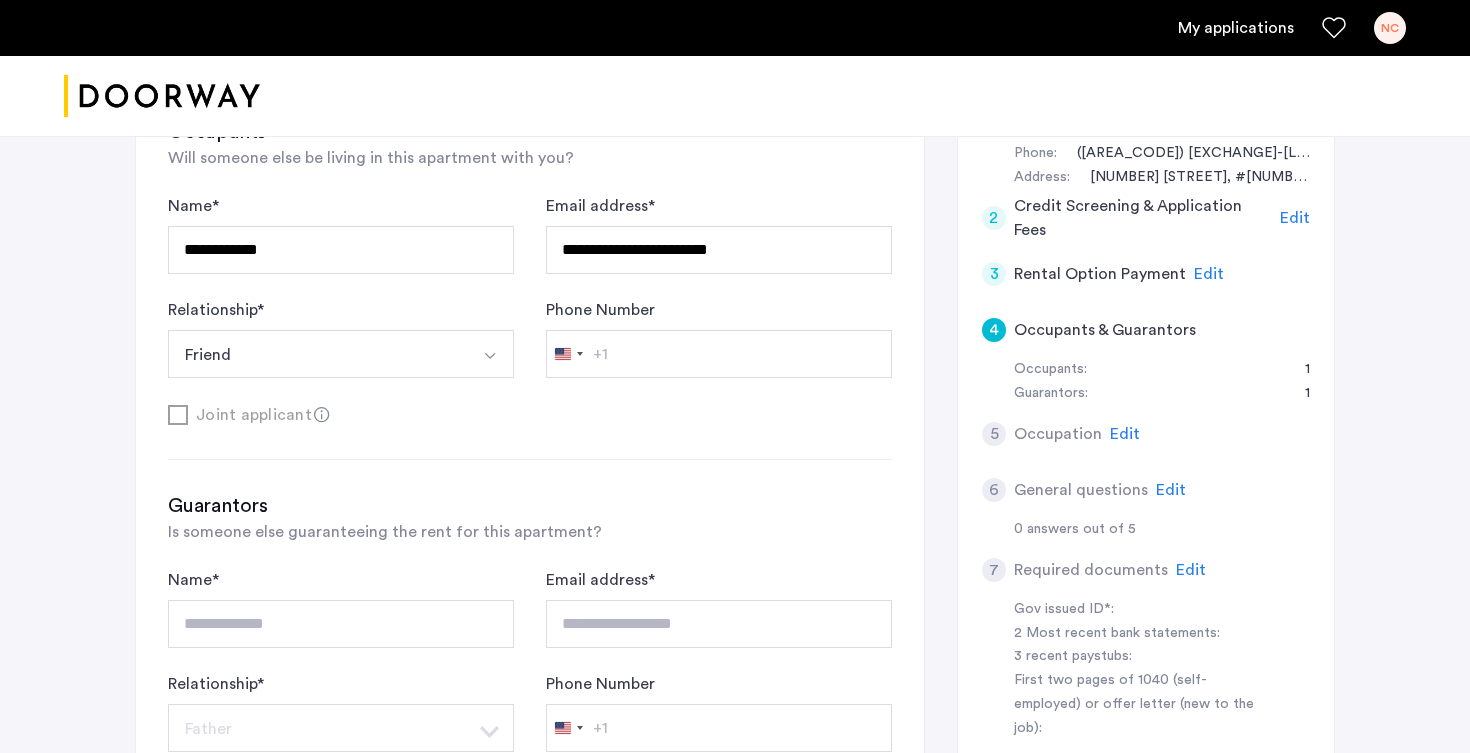 click on "Occupation" 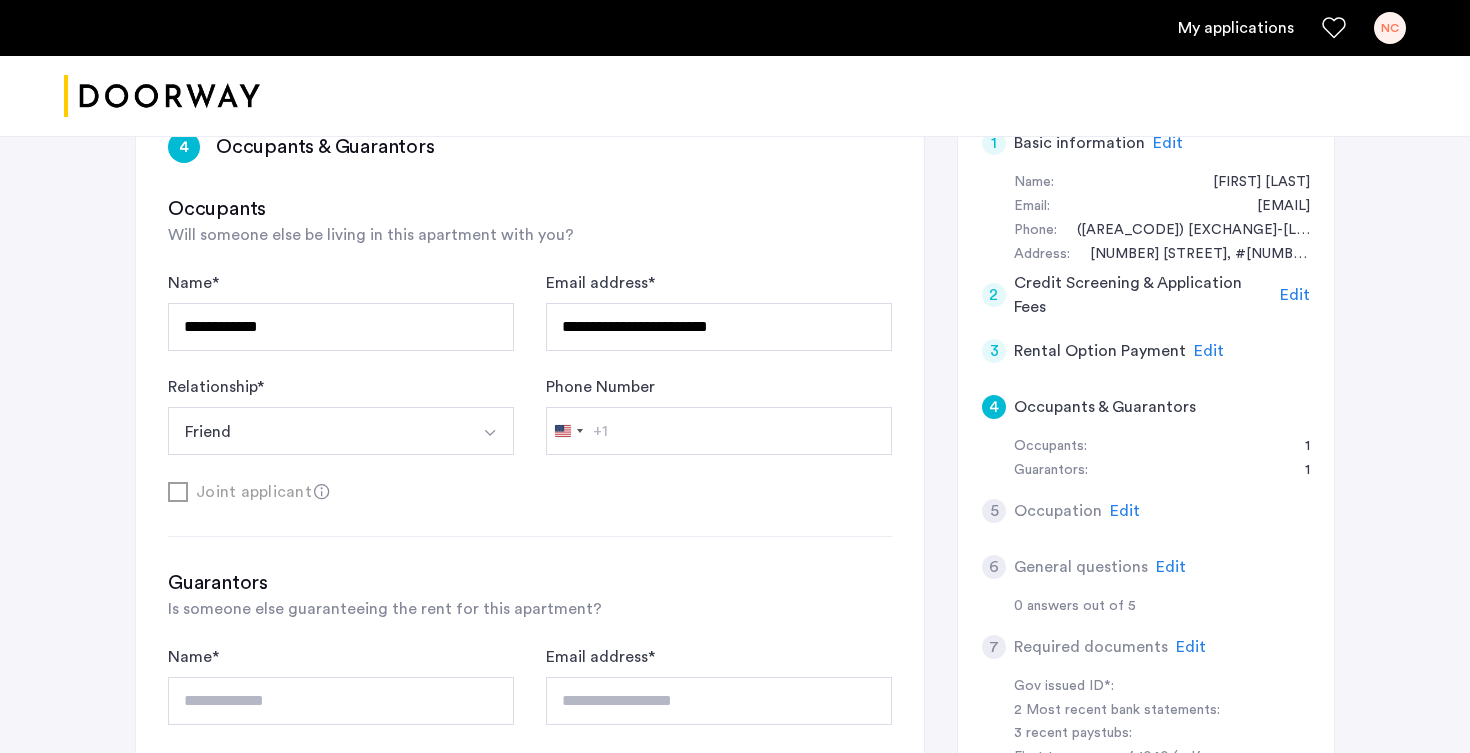 scroll, scrollTop: 351, scrollLeft: 0, axis: vertical 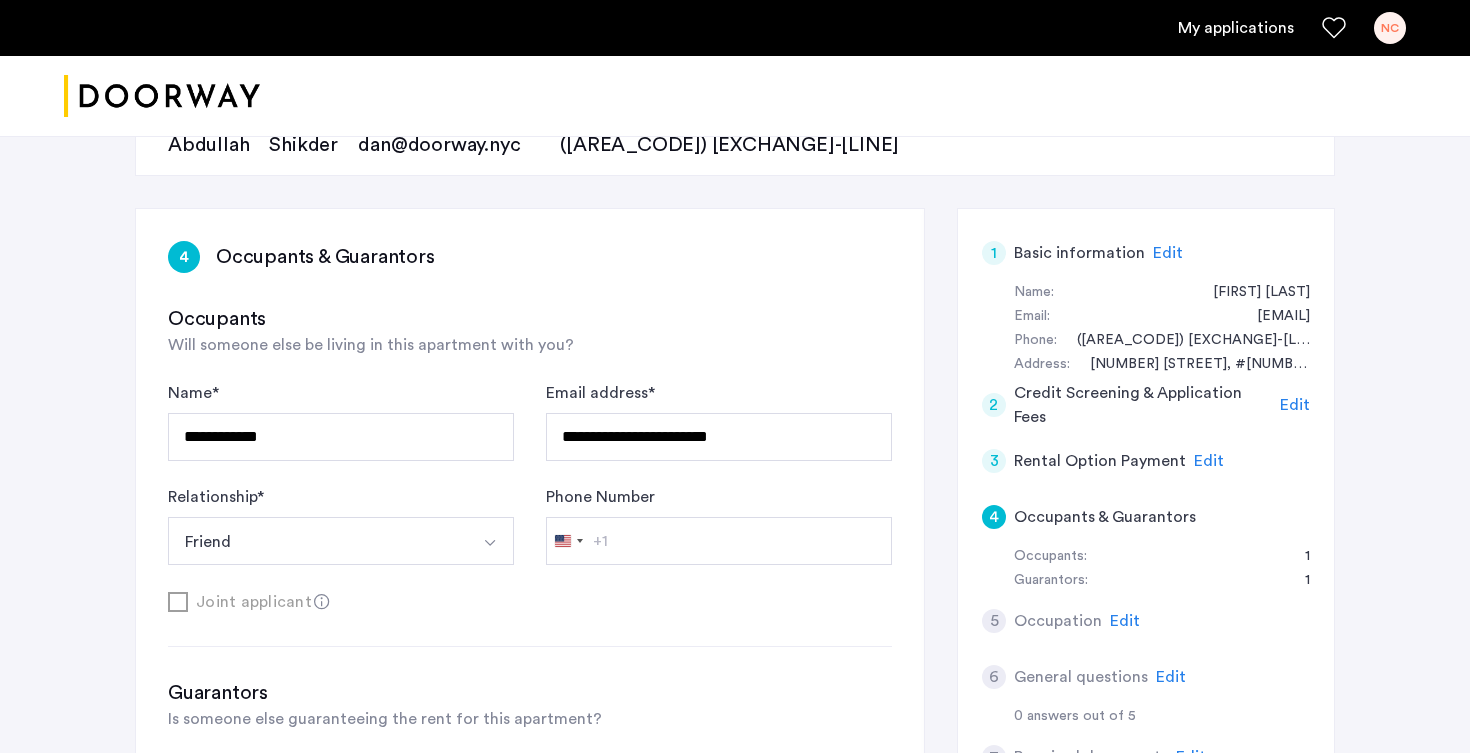 click on "Phone: ([AREA_CODE]) [EXCHANGE]-[LINE]" 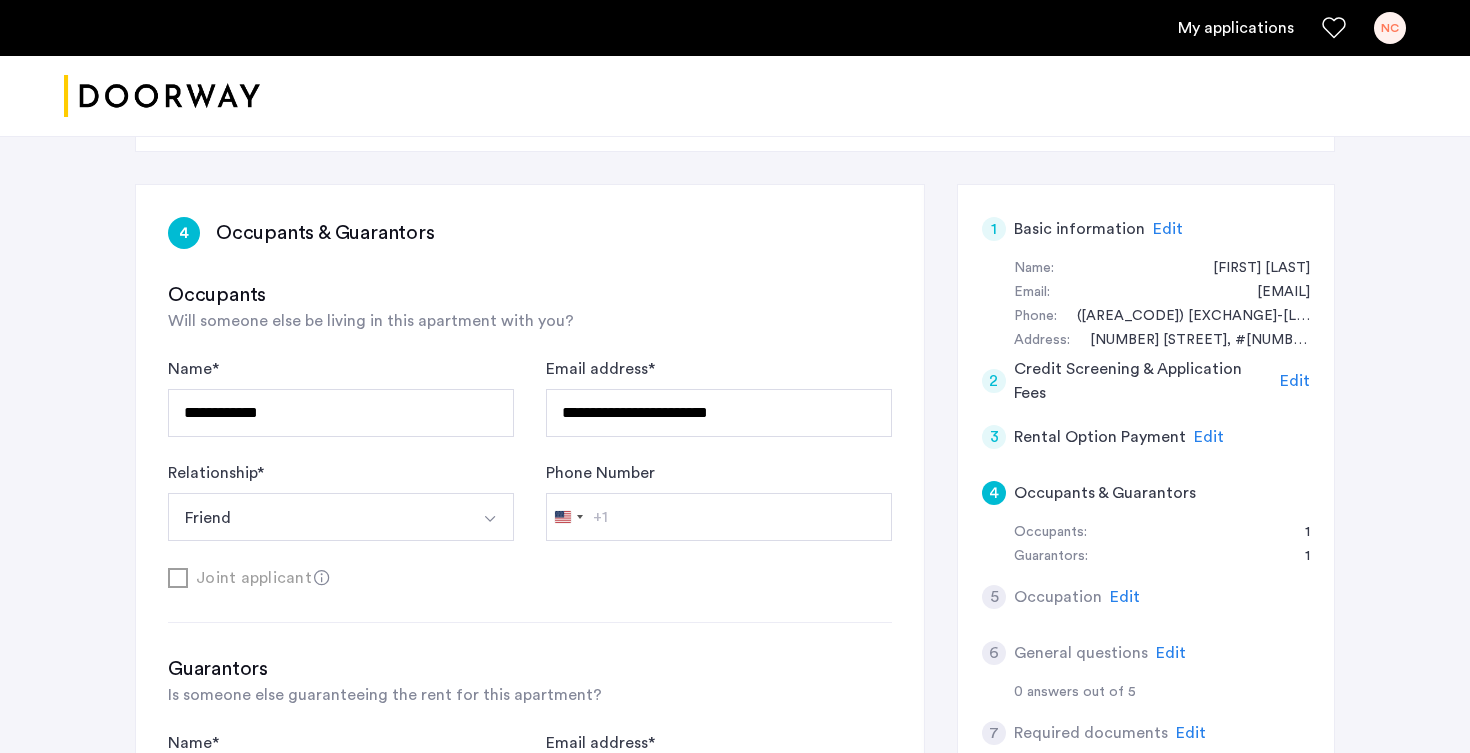 scroll, scrollTop: 270, scrollLeft: 0, axis: vertical 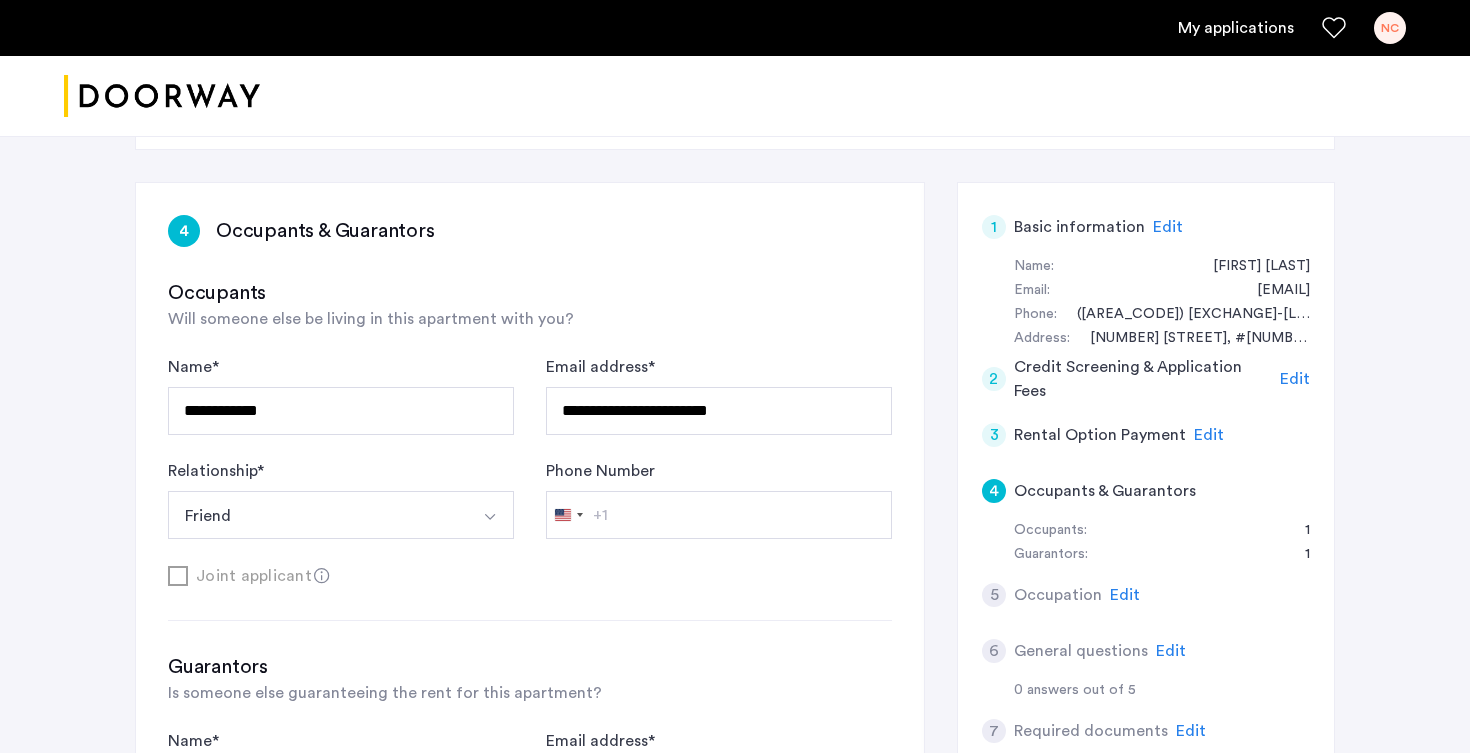 click on "Credit Screening & Application Fees" 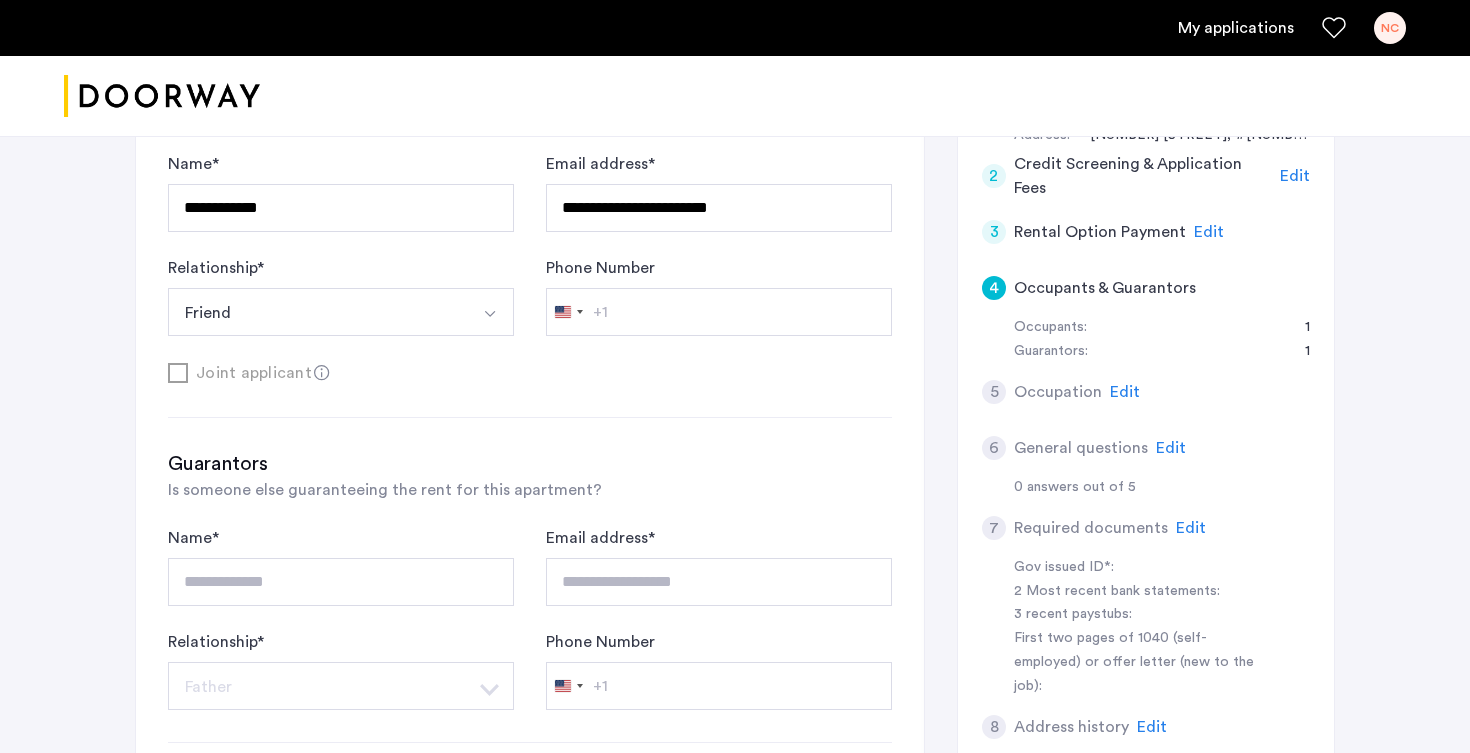 scroll, scrollTop: 683, scrollLeft: 0, axis: vertical 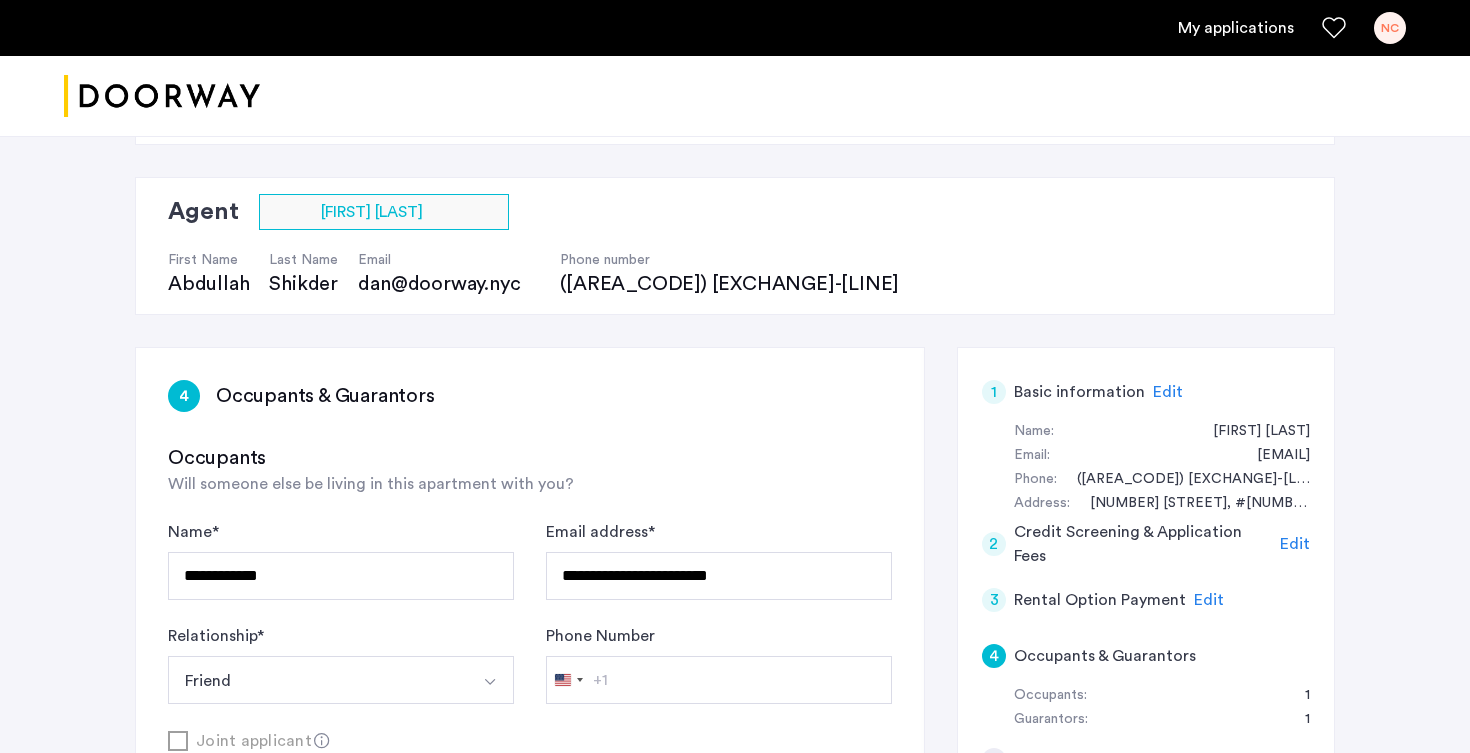 click on "Credit Screening & Application Fees" 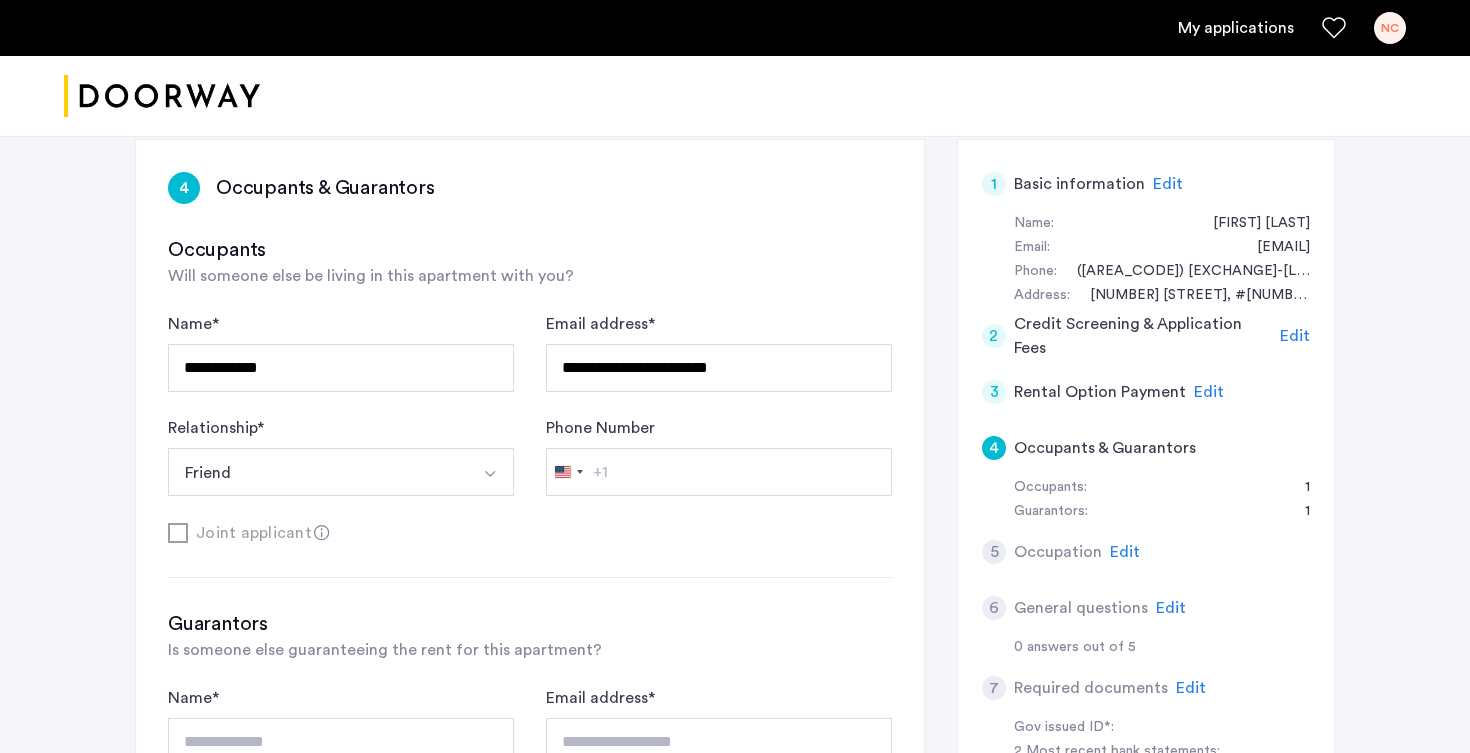 click on "Rental Option Payment" 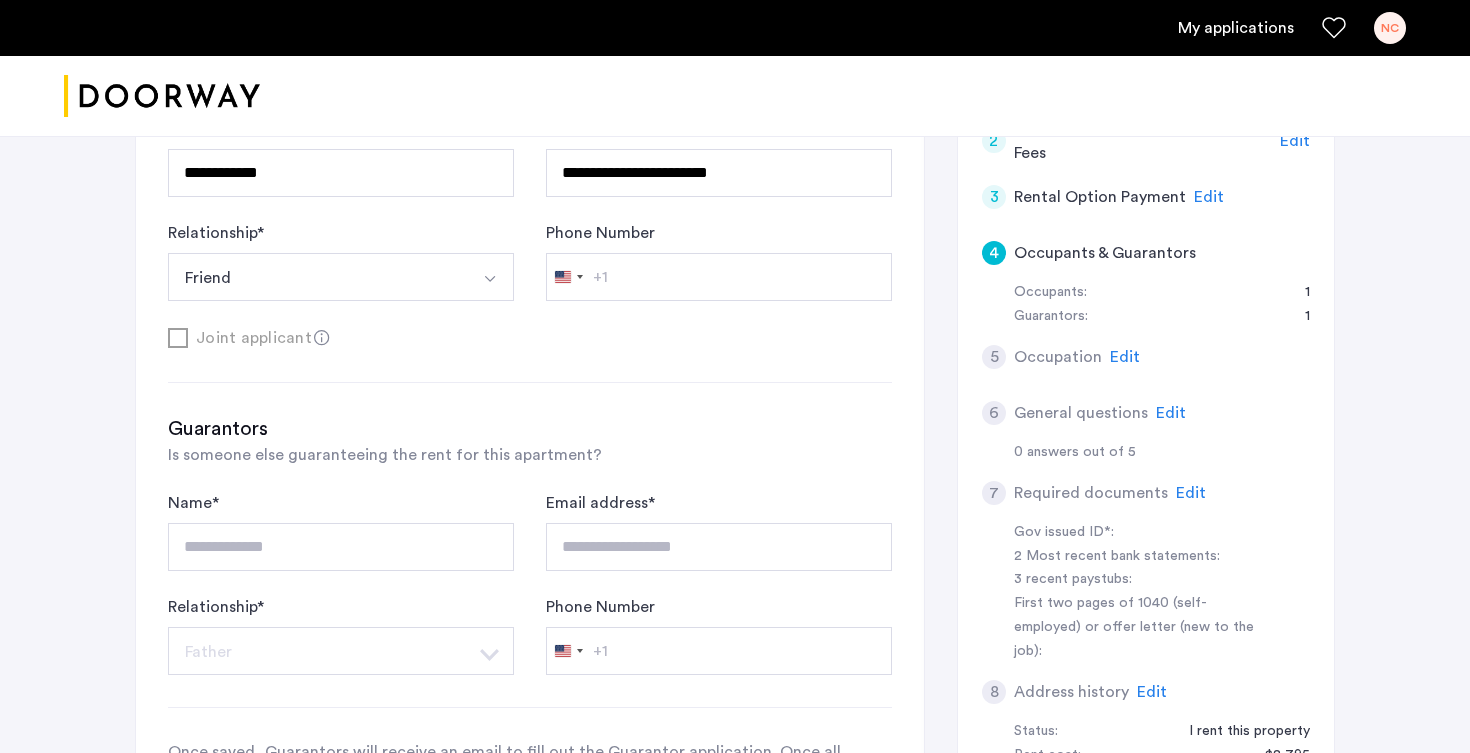 scroll, scrollTop: 601, scrollLeft: 0, axis: vertical 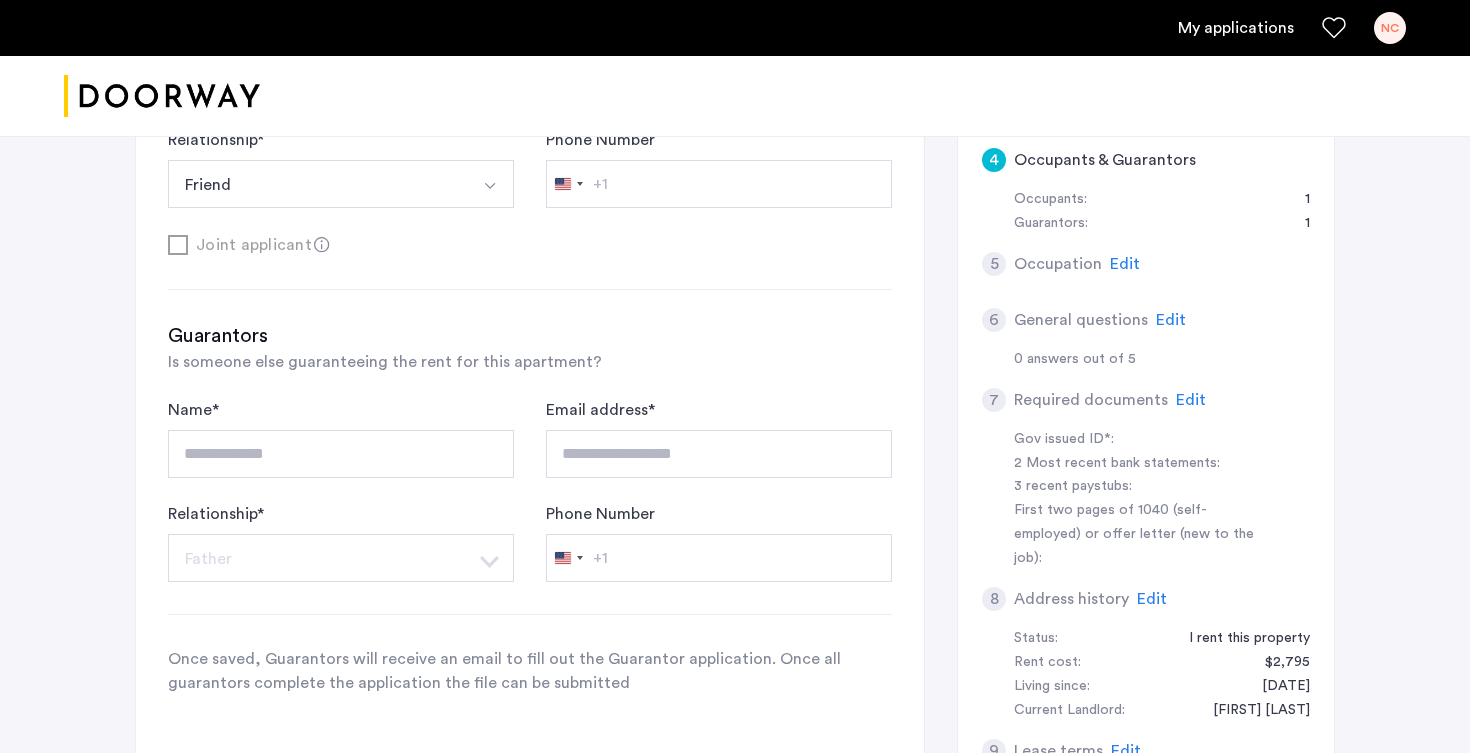 click on "Required documents" 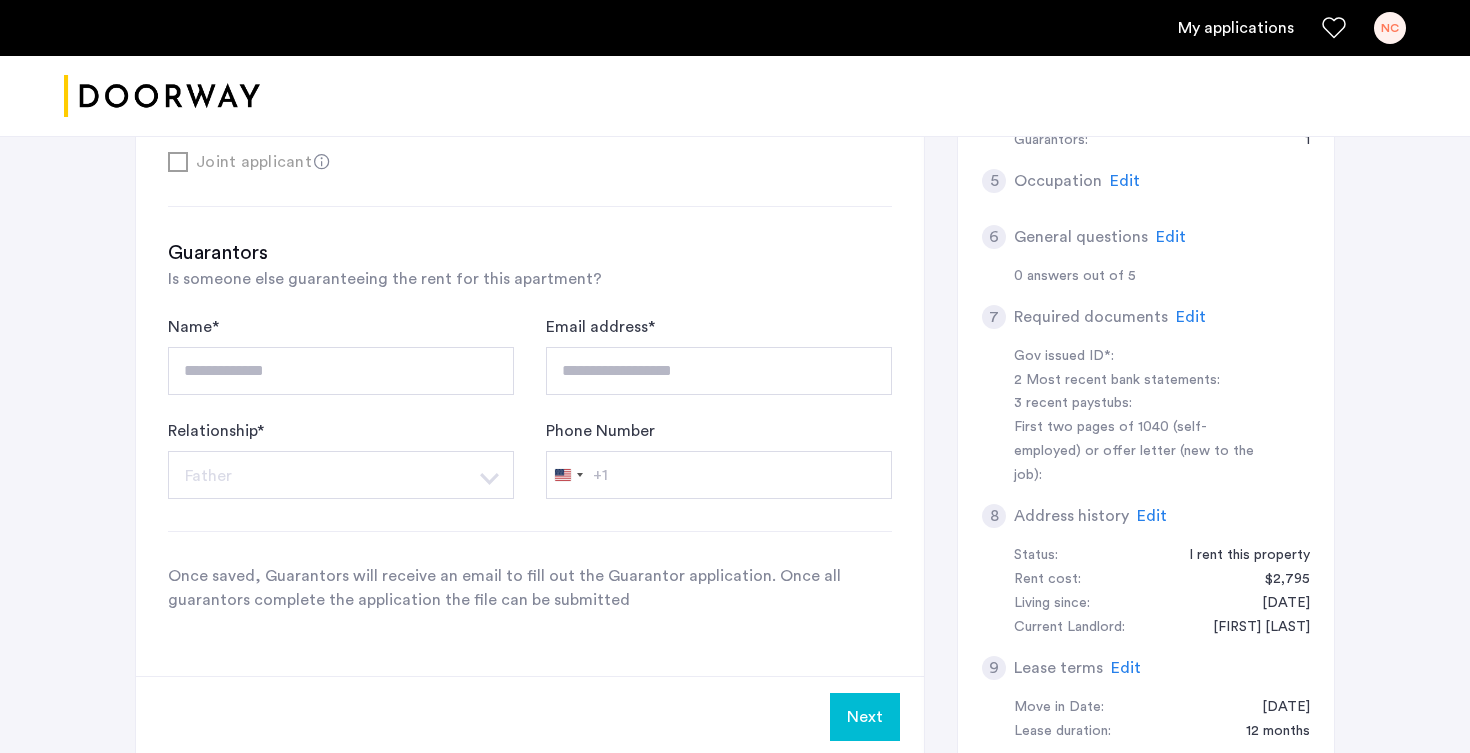 scroll, scrollTop: 709, scrollLeft: 0, axis: vertical 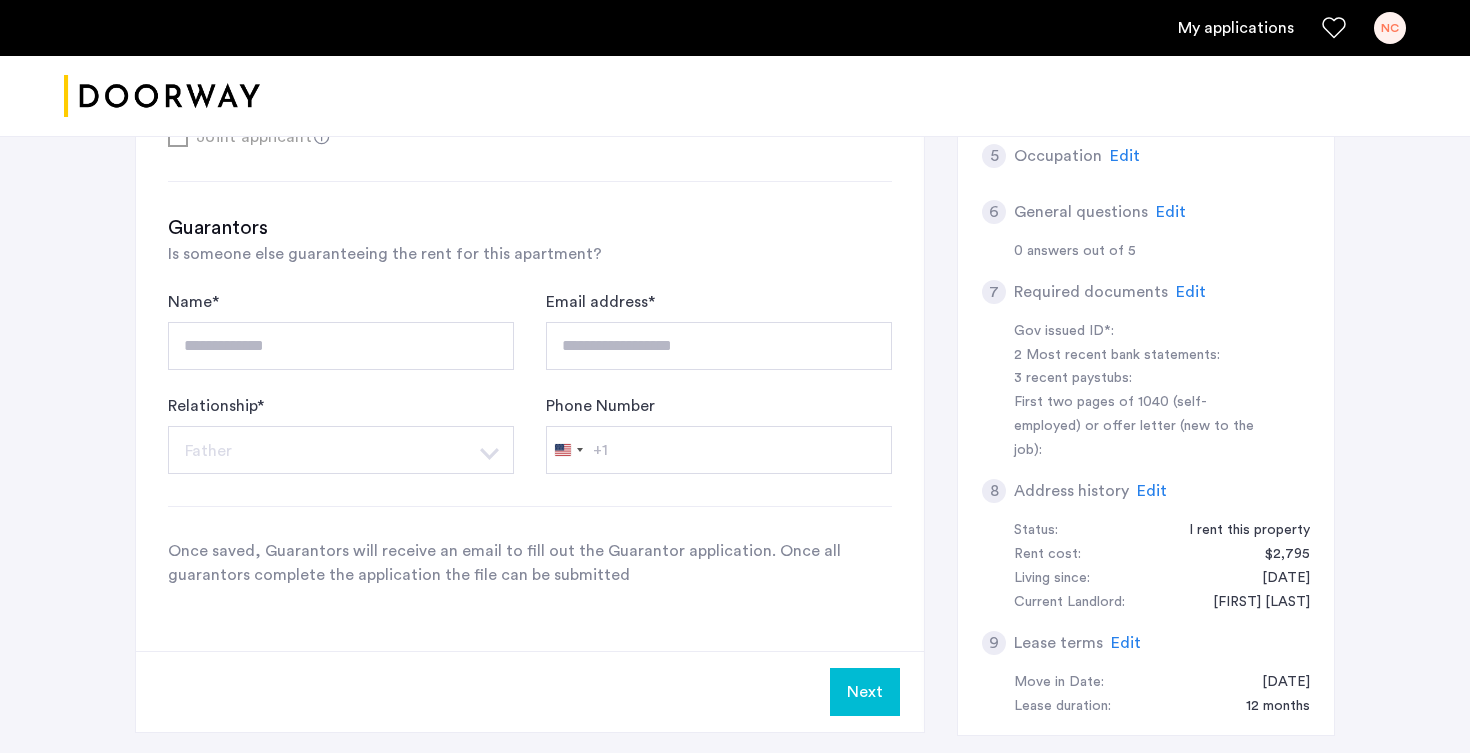 click on "Address history" 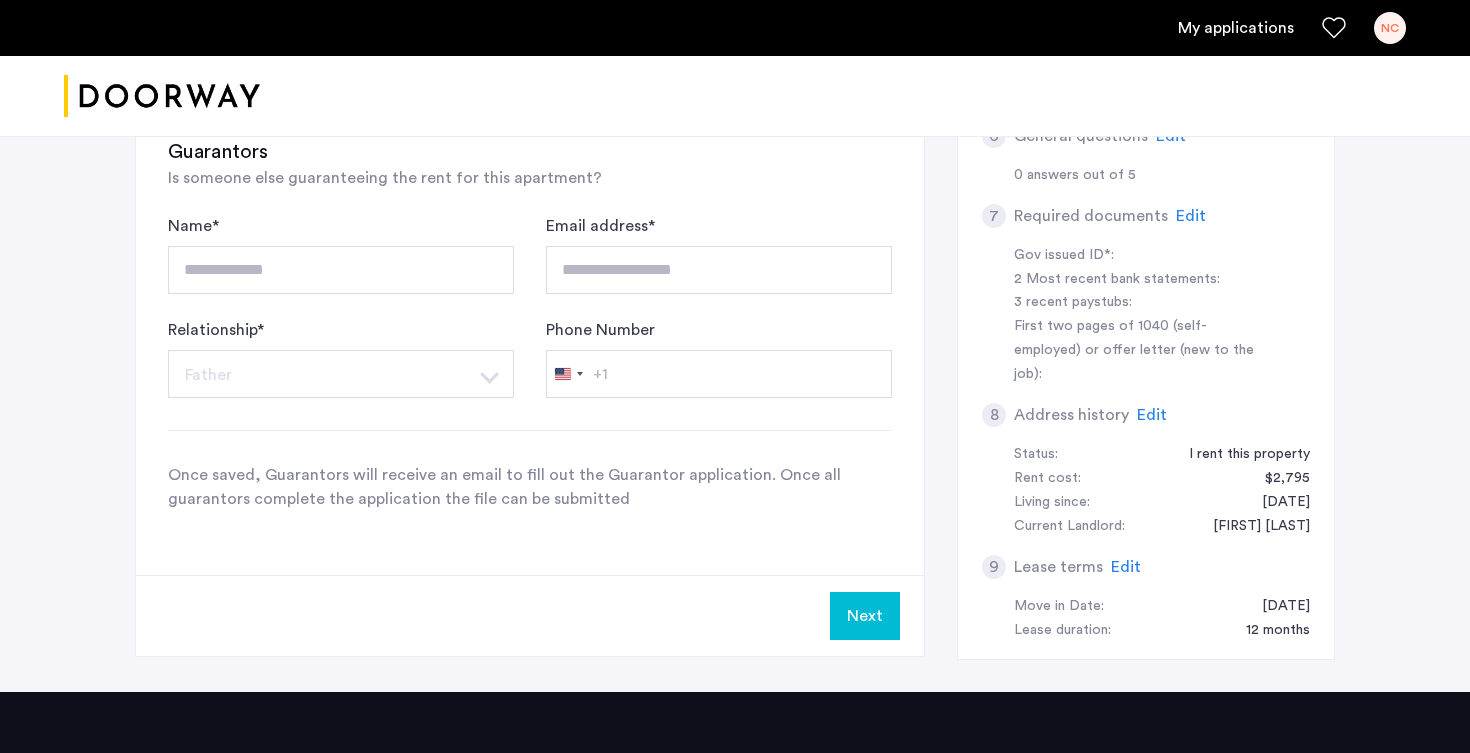 scroll, scrollTop: 786, scrollLeft: 0, axis: vertical 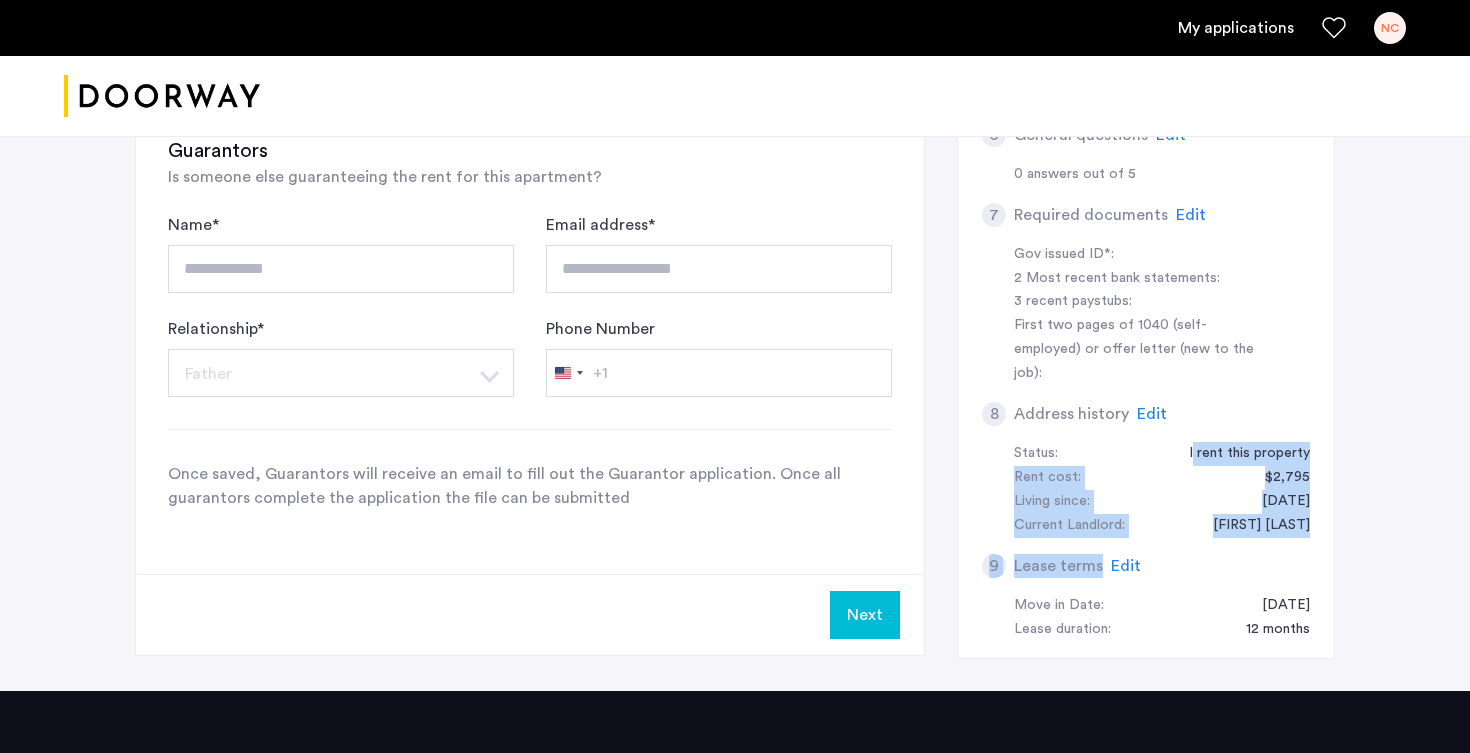 drag, startPoint x: 1120, startPoint y: 429, endPoint x: 1181, endPoint y: 521, distance: 110.38569 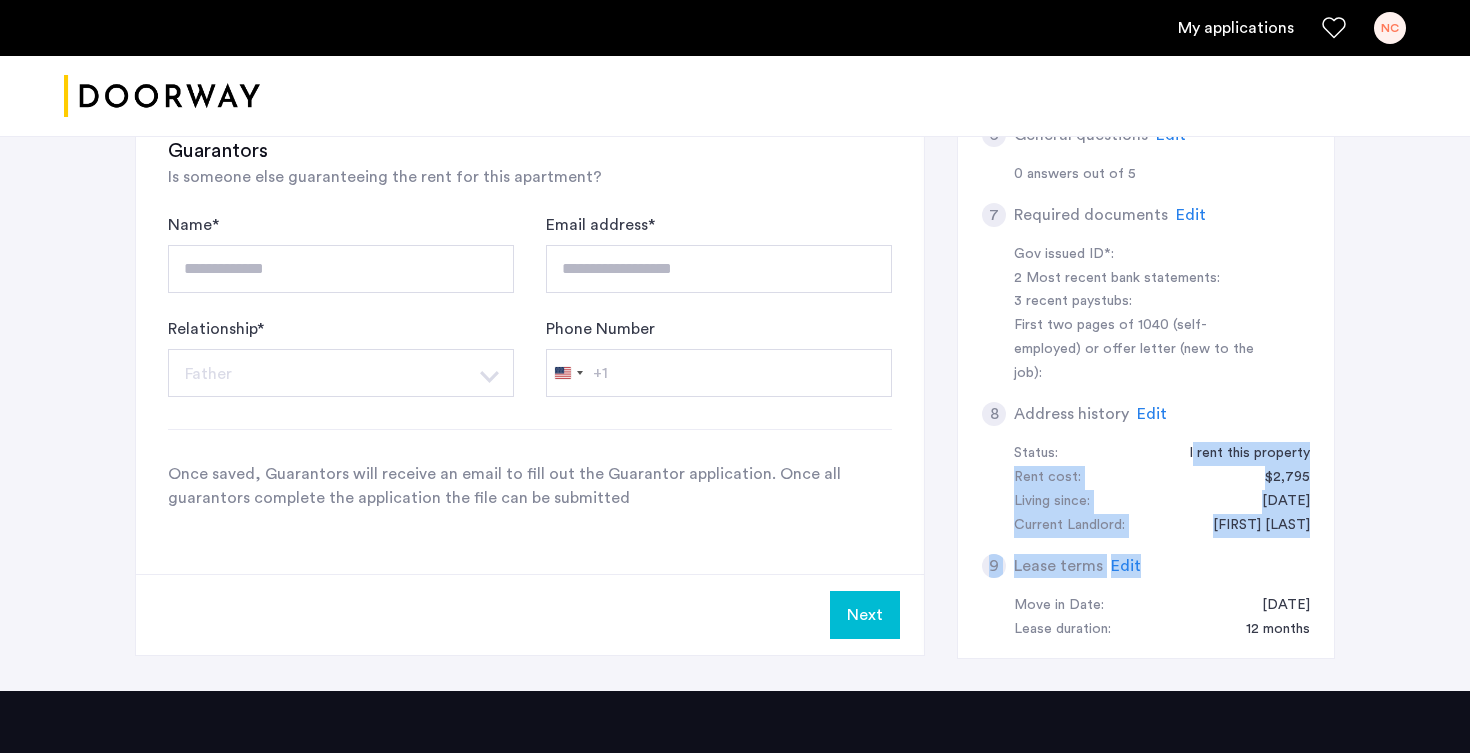 drag, startPoint x: 1181, startPoint y: 521, endPoint x: 1182, endPoint y: 430, distance: 91.00549 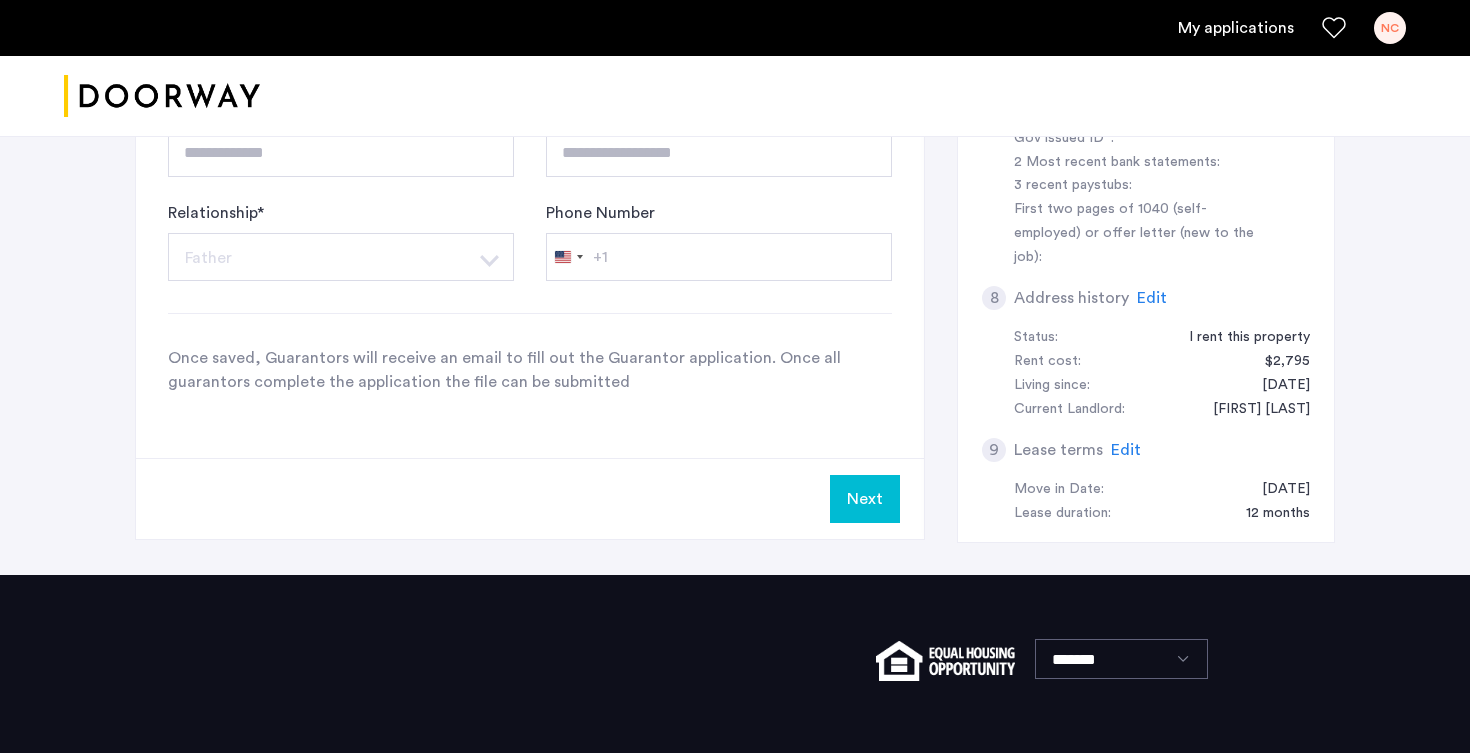 scroll, scrollTop: 903, scrollLeft: 0, axis: vertical 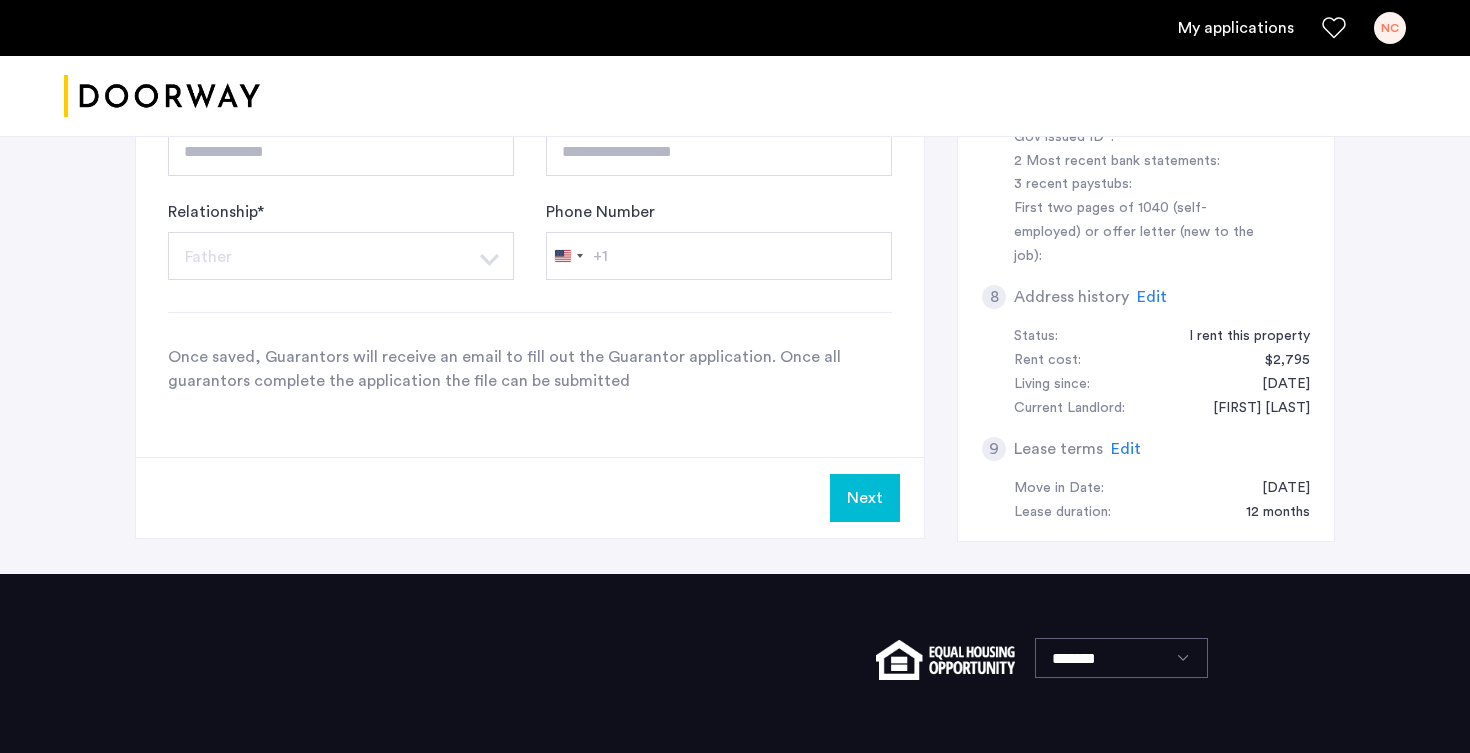 drag, startPoint x: 1182, startPoint y: 430, endPoint x: 1182, endPoint y: 512, distance: 82 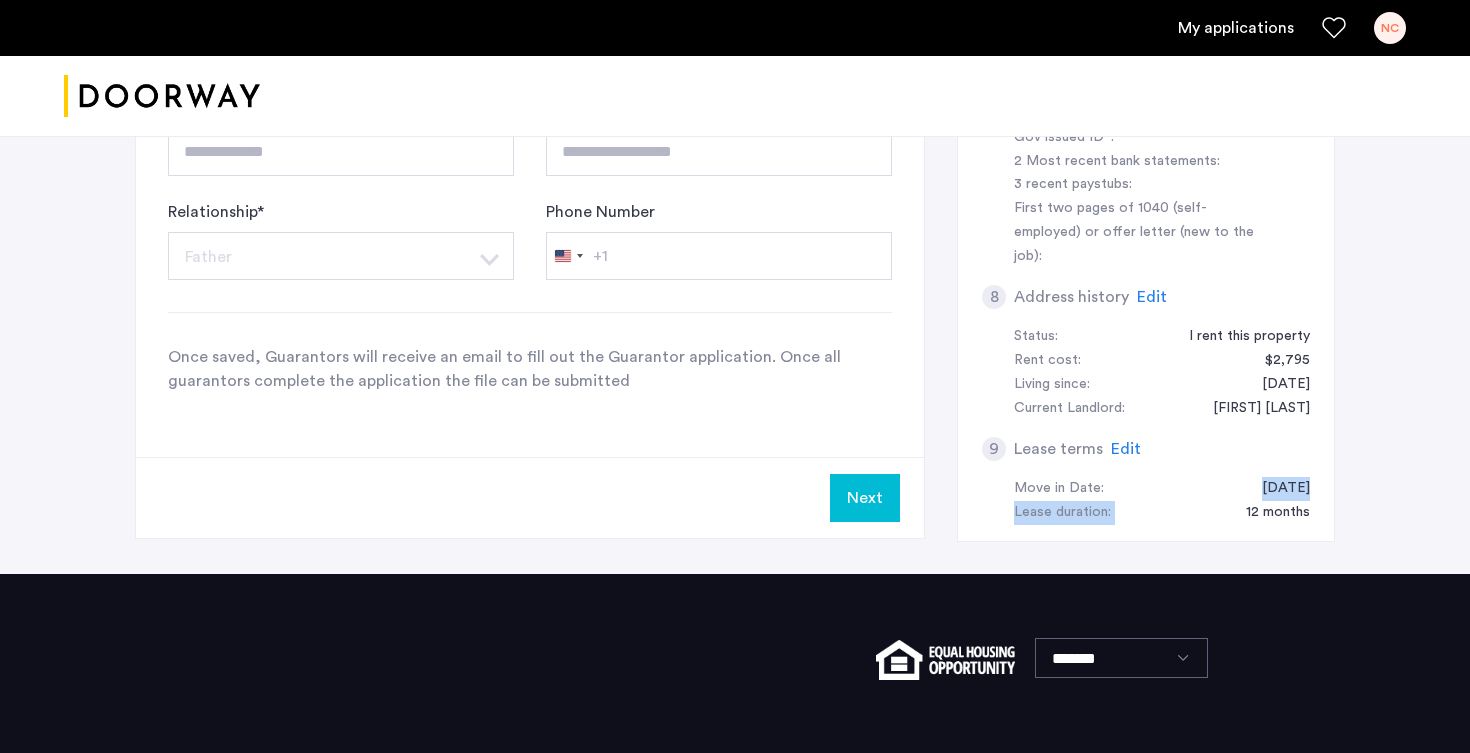 drag, startPoint x: 1236, startPoint y: 497, endPoint x: 1219, endPoint y: 464, distance: 37.12142 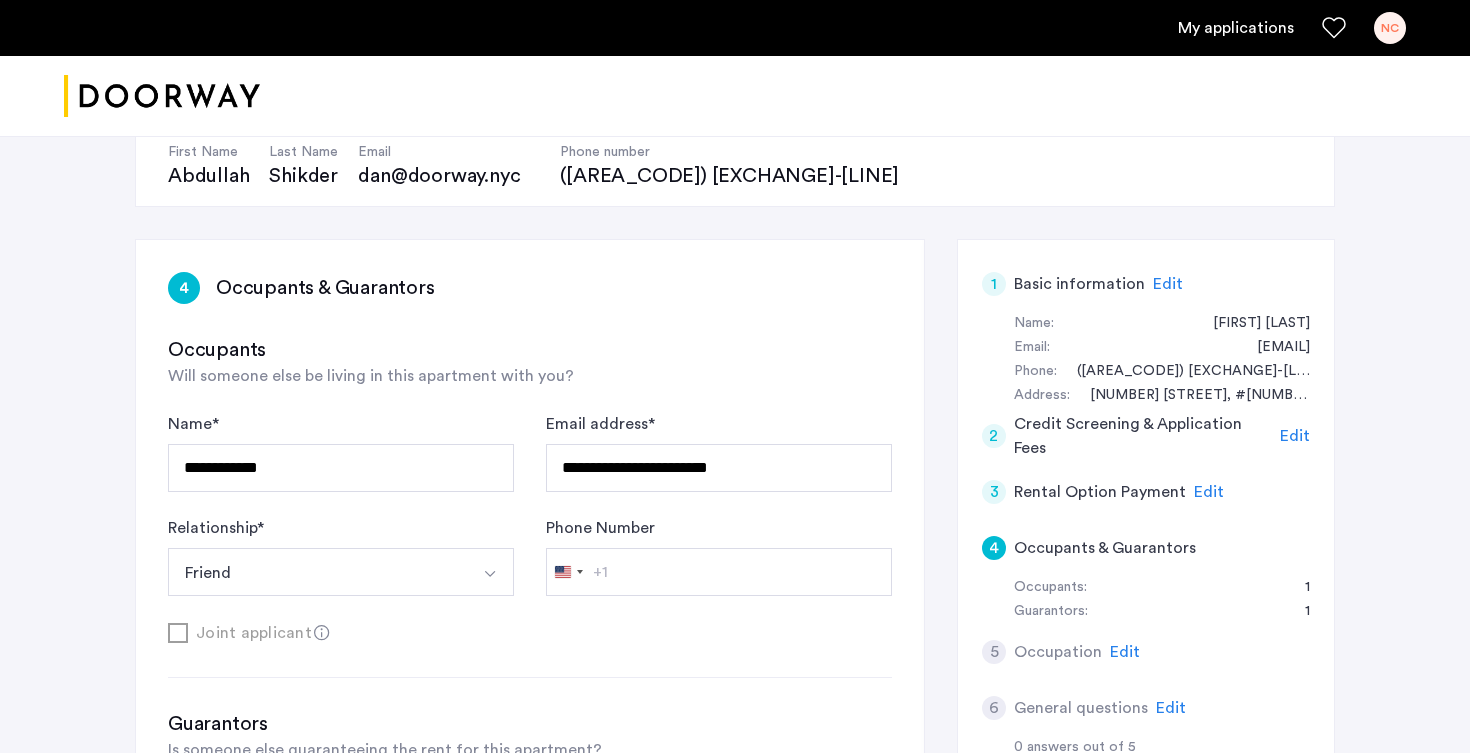 scroll, scrollTop: 214, scrollLeft: 0, axis: vertical 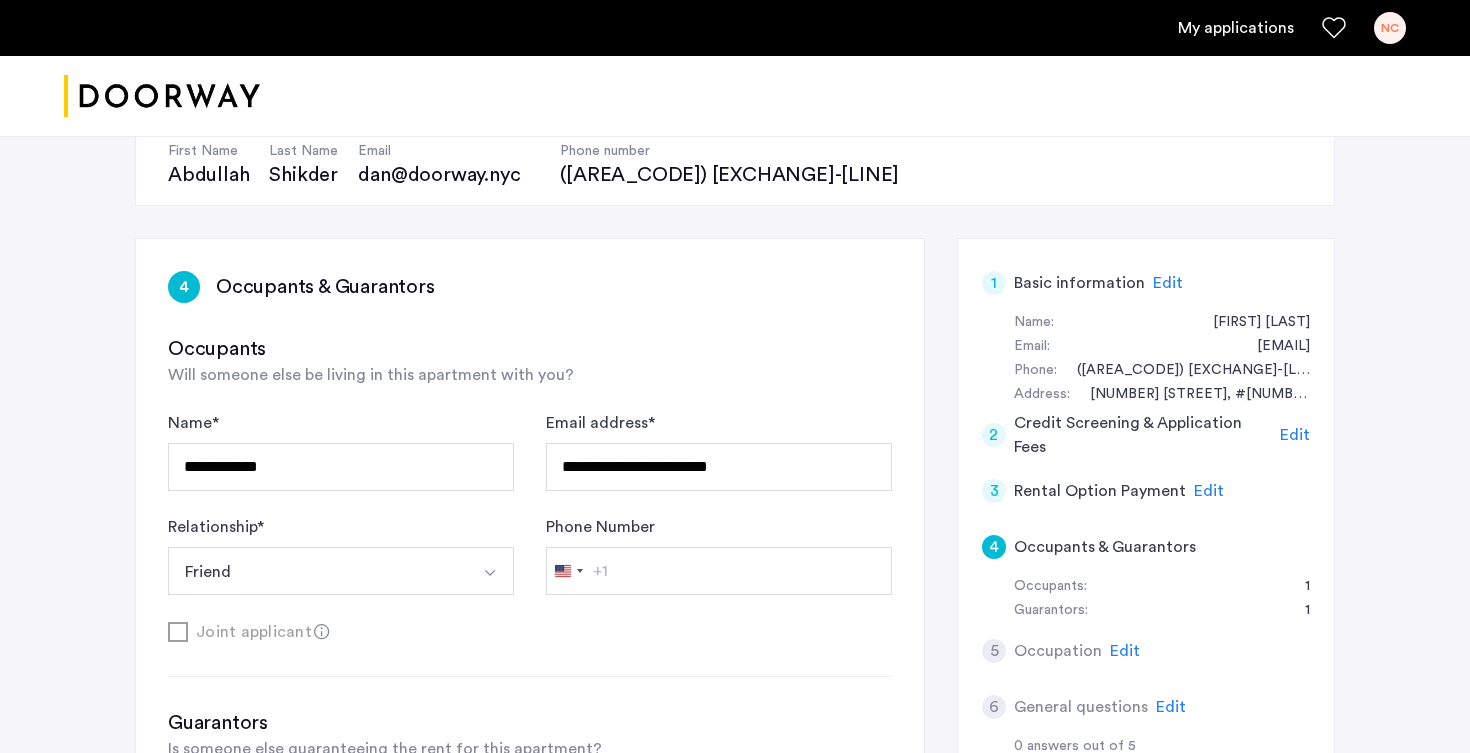 click on "[NUMBER] Credit Screening & Application Fees Edit" 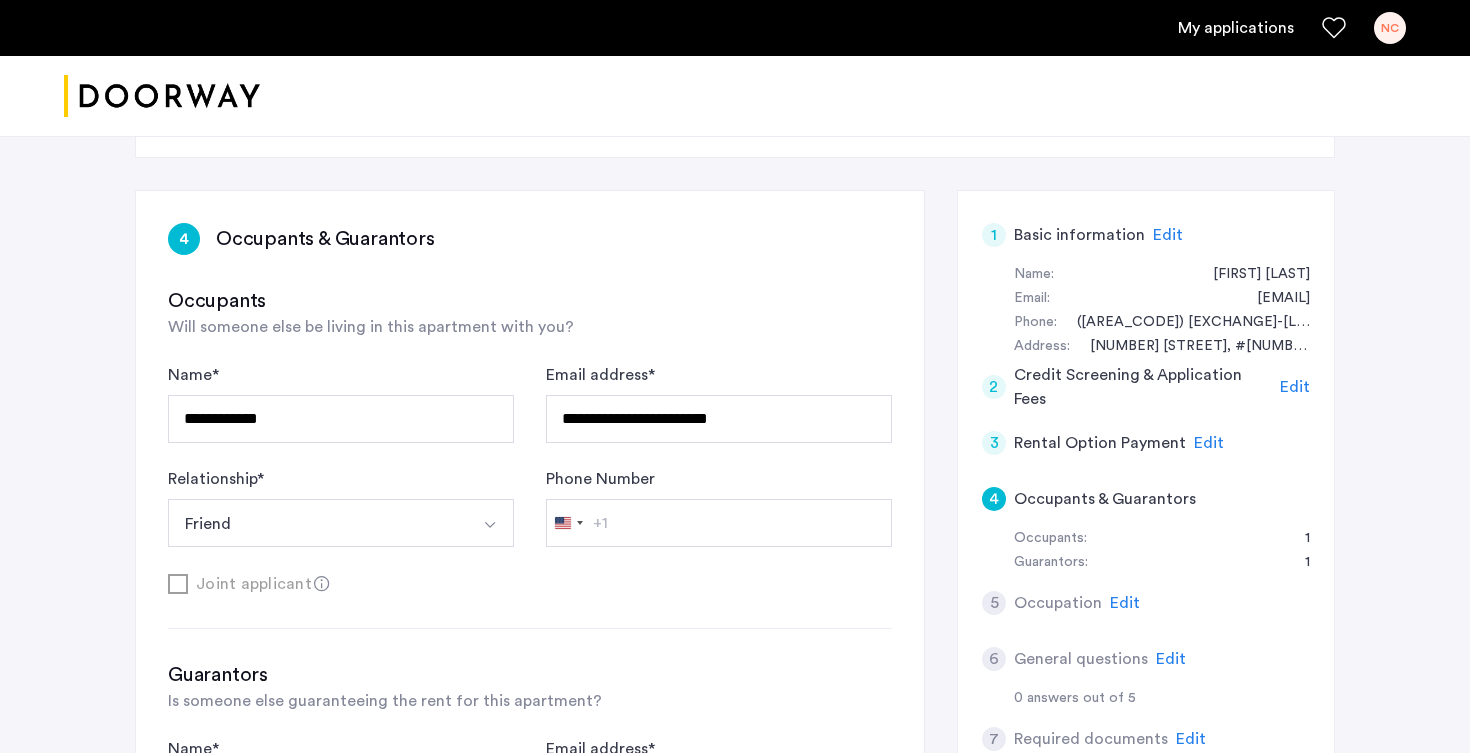 scroll, scrollTop: 1012, scrollLeft: 0, axis: vertical 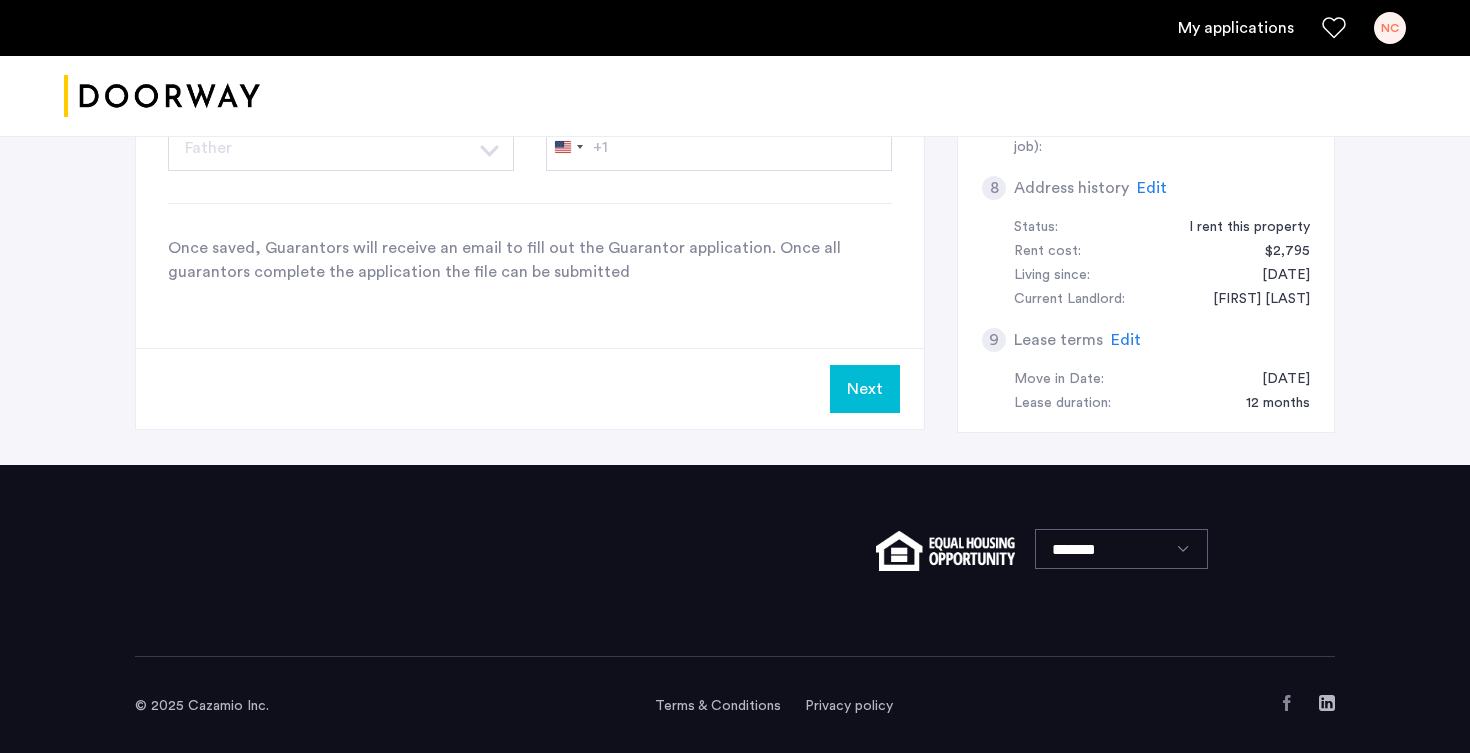 click on "Next" 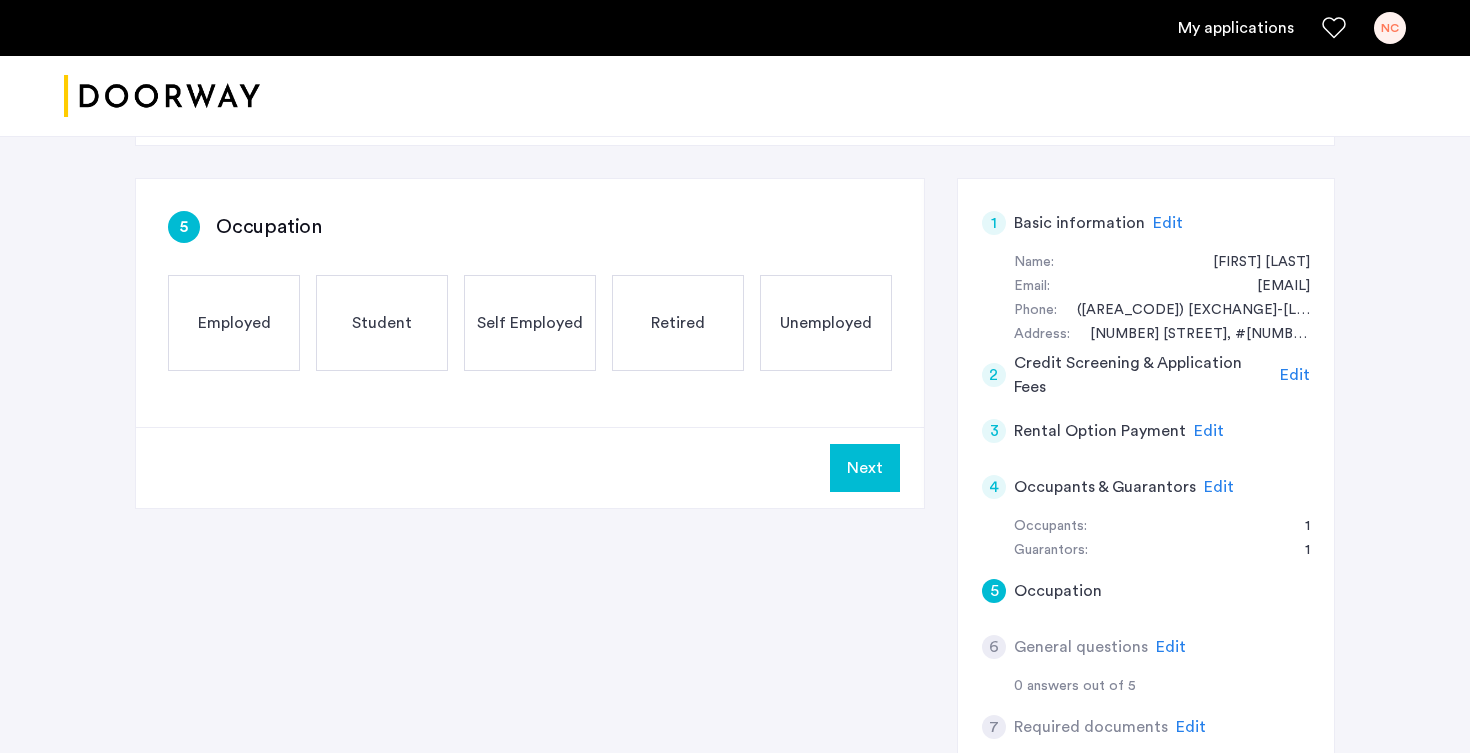 scroll, scrollTop: 279, scrollLeft: 0, axis: vertical 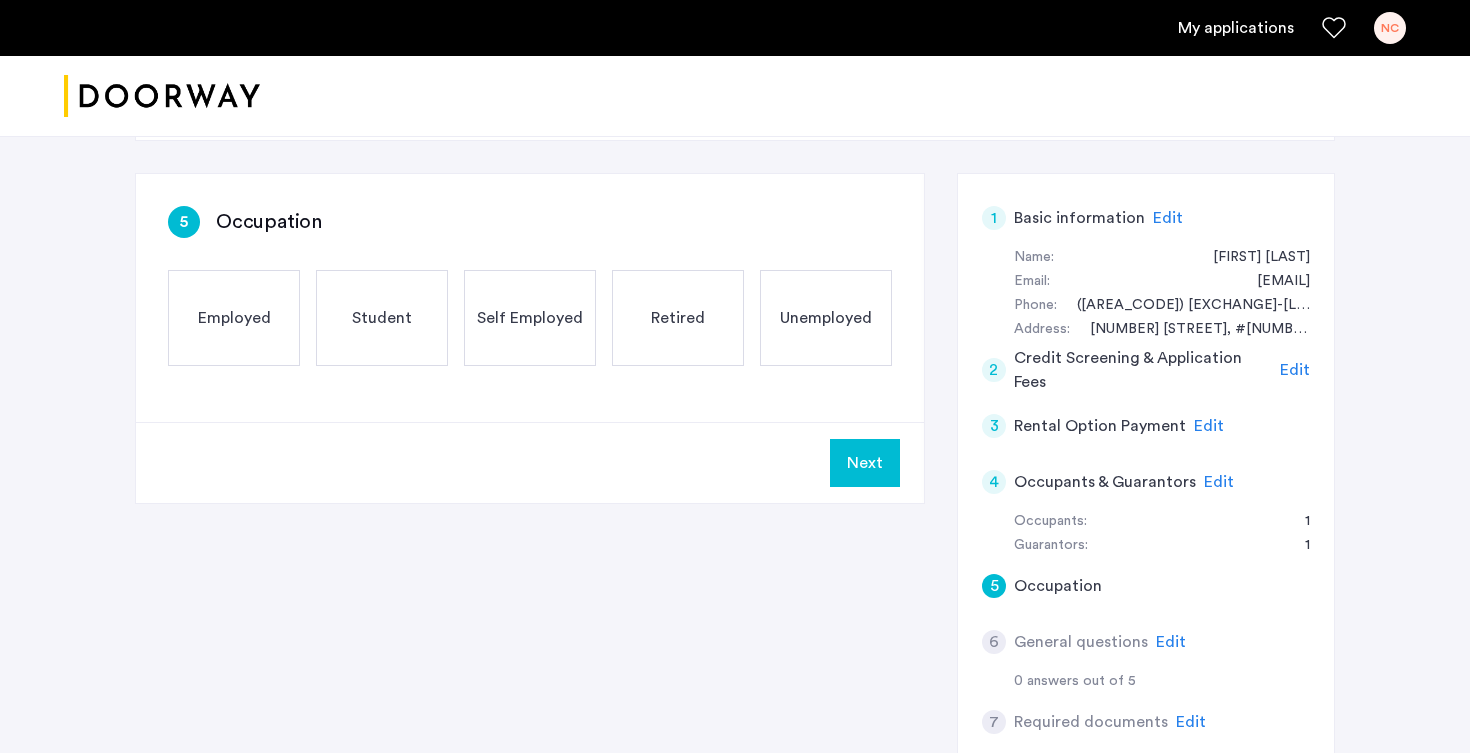 click on "Rental Option Payment" 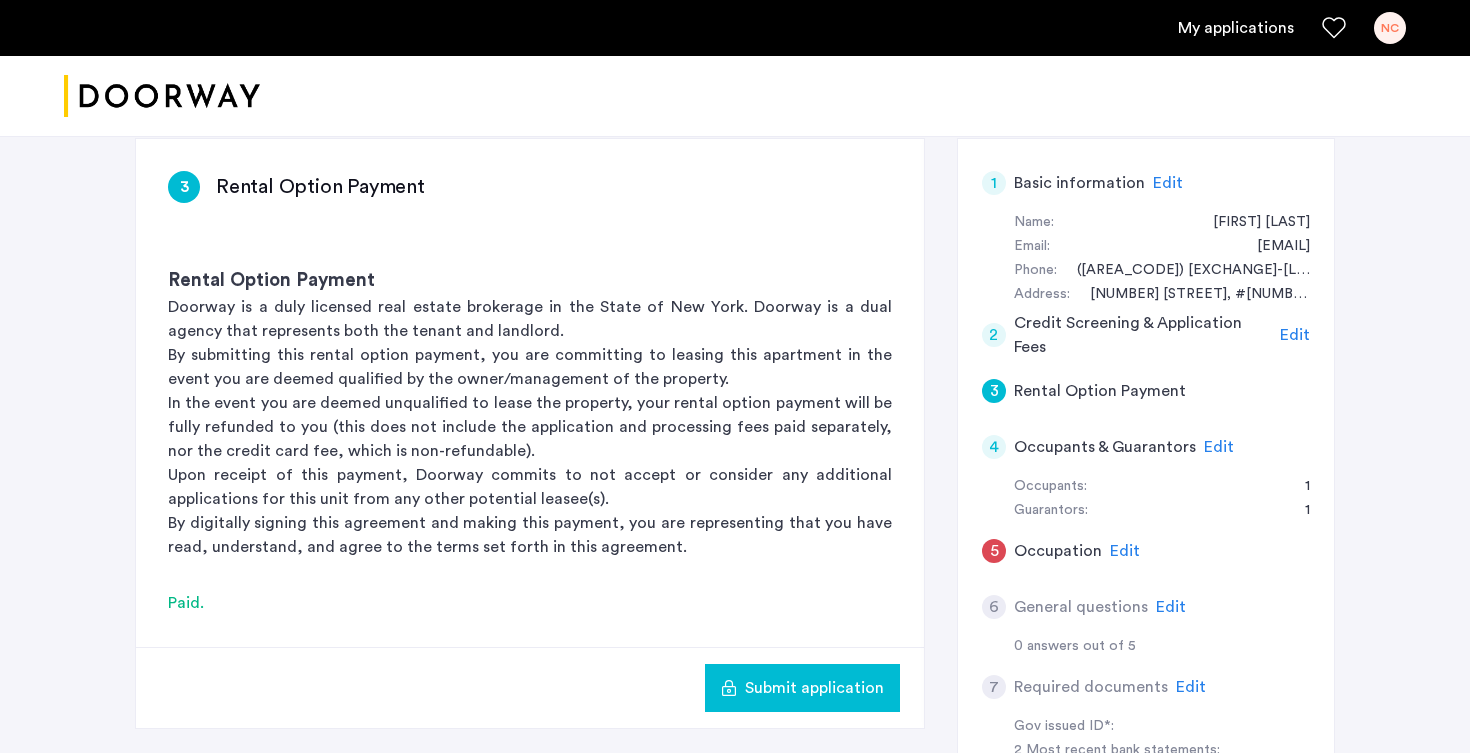 scroll, scrollTop: 319, scrollLeft: 0, axis: vertical 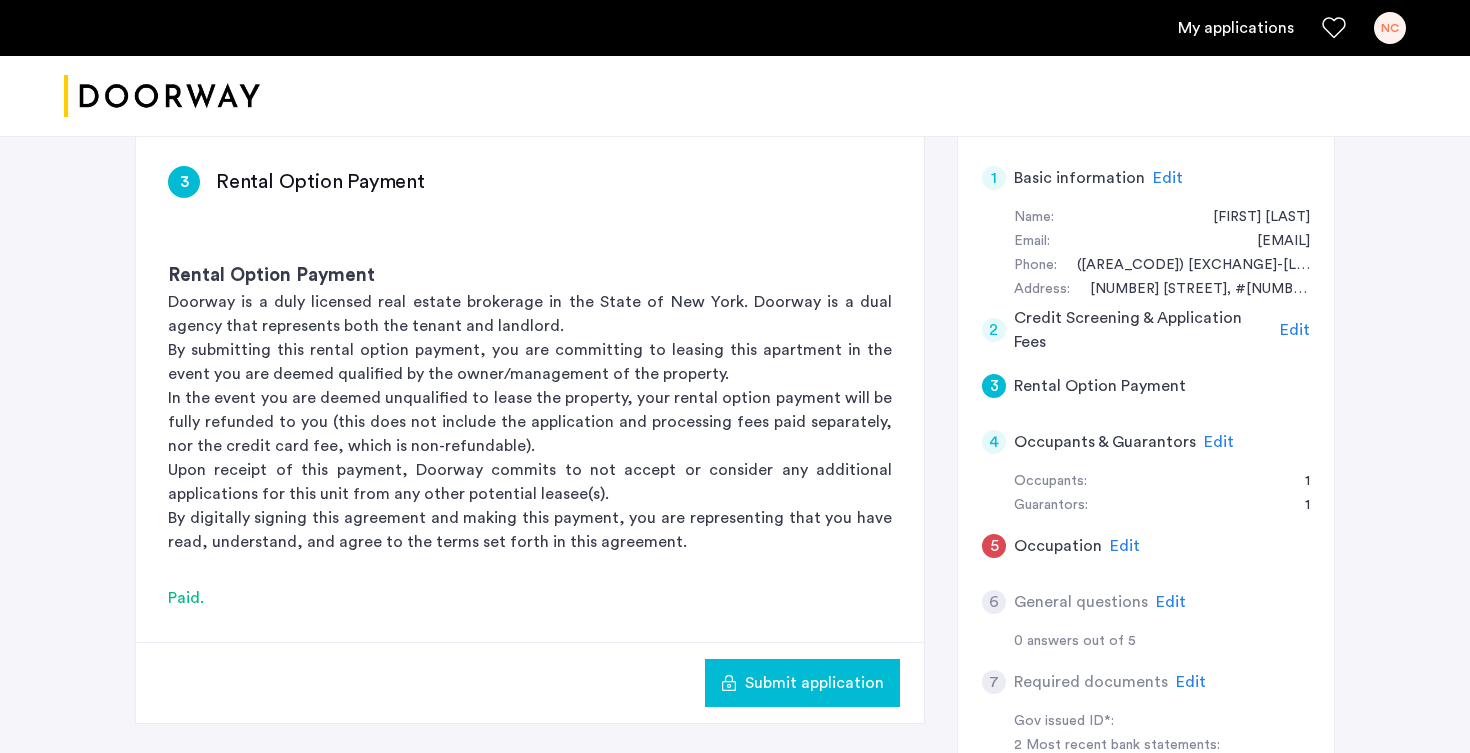 click on "Edit" 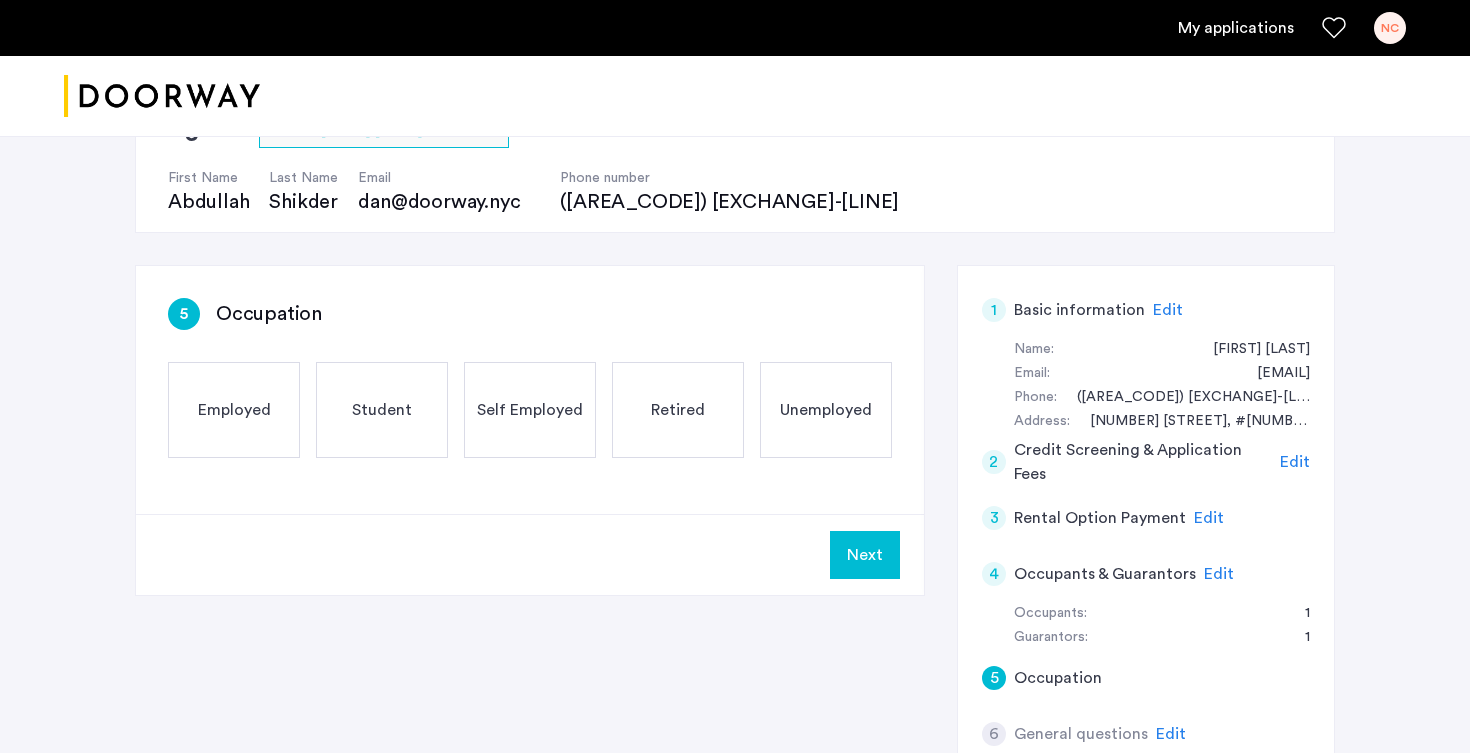 scroll, scrollTop: 156, scrollLeft: 0, axis: vertical 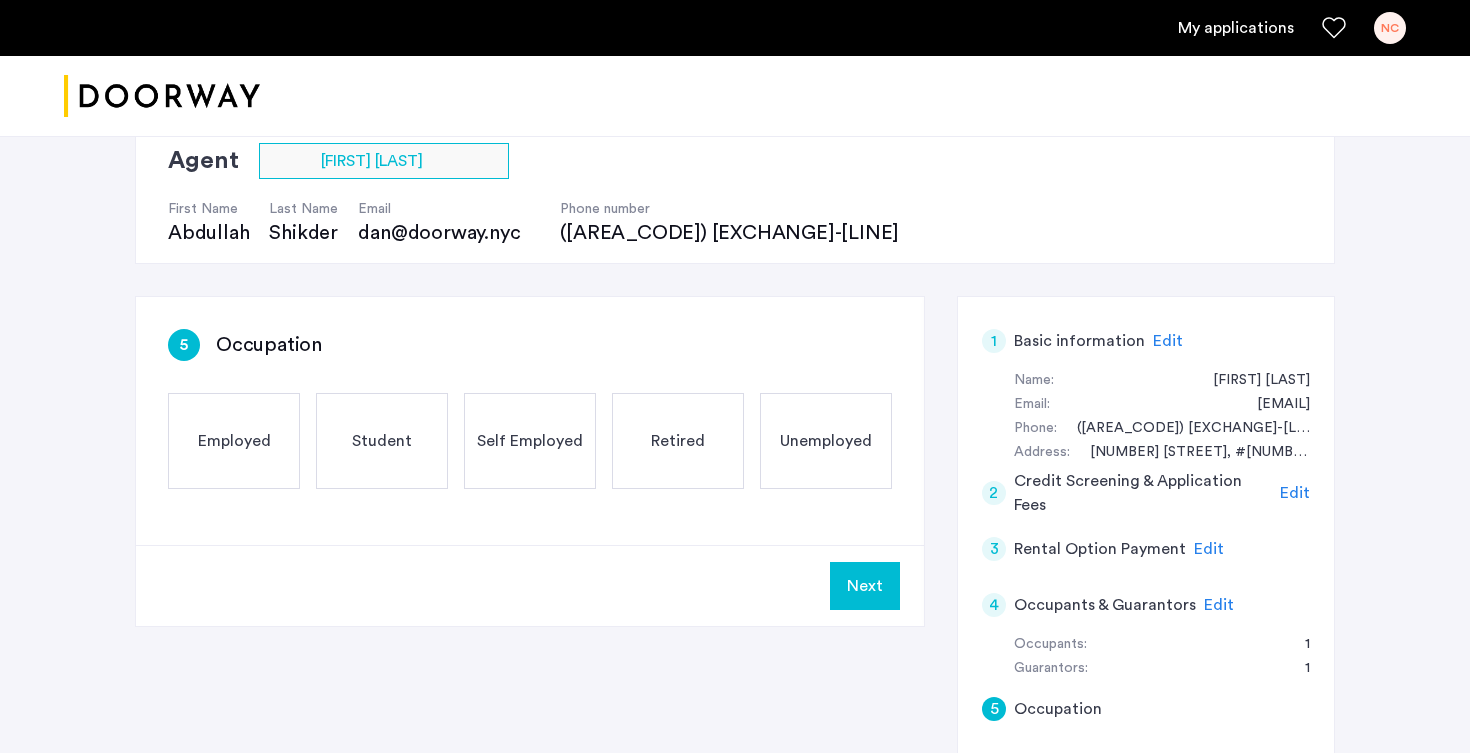 click on "Employed" 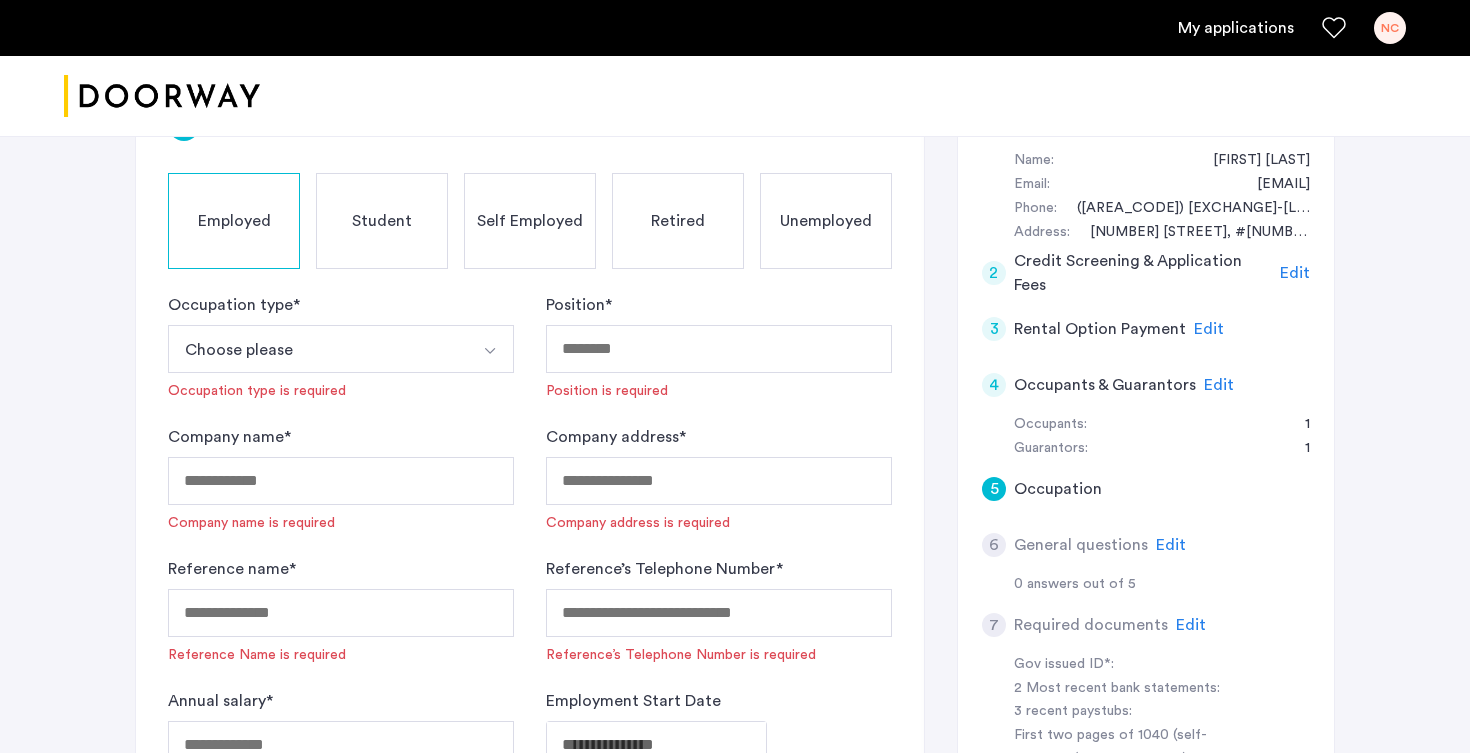 scroll, scrollTop: 378, scrollLeft: 0, axis: vertical 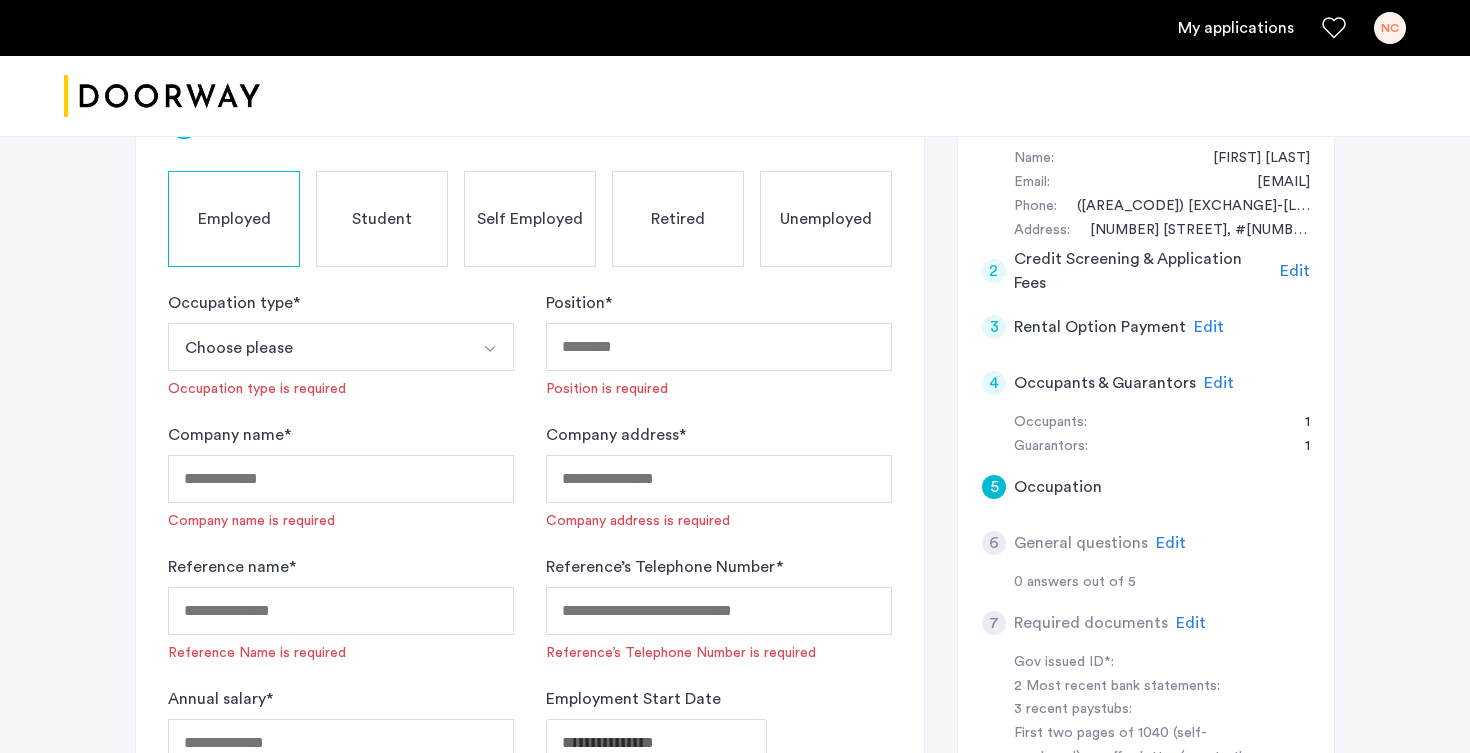 click on "Choose please" at bounding box center [317, 347] 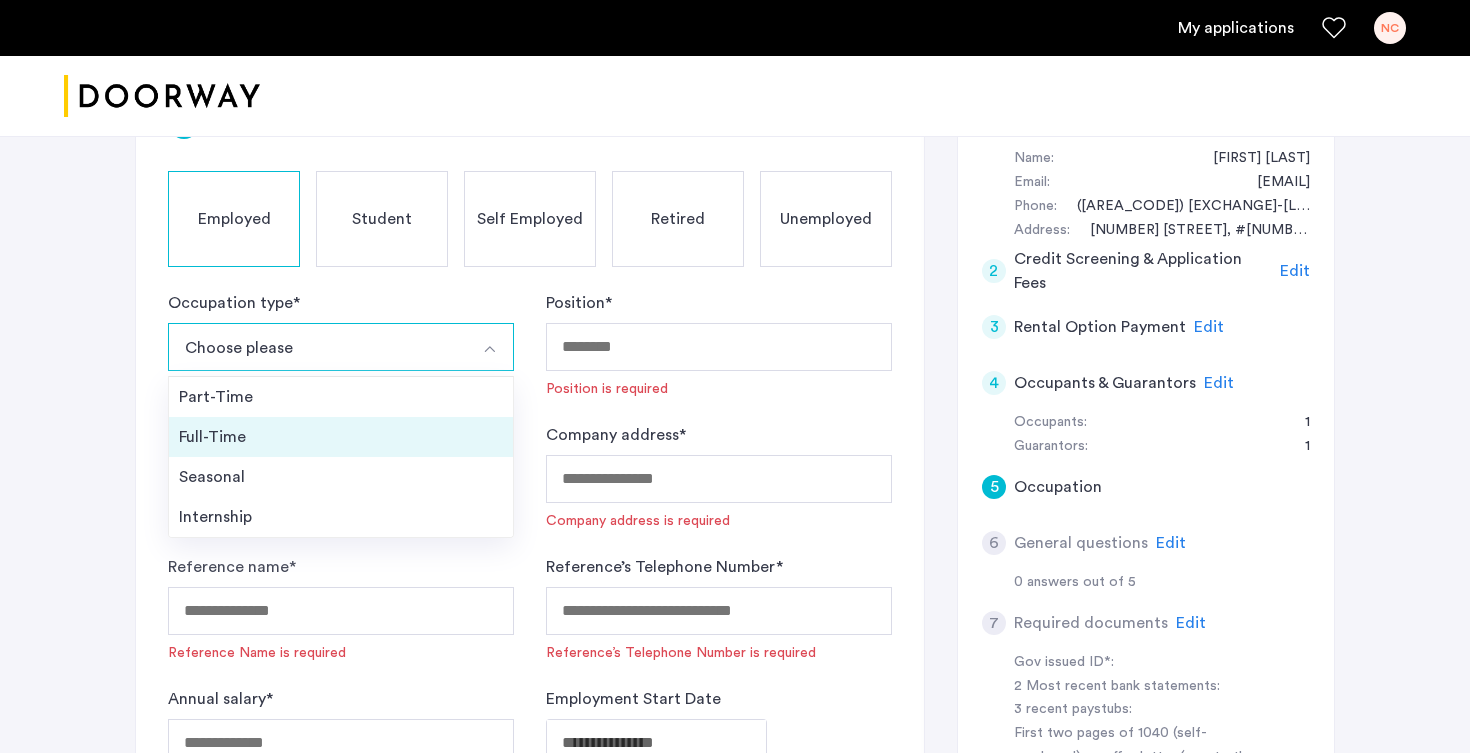 click on "Full-Time" at bounding box center [341, 437] 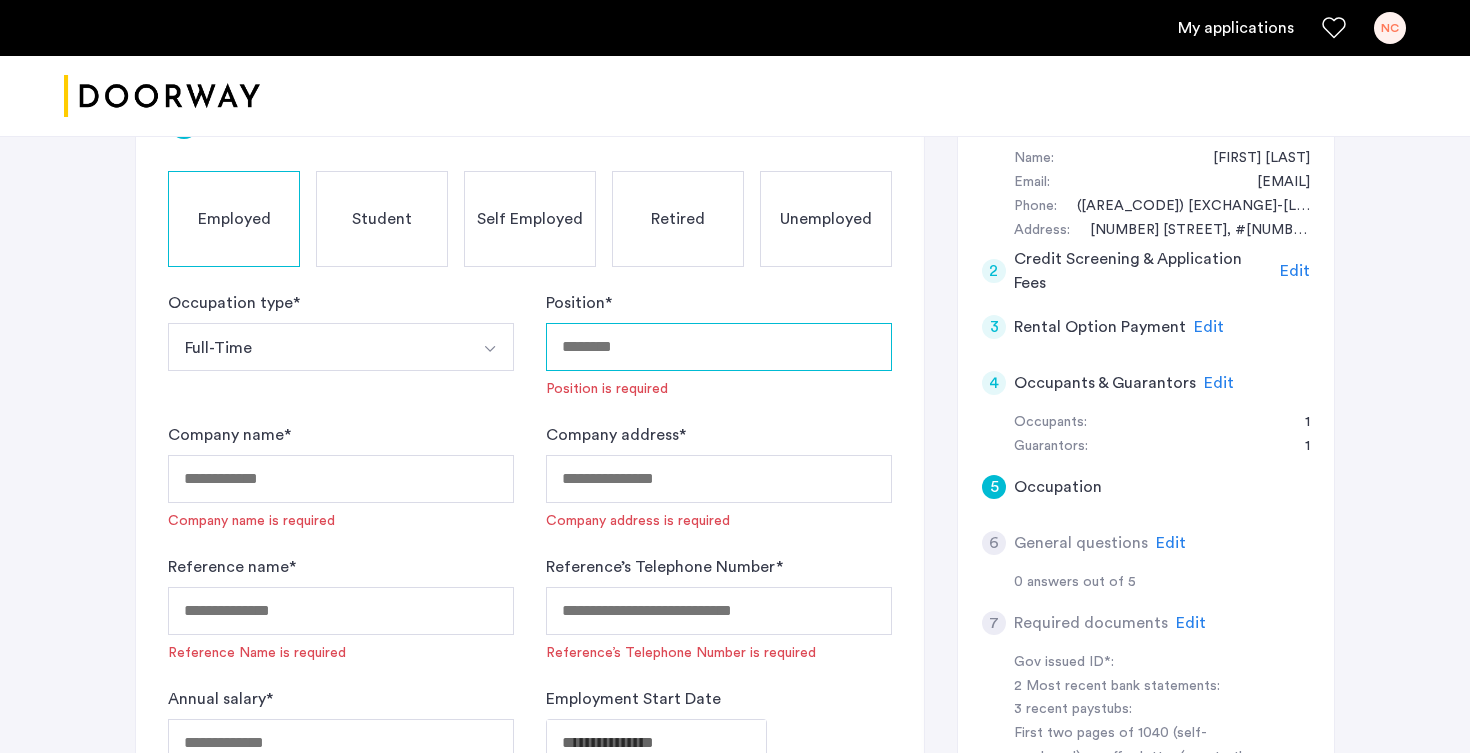 click on "Position  *" at bounding box center [719, 347] 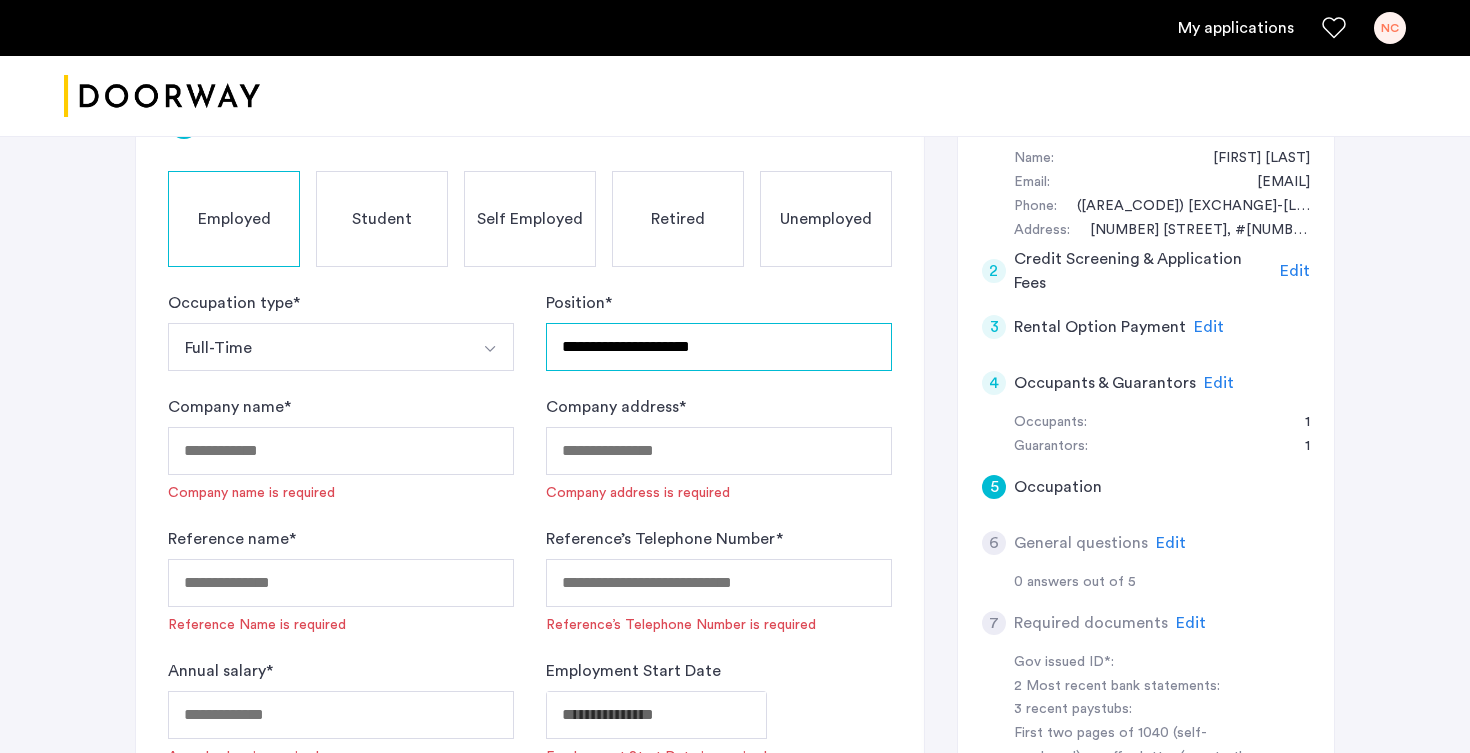 type on "**********" 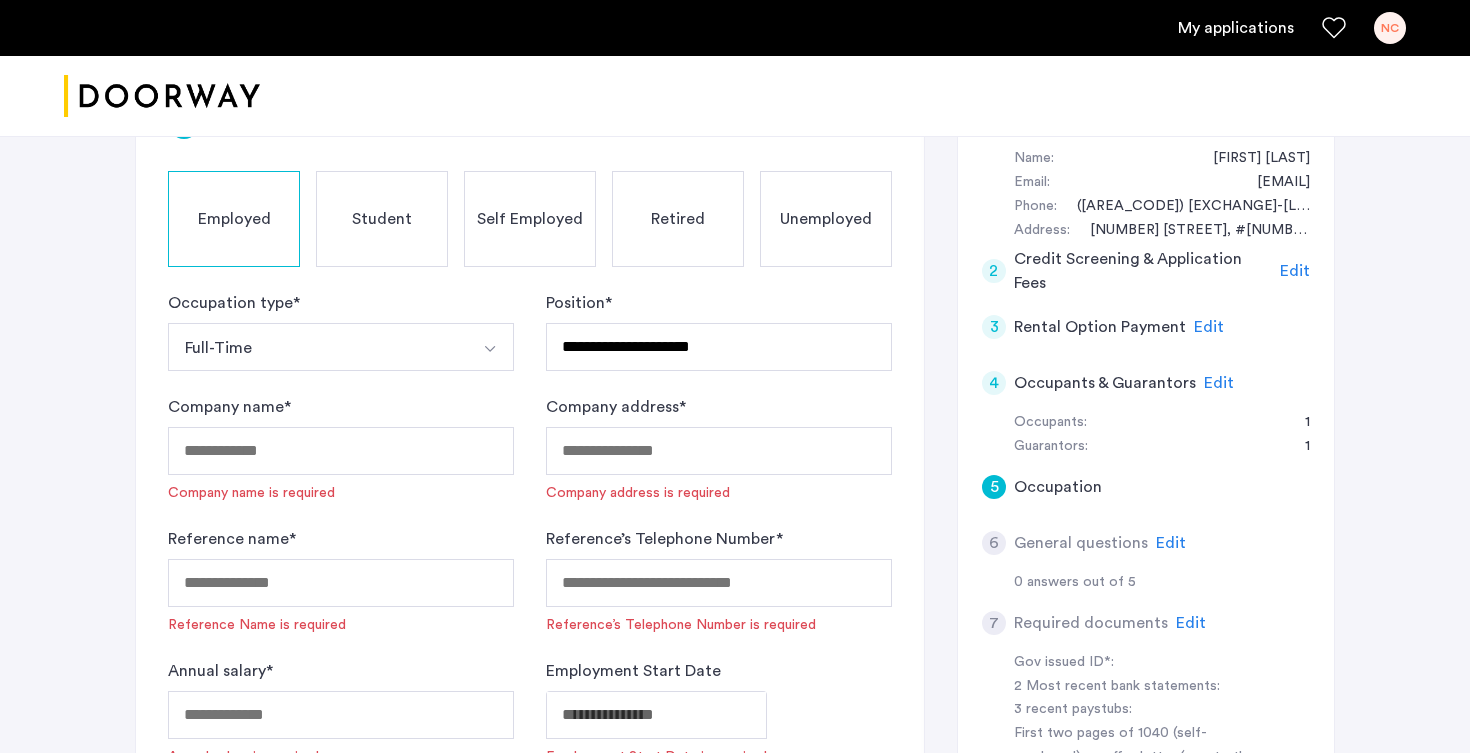 click on "Company name  *  Company name is required" 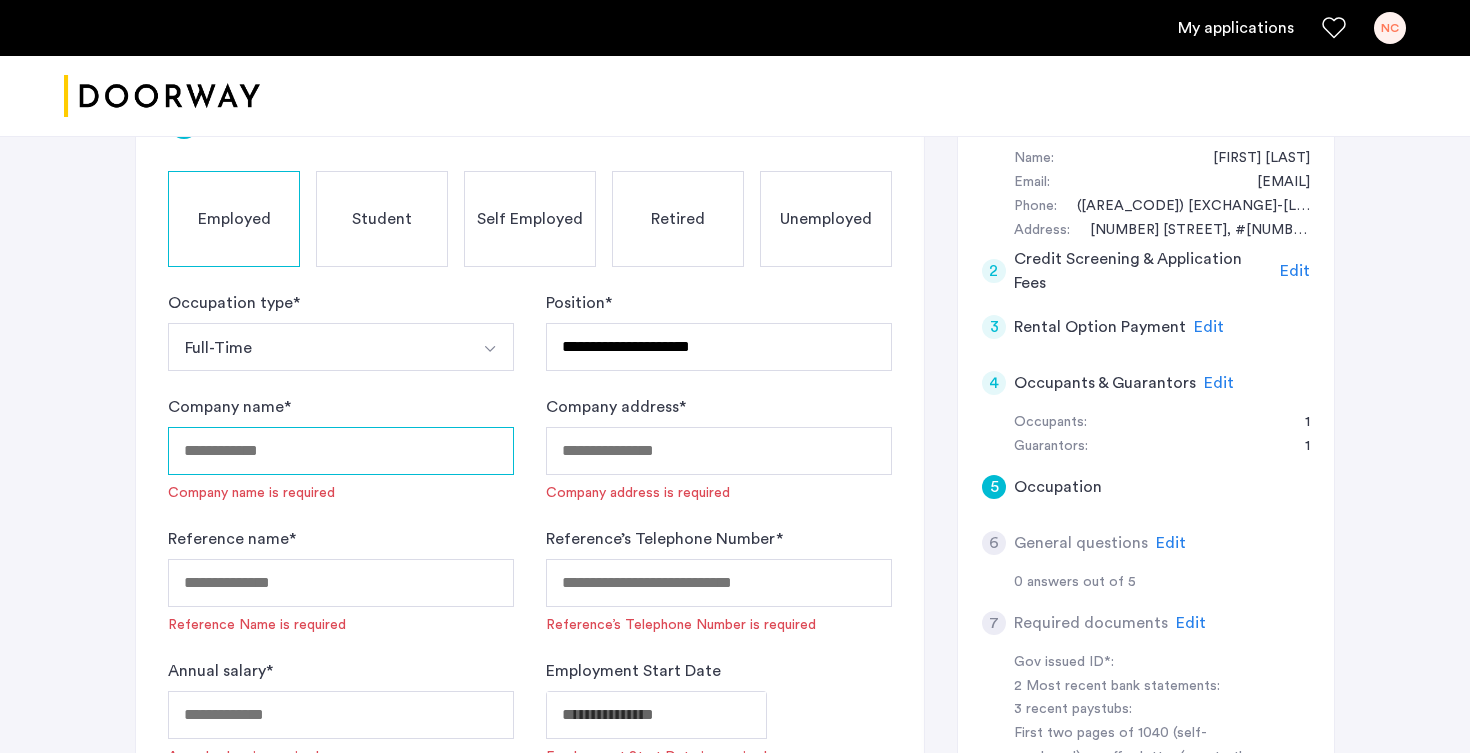 click on "Company name  *" at bounding box center (341, 451) 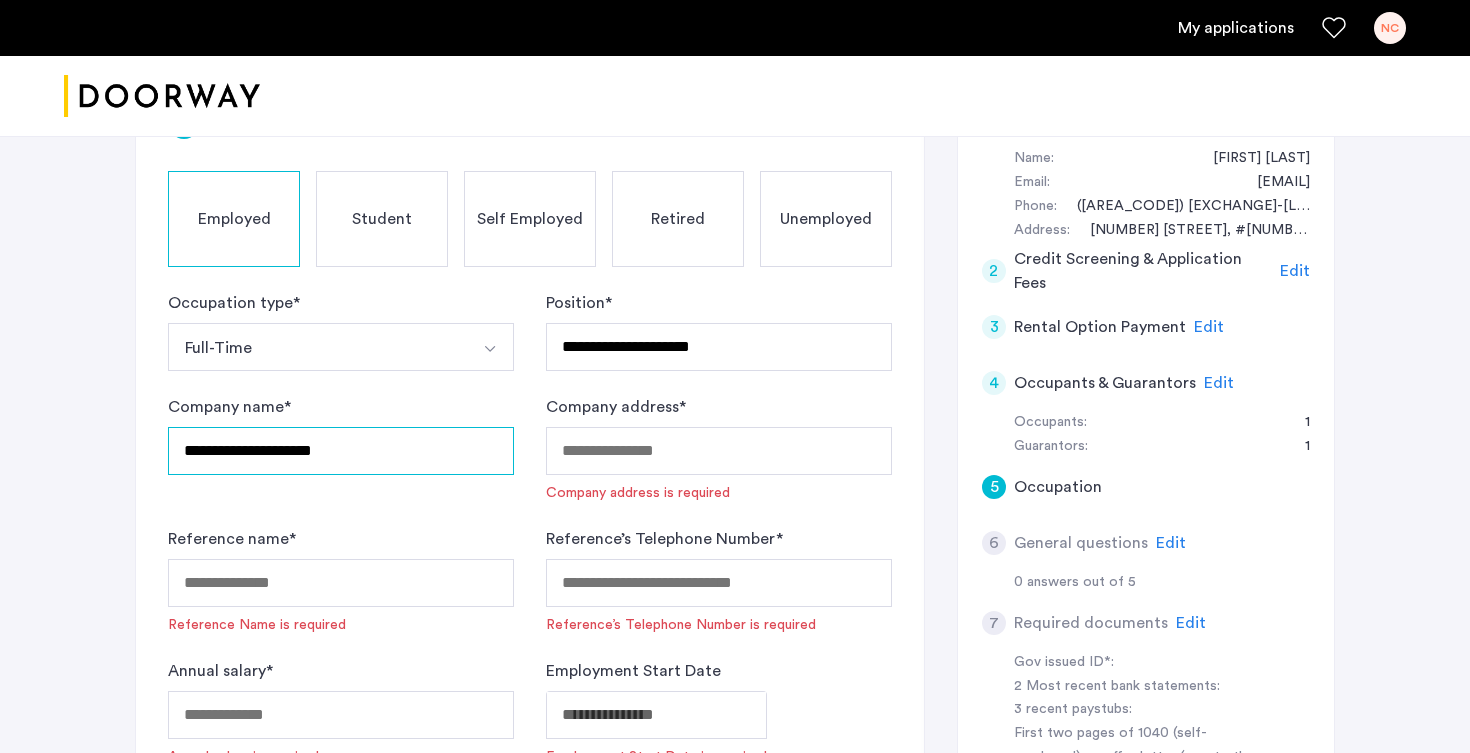 type on "**********" 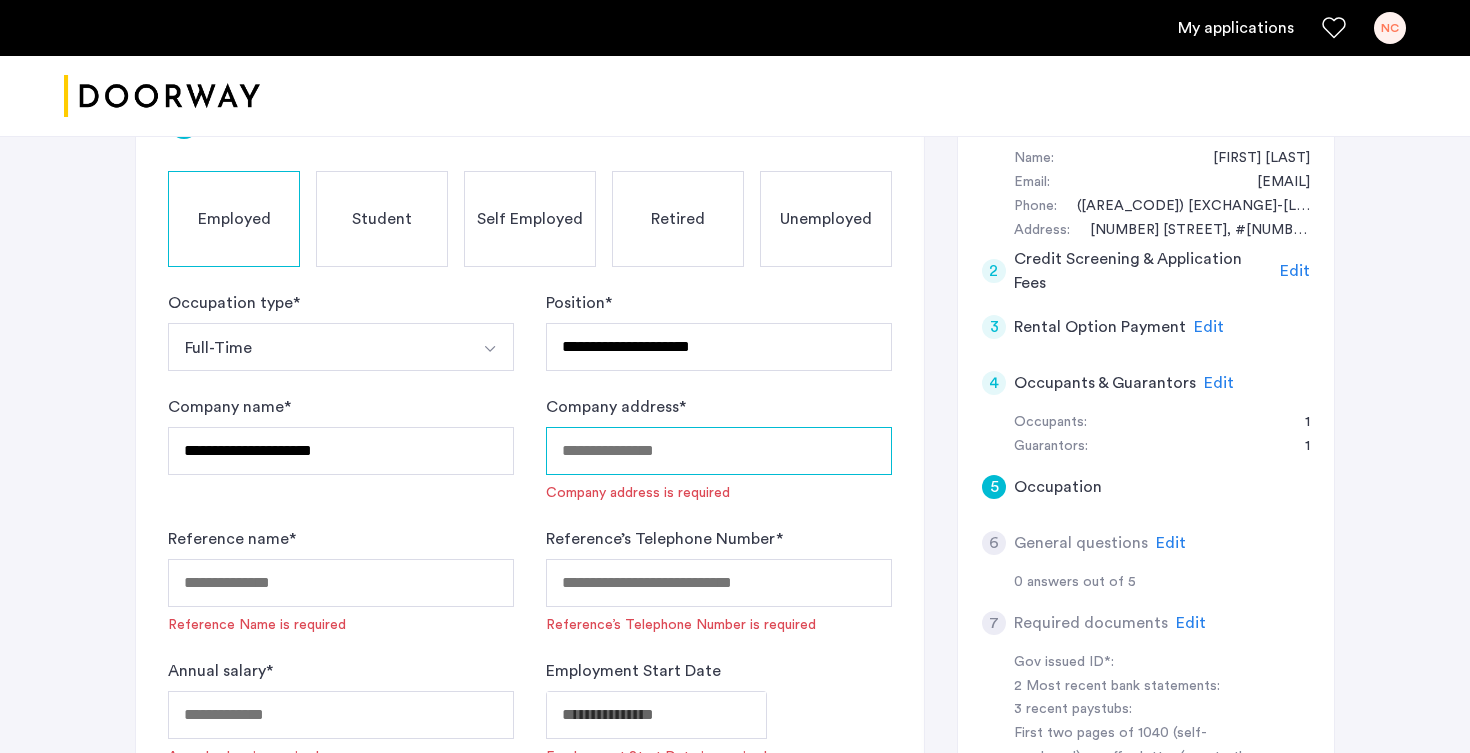 click on "Company address  *" at bounding box center [719, 451] 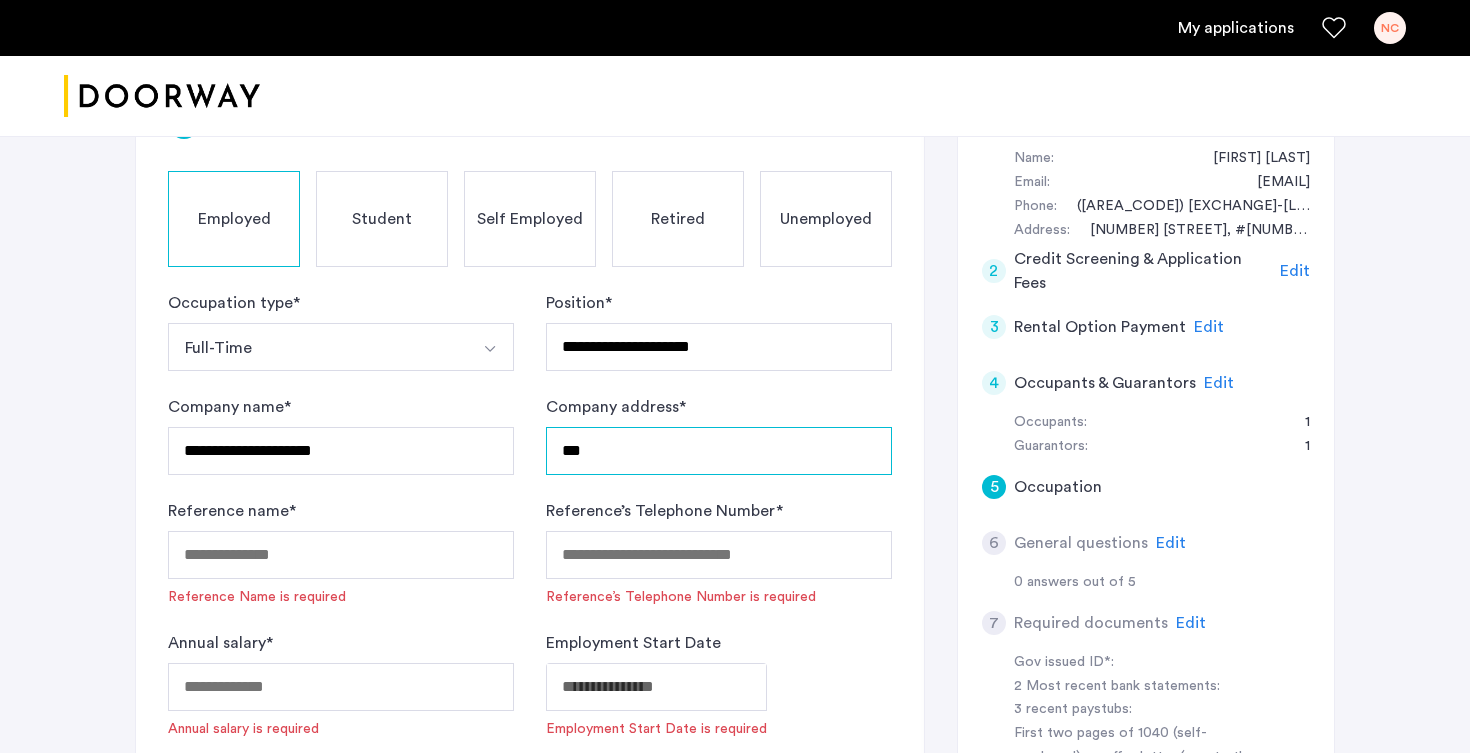 type on "**" 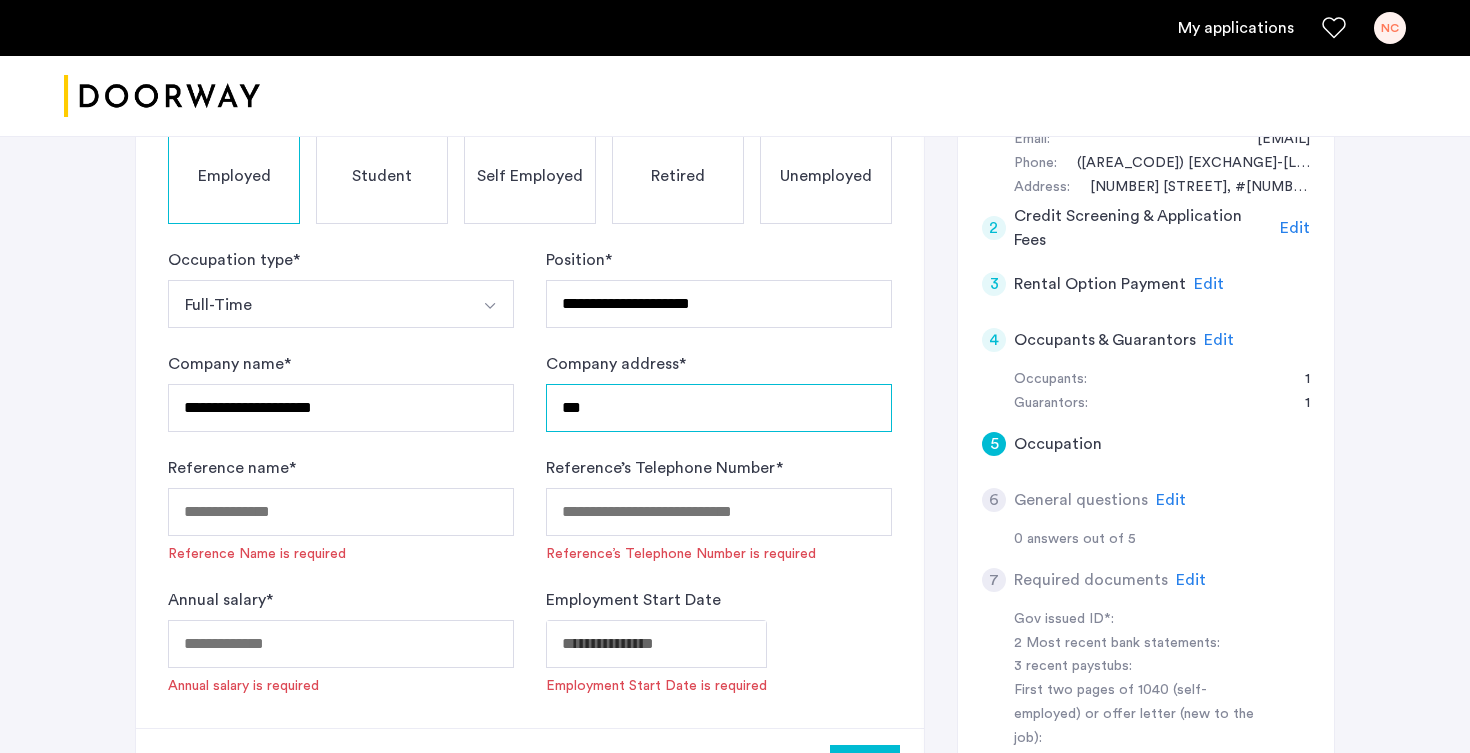scroll, scrollTop: 428, scrollLeft: 0, axis: vertical 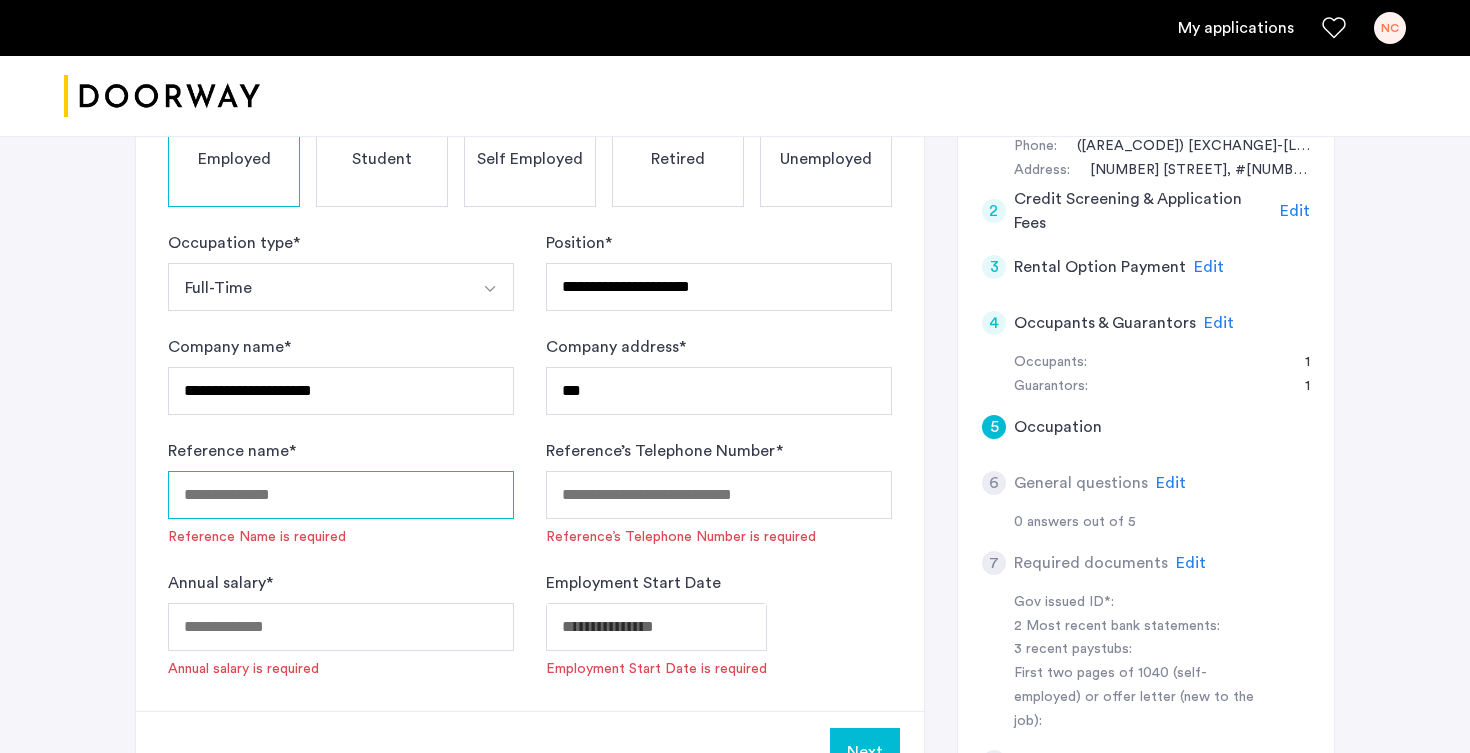 click on "Reference name  *" at bounding box center (341, 495) 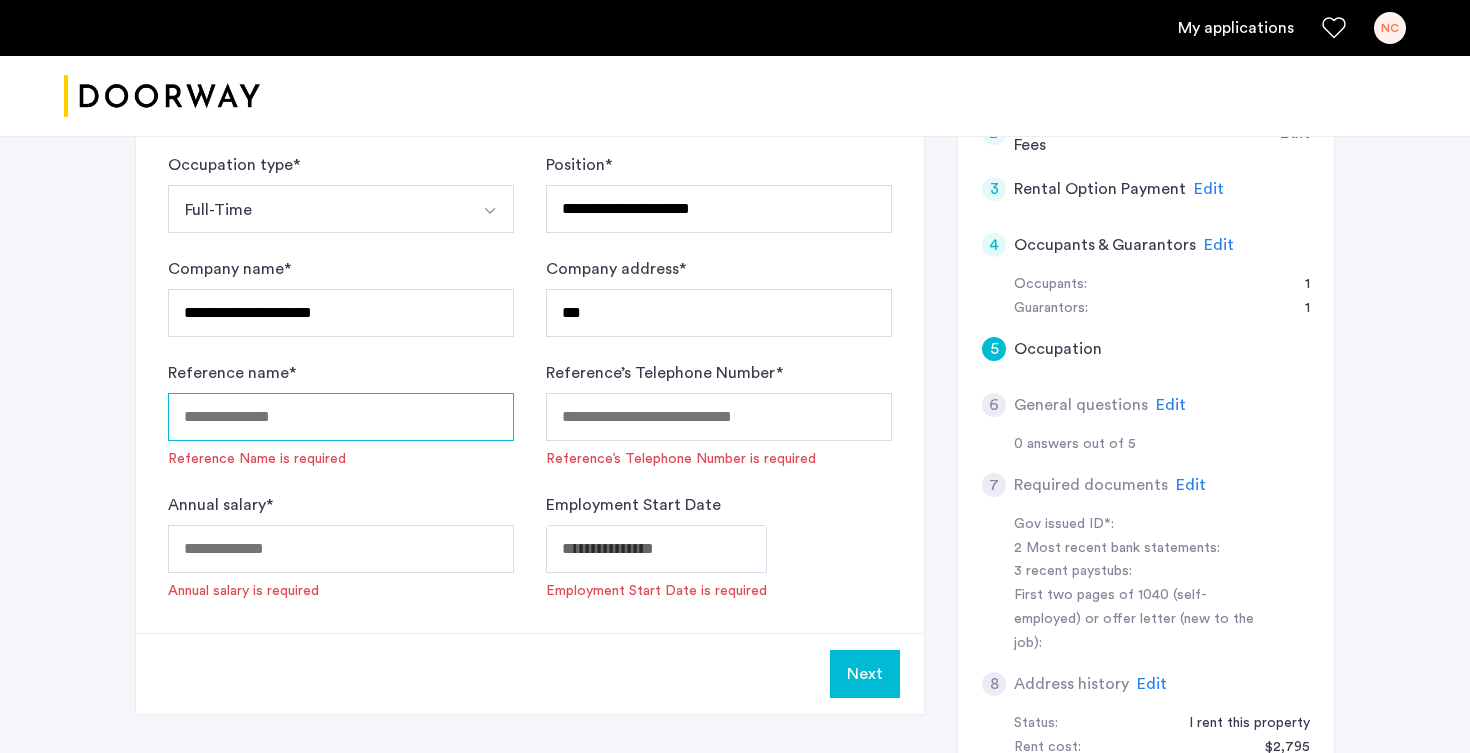 scroll, scrollTop: 519, scrollLeft: 0, axis: vertical 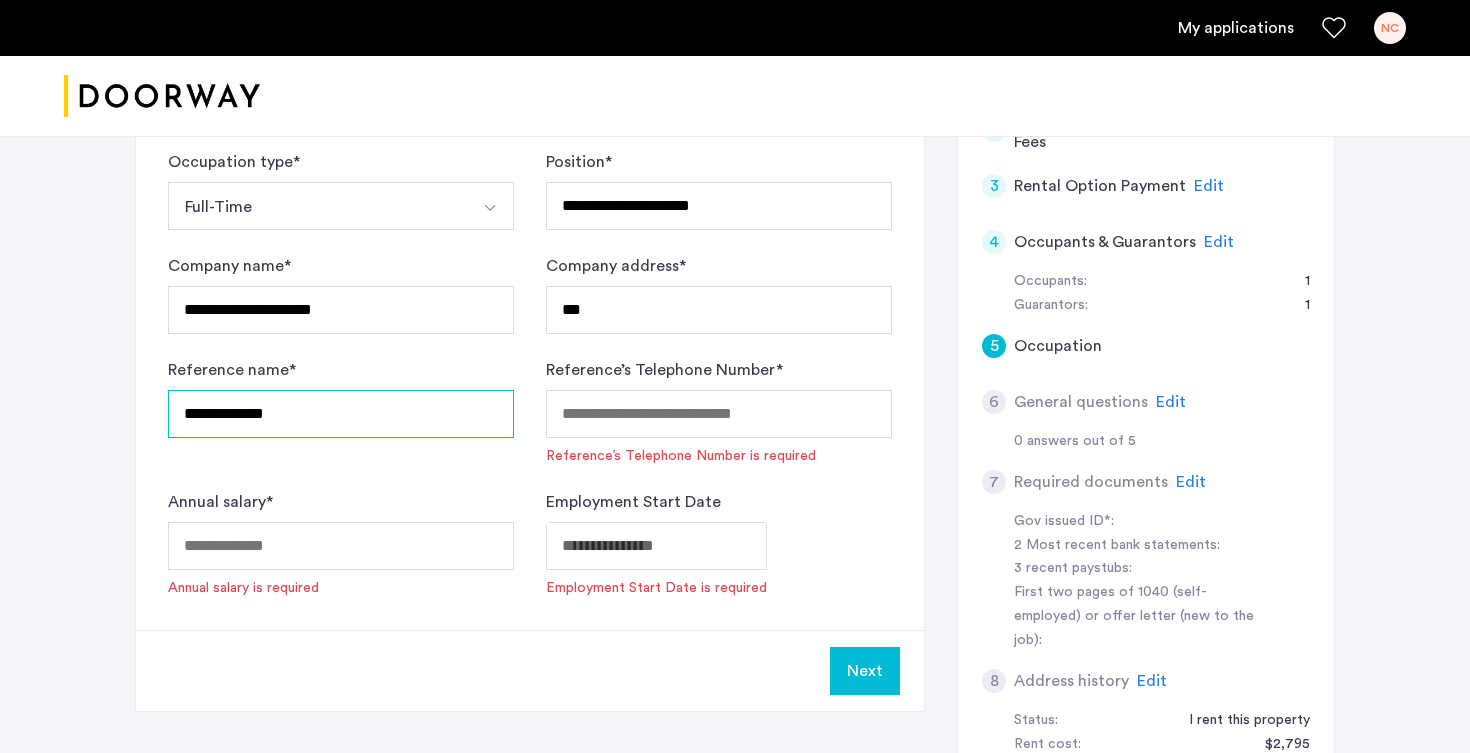 type on "**********" 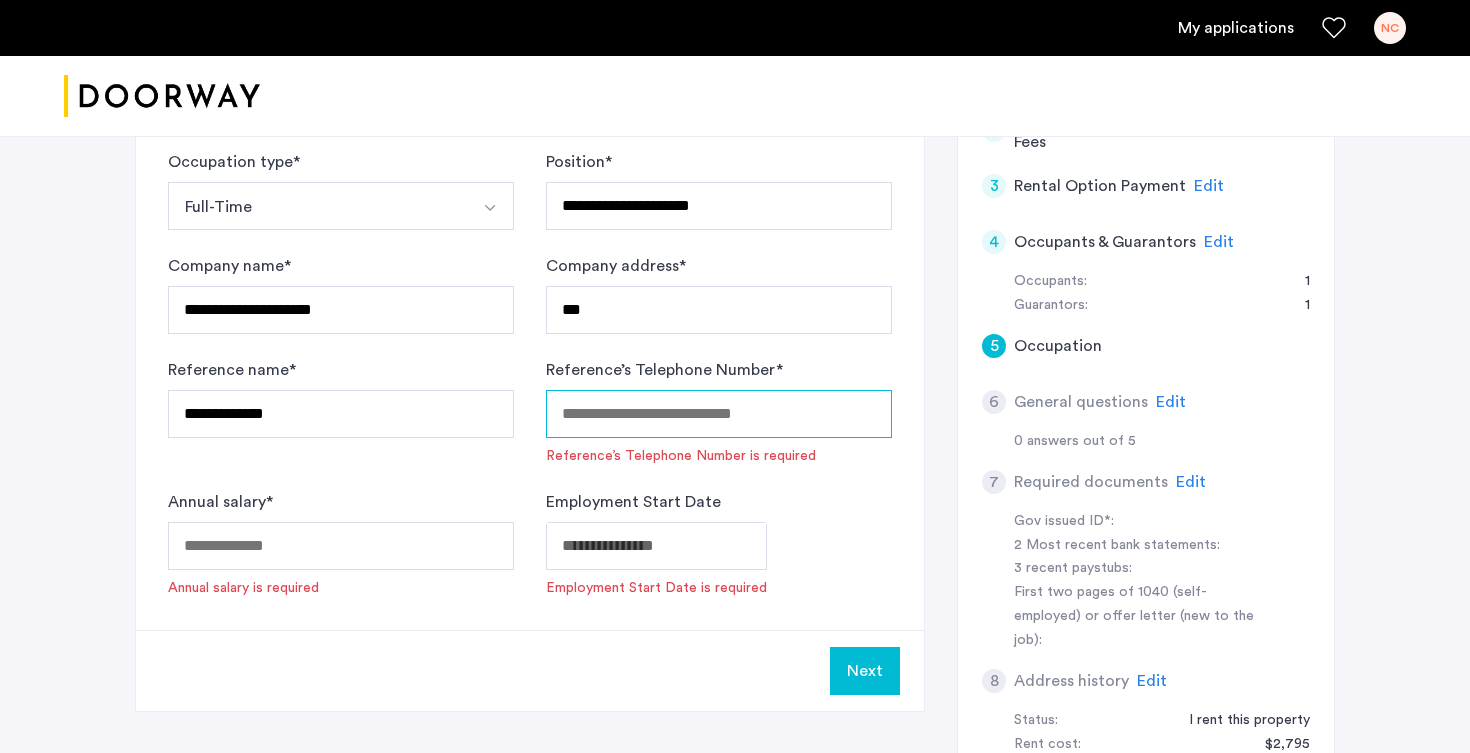 click on "Reference’s Telephone Number  *" at bounding box center [719, 414] 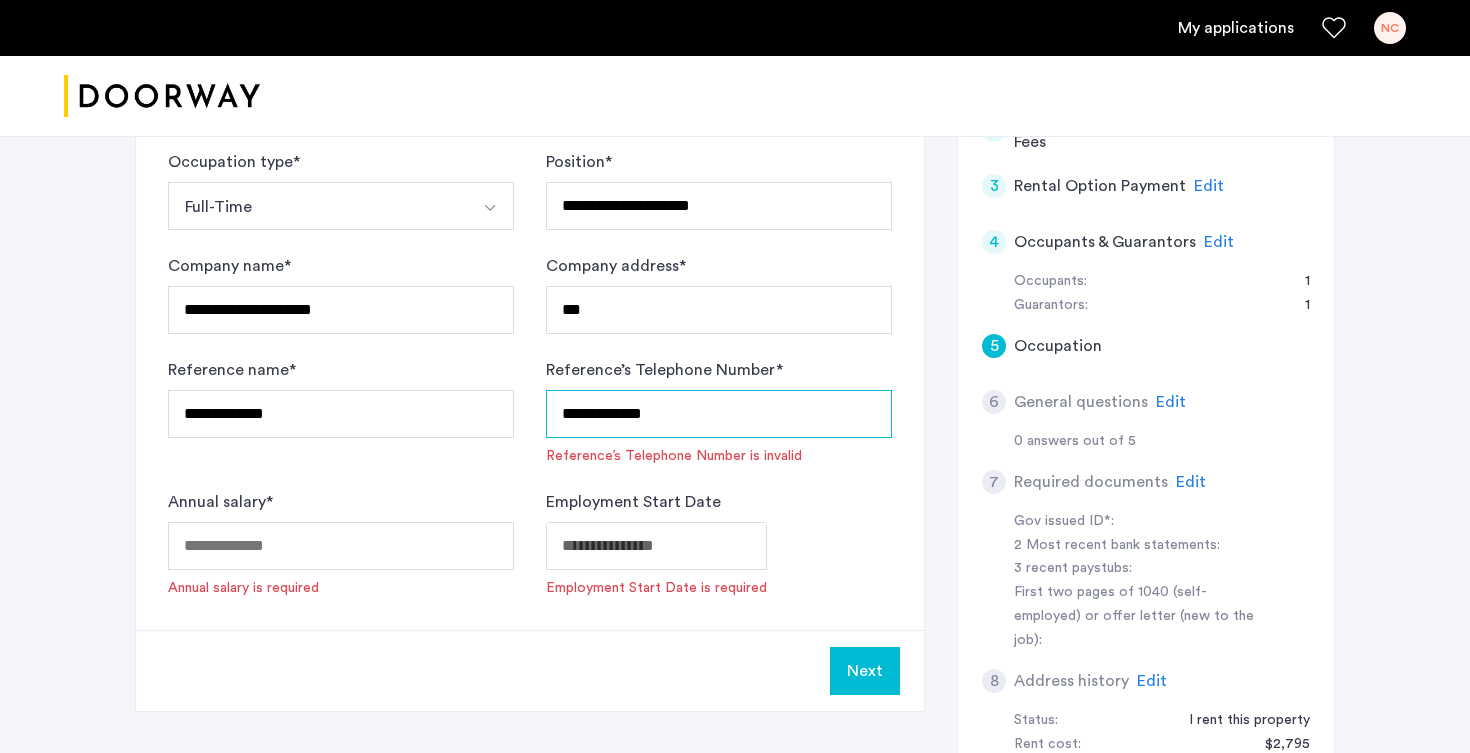 type on "**********" 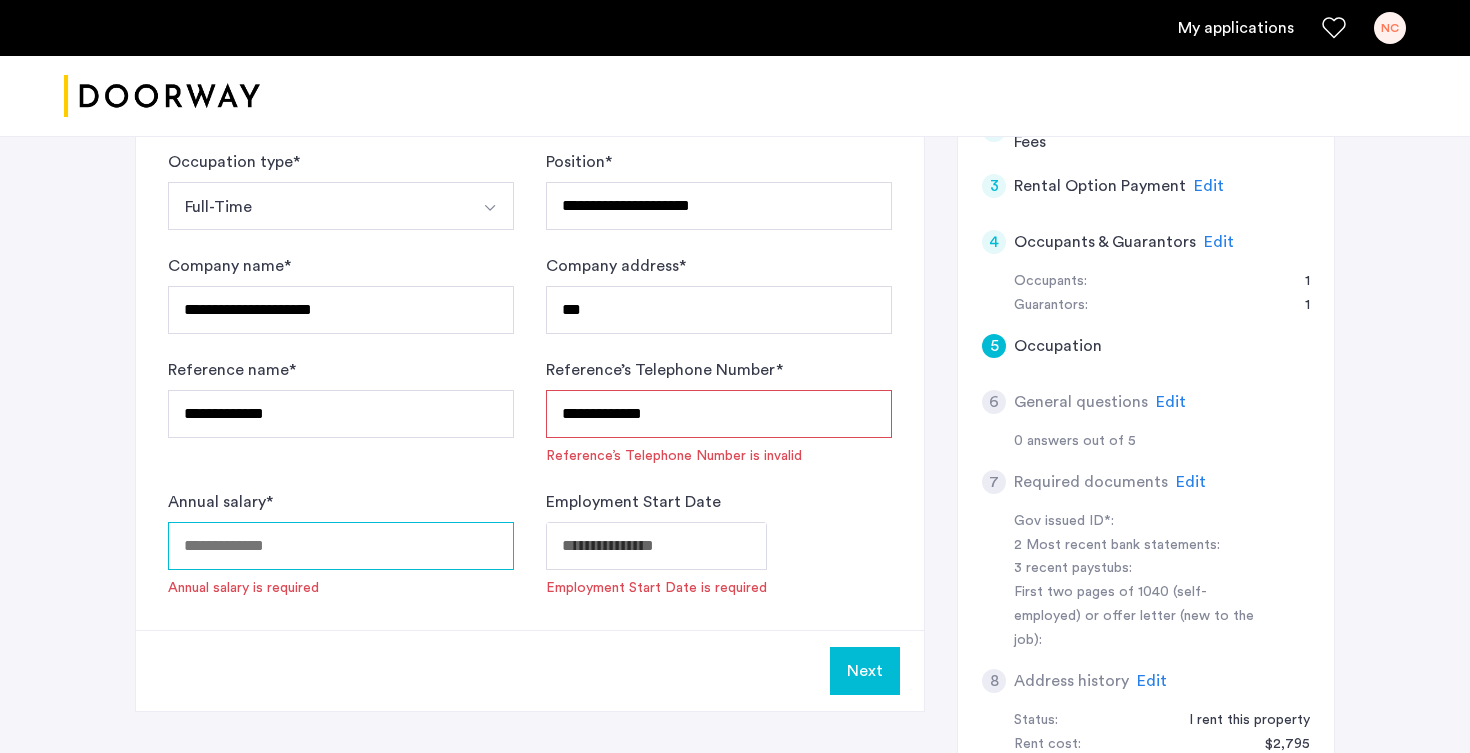 click on "Annual salary  *" at bounding box center (341, 546) 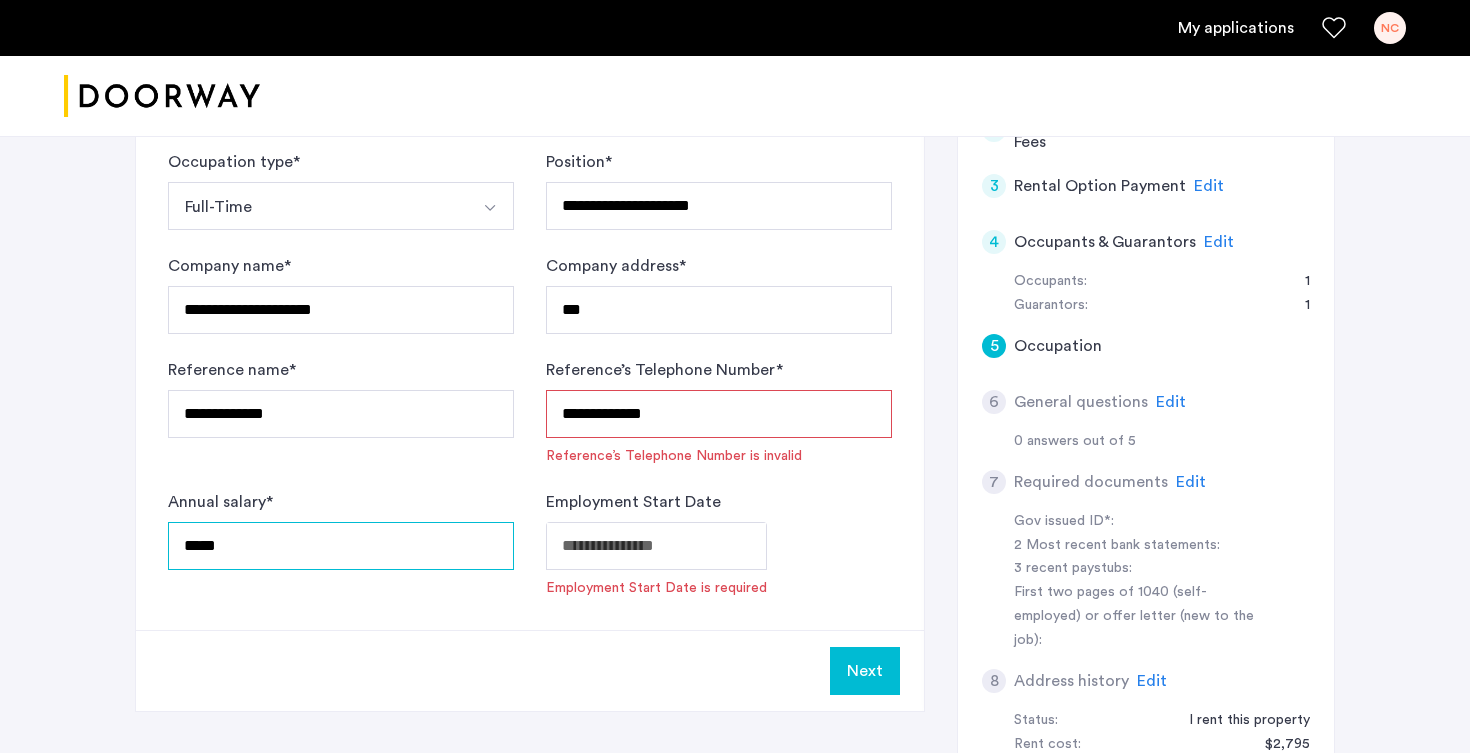 click on "*****" at bounding box center (341, 546) 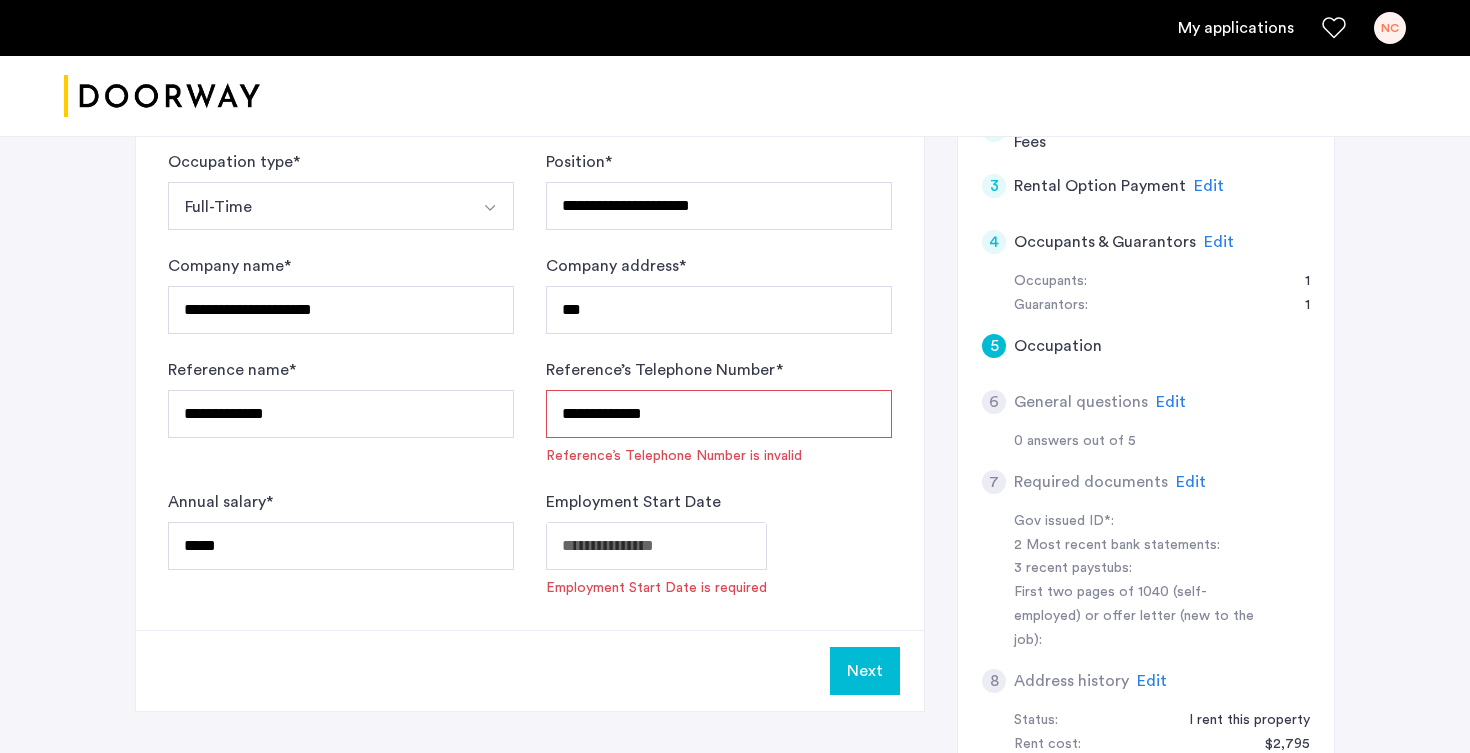 click on "**********" at bounding box center (719, 414) 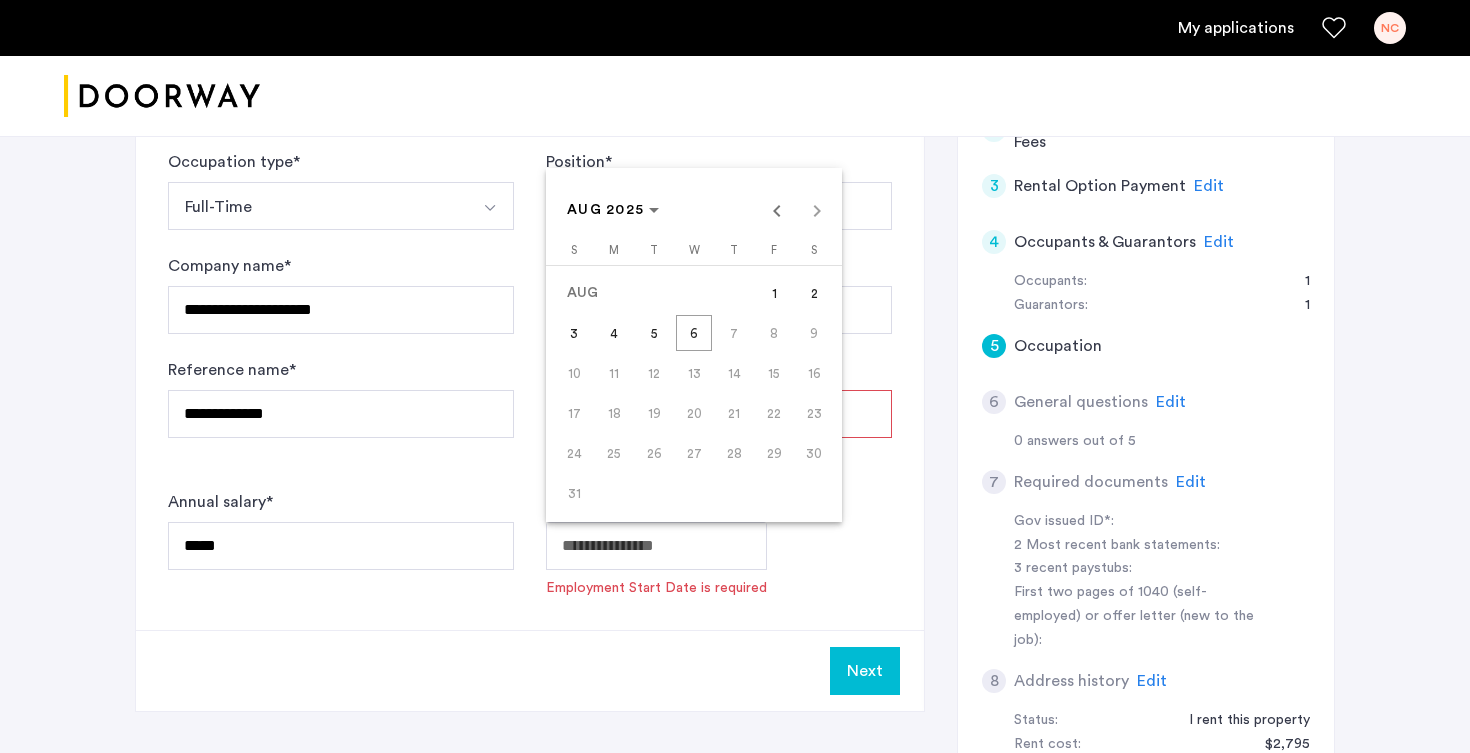 click on "**********" at bounding box center [735, -143] 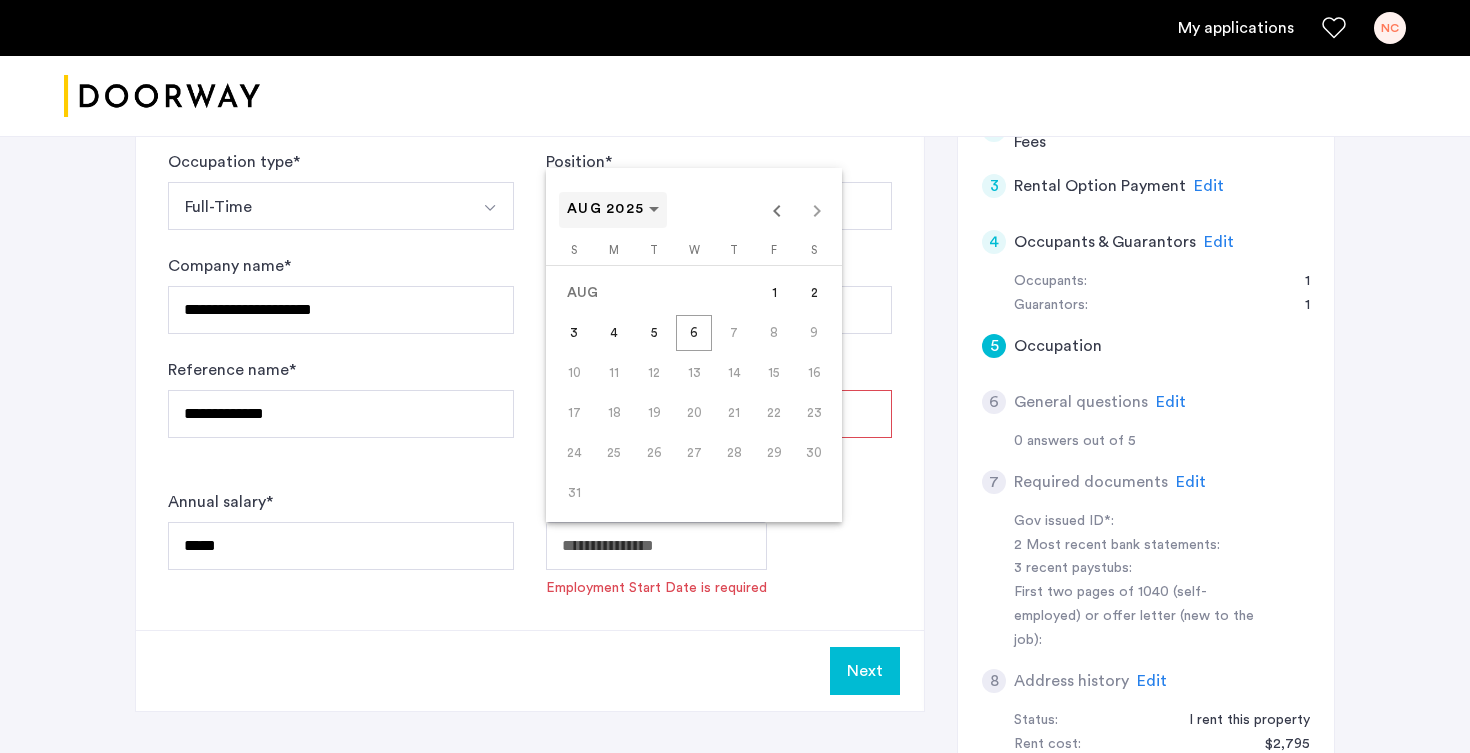click 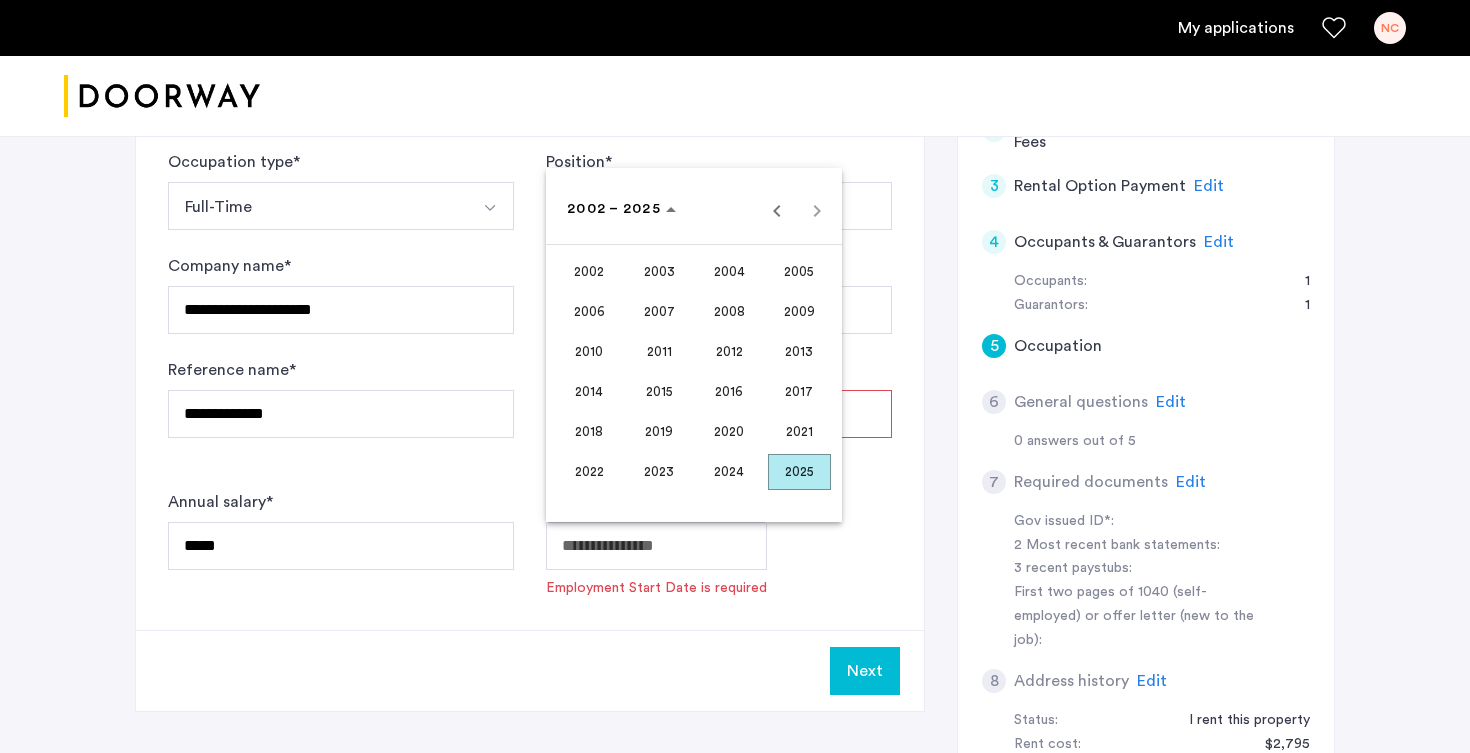 click on "2023" at bounding box center (659, 472) 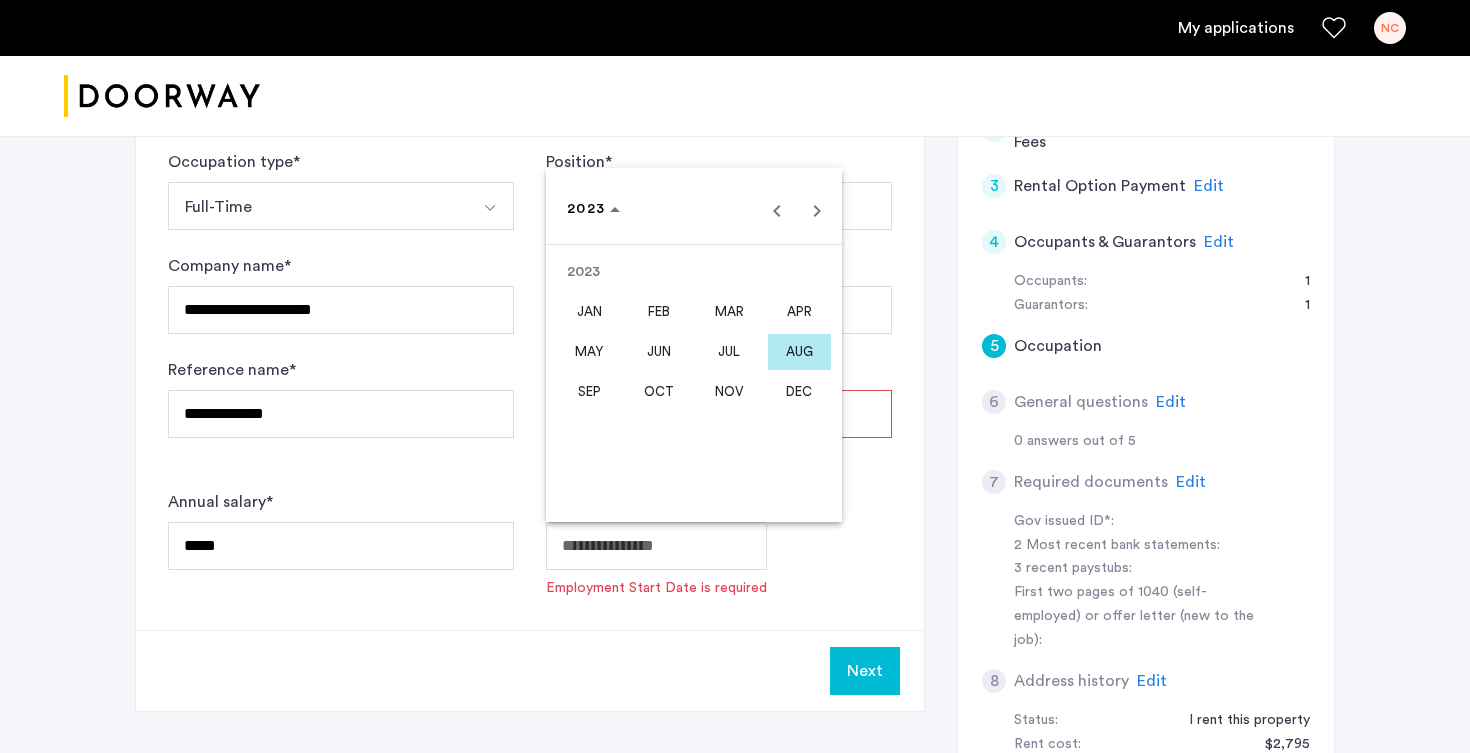 click on "SEP" at bounding box center (589, 392) 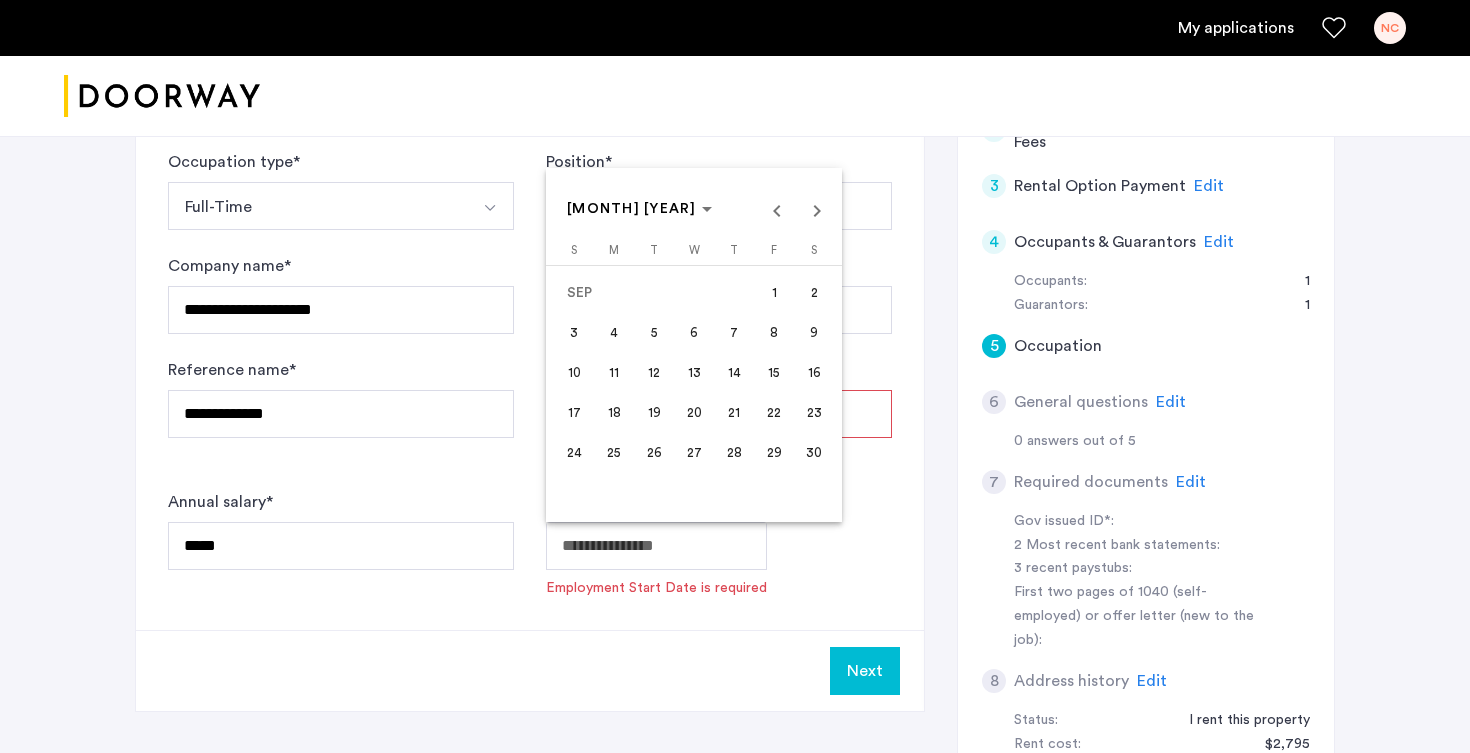 click on "18" at bounding box center [614, 413] 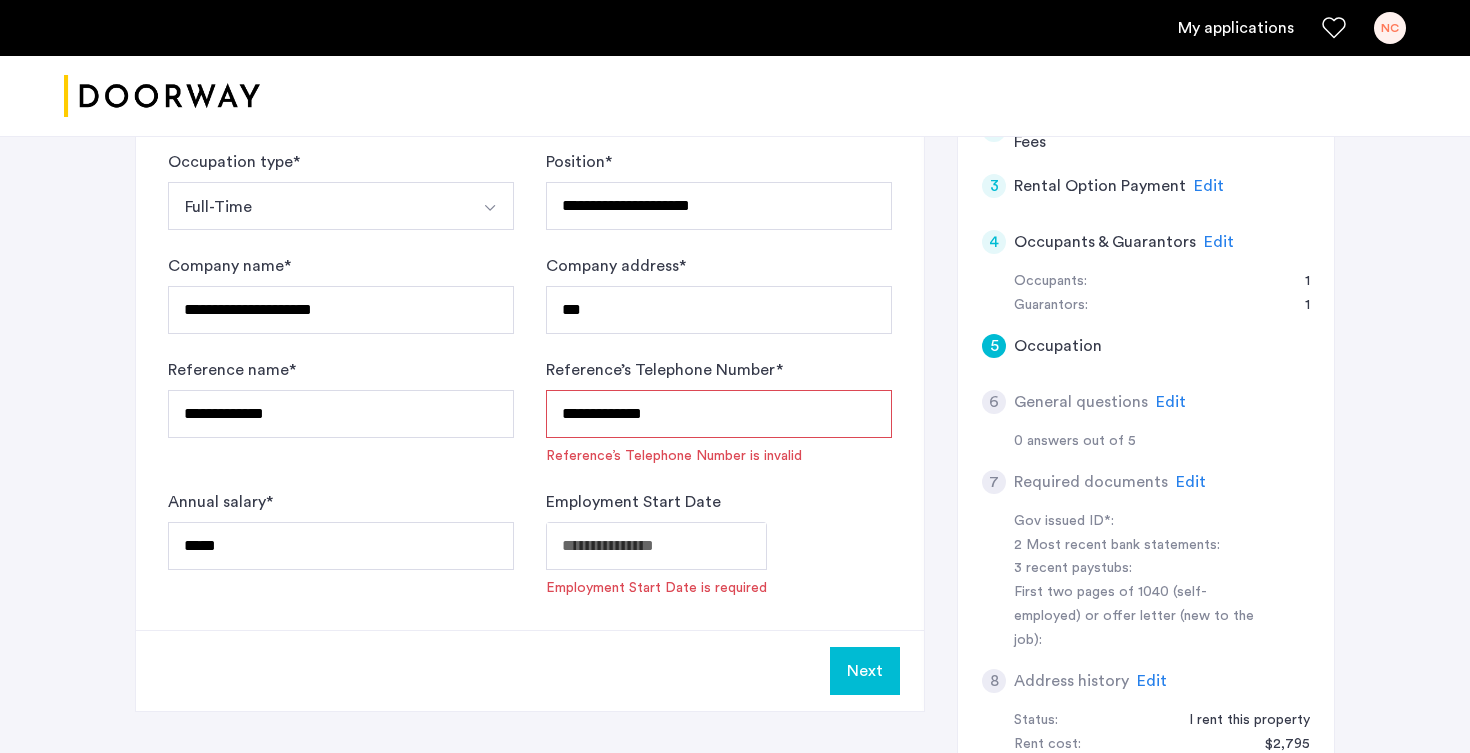 type on "**********" 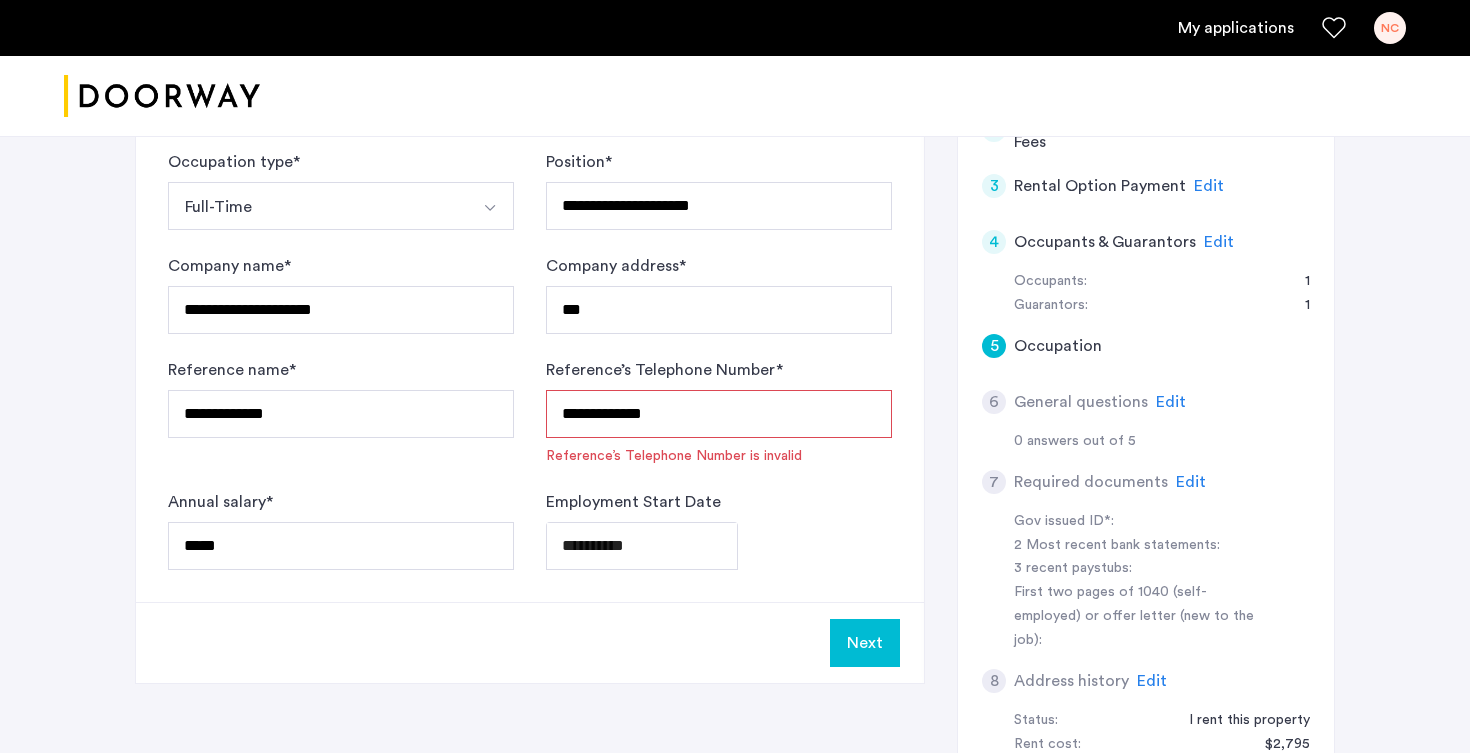 click on "**********" at bounding box center (719, 414) 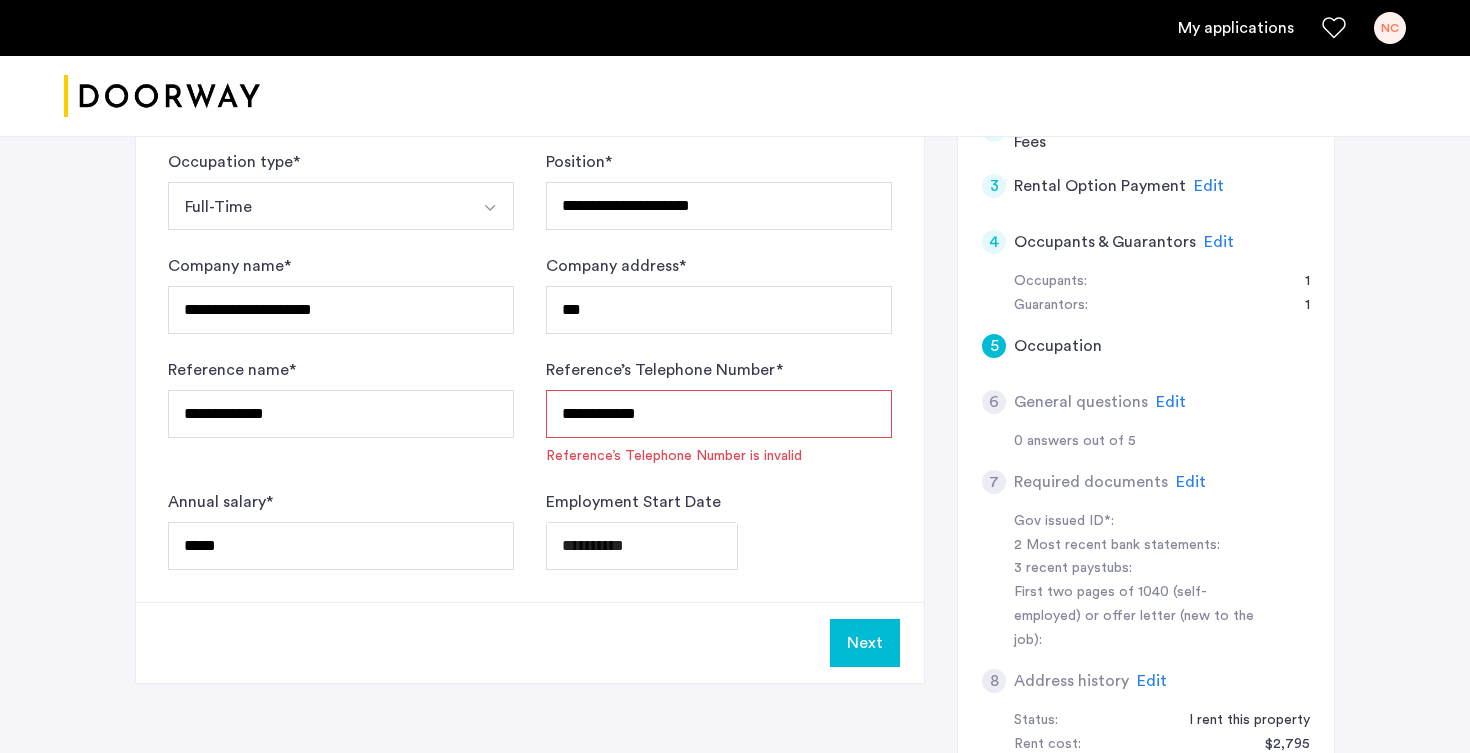 click on "Reference’s Telephone Number is invalid" 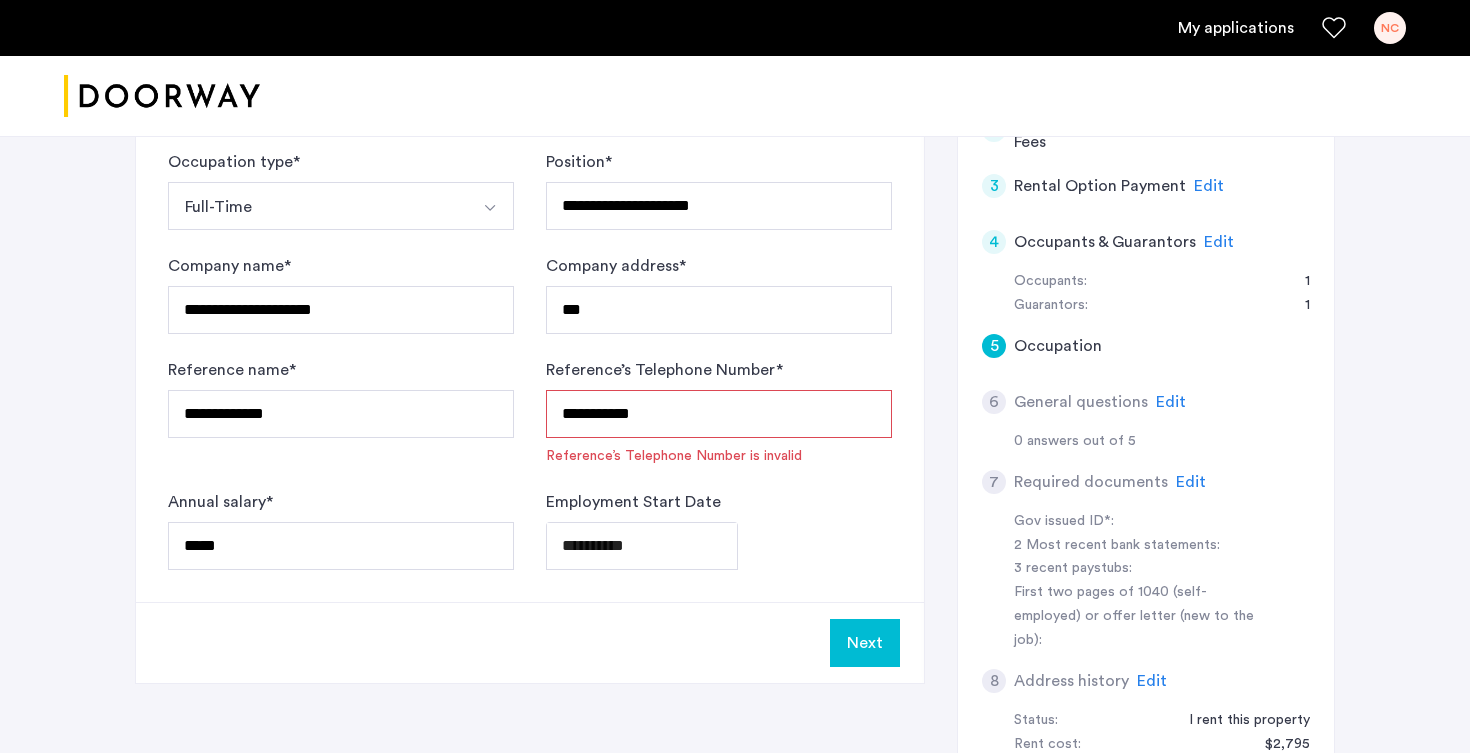click on "**********" at bounding box center (719, 414) 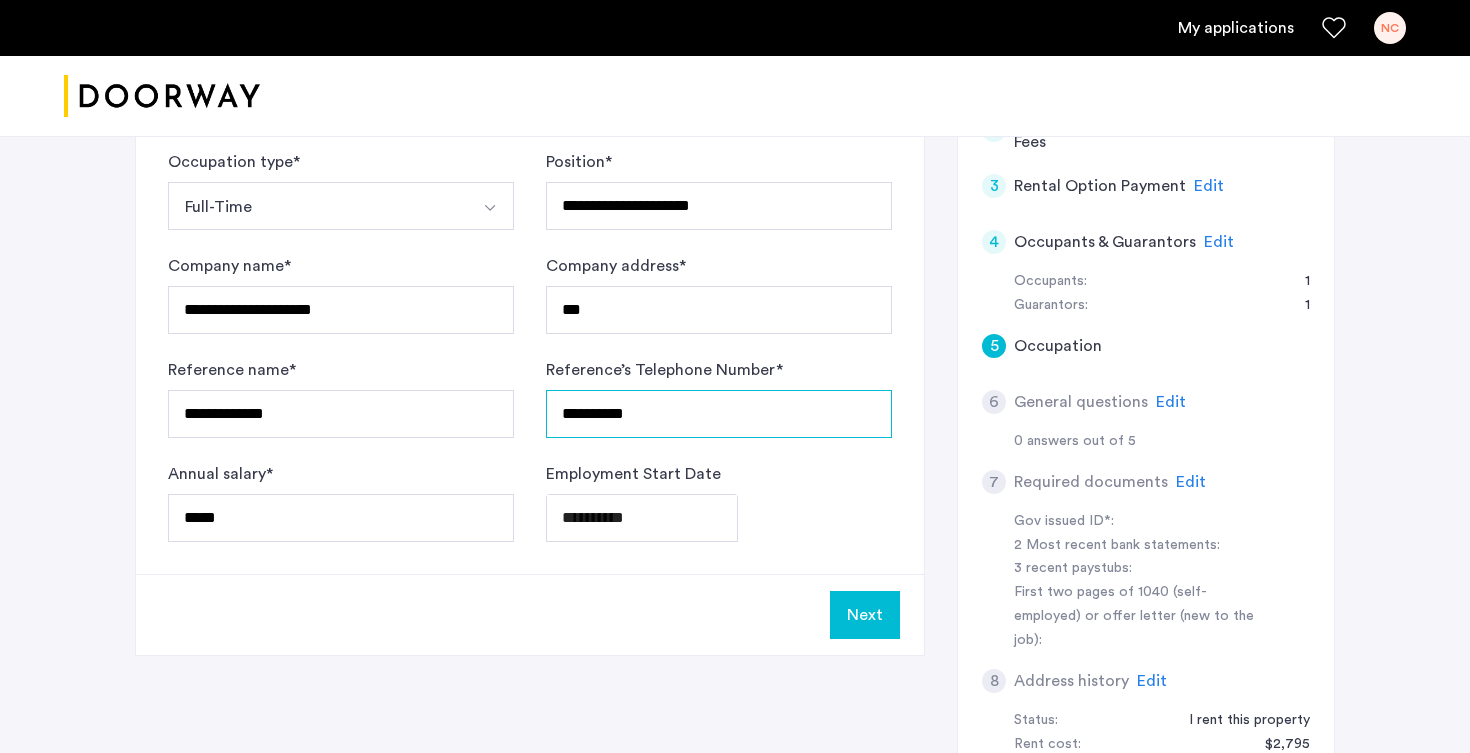 type on "**********" 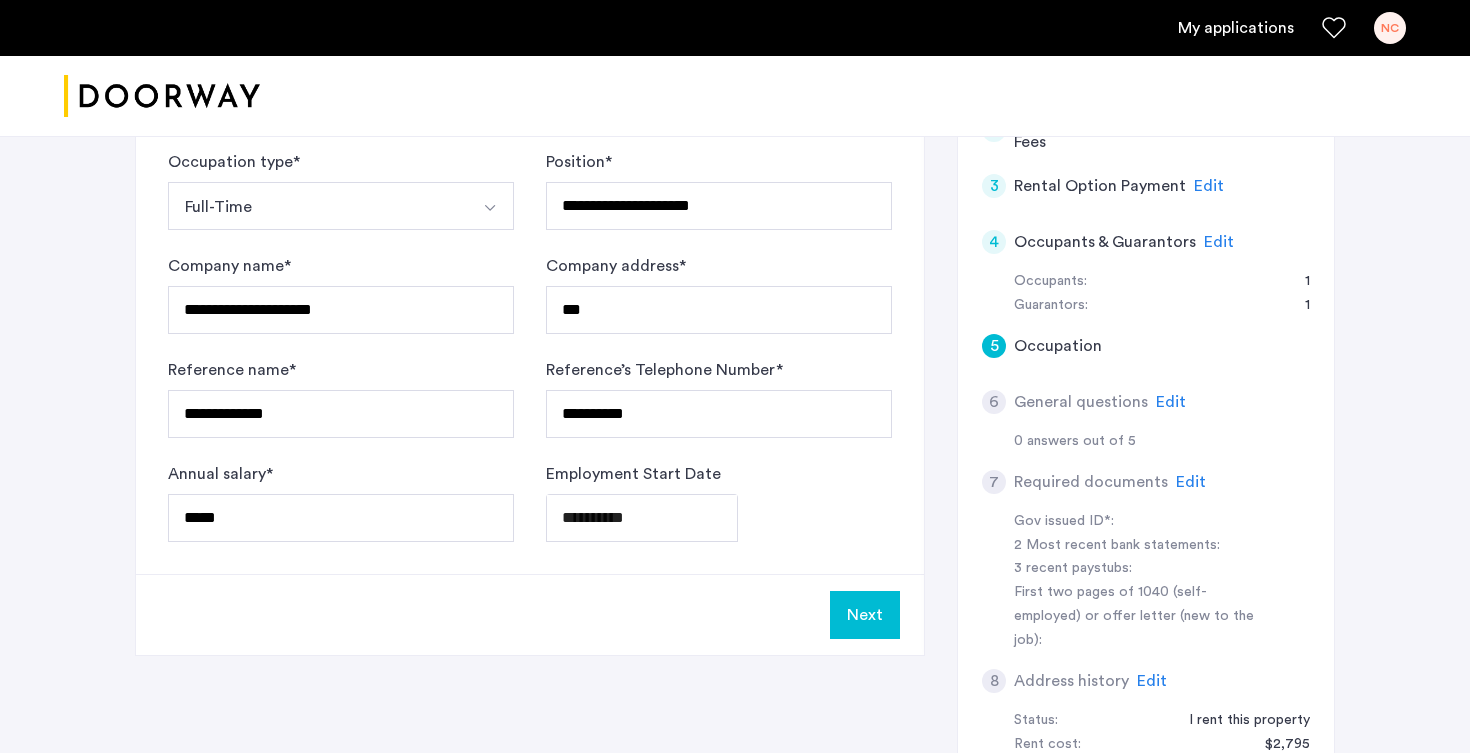 click on "**********" 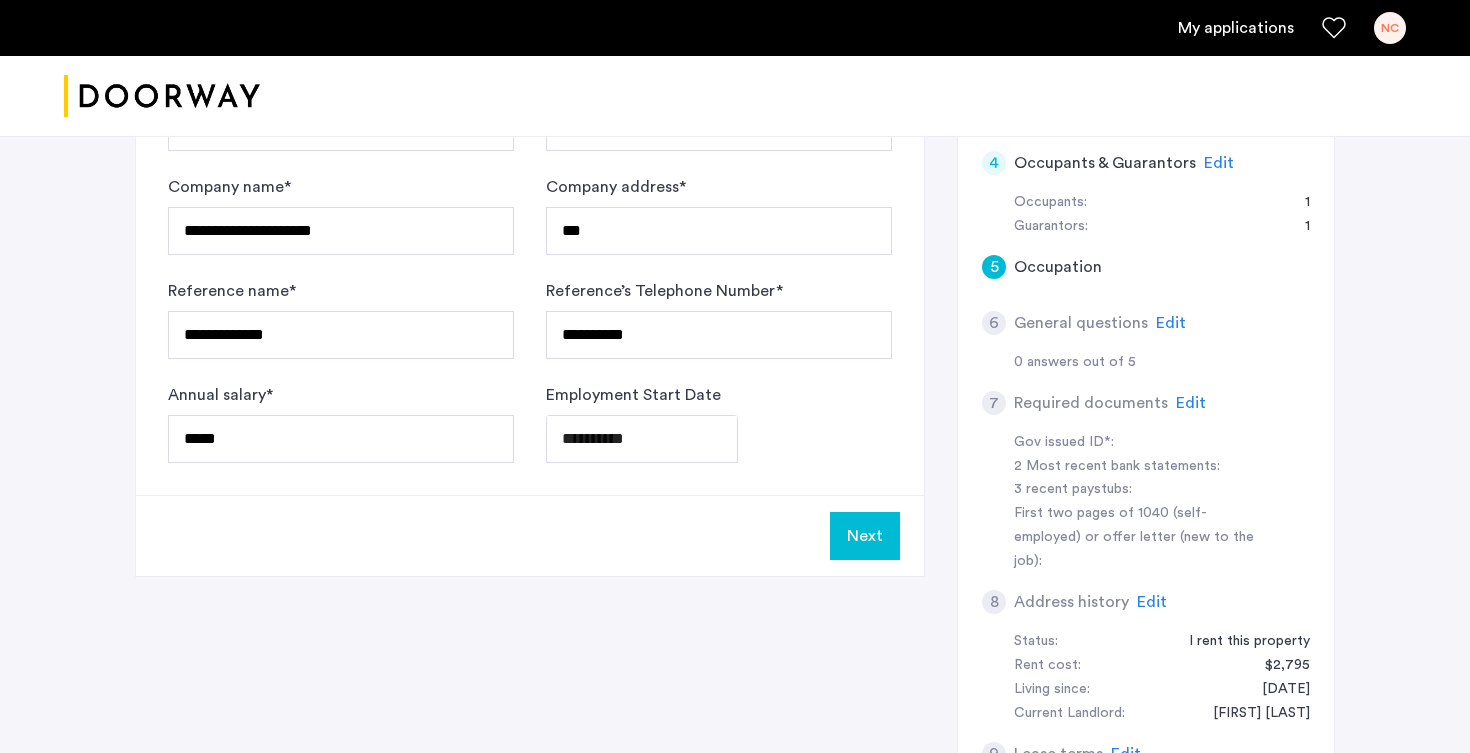 scroll, scrollTop: 600, scrollLeft: 0, axis: vertical 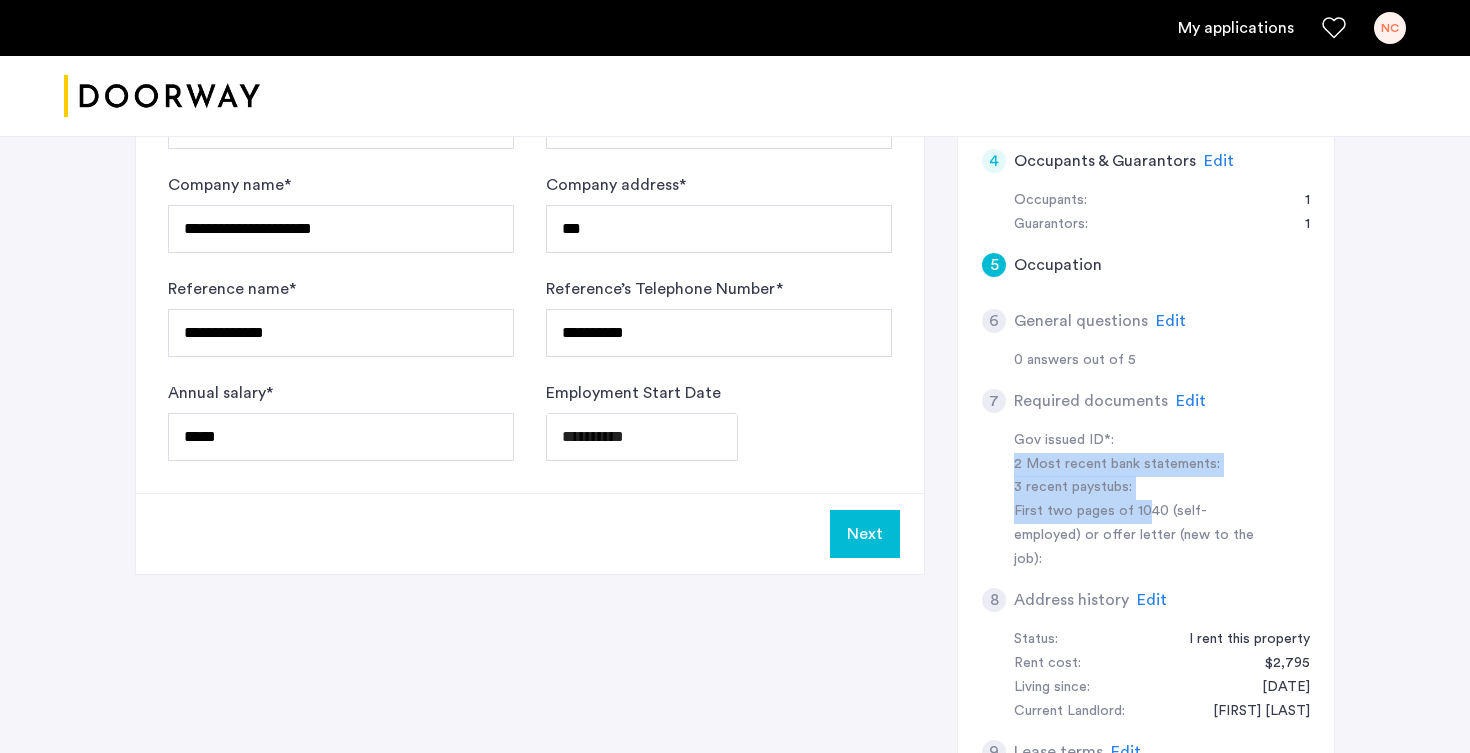 drag, startPoint x: 1146, startPoint y: 520, endPoint x: 1007, endPoint y: 463, distance: 150.23315 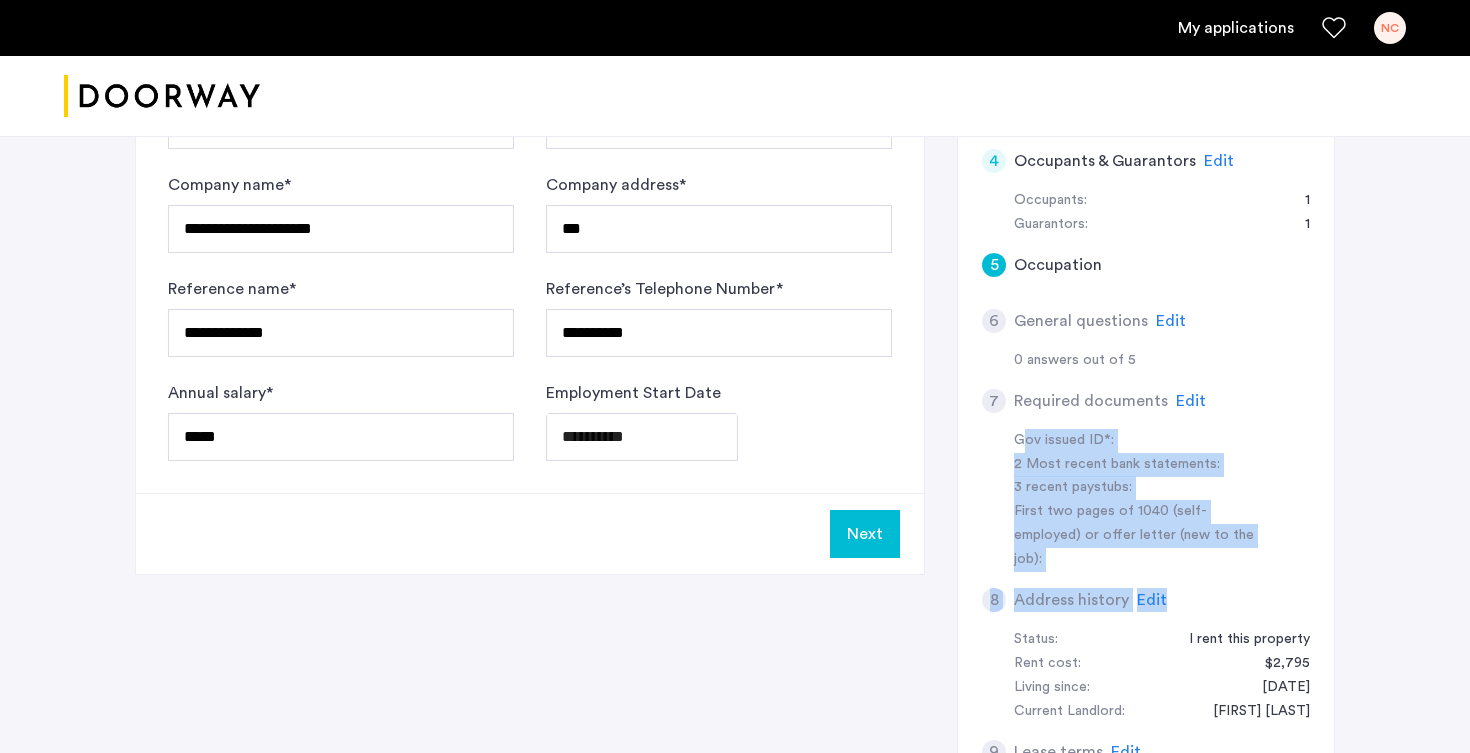drag, startPoint x: 1024, startPoint y: 436, endPoint x: 1228, endPoint y: 569, distance: 243.52618 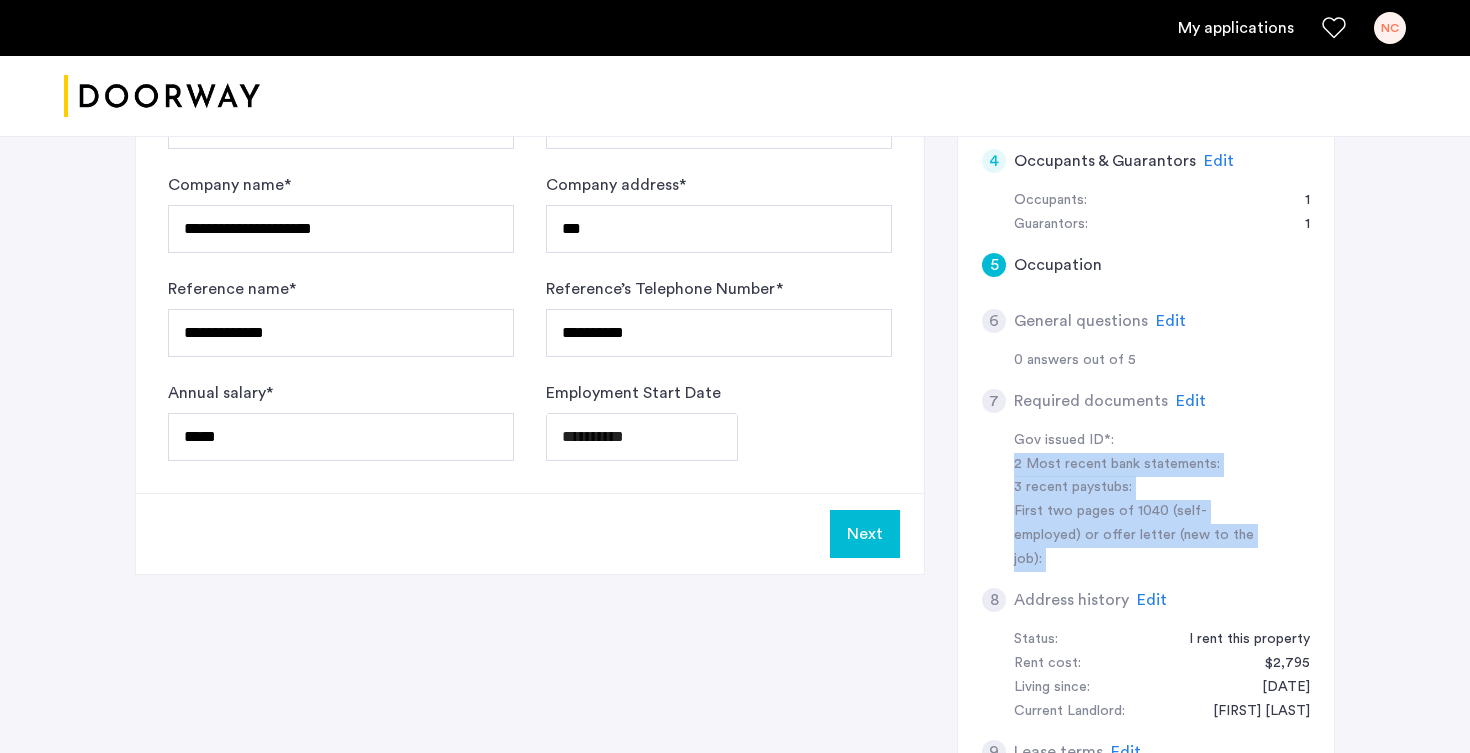 drag, startPoint x: 1235, startPoint y: 545, endPoint x: 1179, endPoint y: 447, distance: 112.871605 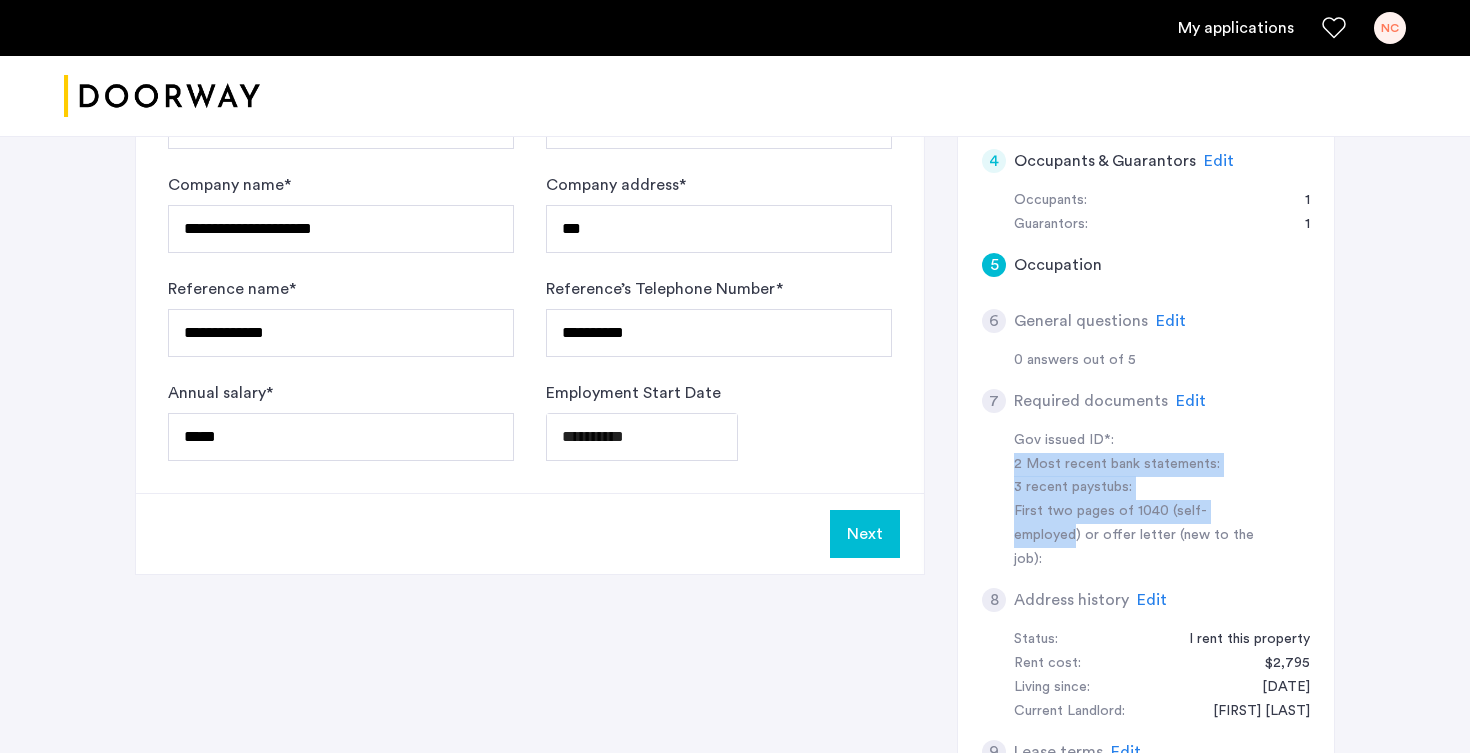 drag, startPoint x: 1179, startPoint y: 447, endPoint x: 1204, endPoint y: 520, distance: 77.16217 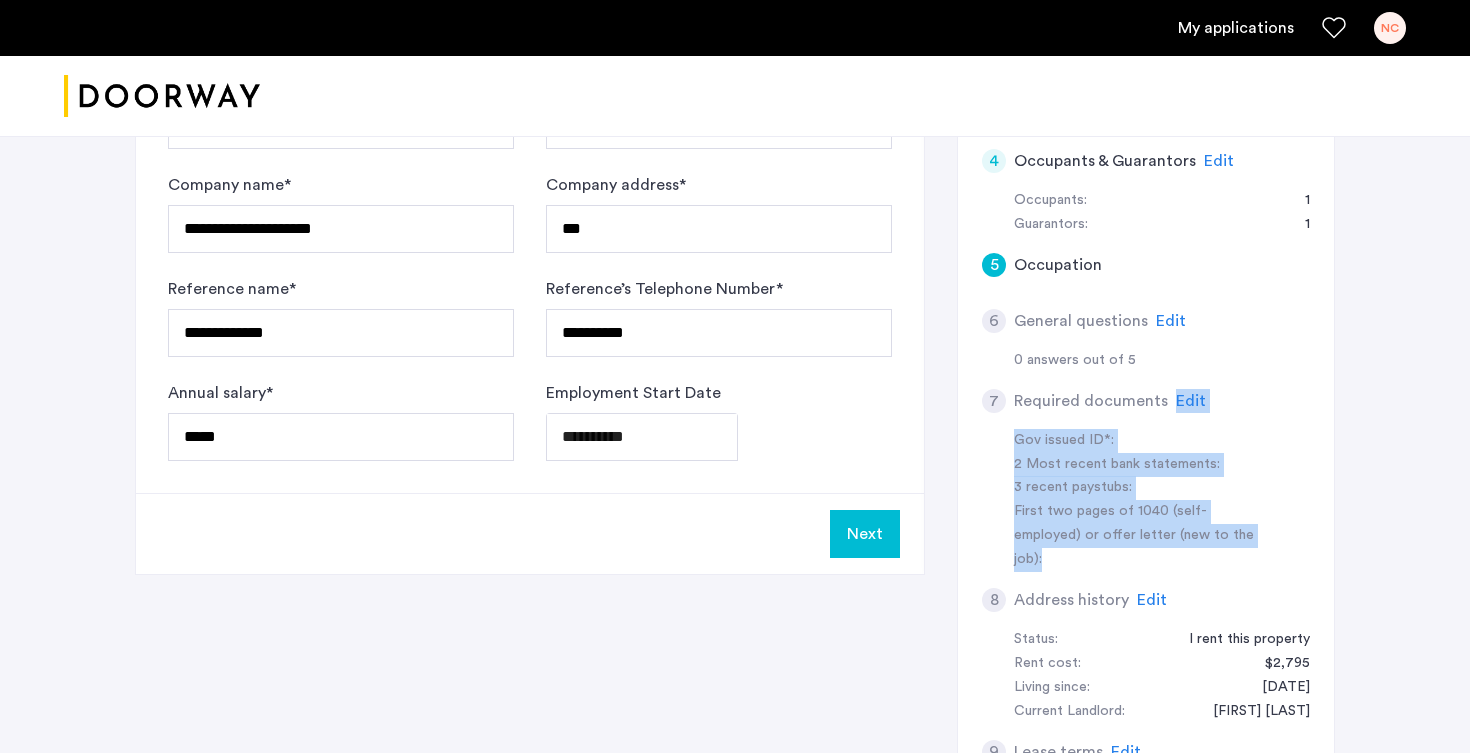 drag, startPoint x: 1204, startPoint y: 531, endPoint x: 1024, endPoint y: 422, distance: 210.43051 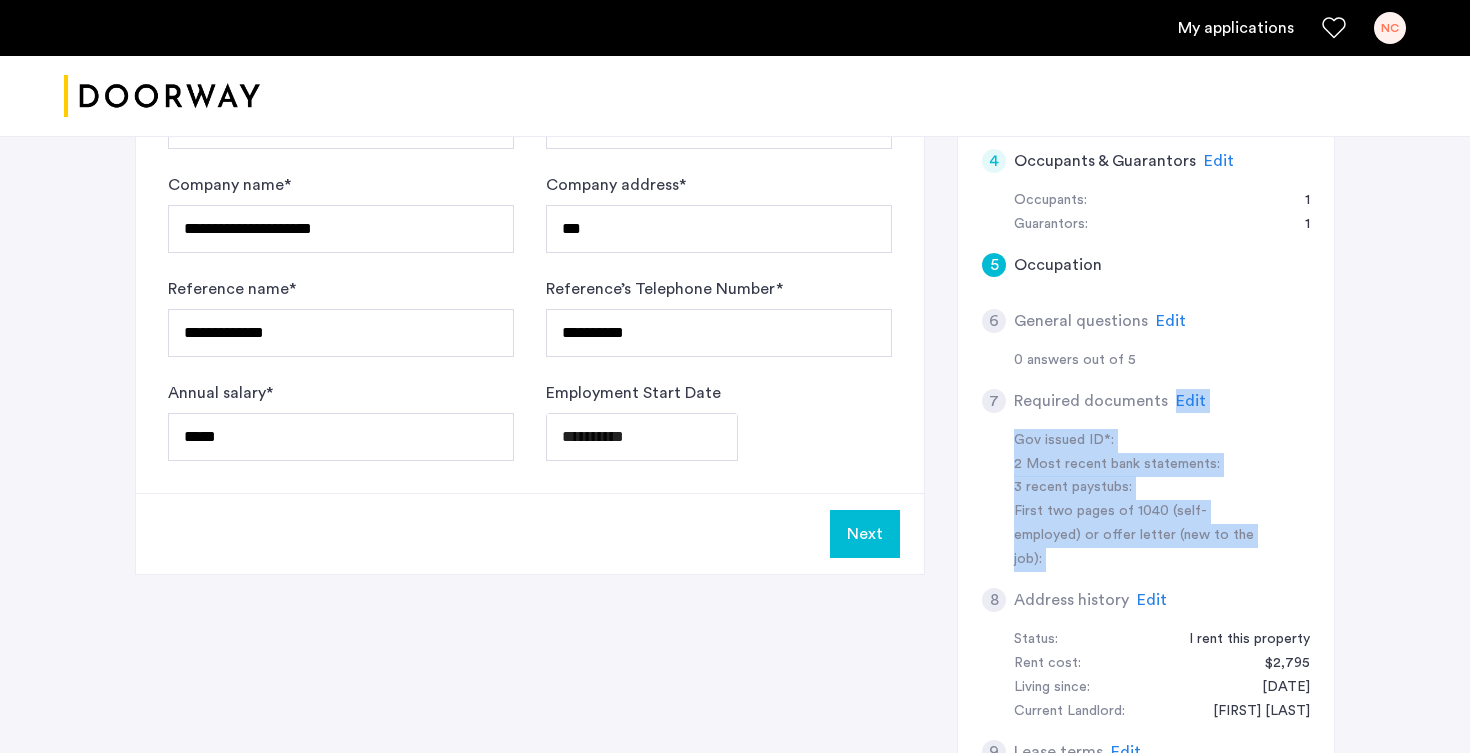 drag, startPoint x: 1024, startPoint y: 422, endPoint x: 1266, endPoint y: 534, distance: 266.66083 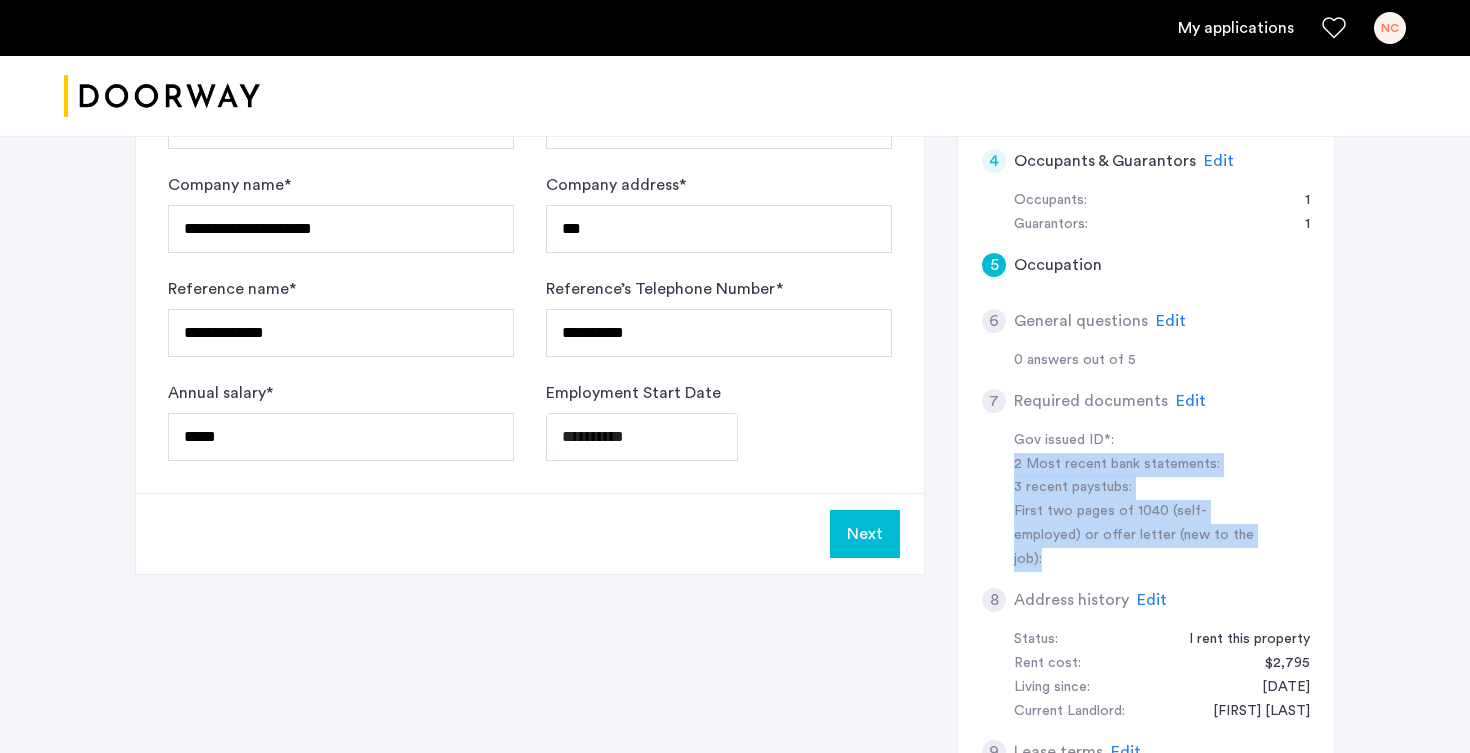 drag, startPoint x: 1258, startPoint y: 539, endPoint x: 1251, endPoint y: 436, distance: 103.23759 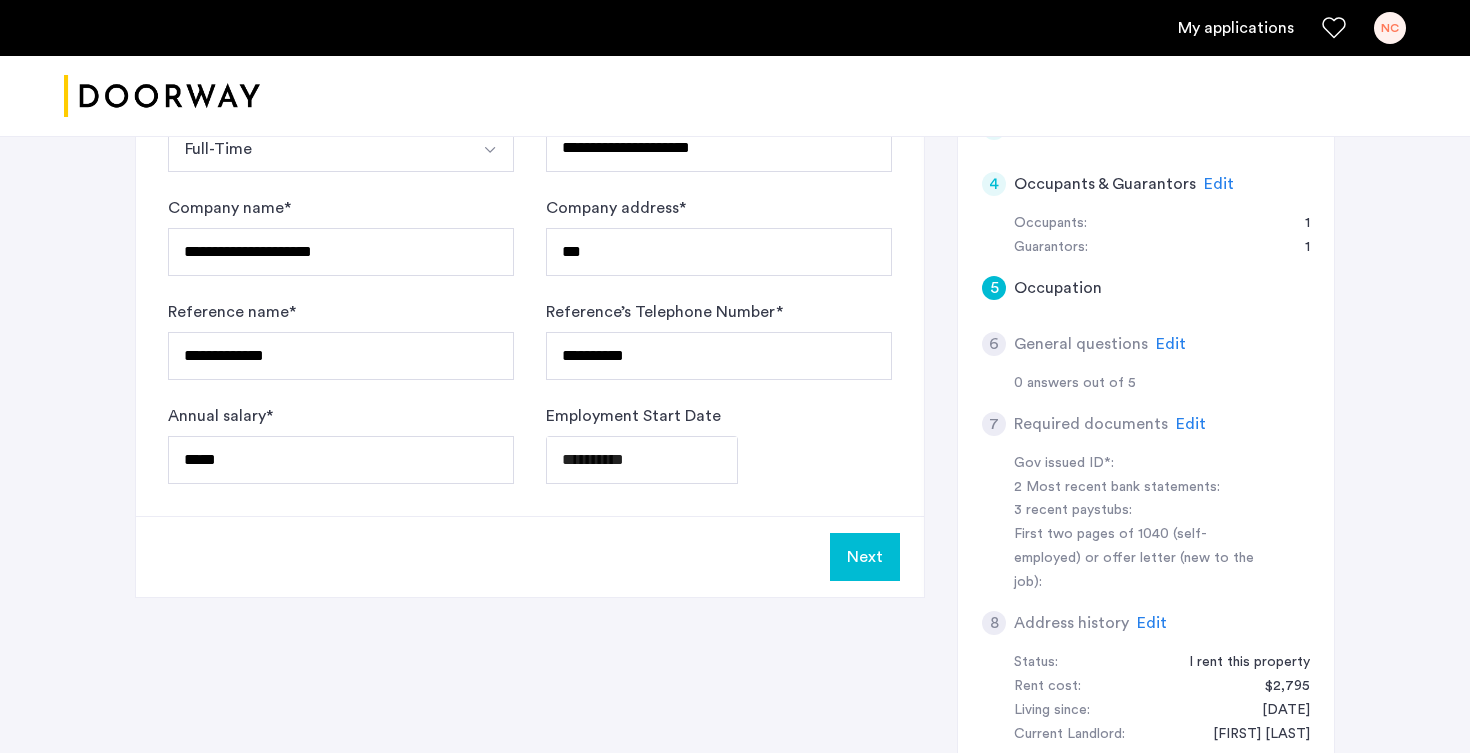 scroll, scrollTop: 576, scrollLeft: 0, axis: vertical 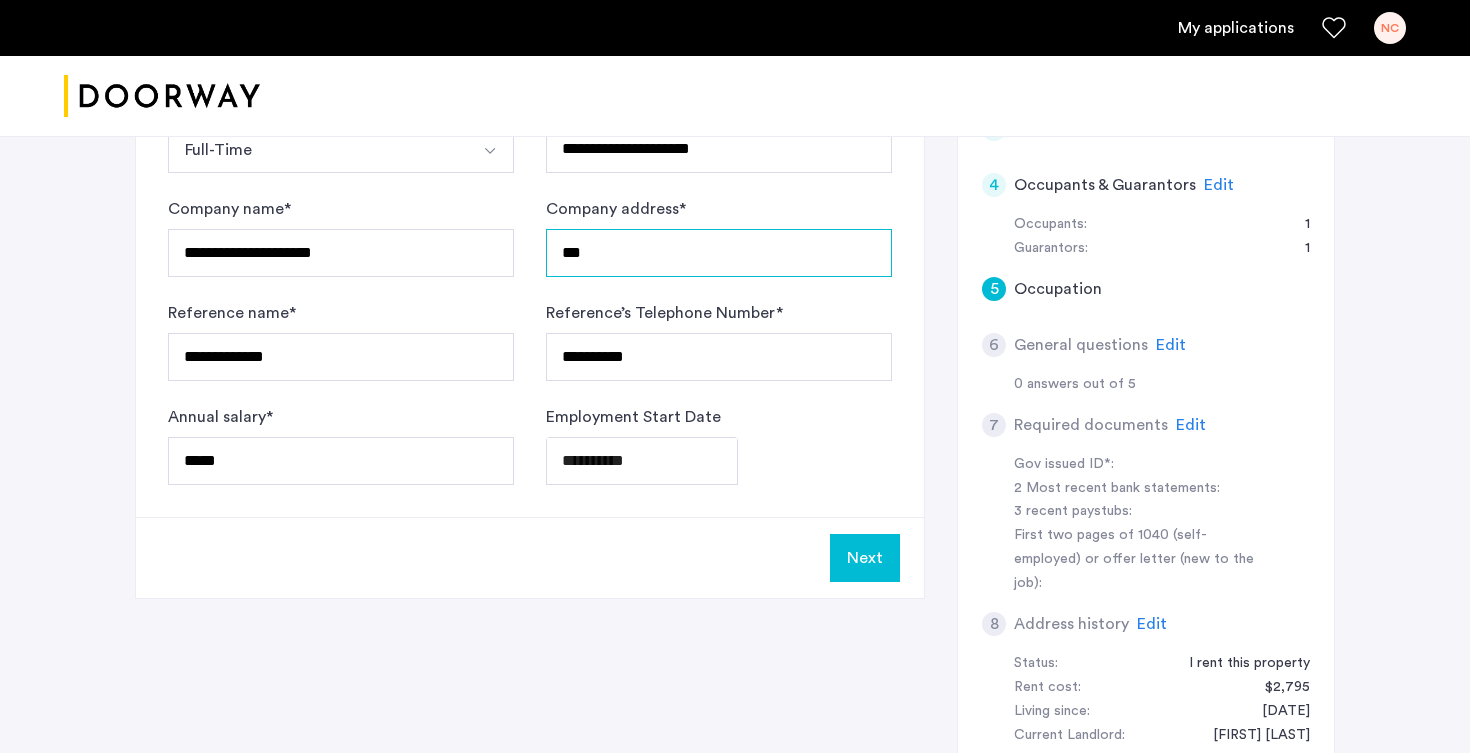 drag, startPoint x: 635, startPoint y: 249, endPoint x: 504, endPoint y: 249, distance: 131 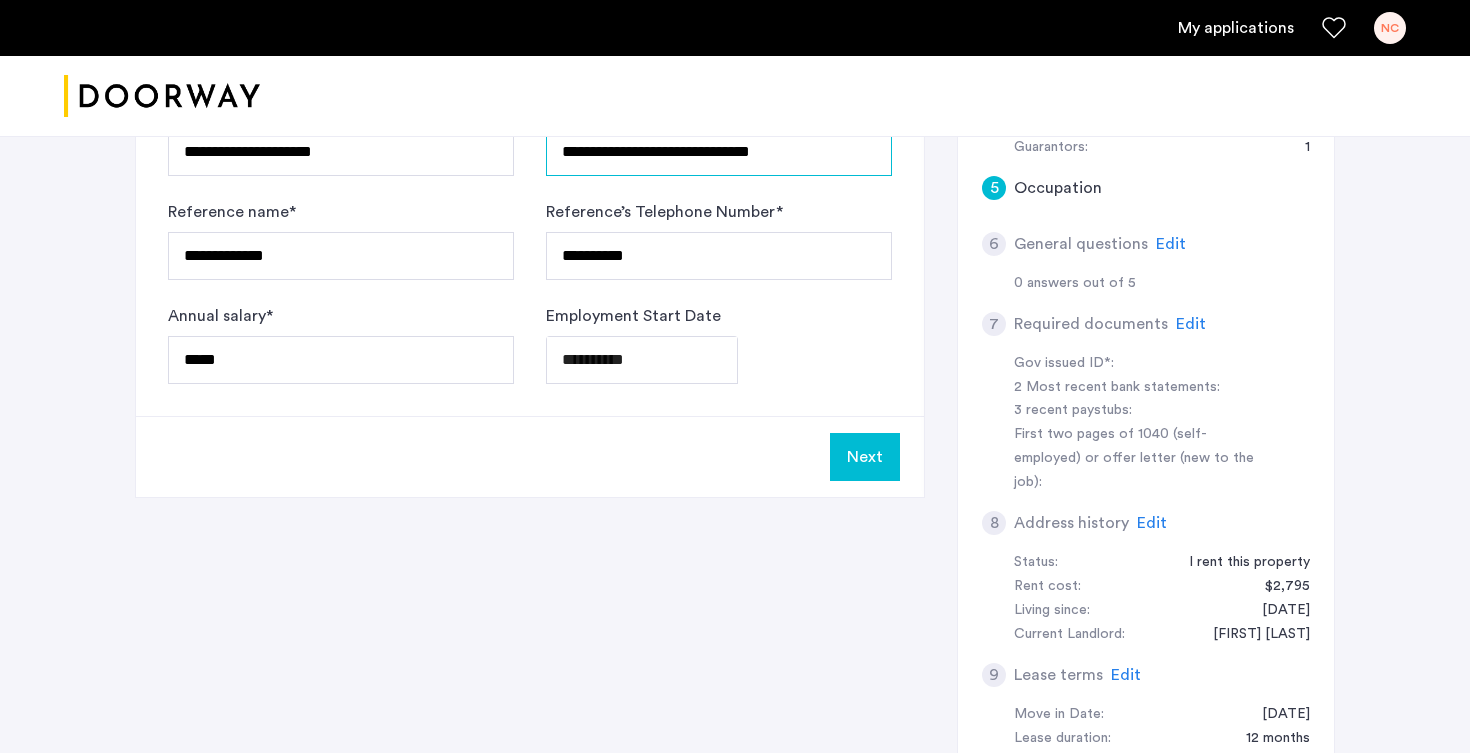 scroll, scrollTop: 741, scrollLeft: 0, axis: vertical 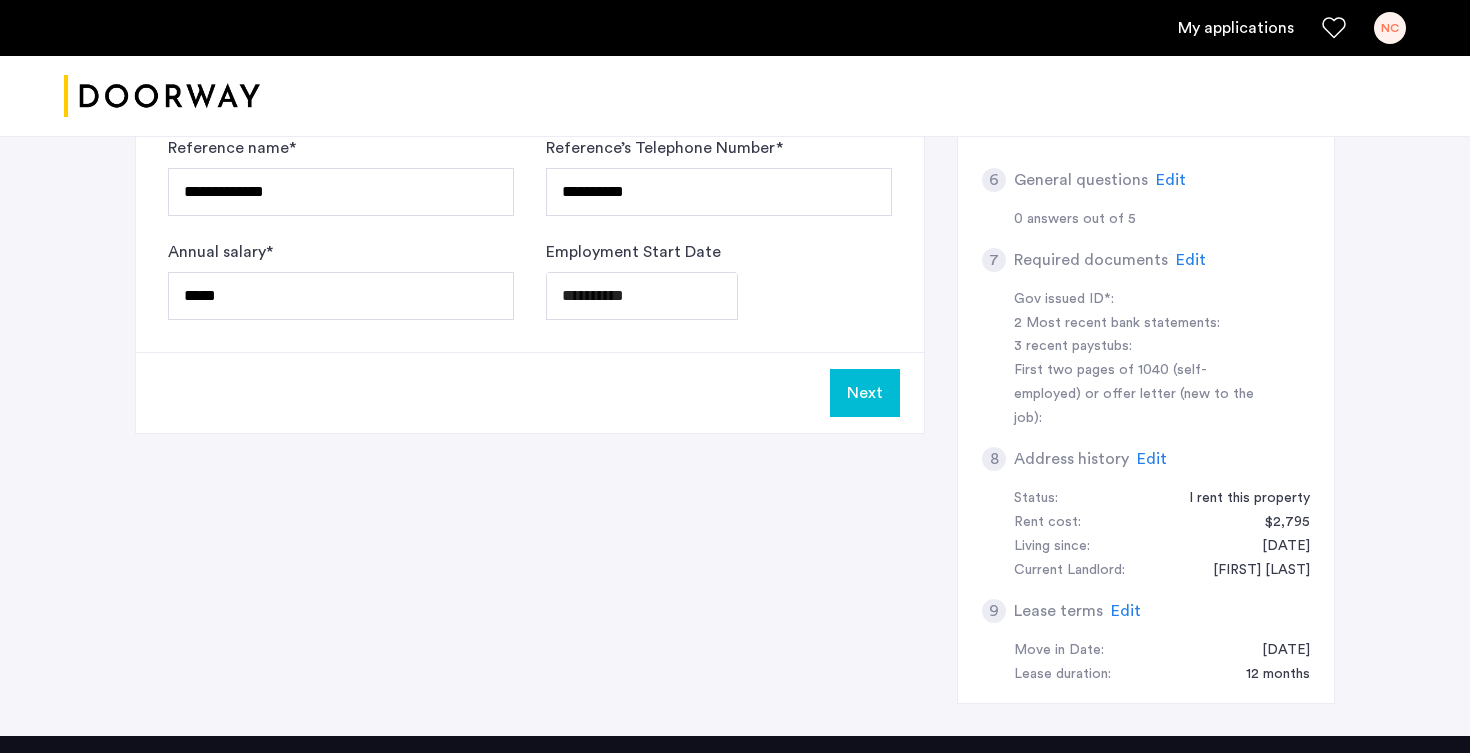 type on "**********" 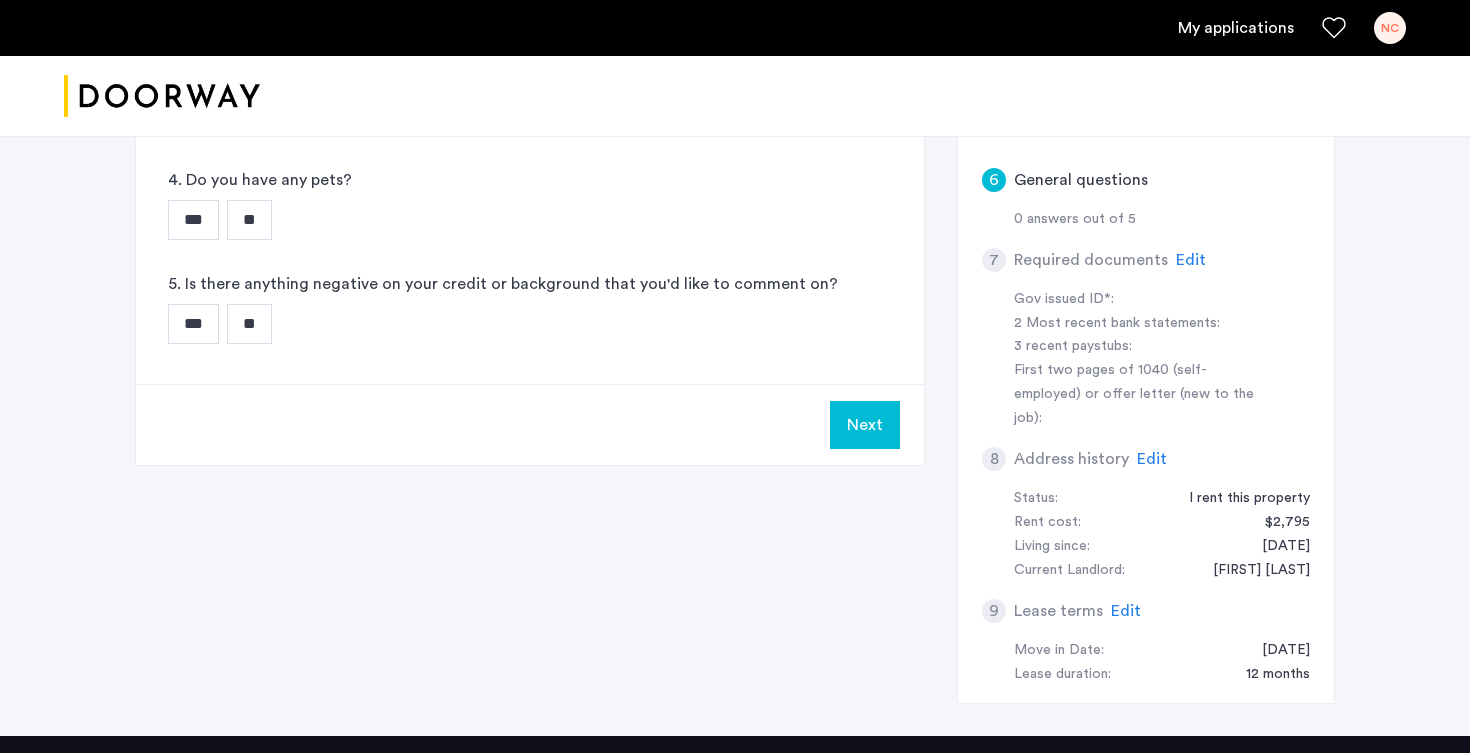scroll, scrollTop: 0, scrollLeft: 0, axis: both 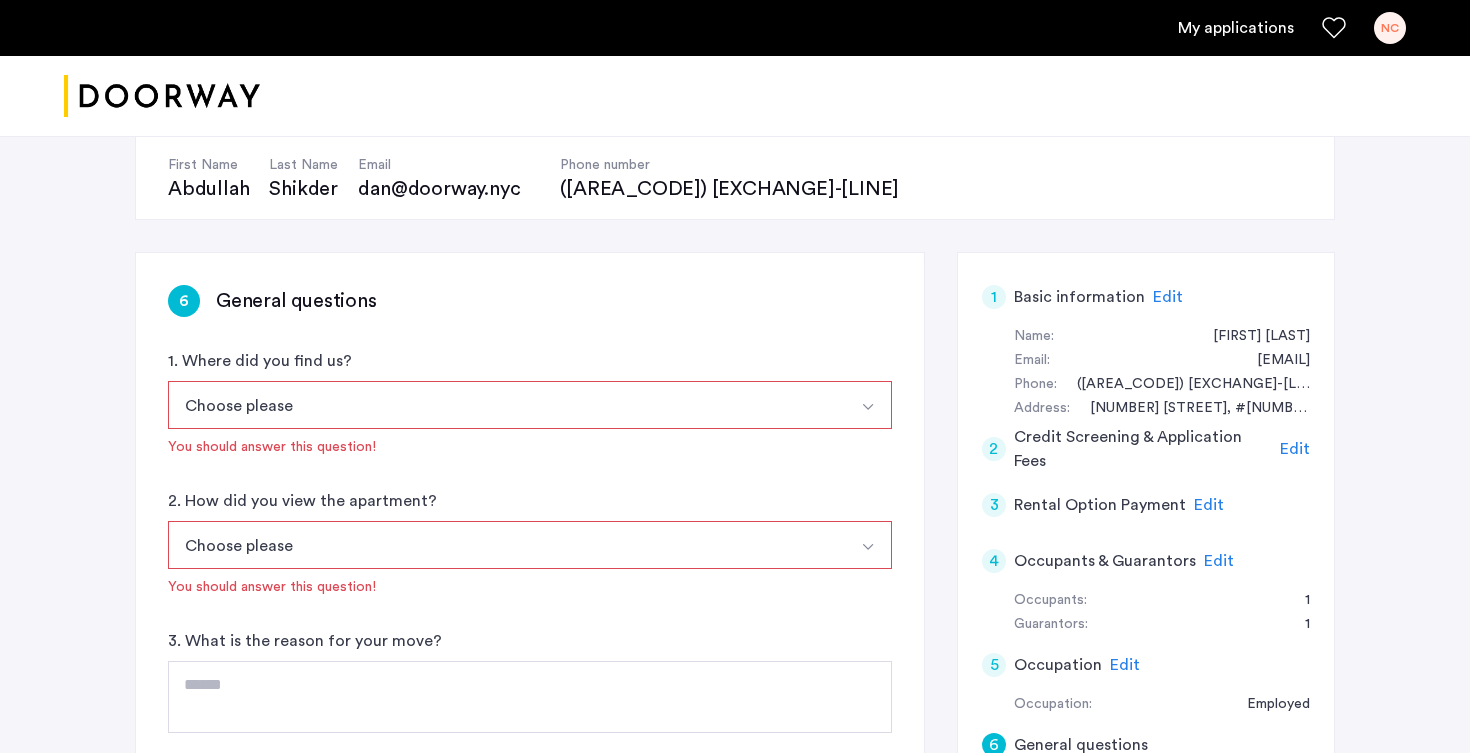 click at bounding box center [868, 405] 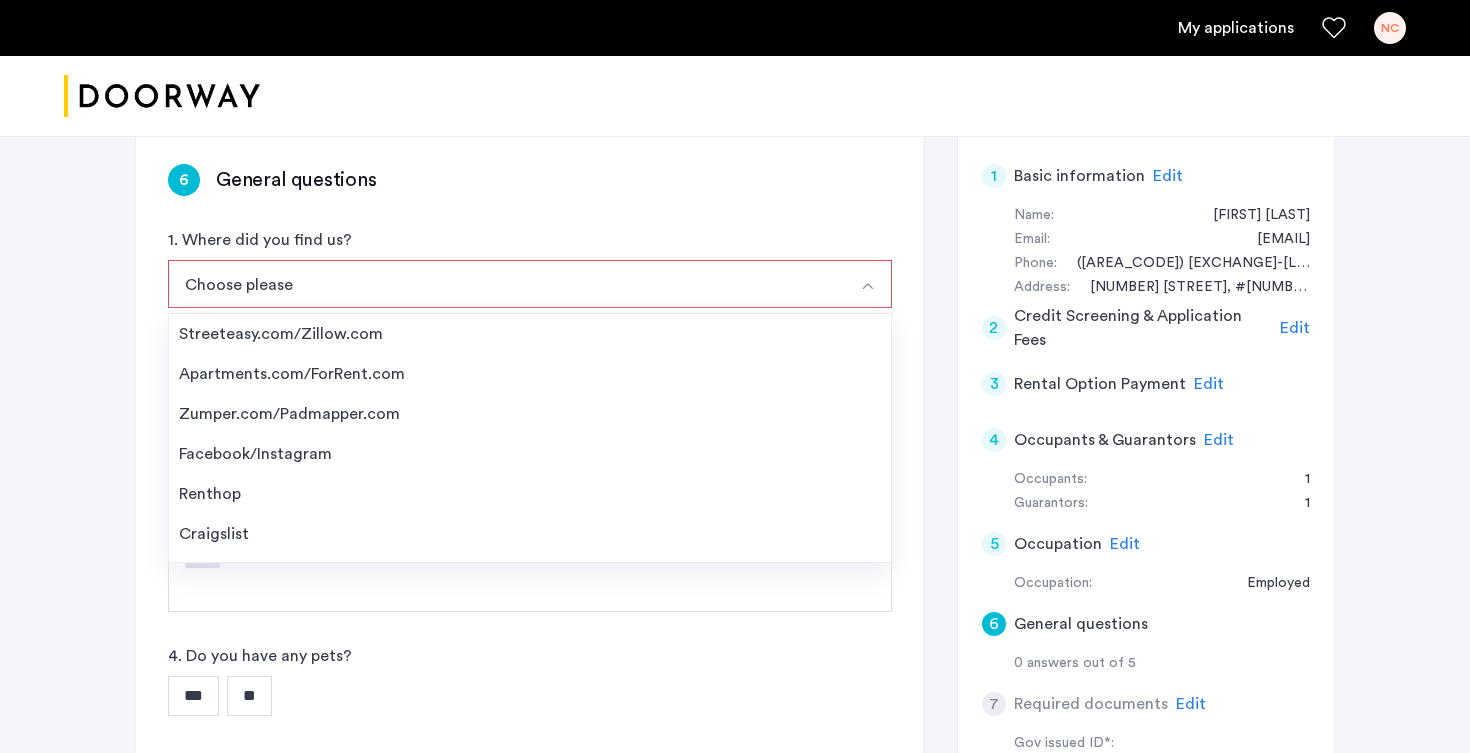 scroll, scrollTop: 329, scrollLeft: 0, axis: vertical 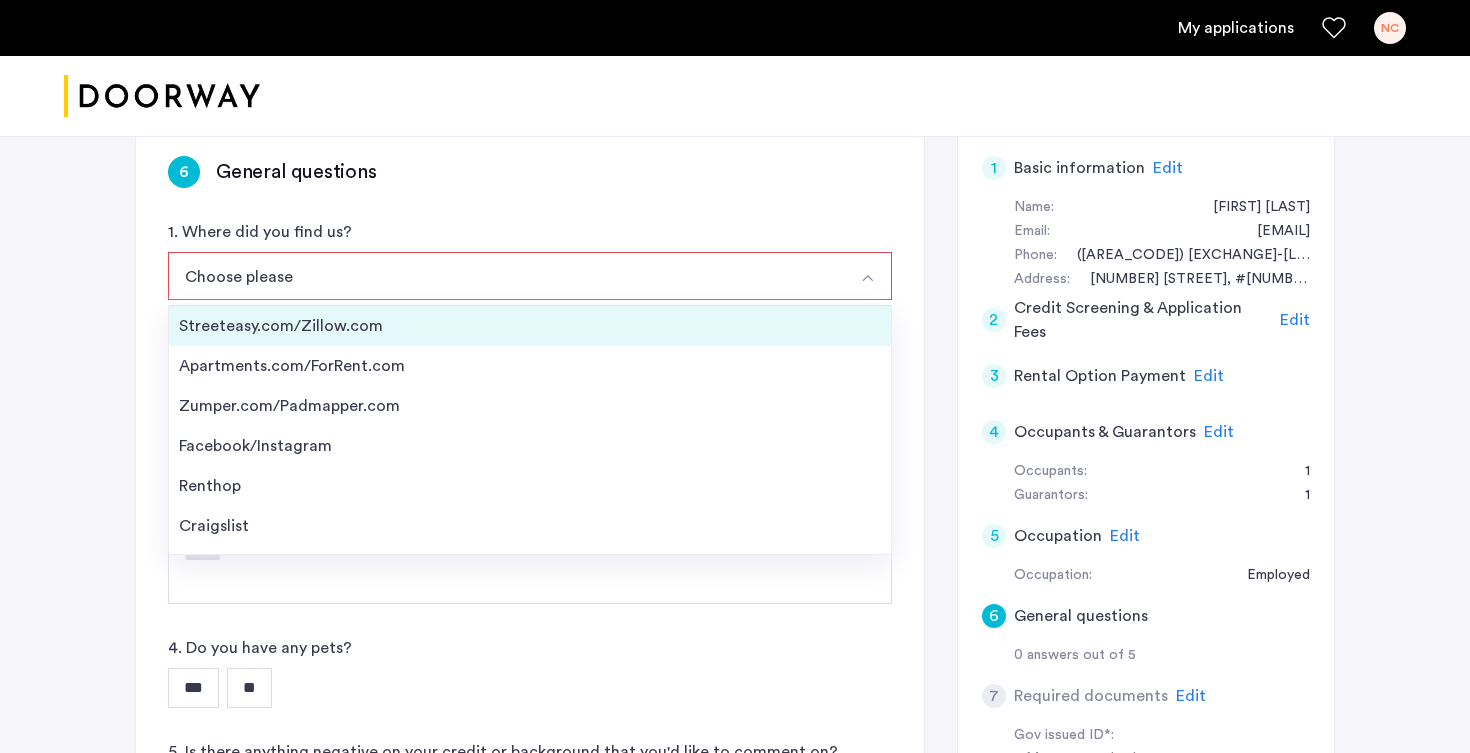 click on "Streeteasy.com/Zillow.com" at bounding box center (530, 326) 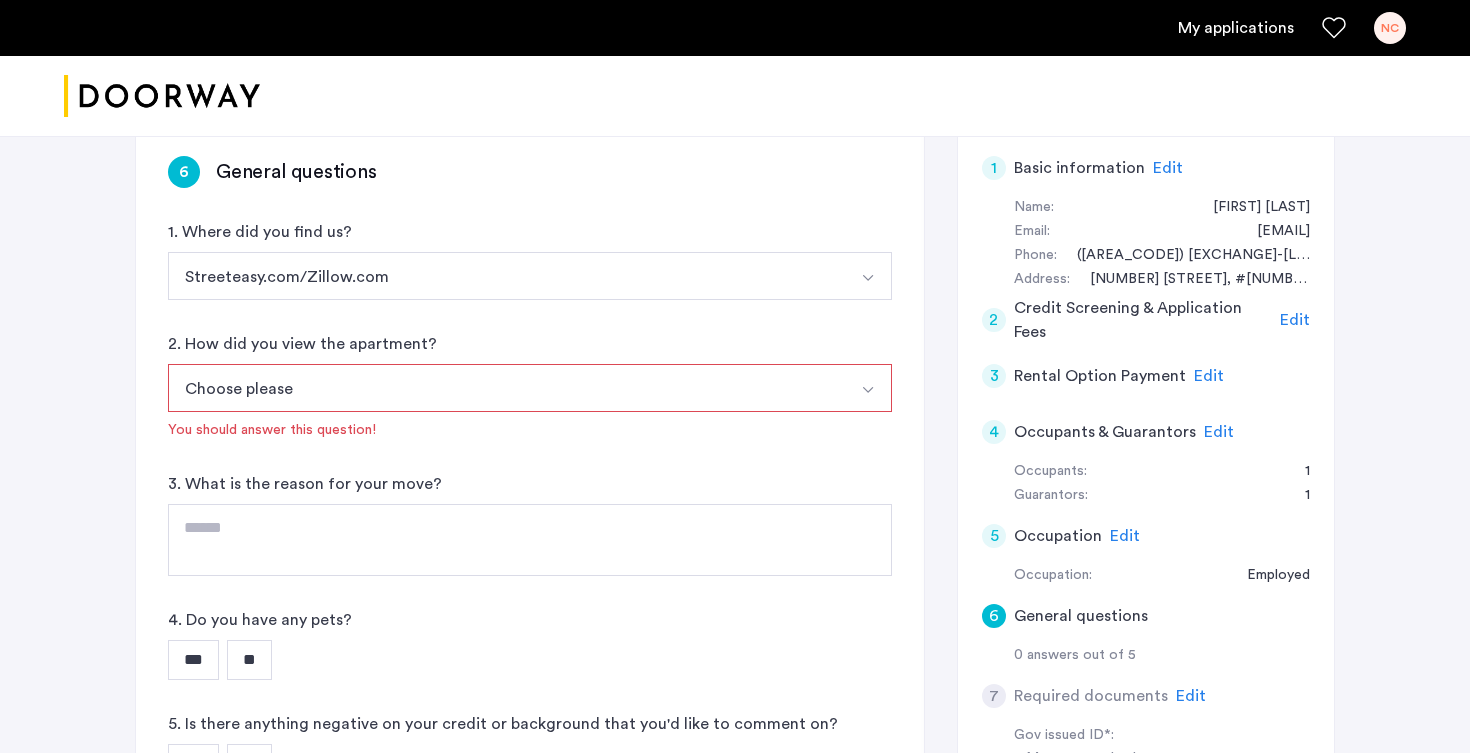 click on "Choose please" at bounding box center [506, 388] 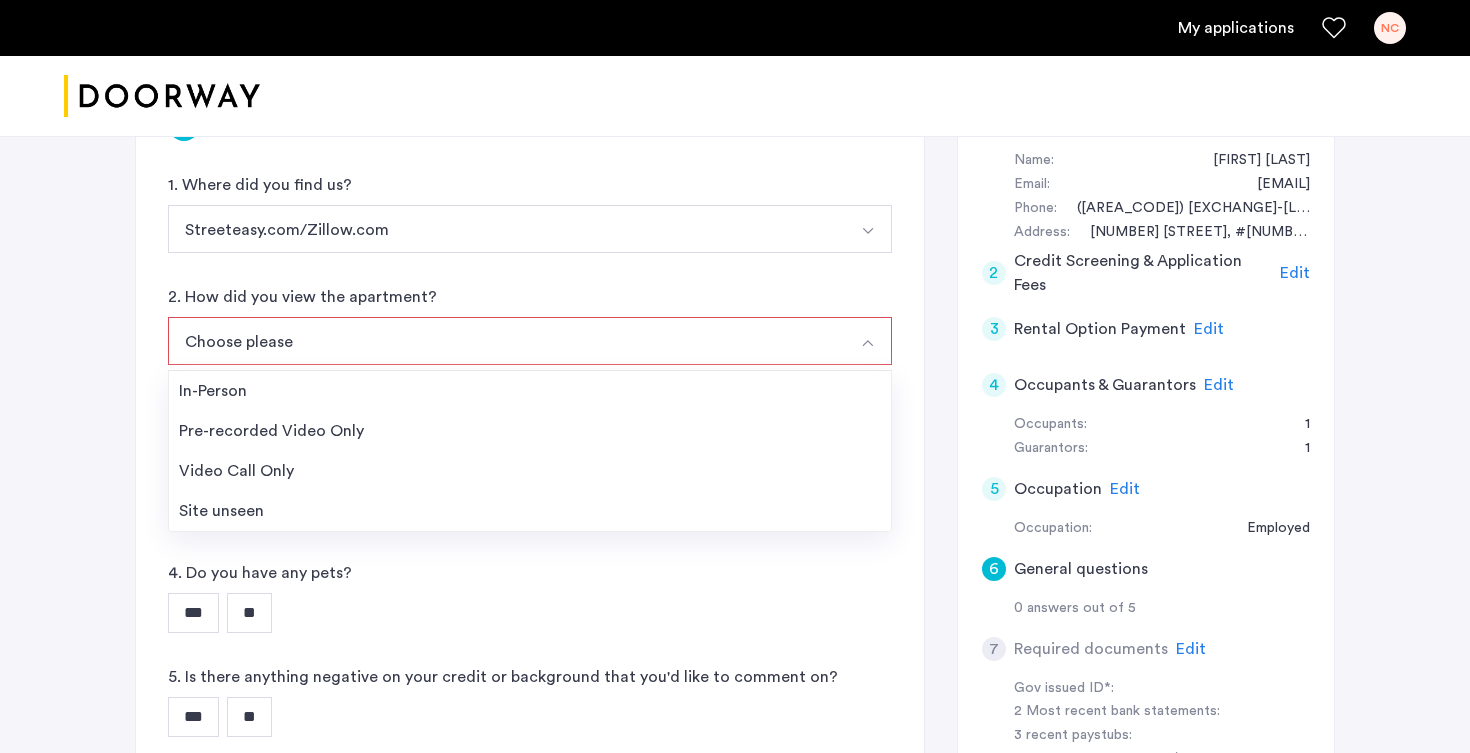 scroll, scrollTop: 378, scrollLeft: 0, axis: vertical 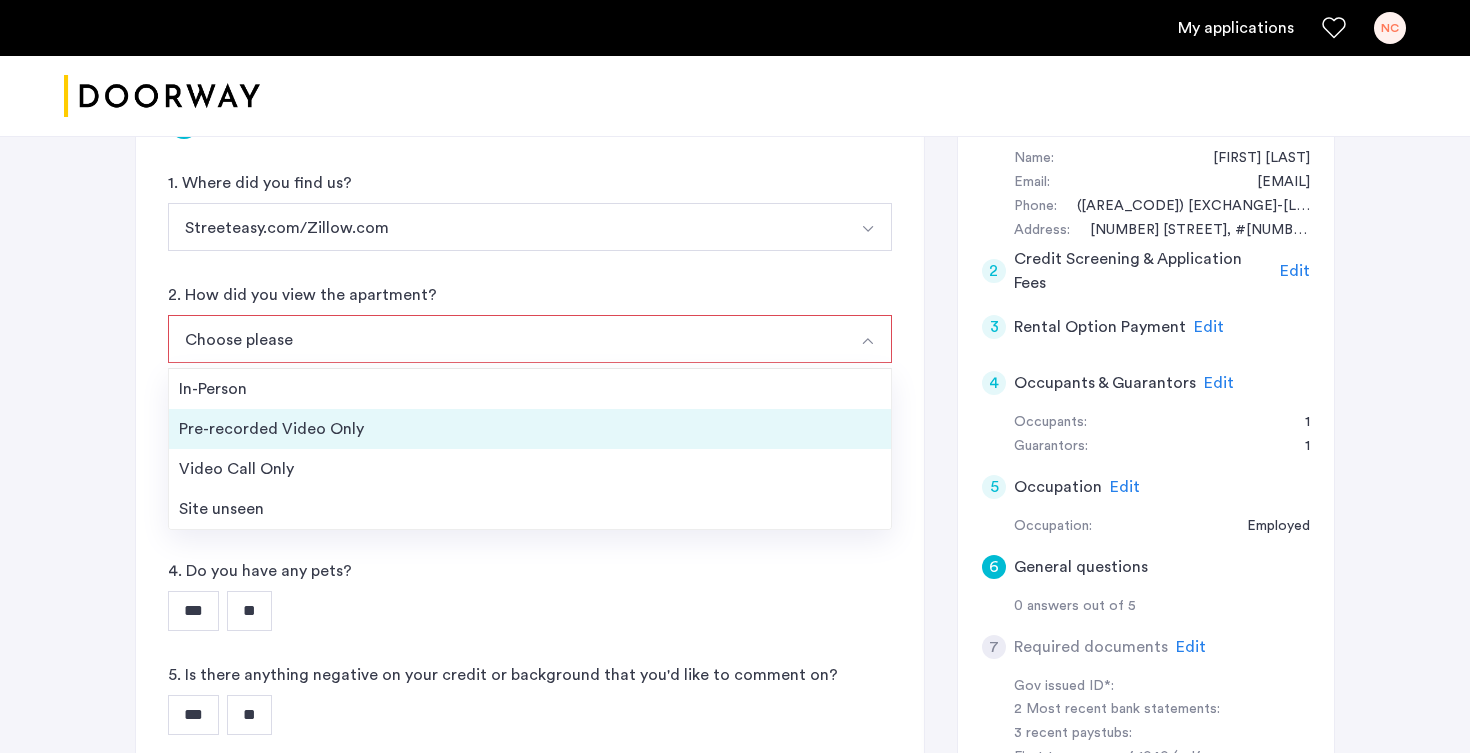 click on "Pre-recorded Video Only" at bounding box center (530, 429) 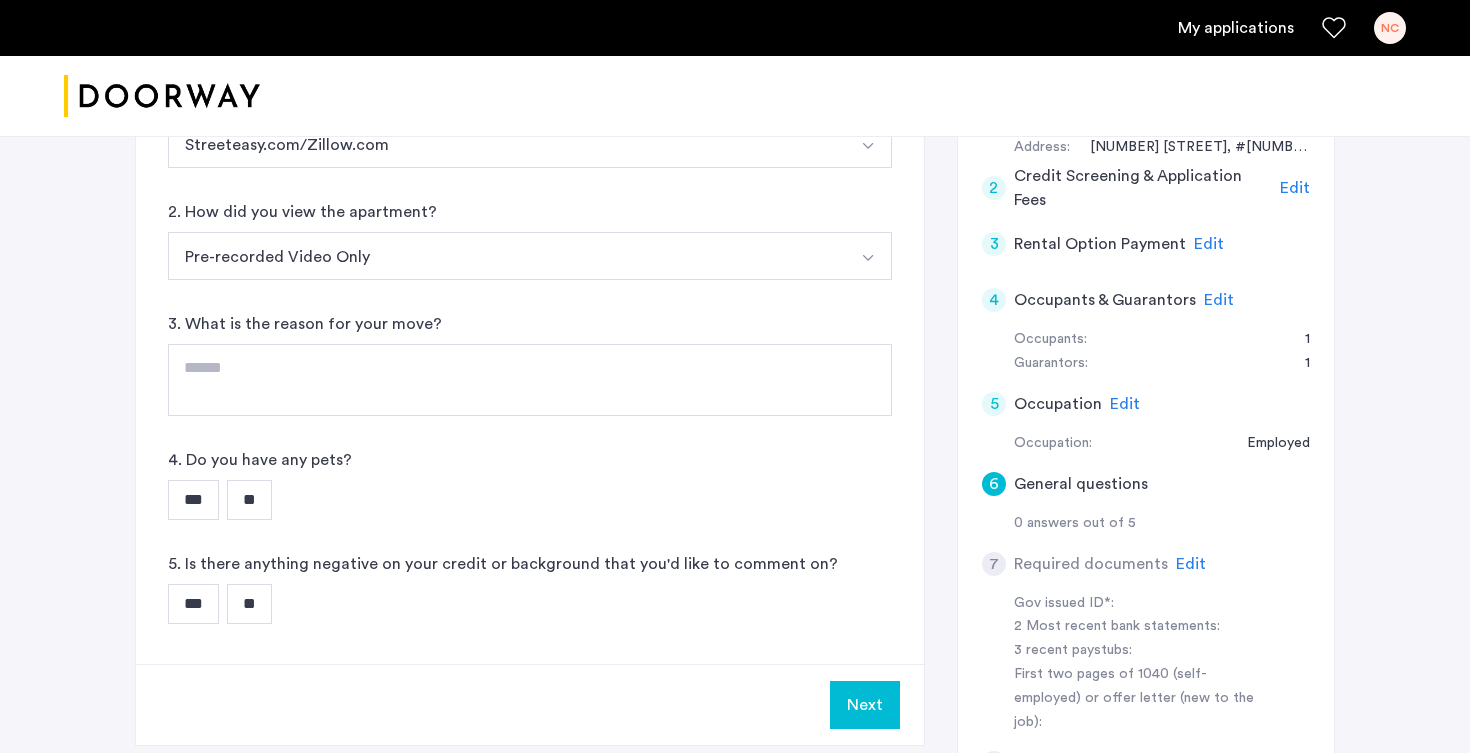 scroll, scrollTop: 477, scrollLeft: 0, axis: vertical 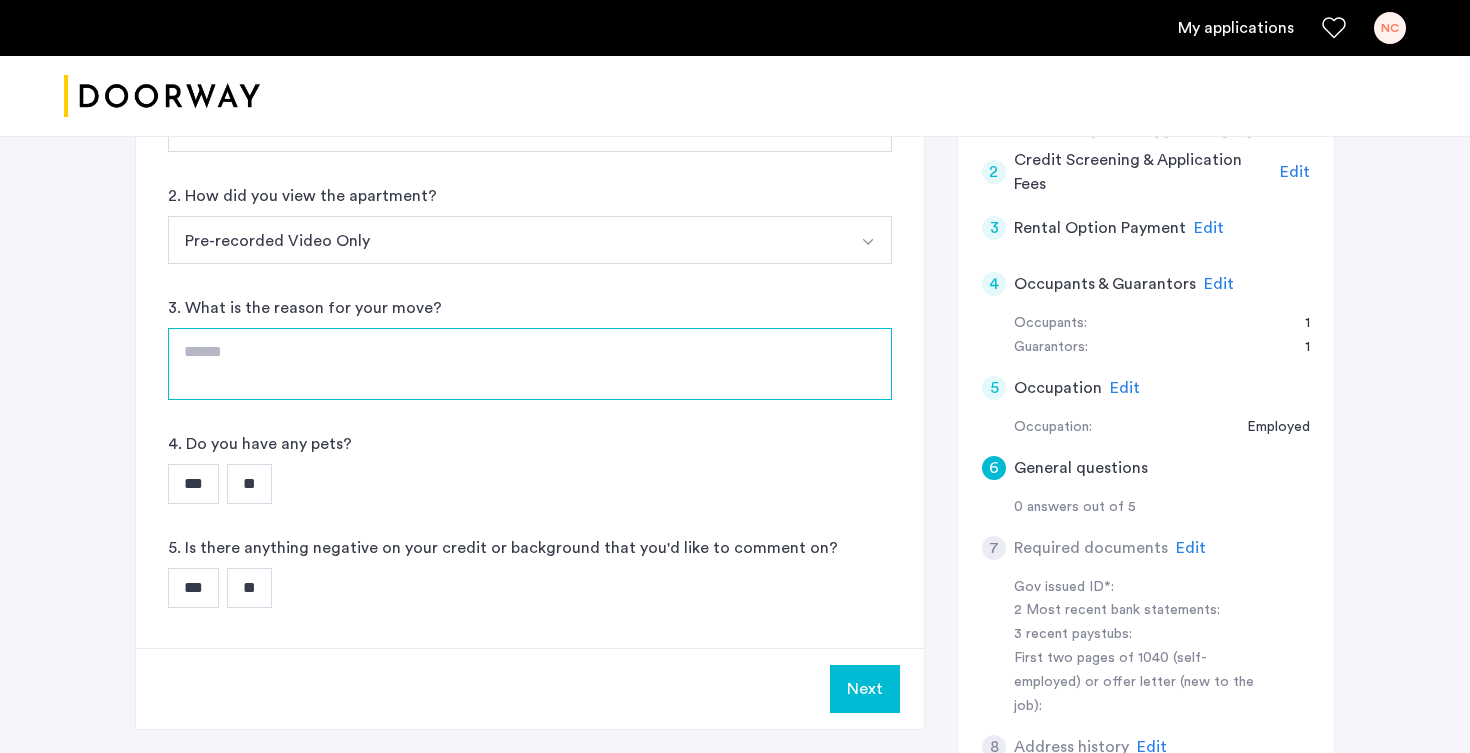 click 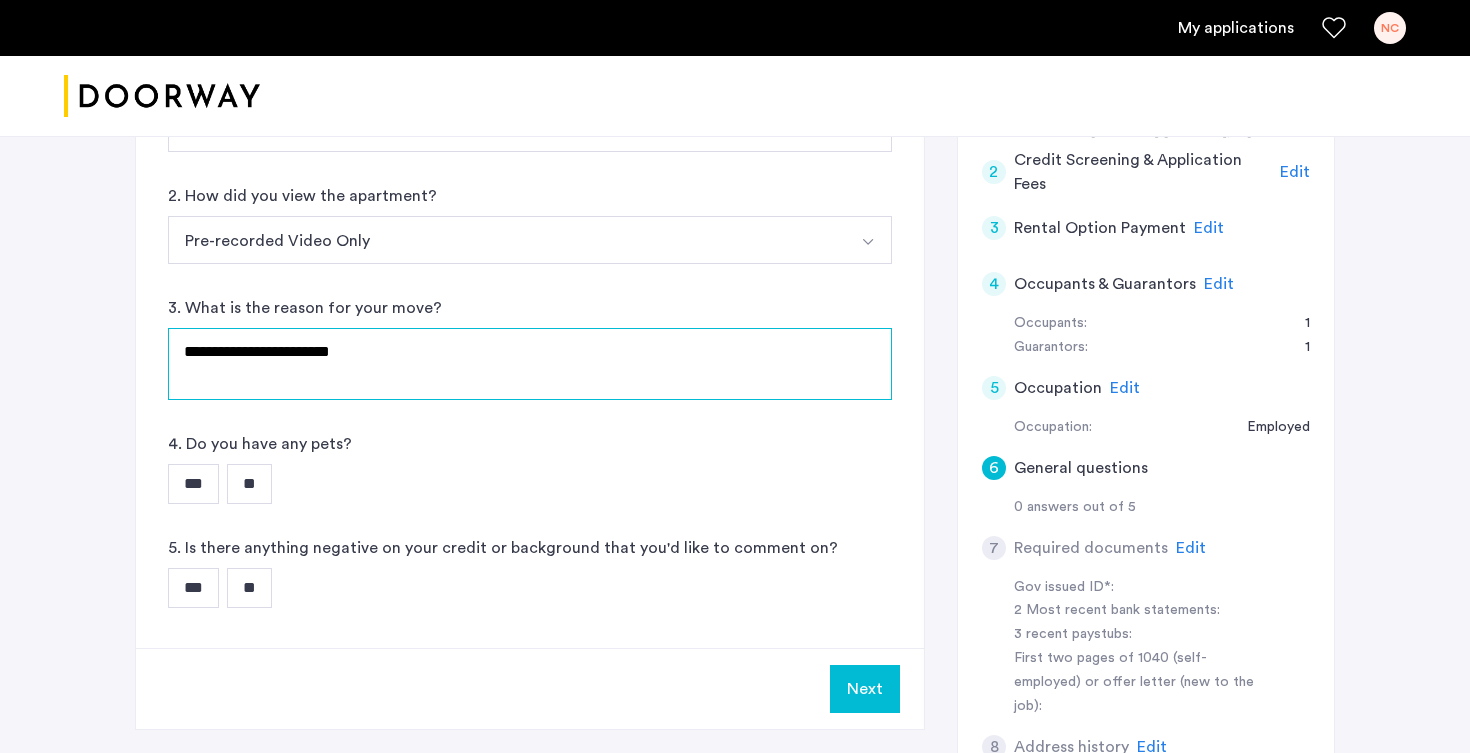 click on "**********" 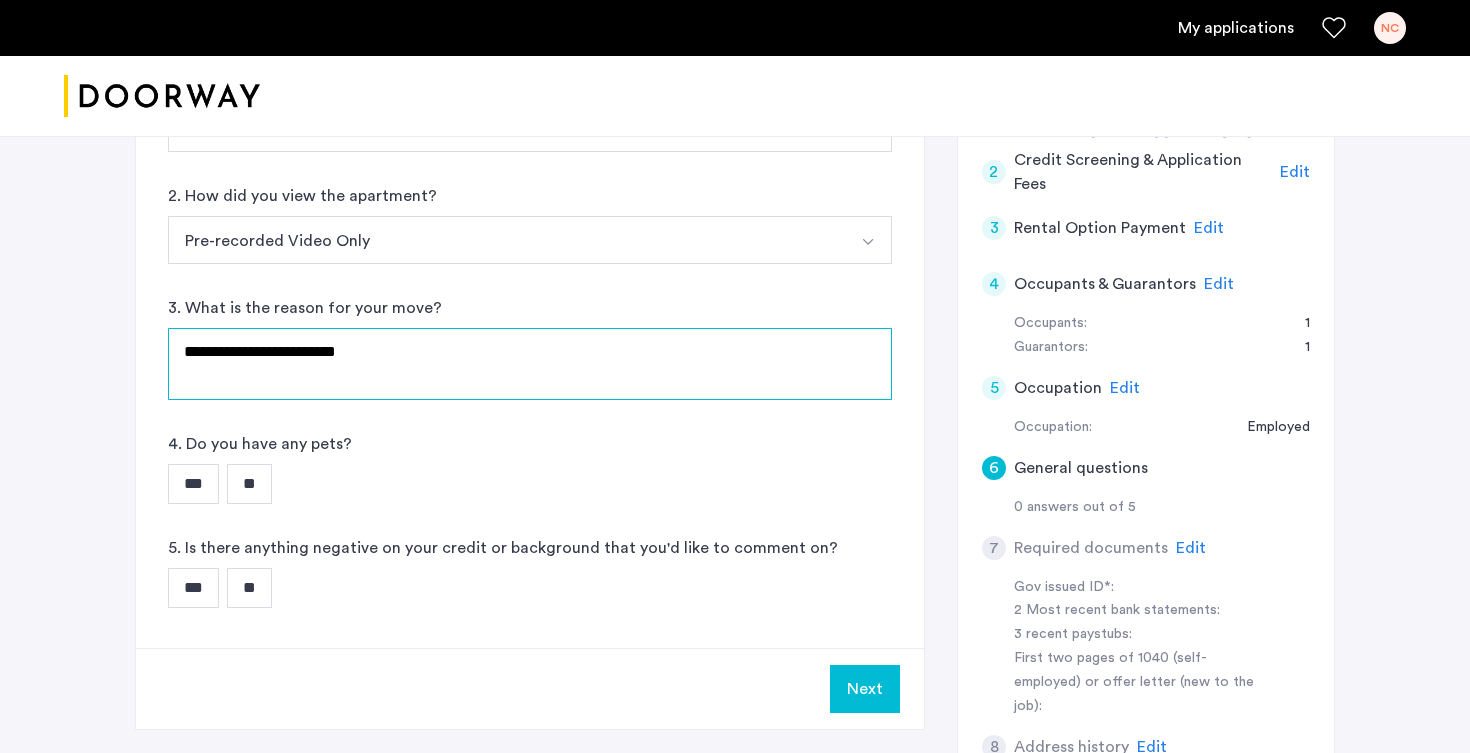 click on "**********" 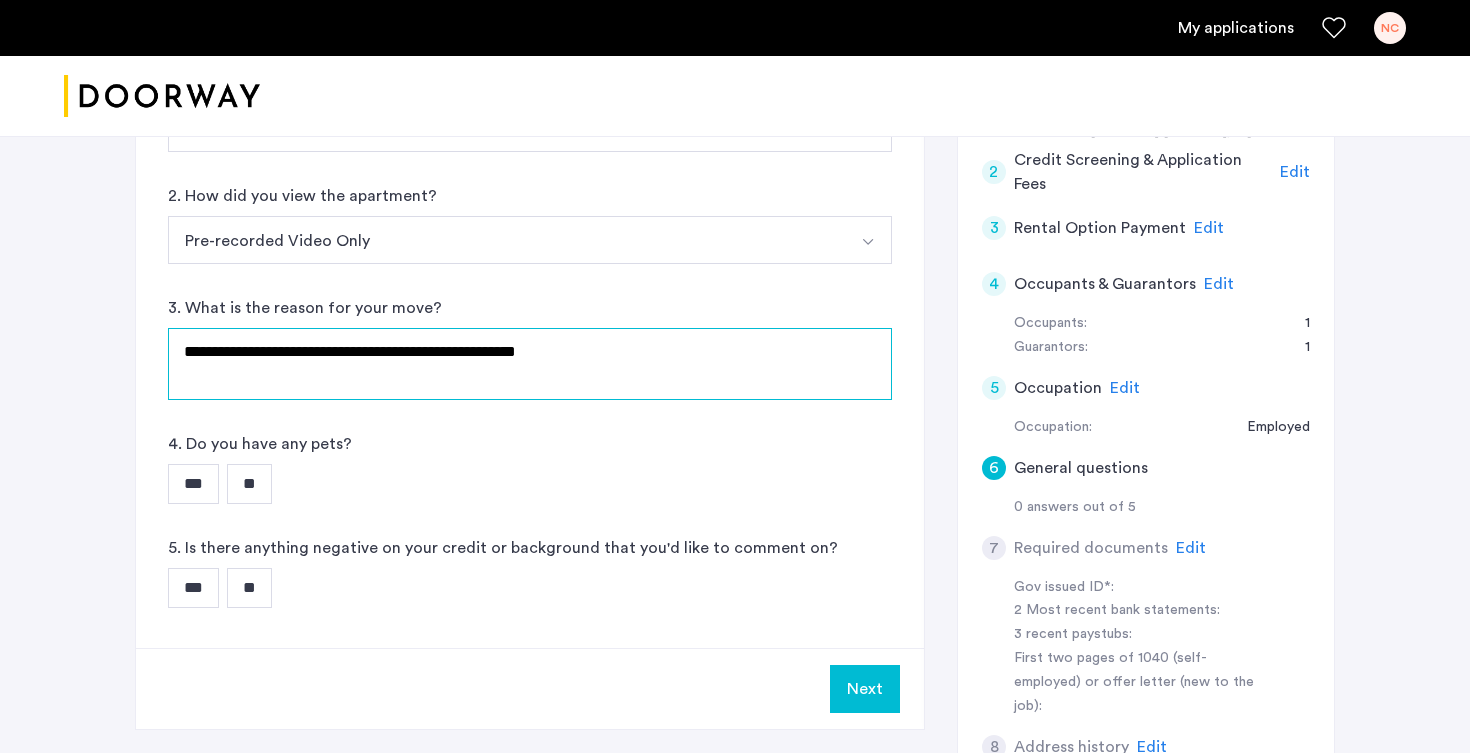 type on "**********" 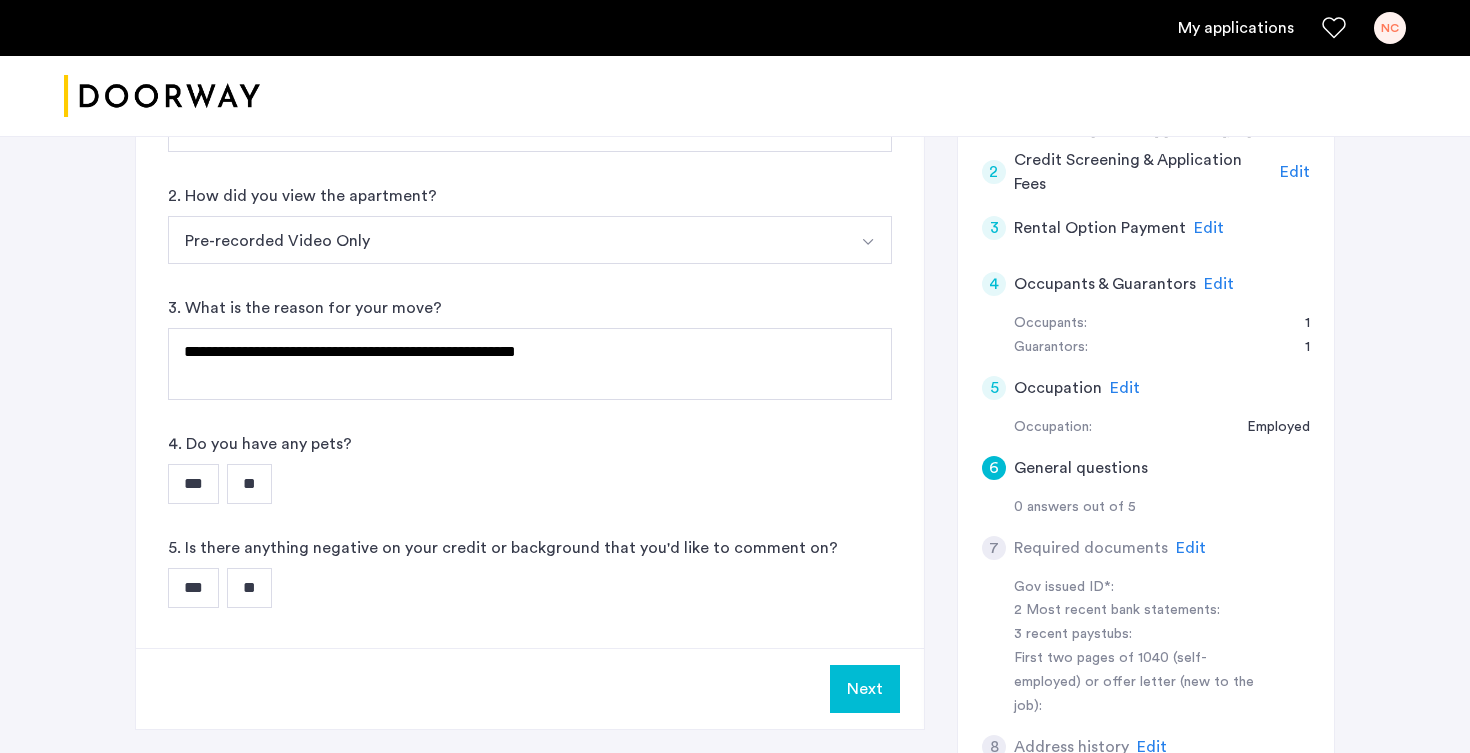 click on "**" at bounding box center (249, 484) 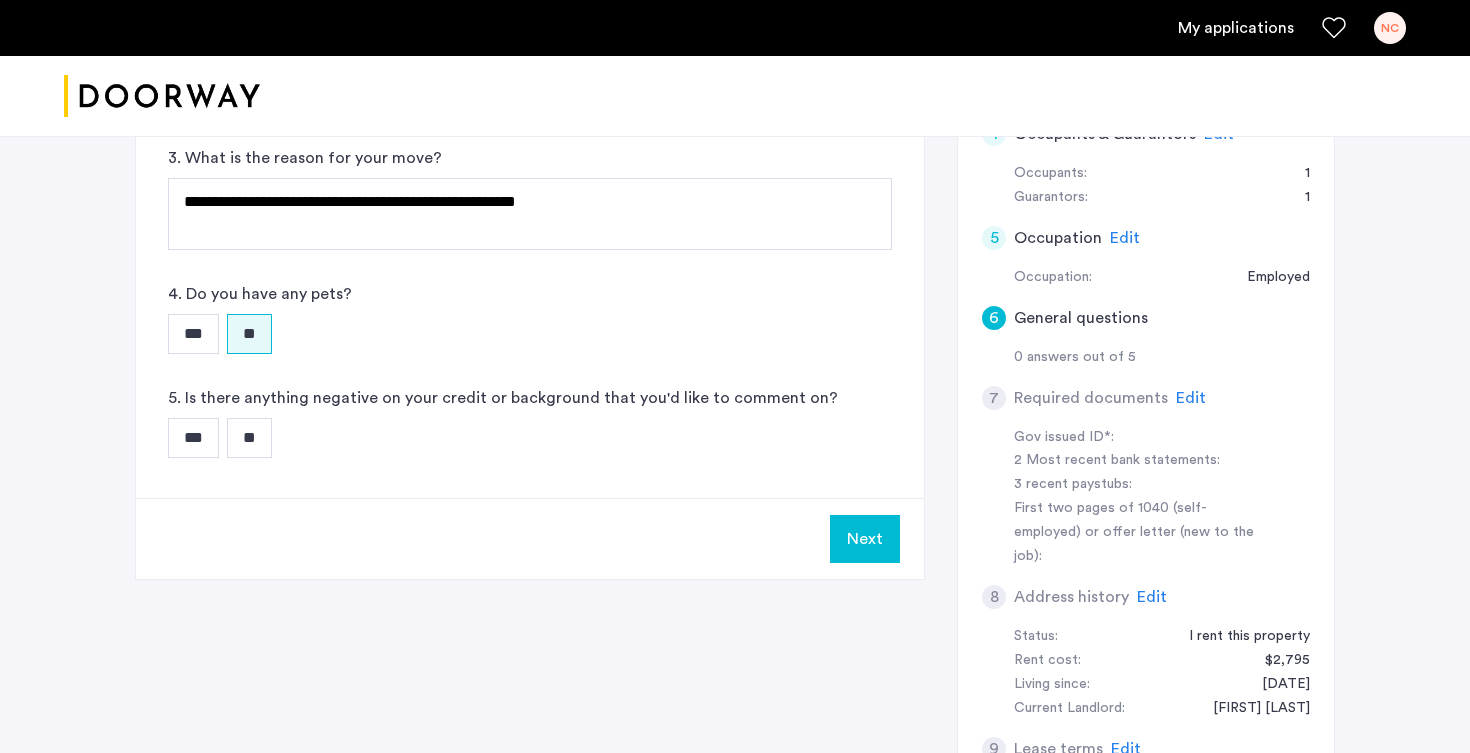 scroll, scrollTop: 690, scrollLeft: 0, axis: vertical 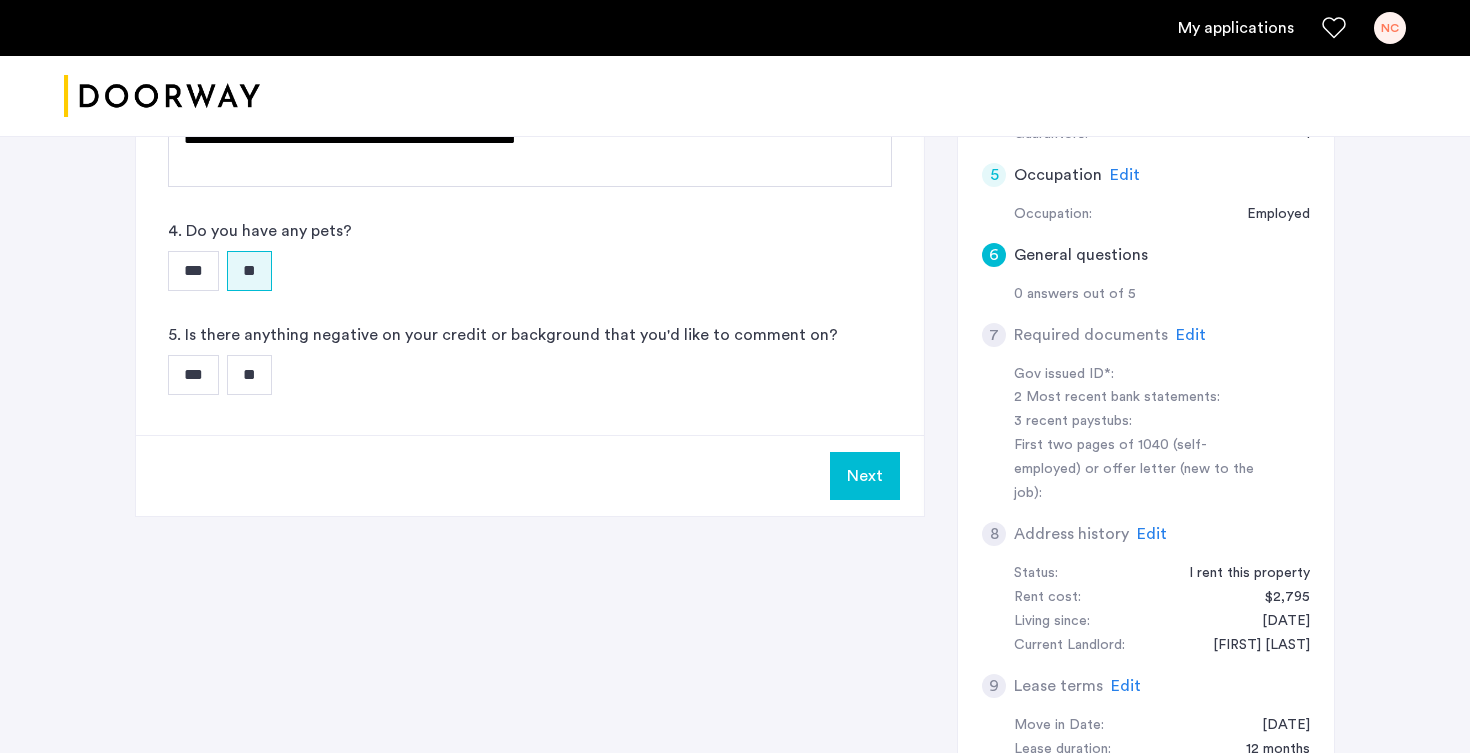click on "**" at bounding box center (249, 375) 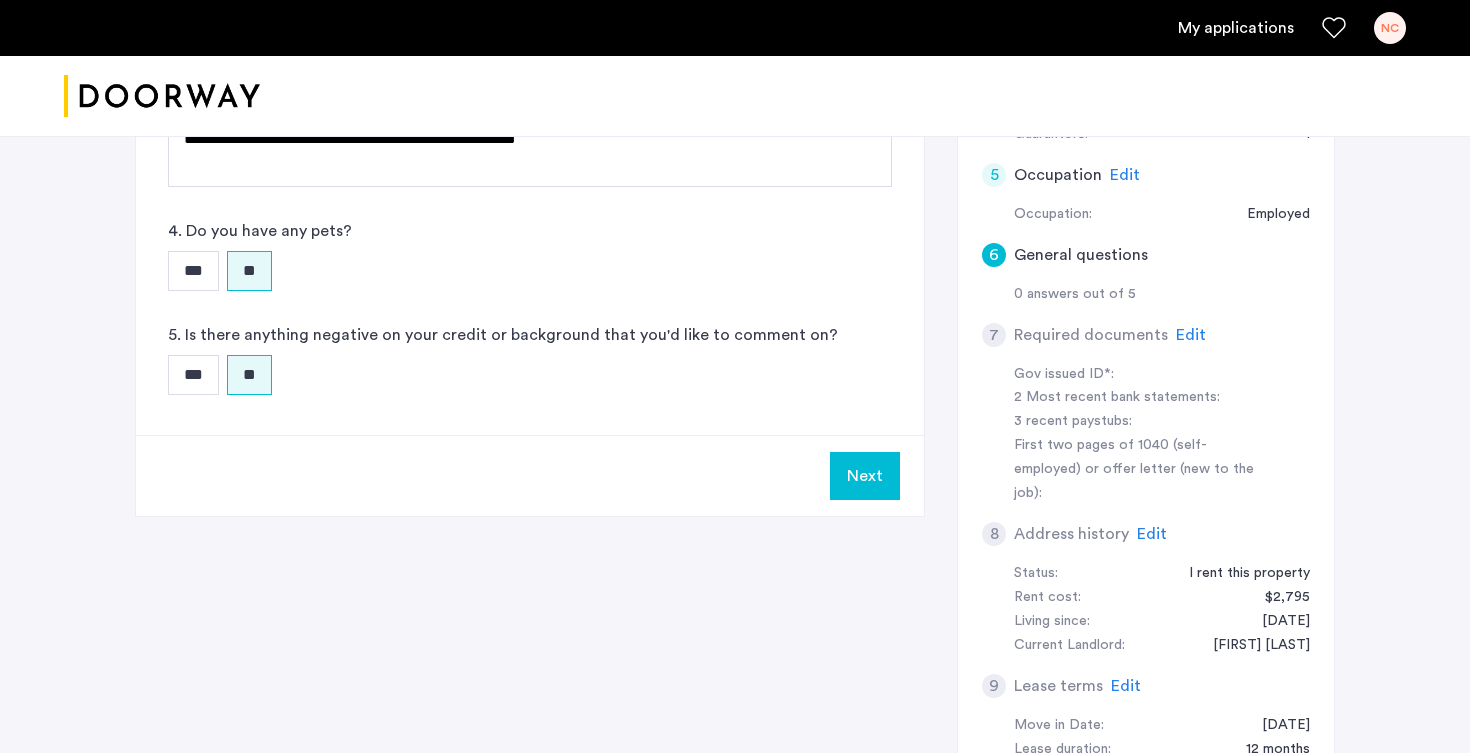 click on "Next" at bounding box center [865, 476] 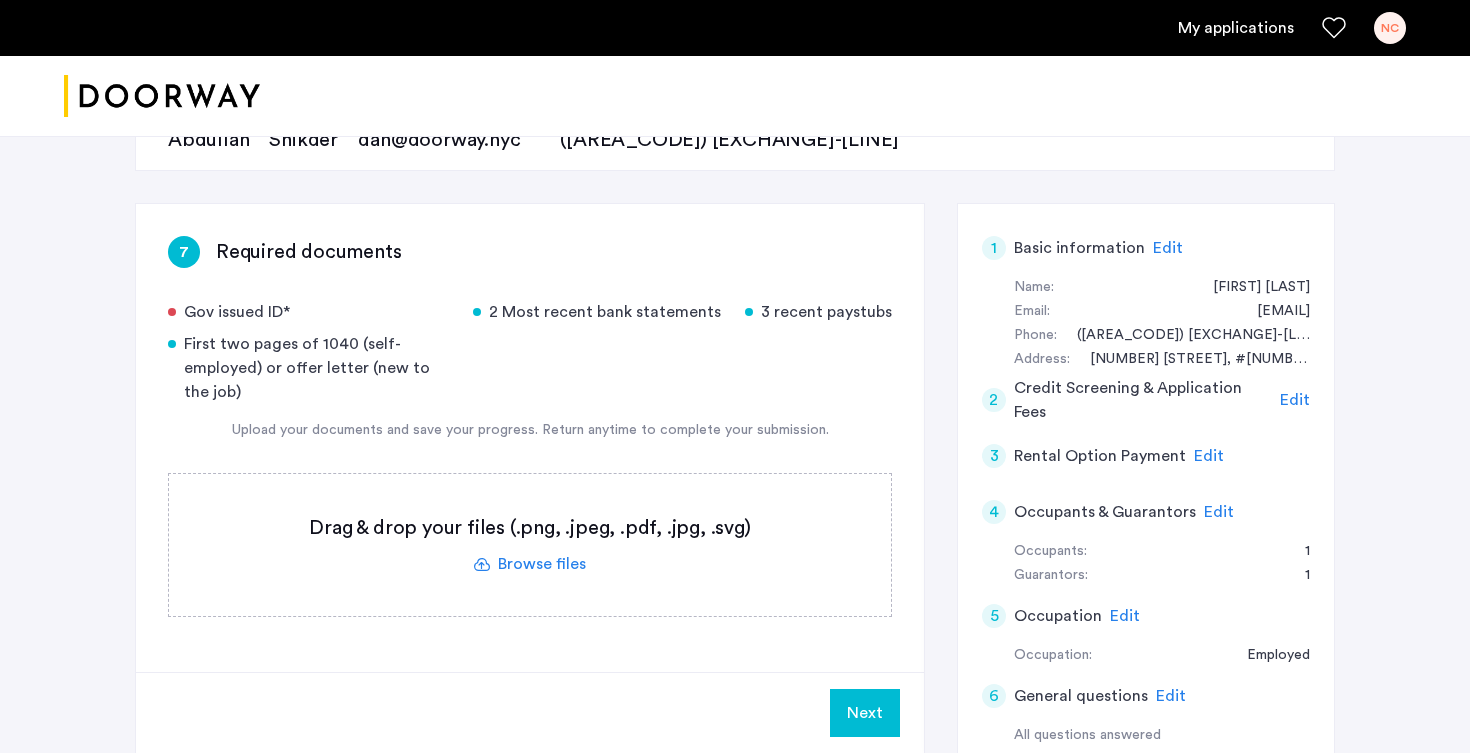 scroll, scrollTop: 272, scrollLeft: 0, axis: vertical 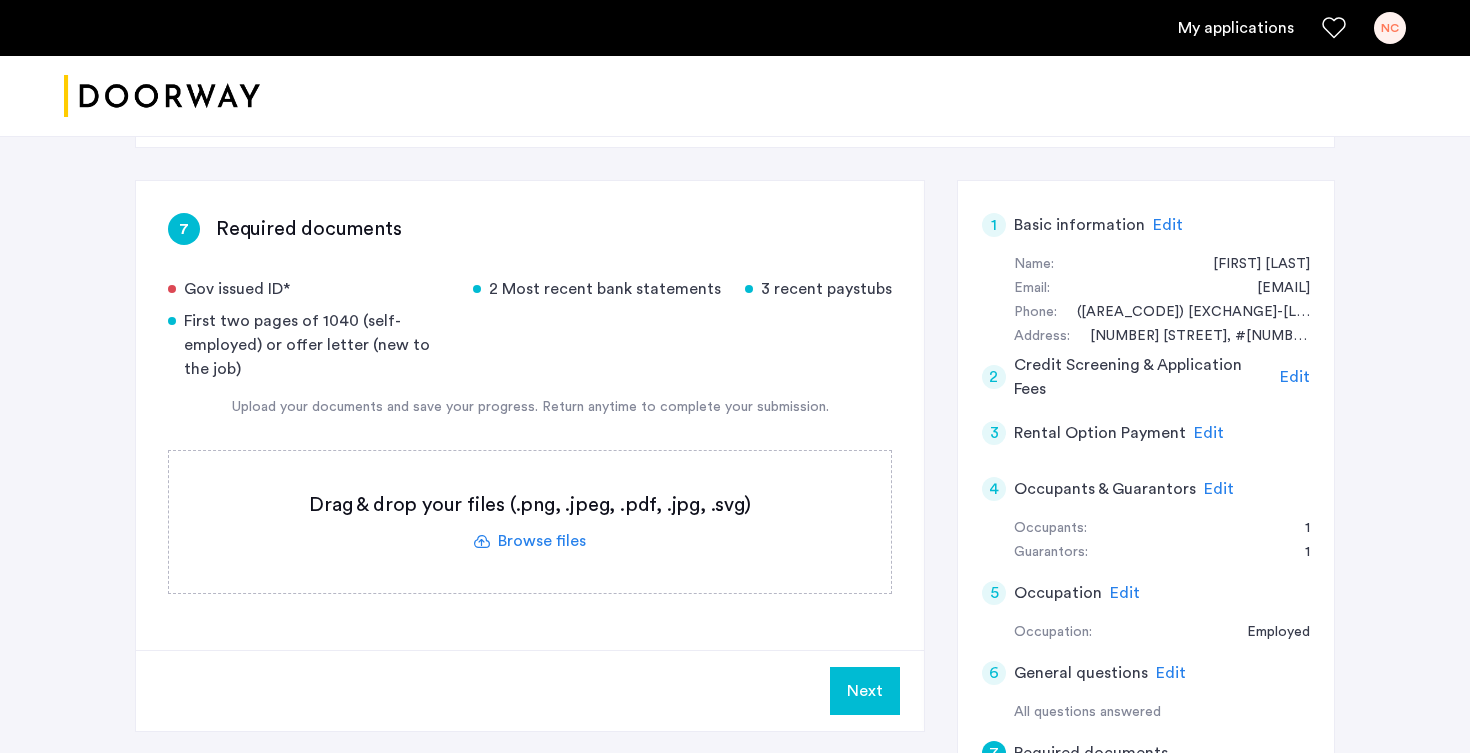 click 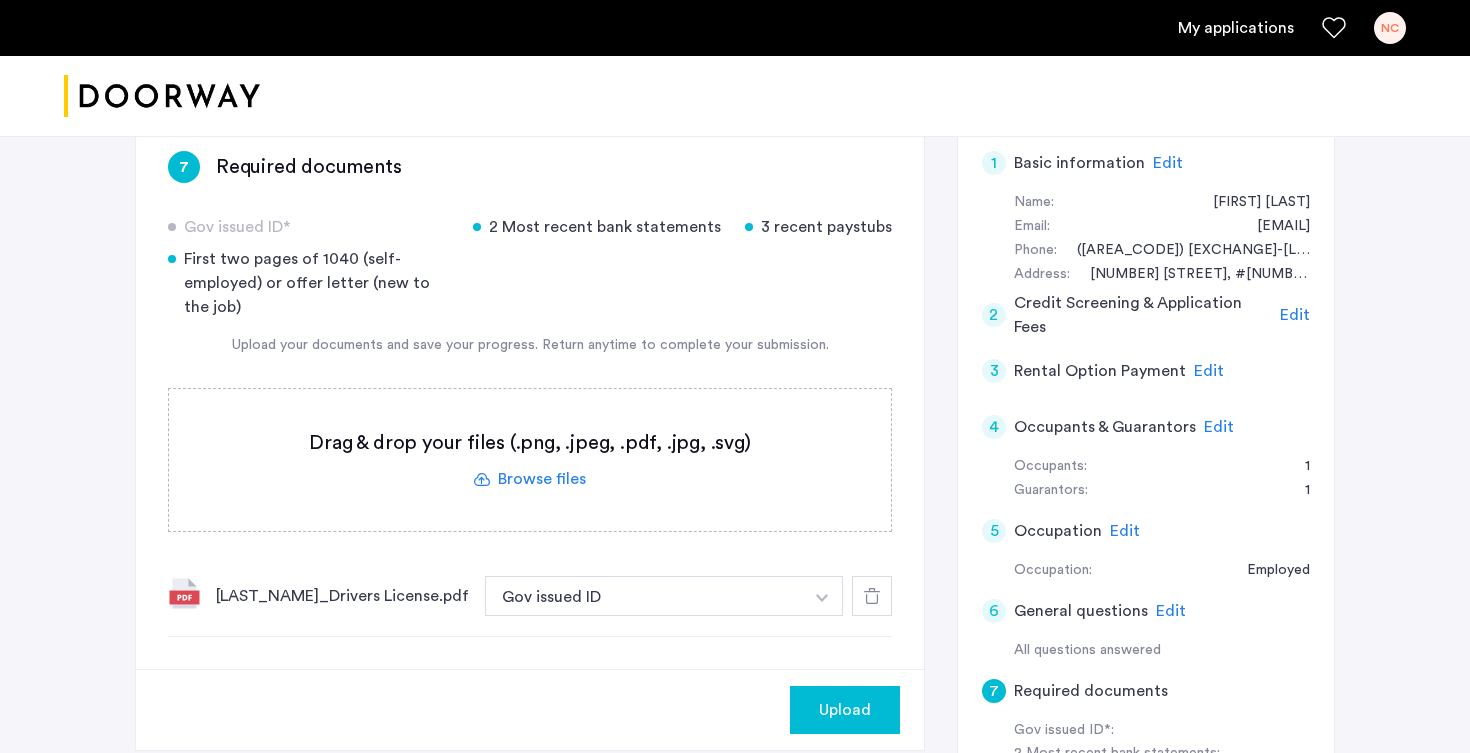 scroll, scrollTop: 337, scrollLeft: 0, axis: vertical 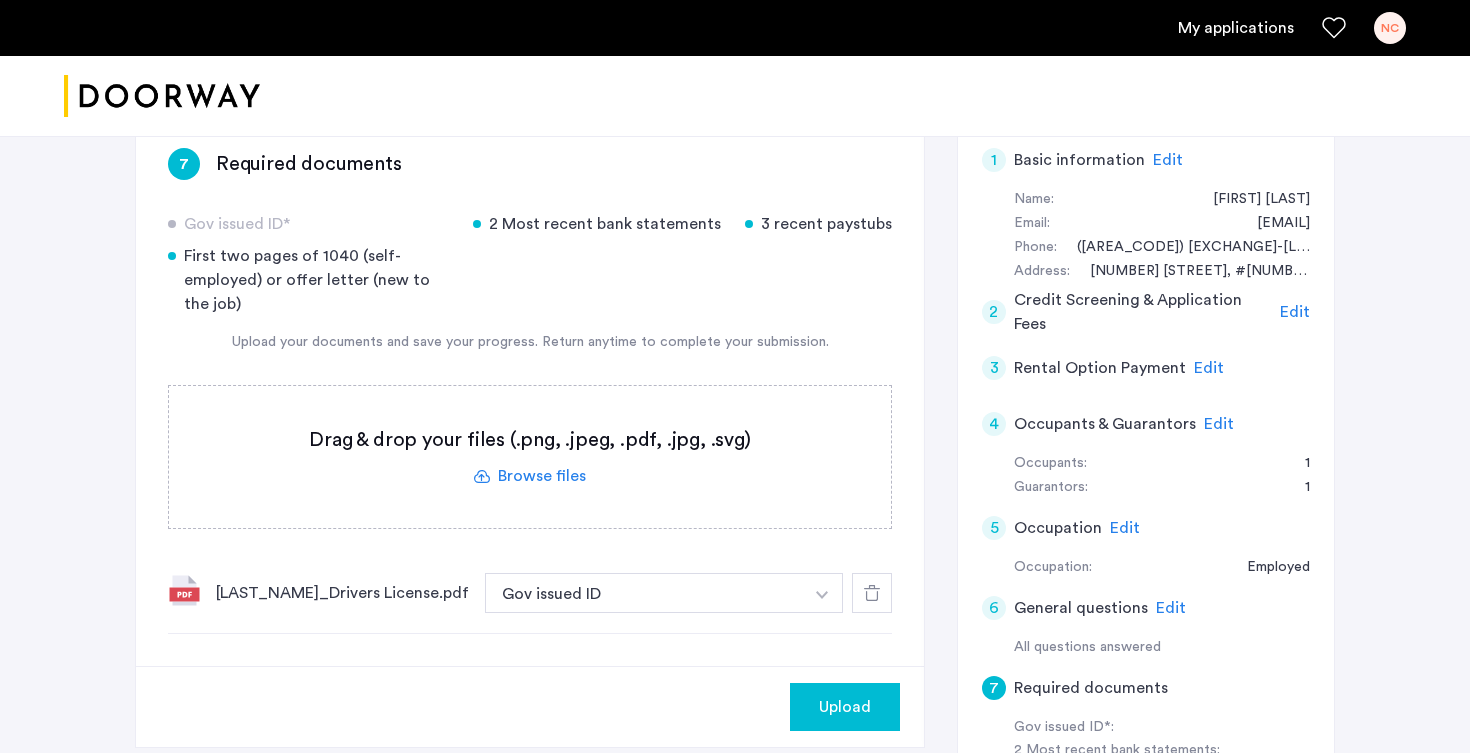 click 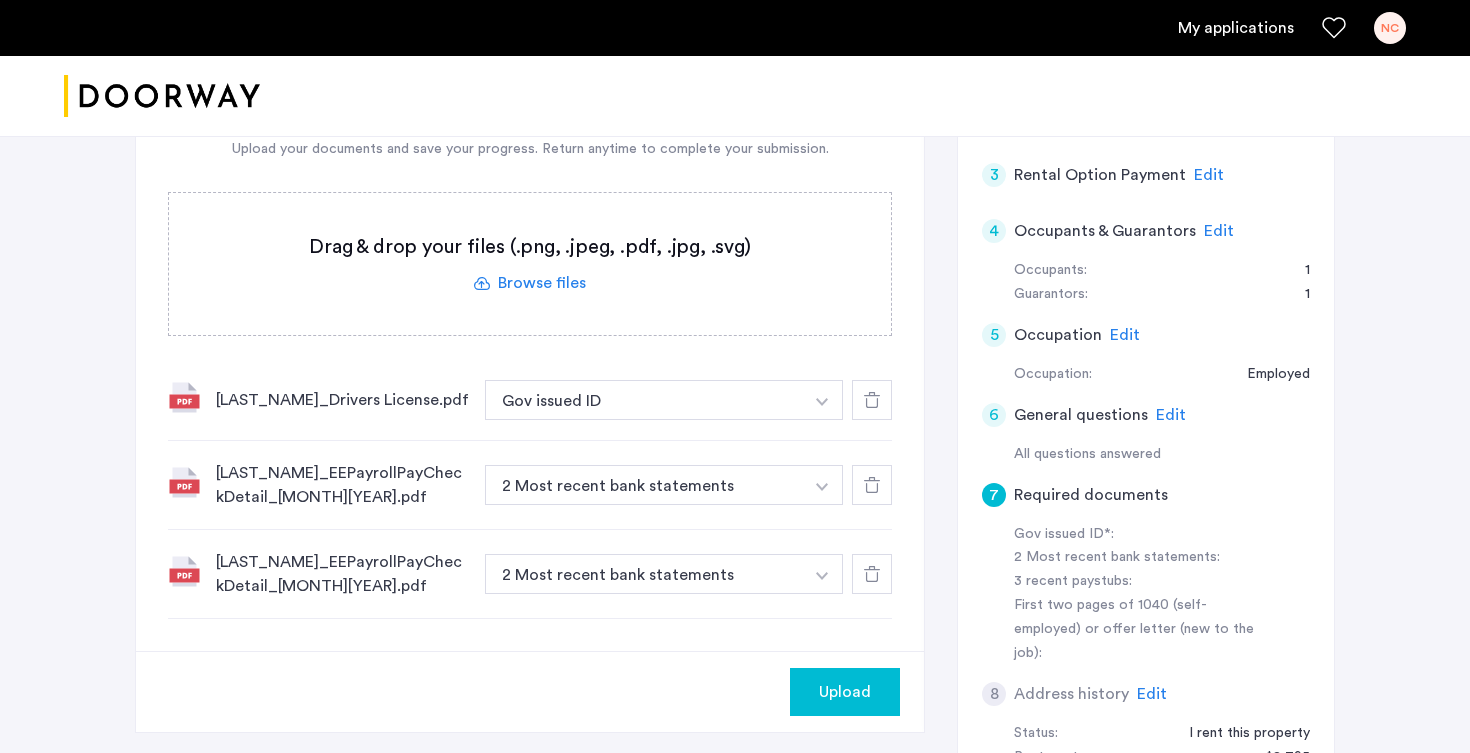 scroll, scrollTop: 533, scrollLeft: 0, axis: vertical 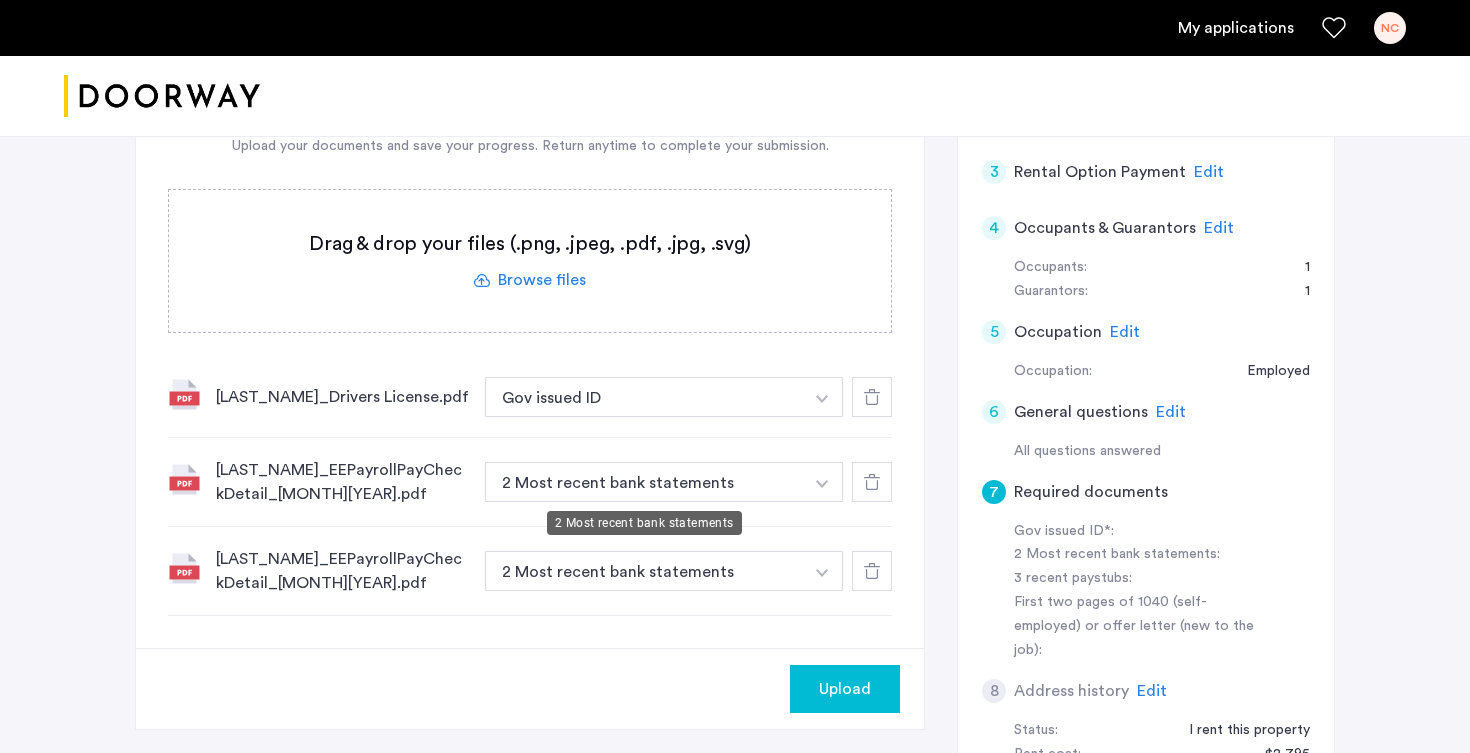 click on "2 Most recent bank statements" at bounding box center [644, 482] 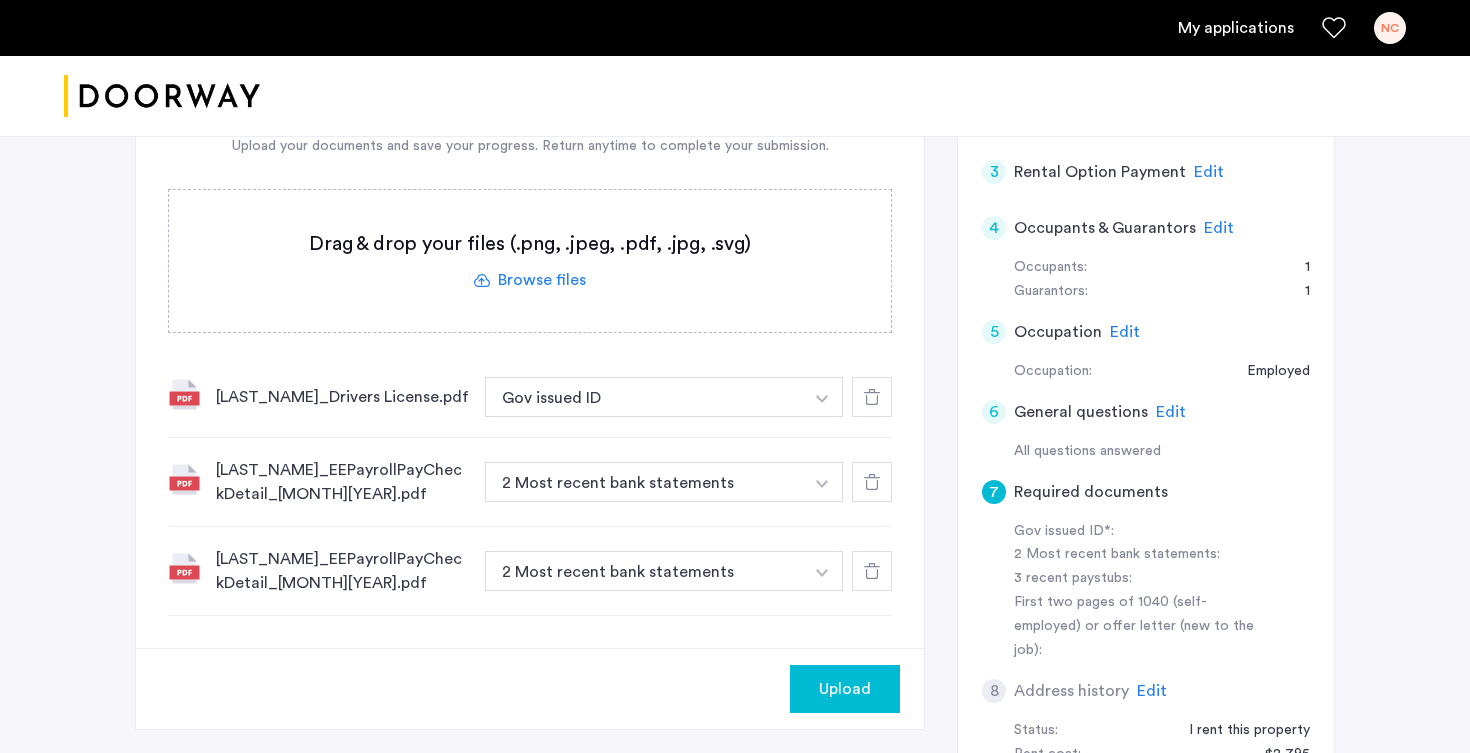 click on "2 Most recent bank statements" at bounding box center [644, 482] 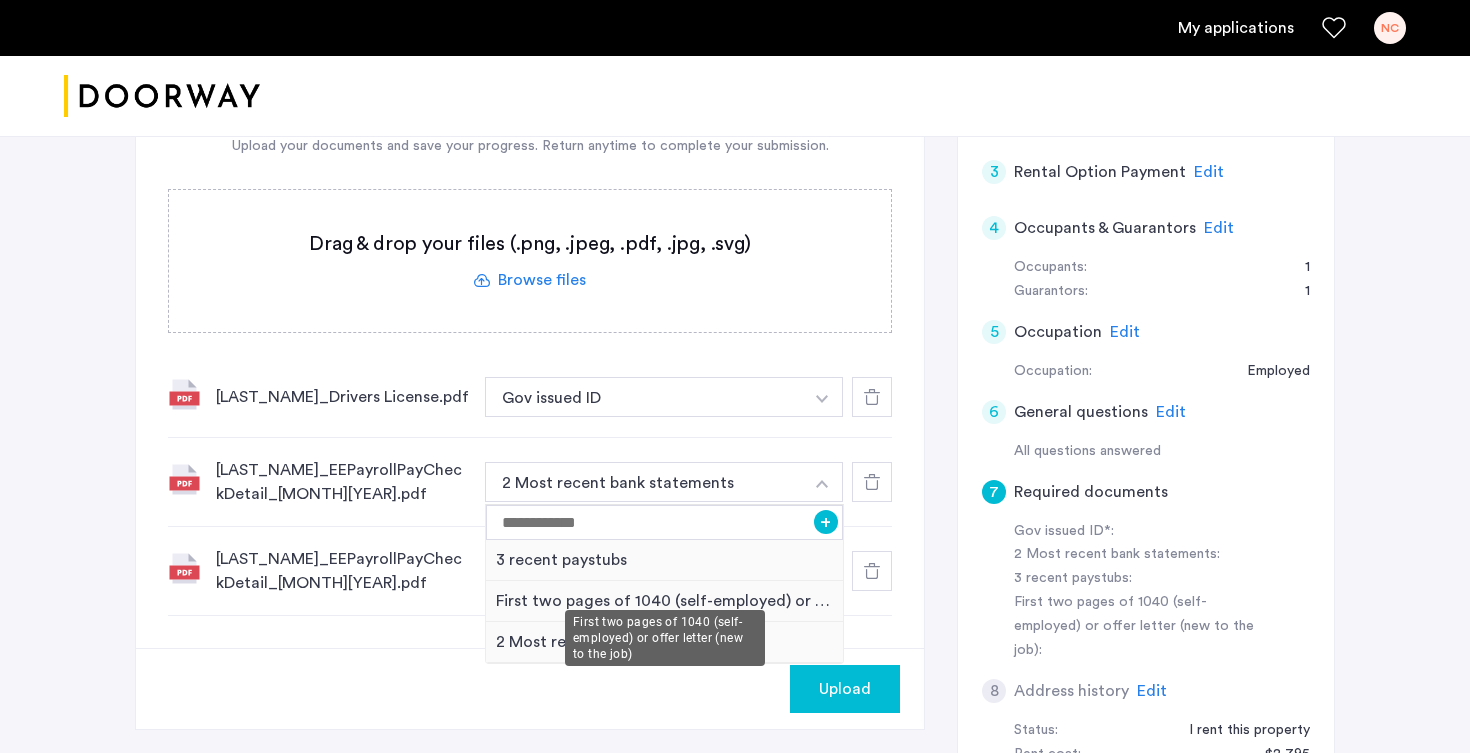 scroll, scrollTop: 559, scrollLeft: 0, axis: vertical 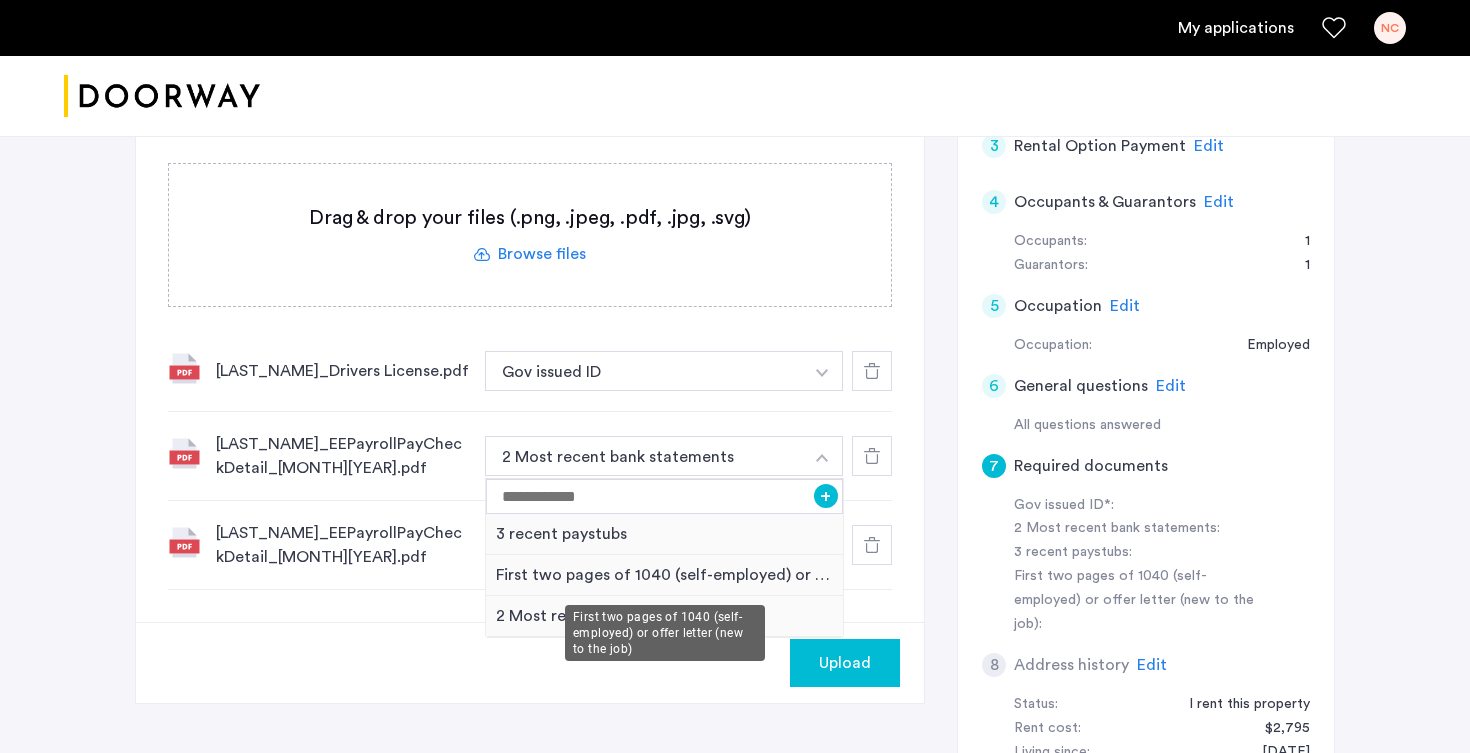 click on "2 Most recent bank statements" at bounding box center [664, 616] 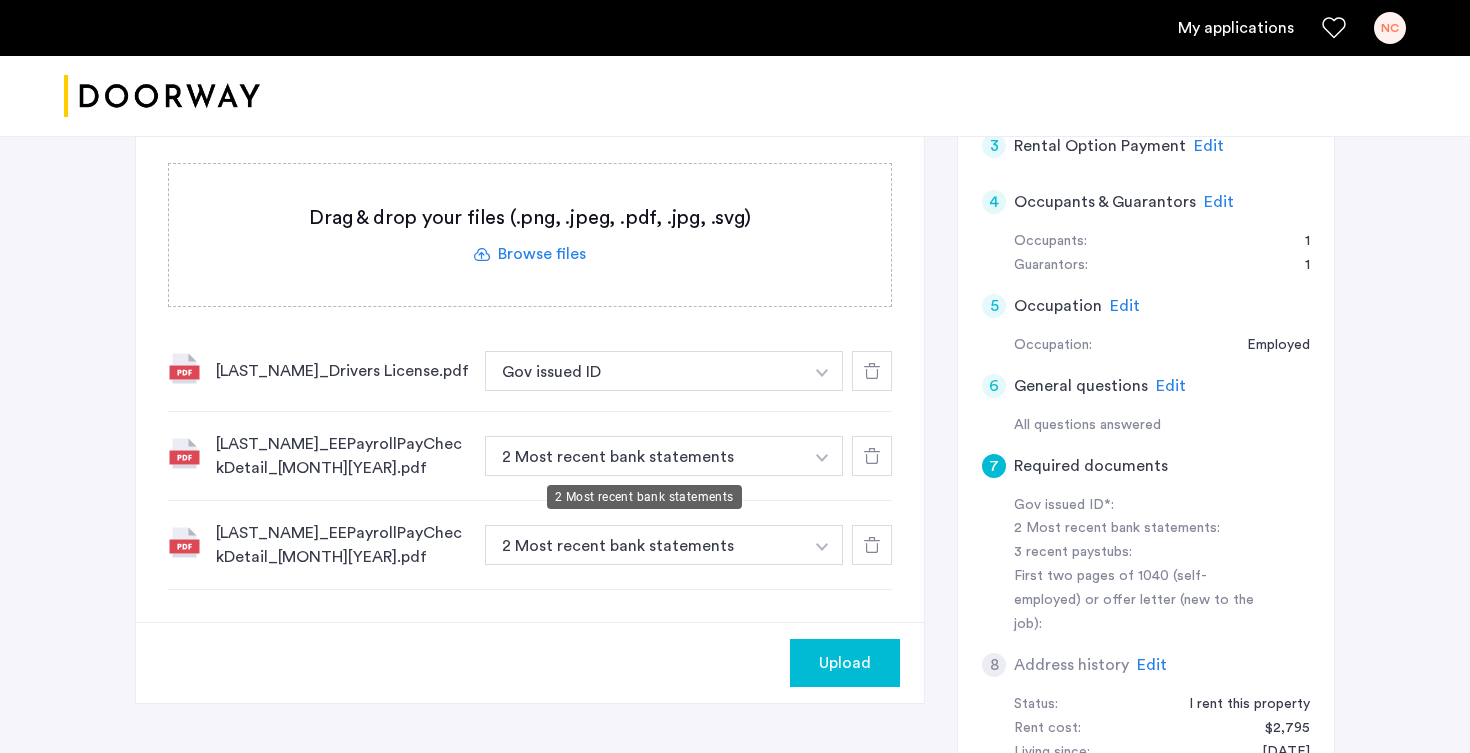 click on "2 Most recent bank statements" at bounding box center (644, 456) 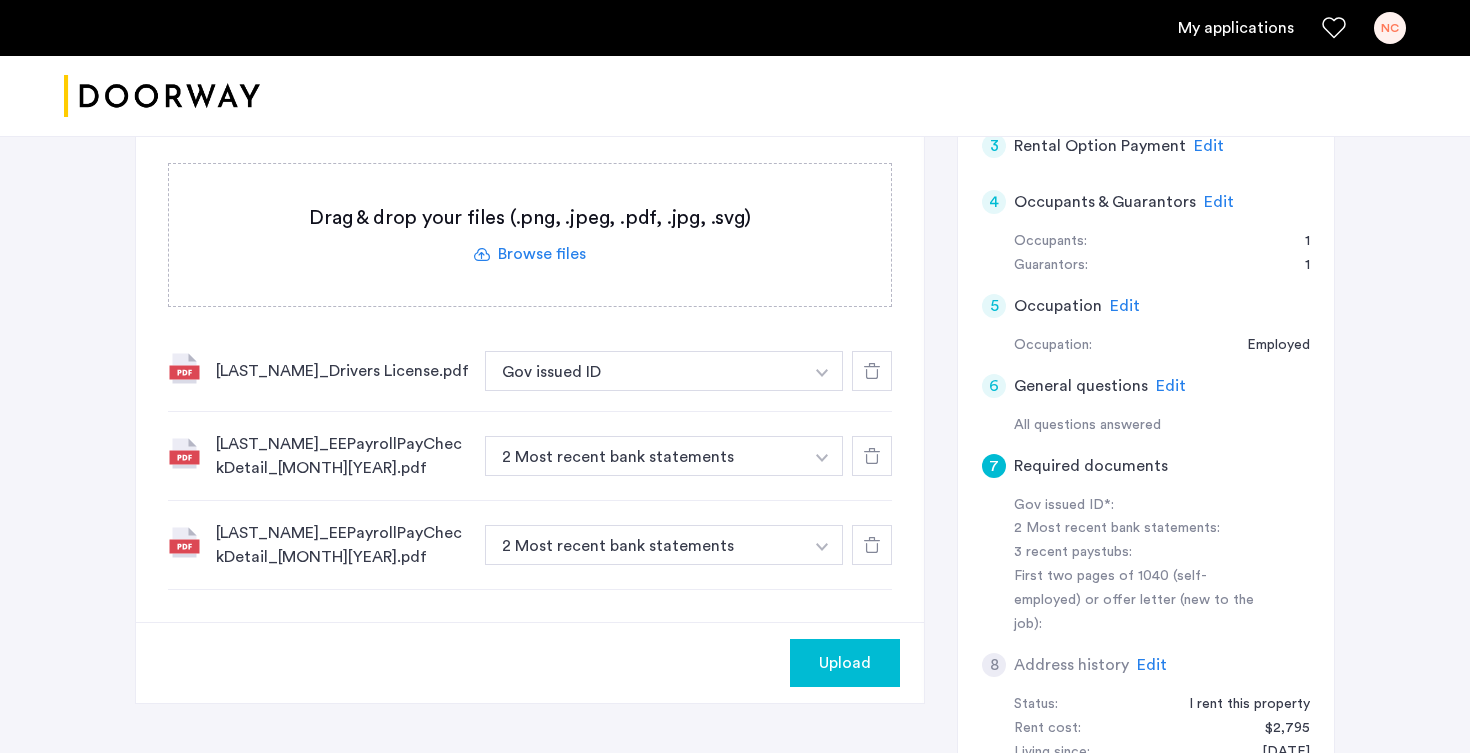 click on "2 Most recent bank statements" at bounding box center [644, 456] 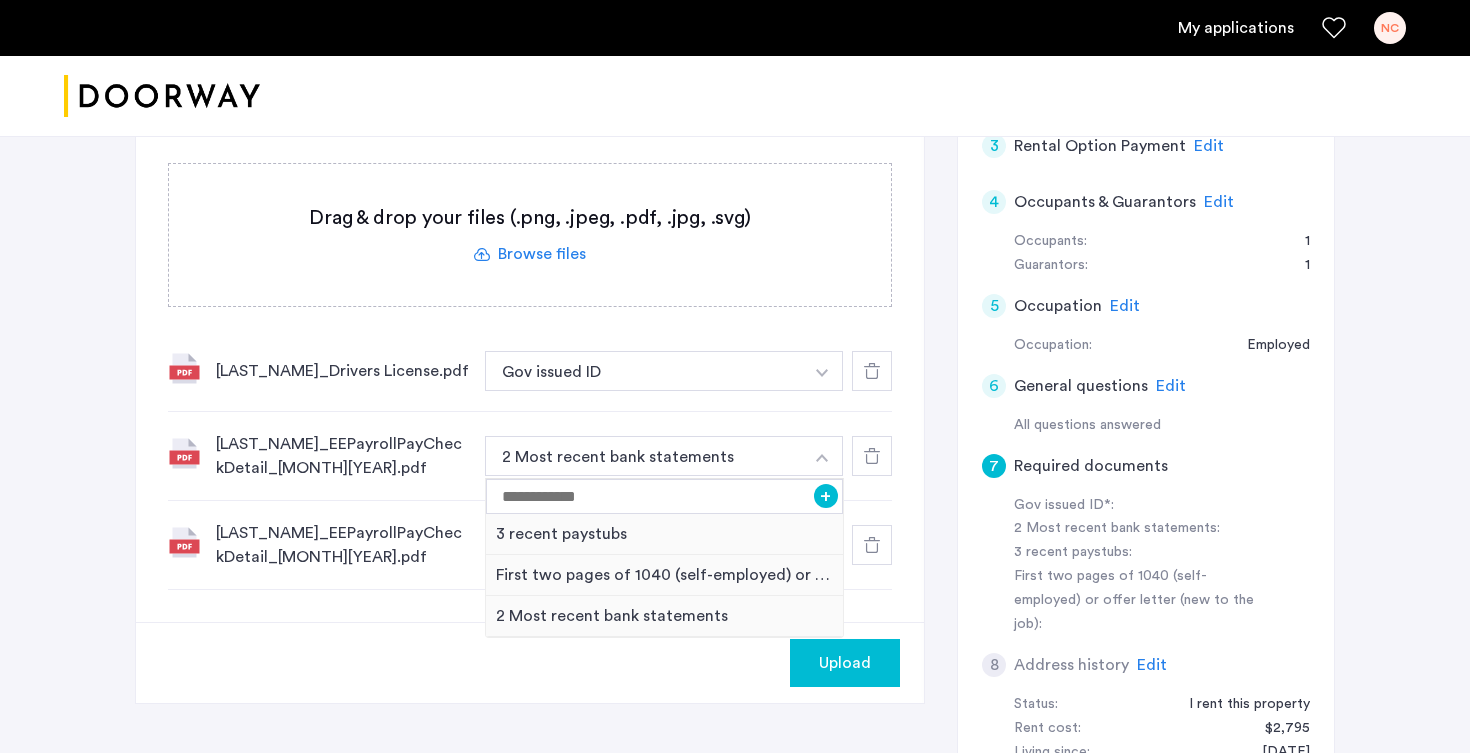click at bounding box center [822, 456] 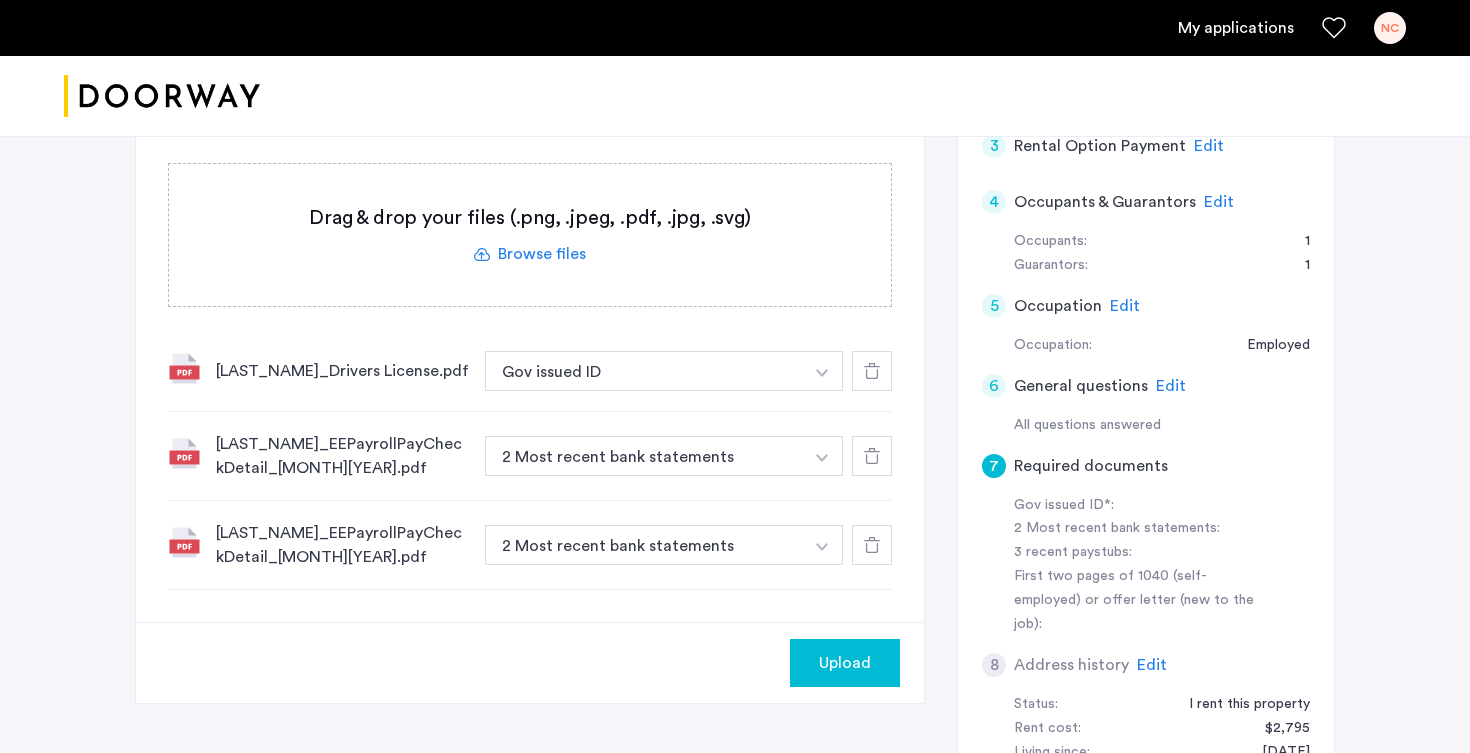 click at bounding box center [822, 371] 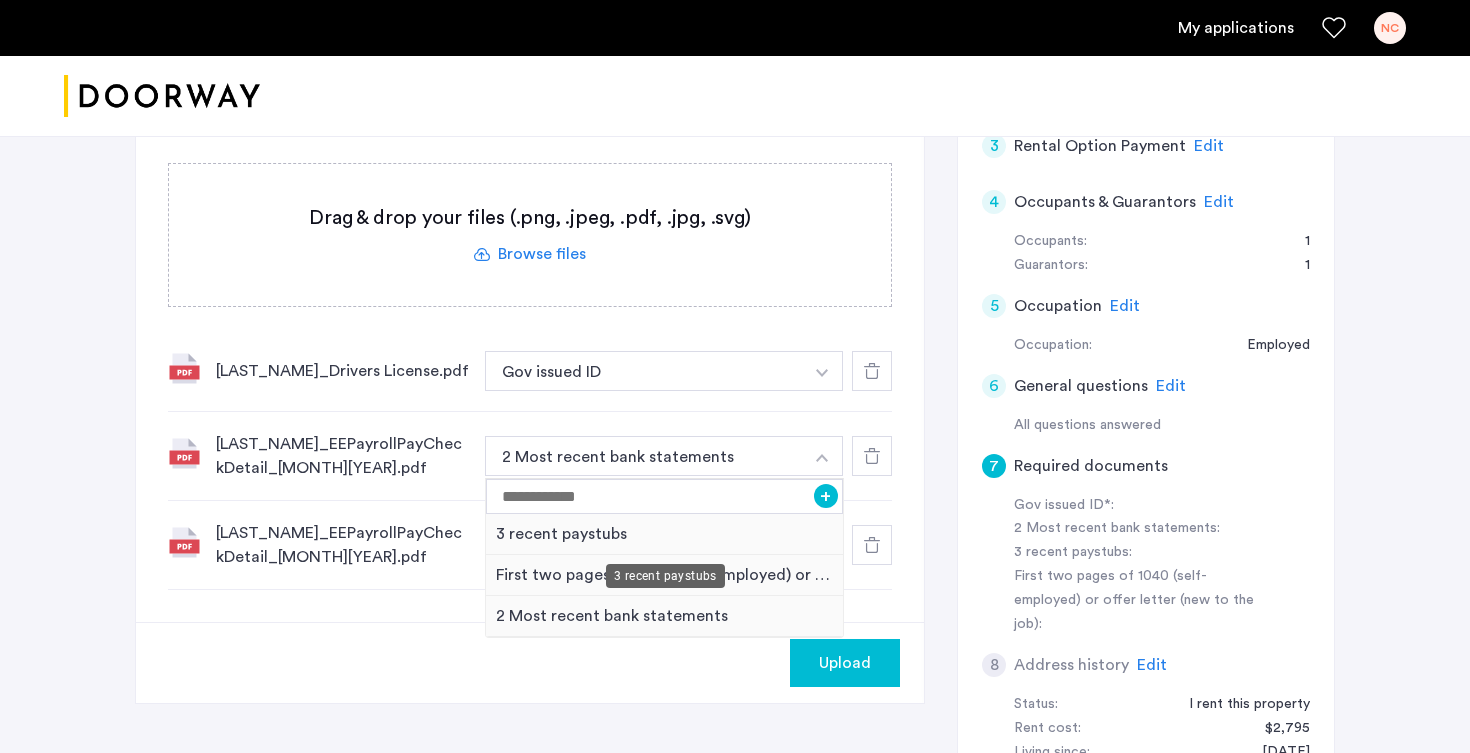 click on "3 recent paystubs" at bounding box center (664, 534) 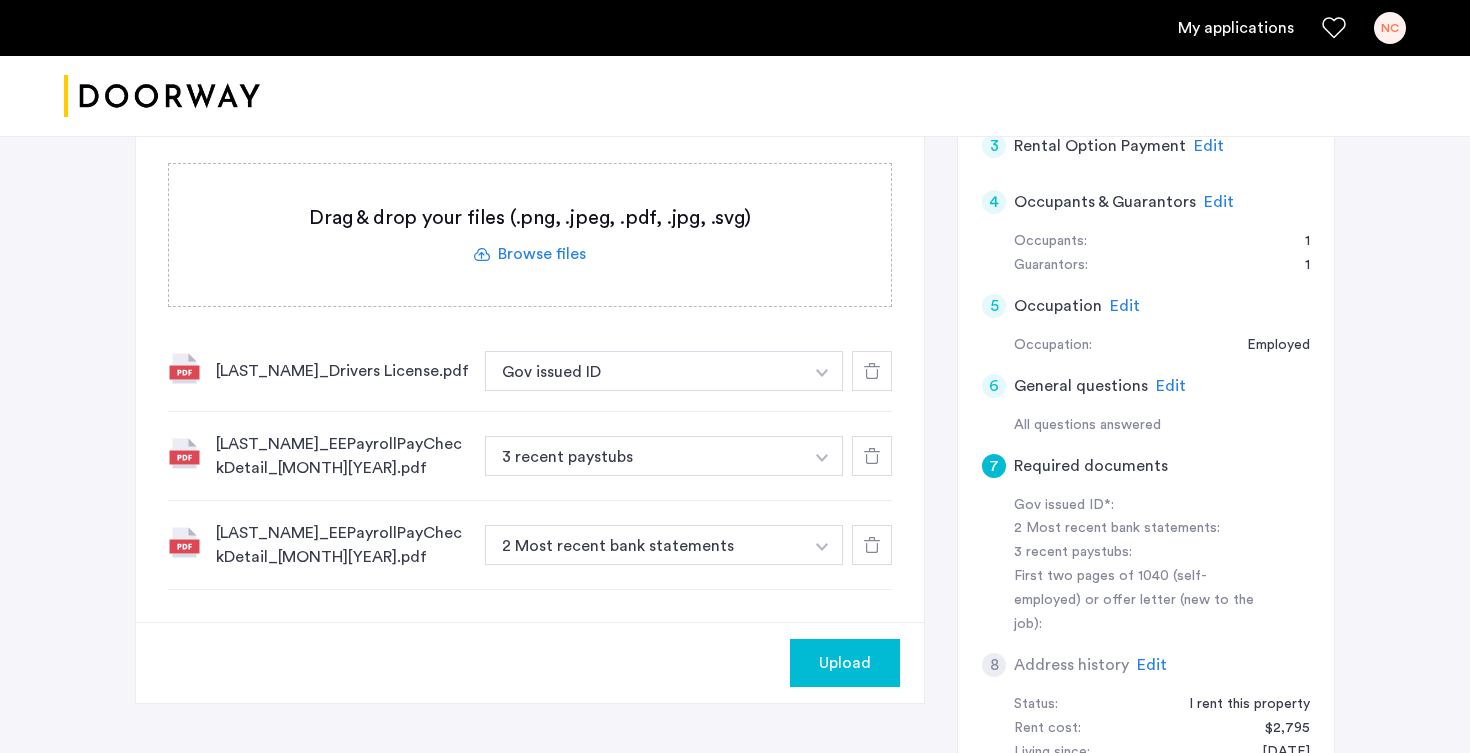 click at bounding box center [822, 371] 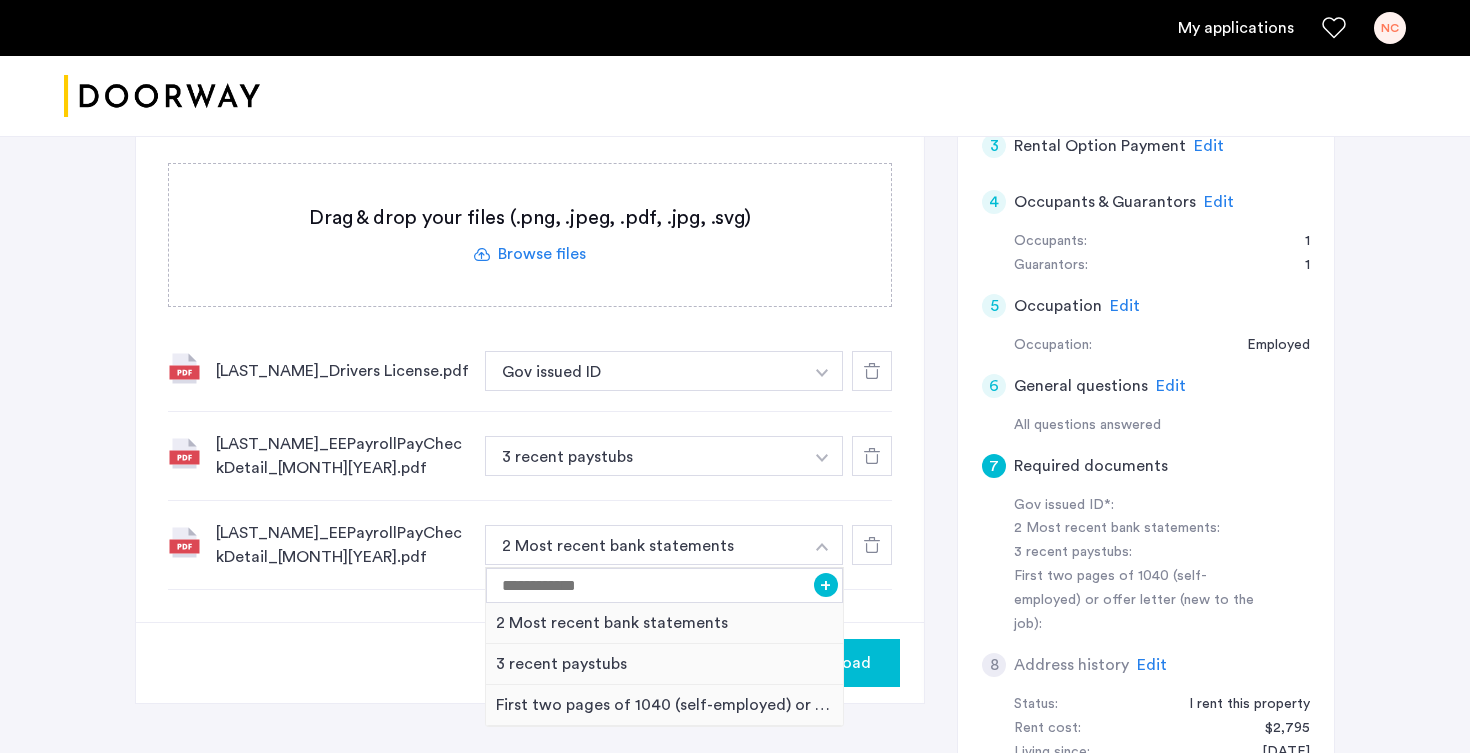 click at bounding box center (822, 545) 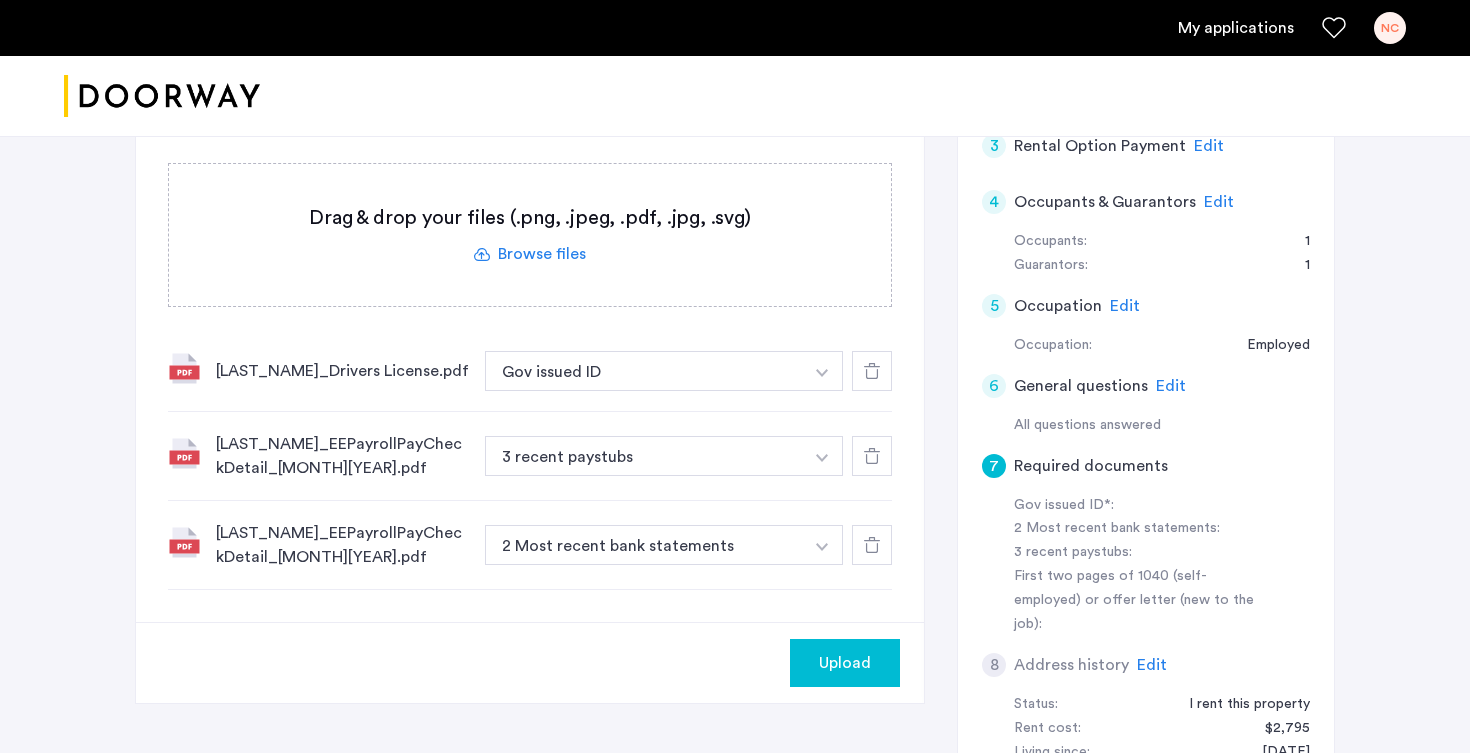 click at bounding box center (822, 371) 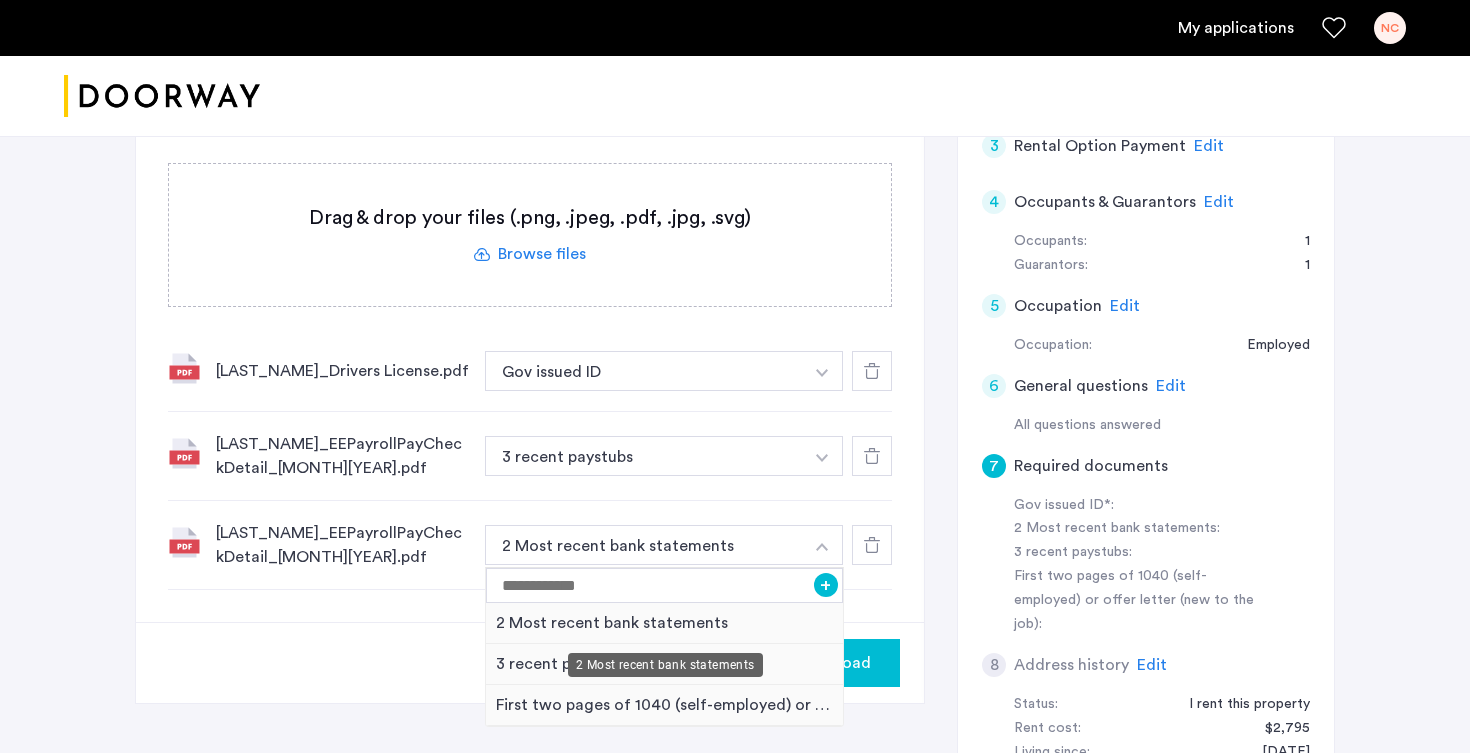 click on "2 Most recent bank statements" at bounding box center [665, 665] 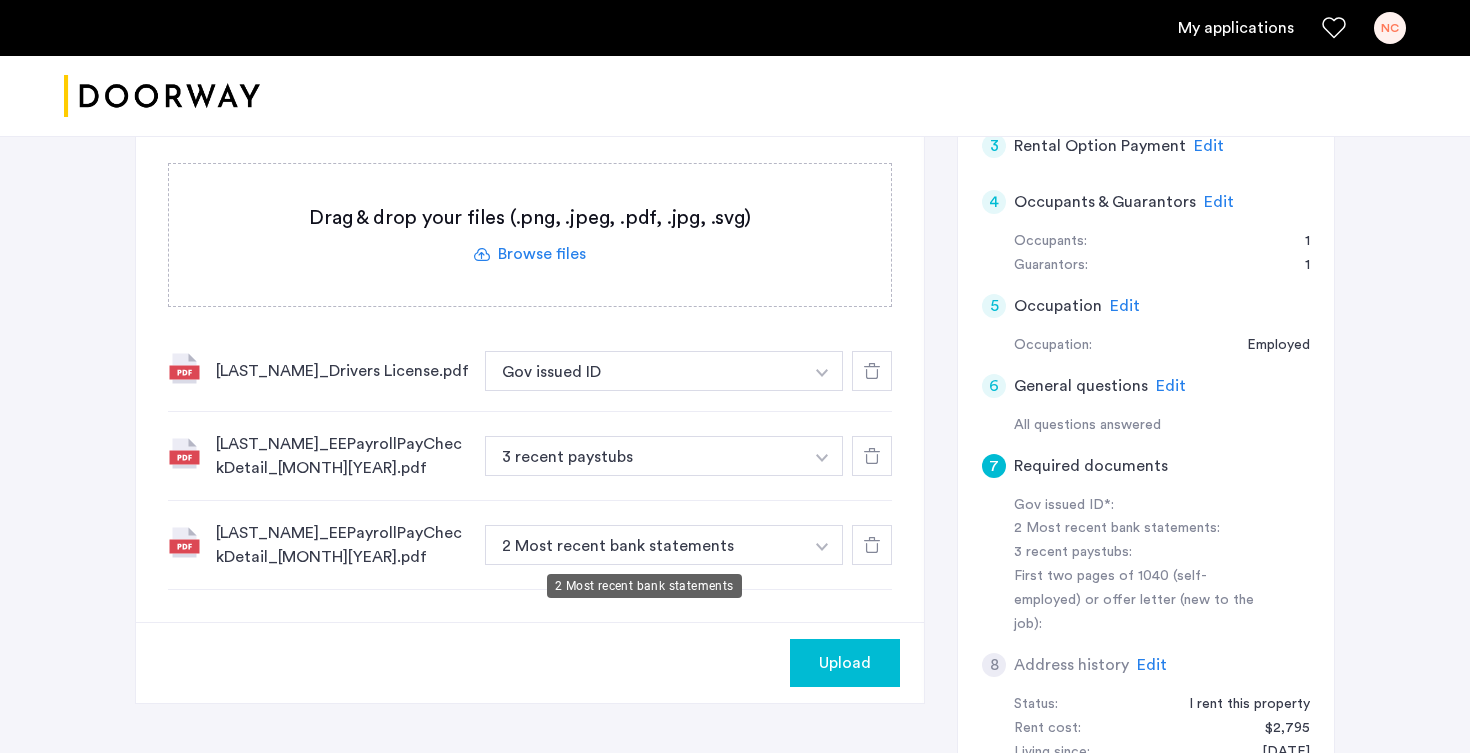 click on "2 Most recent bank statements" at bounding box center (644, 545) 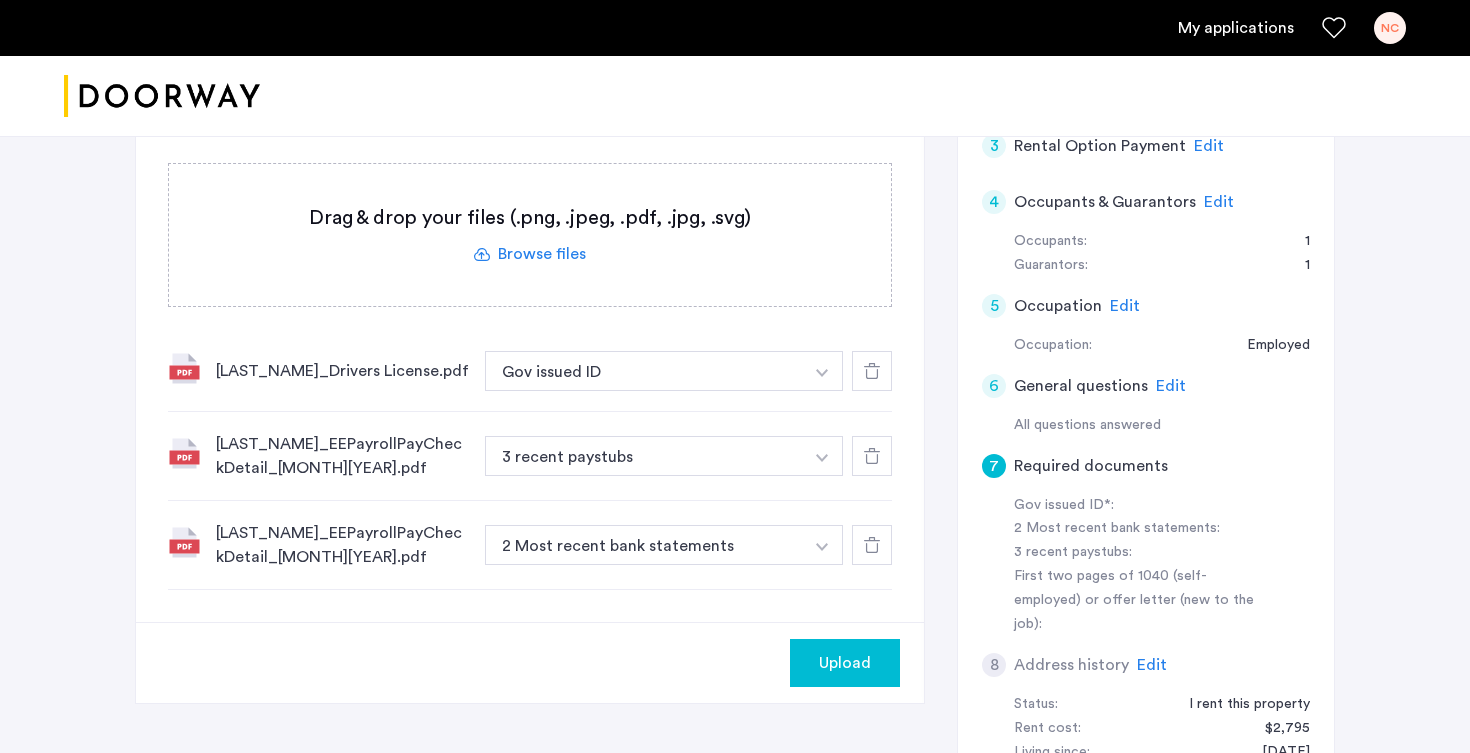 click on "2 Most recent bank statements" at bounding box center [644, 545] 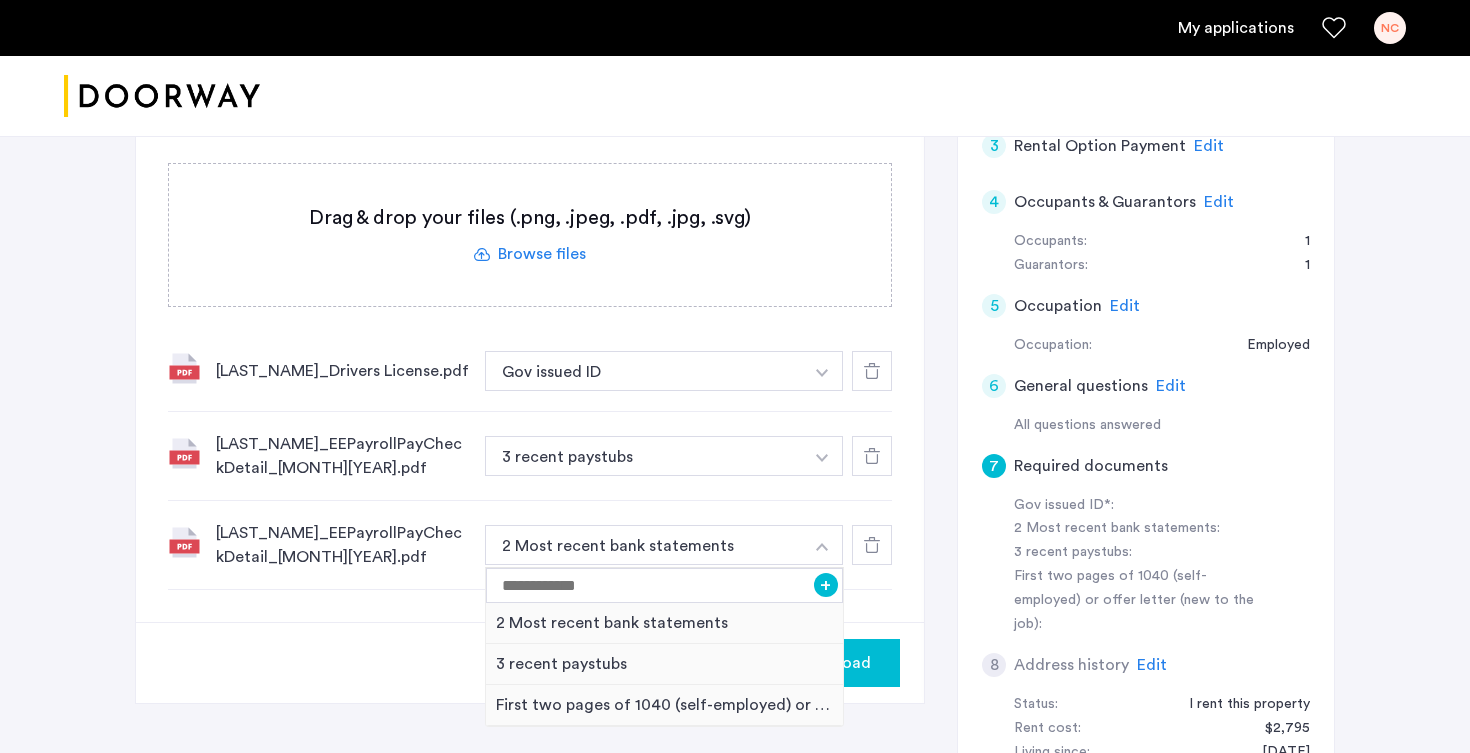 click at bounding box center [822, 547] 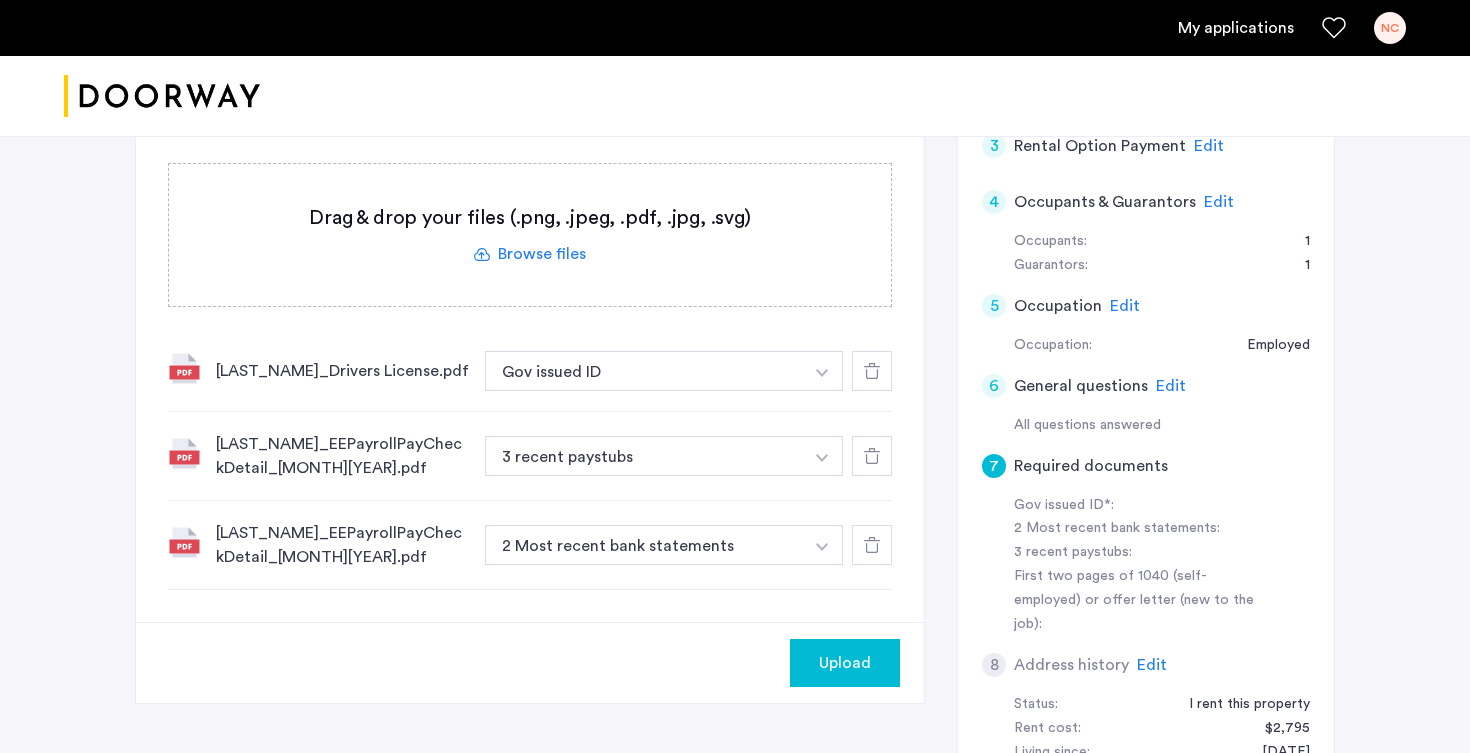 click at bounding box center (822, 373) 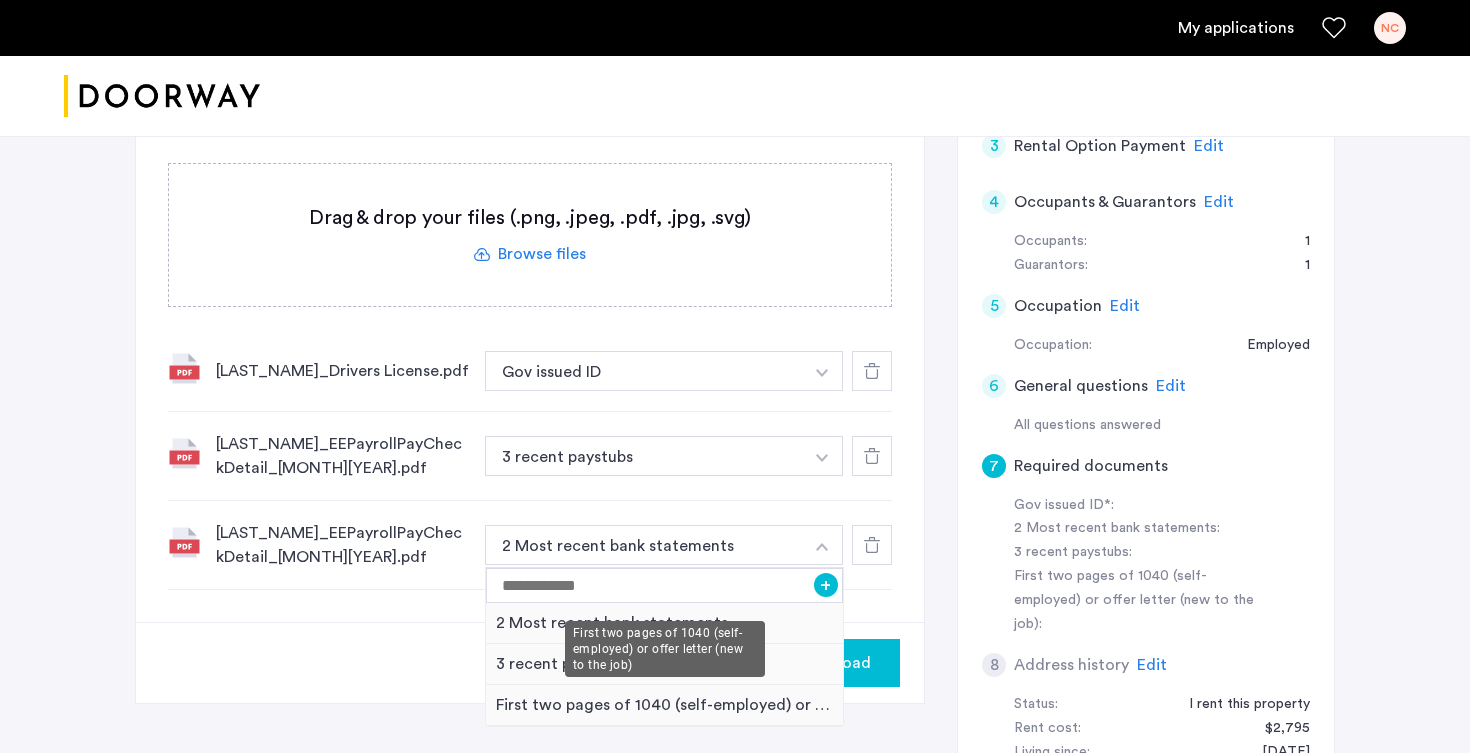 click on "First two pages of 1040 (self-employed) or offer letter (new to the job)" at bounding box center (665, 649) 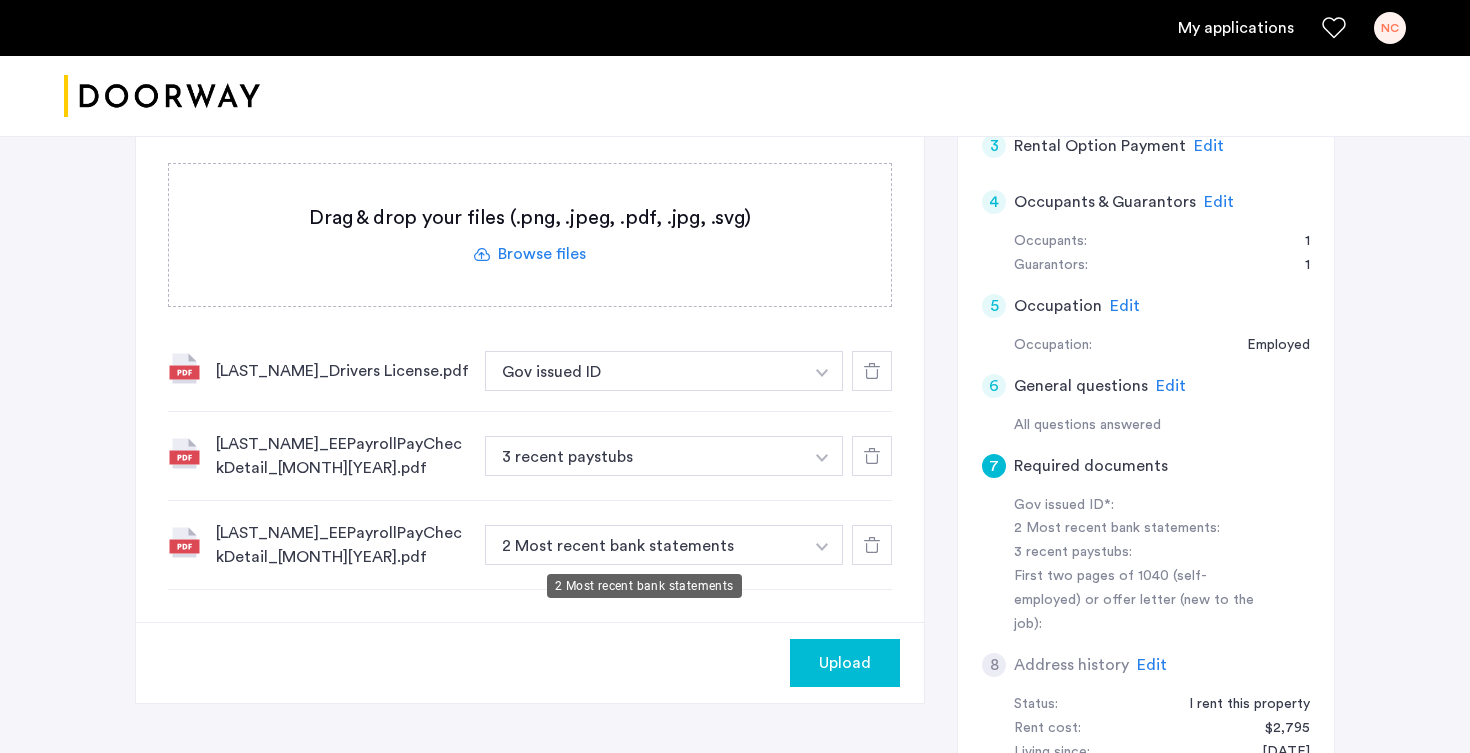 click on "2 Most recent bank statements" at bounding box center [644, 545] 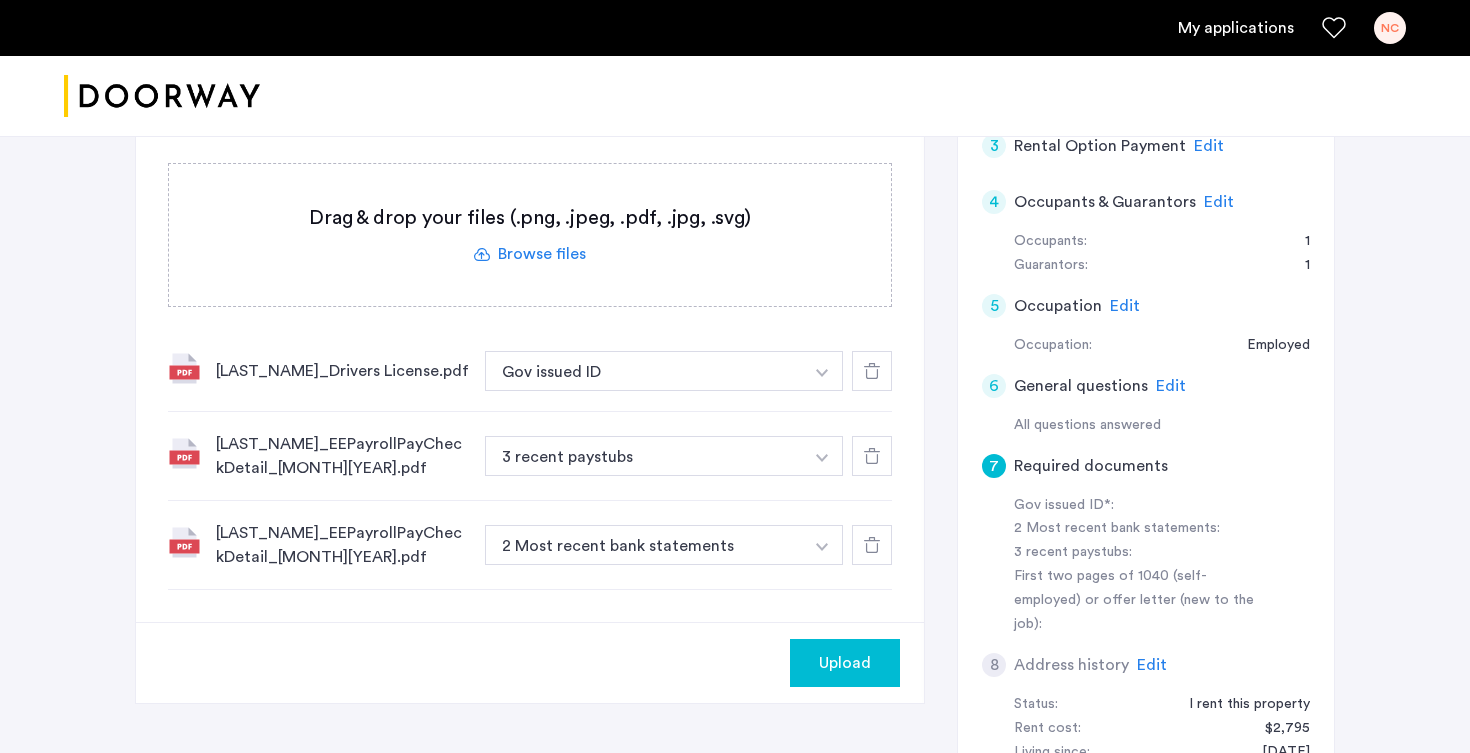 click at bounding box center [822, 371] 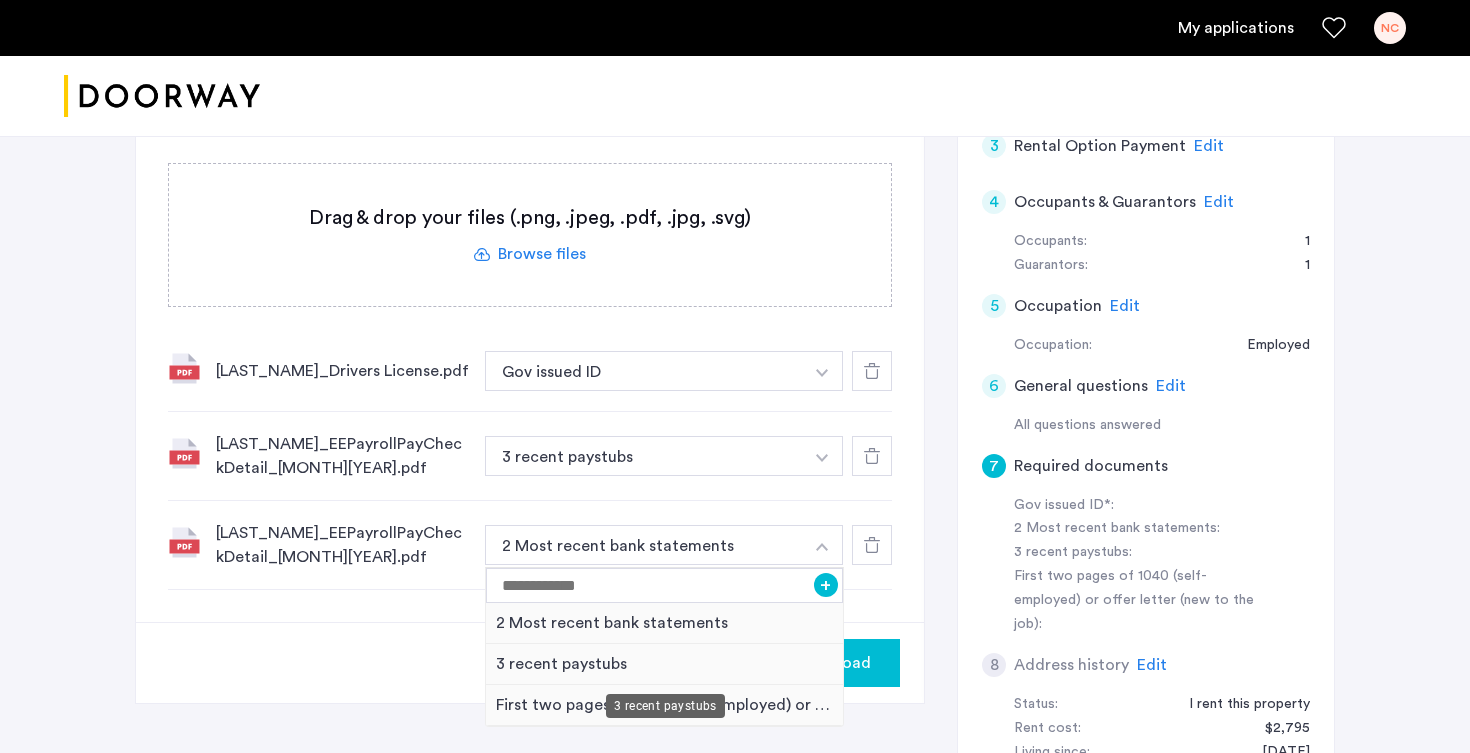 click on "3 recent paystubs" at bounding box center [664, 664] 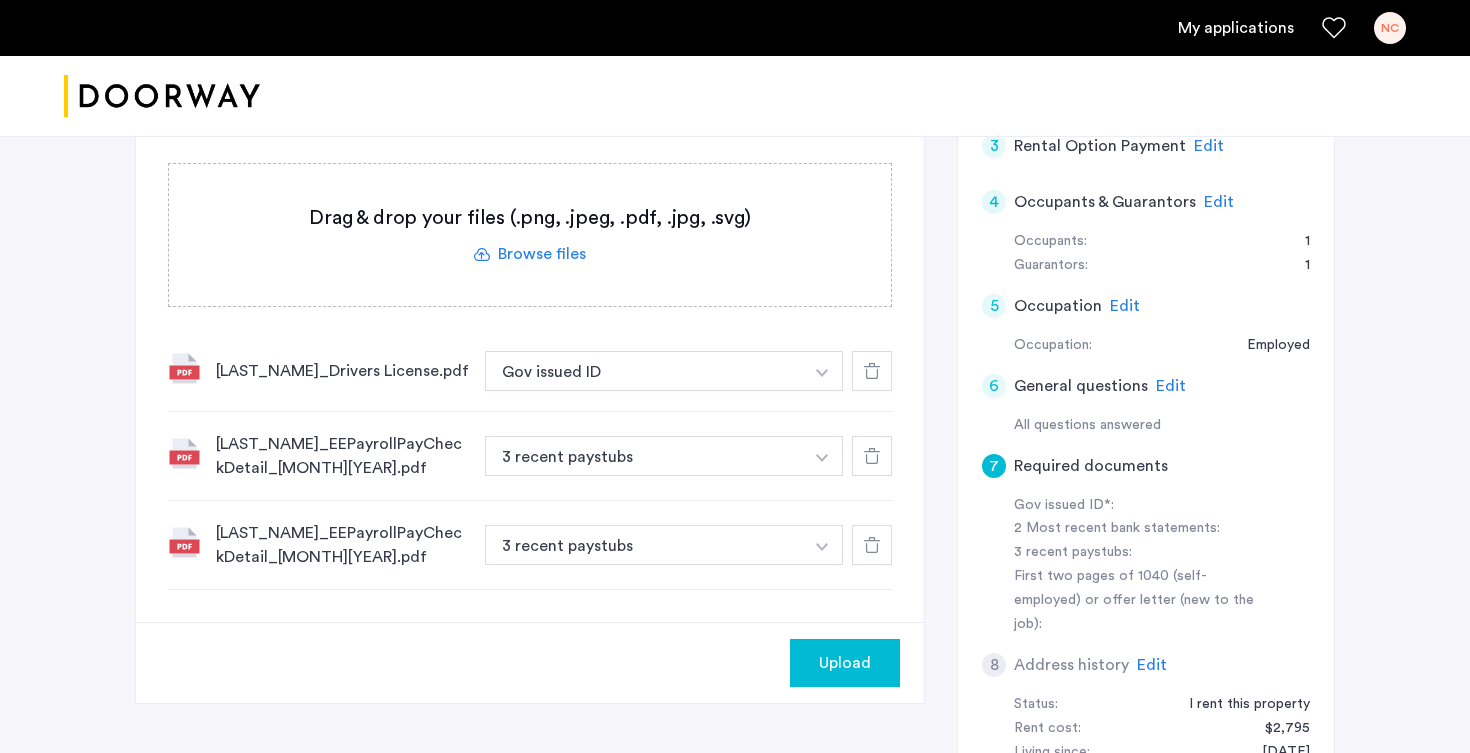 click on "Upload" 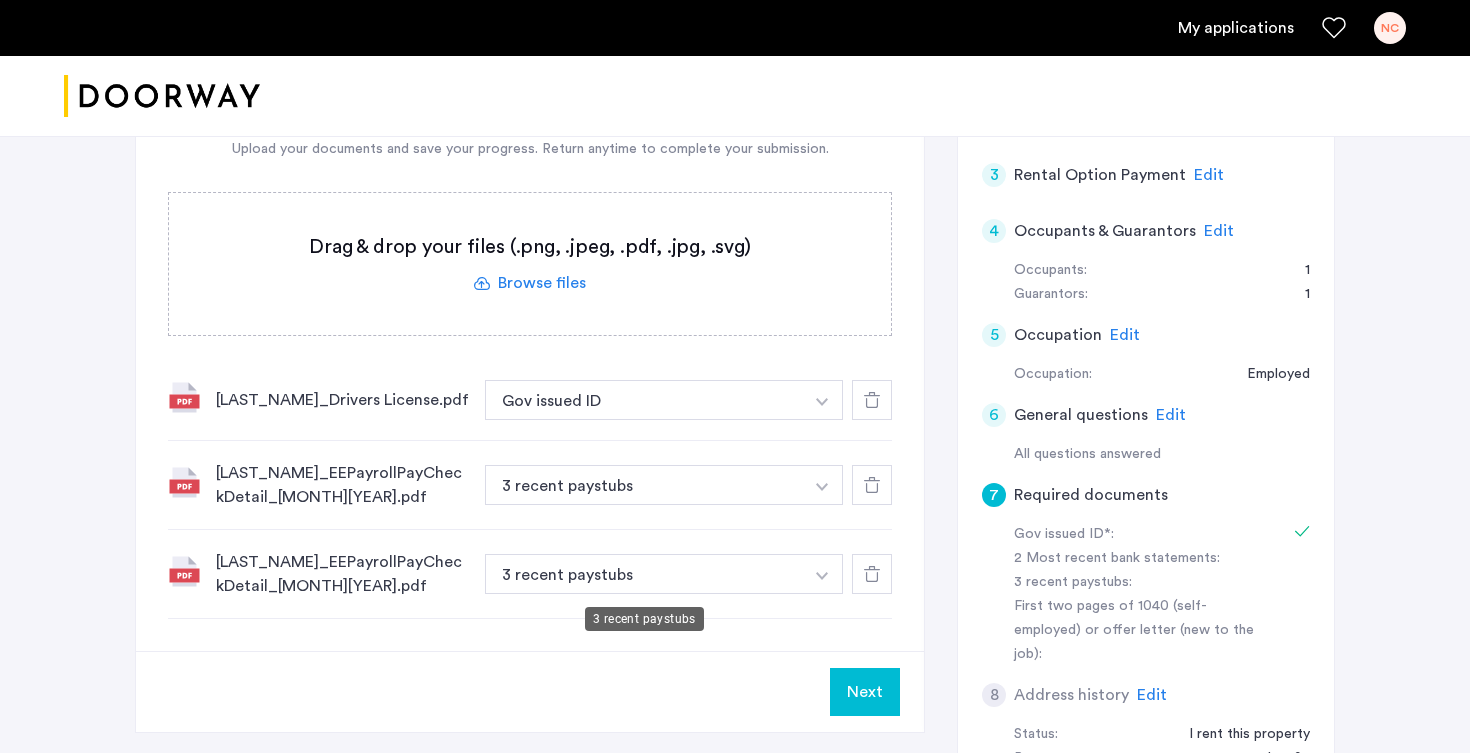 scroll, scrollTop: 521, scrollLeft: 0, axis: vertical 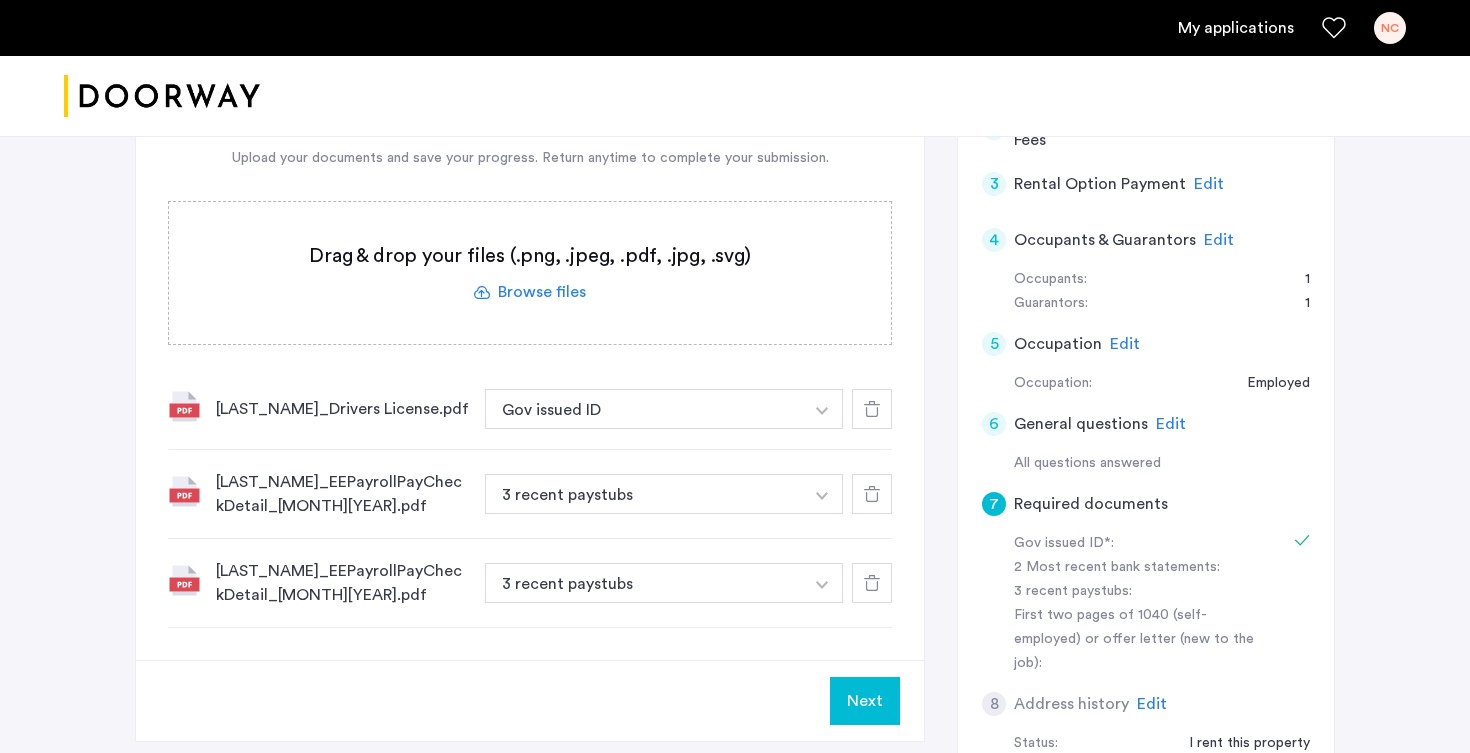 click 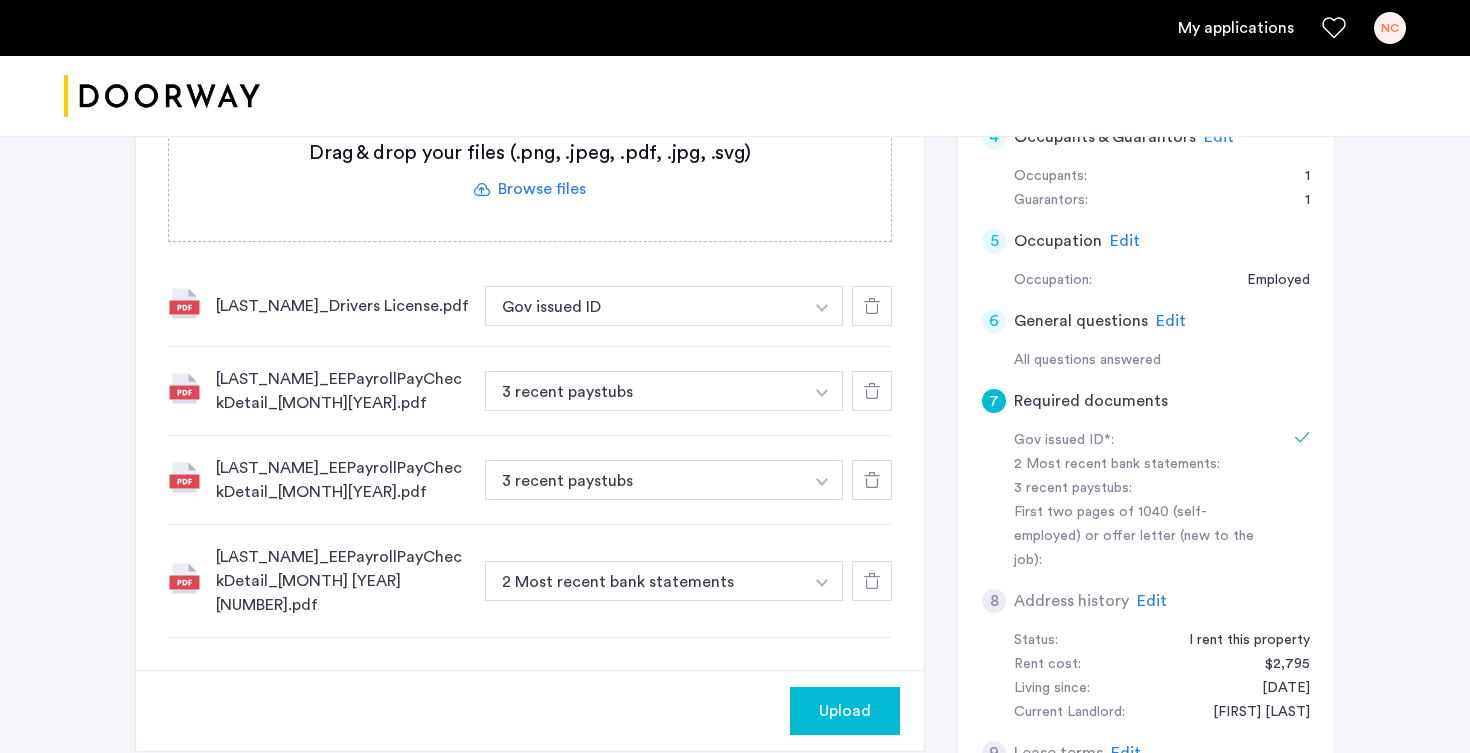 scroll, scrollTop: 642, scrollLeft: 0, axis: vertical 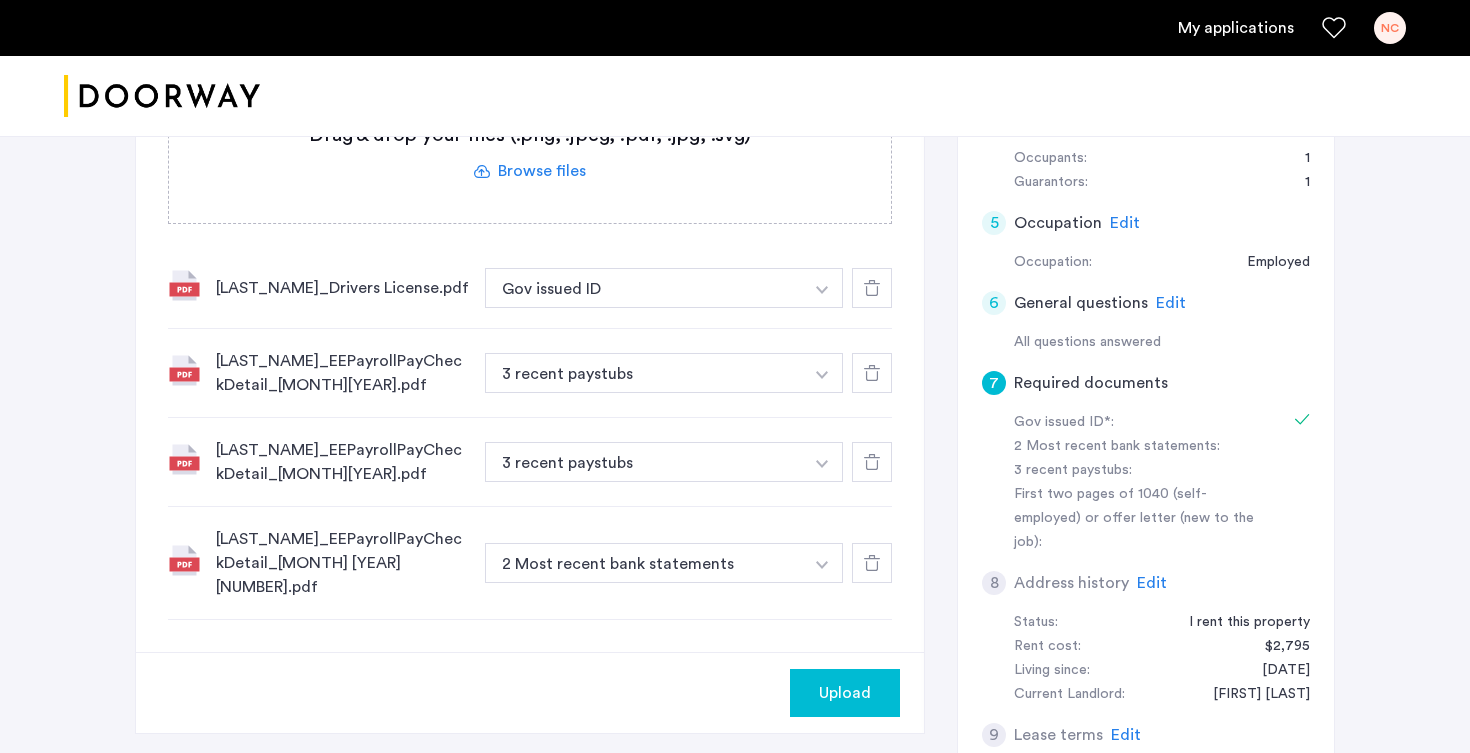 click at bounding box center (822, 288) 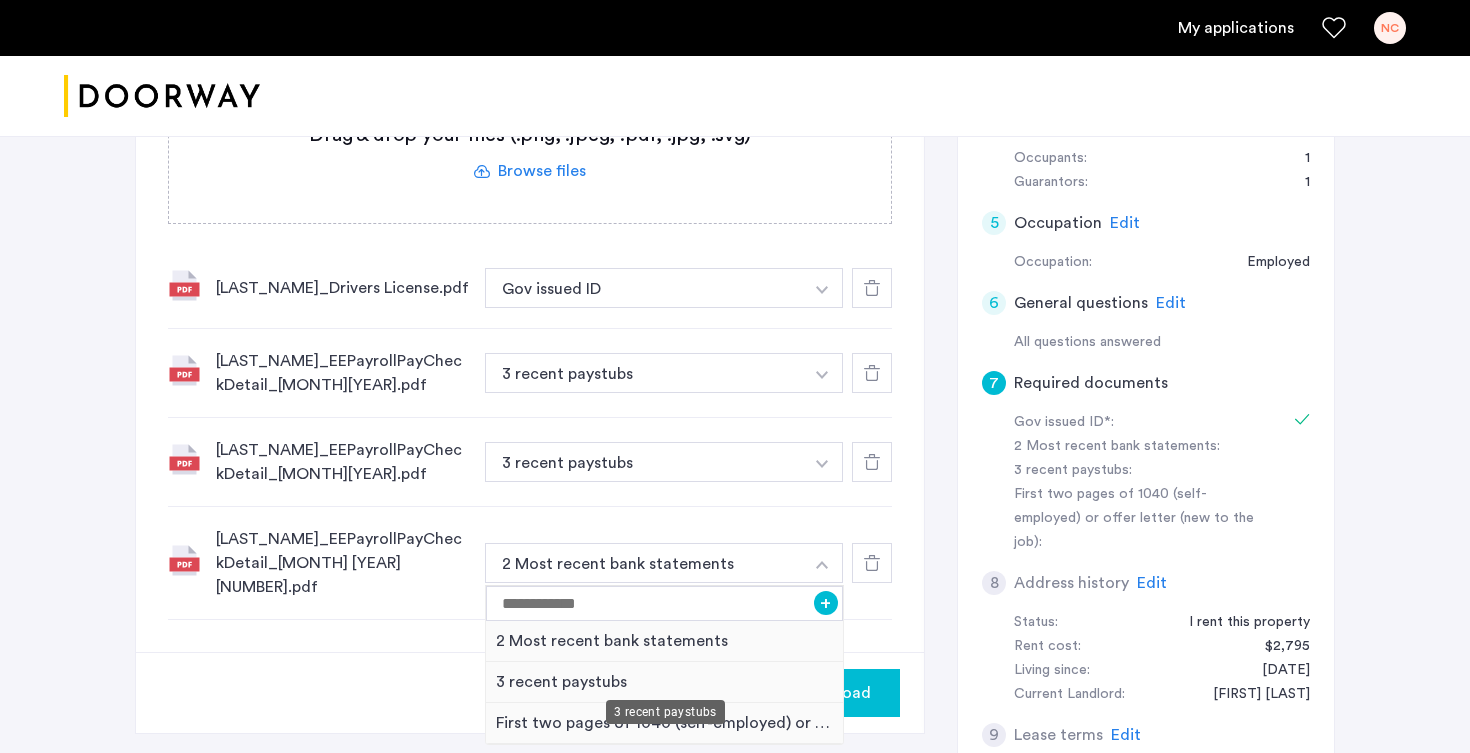 click on "3 recent paystubs" at bounding box center (664, 682) 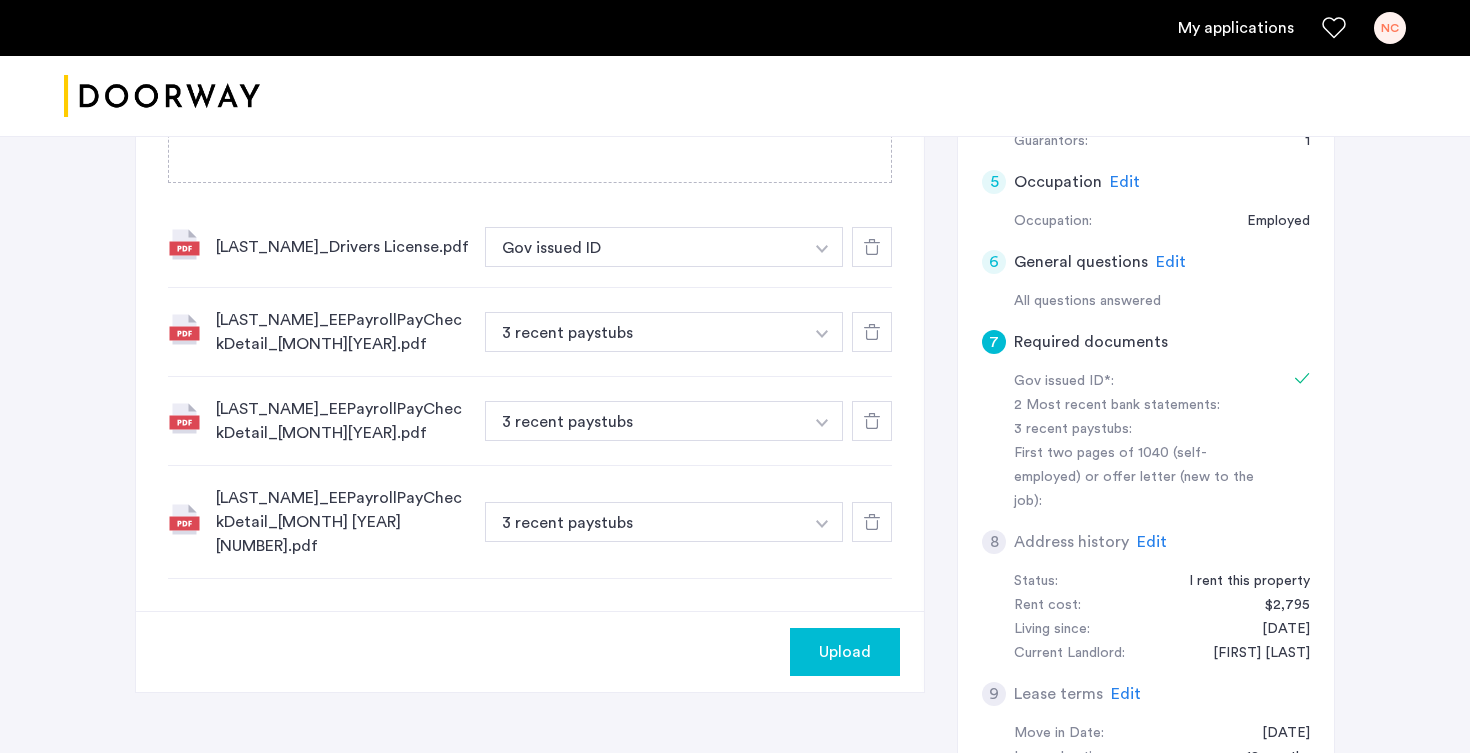 scroll, scrollTop: 685, scrollLeft: 0, axis: vertical 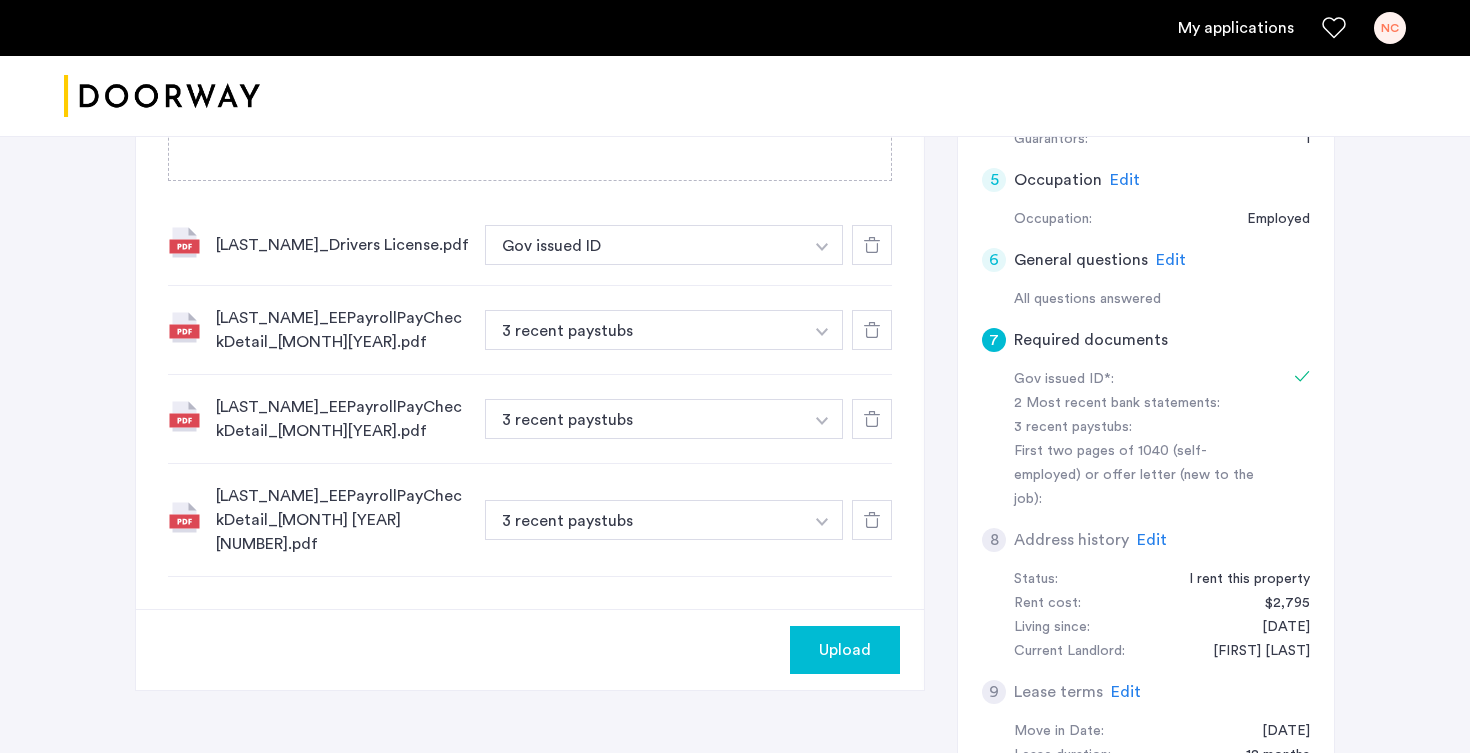 click on "Upload" 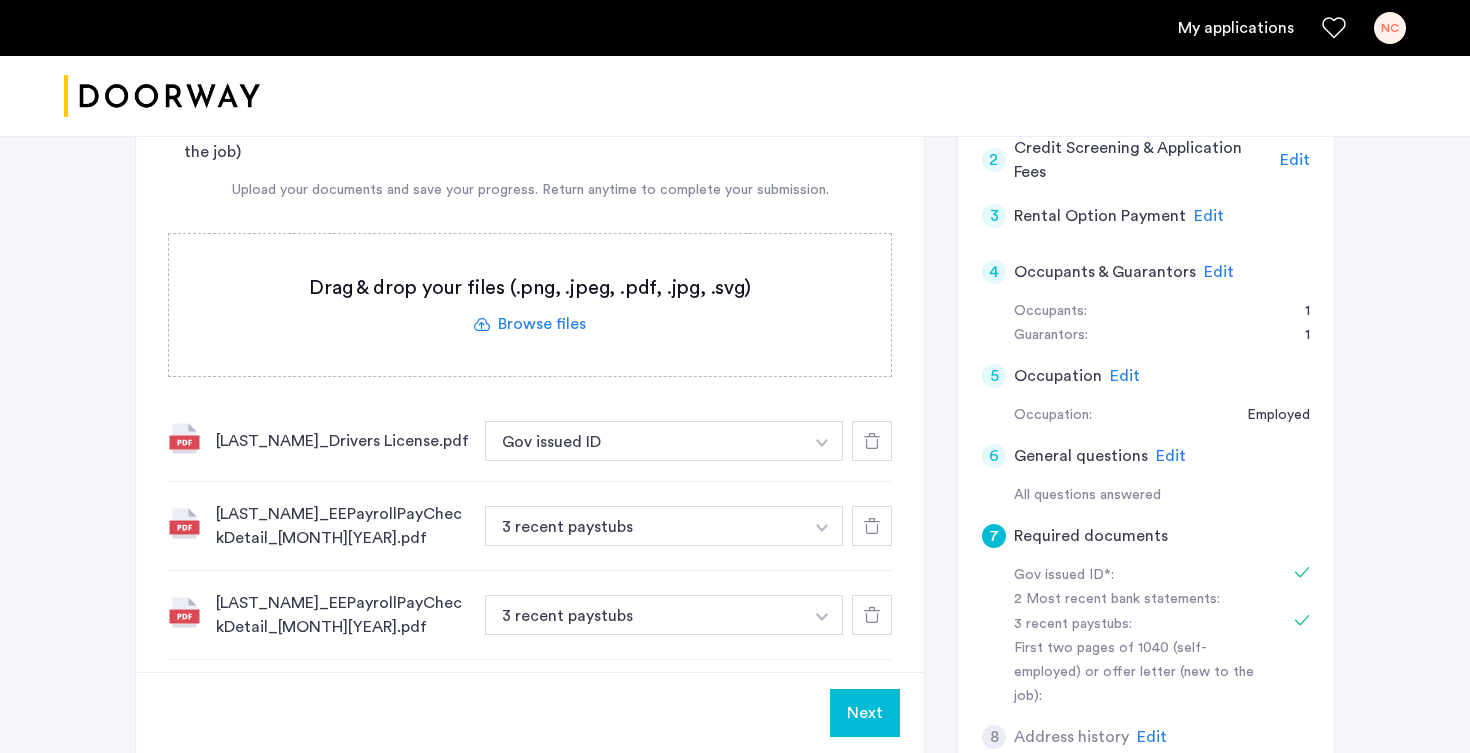 scroll, scrollTop: 364, scrollLeft: 0, axis: vertical 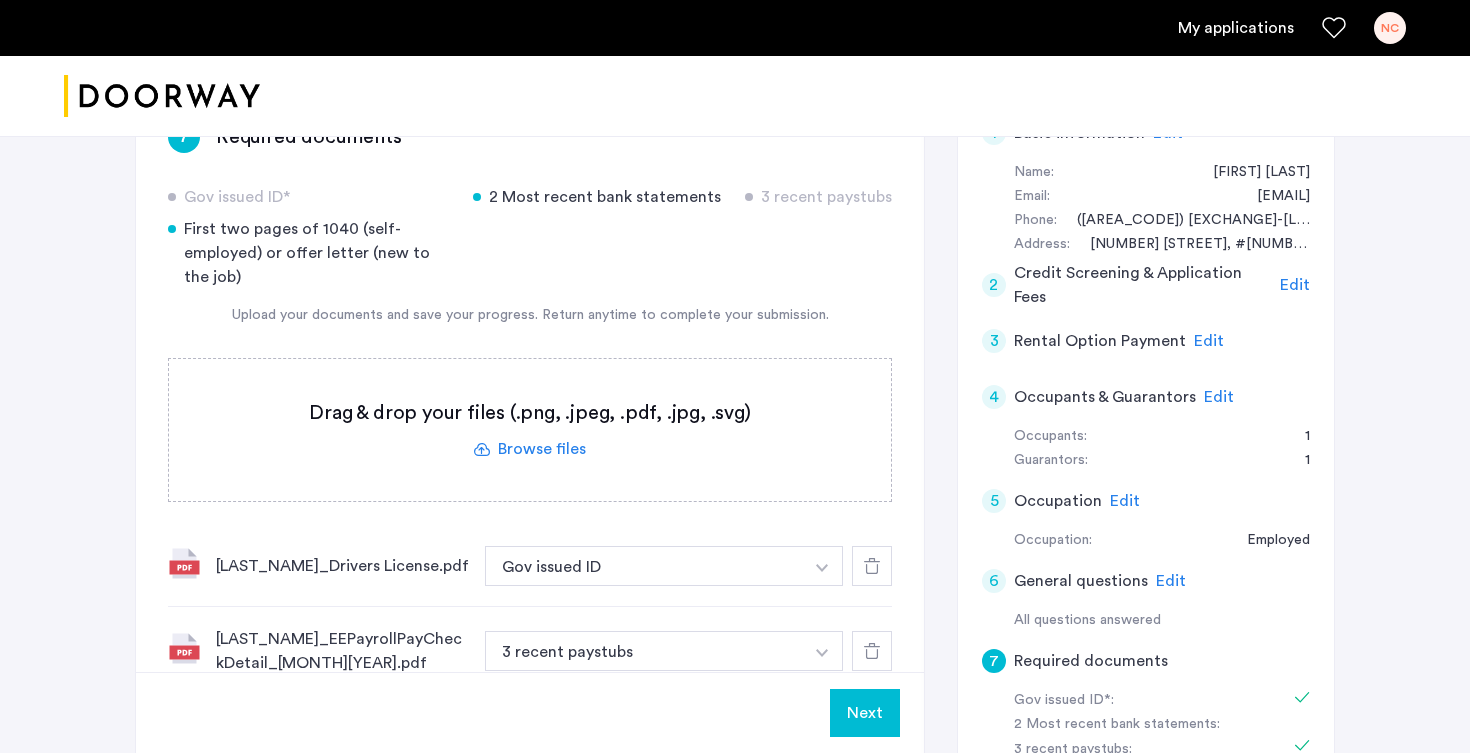 click 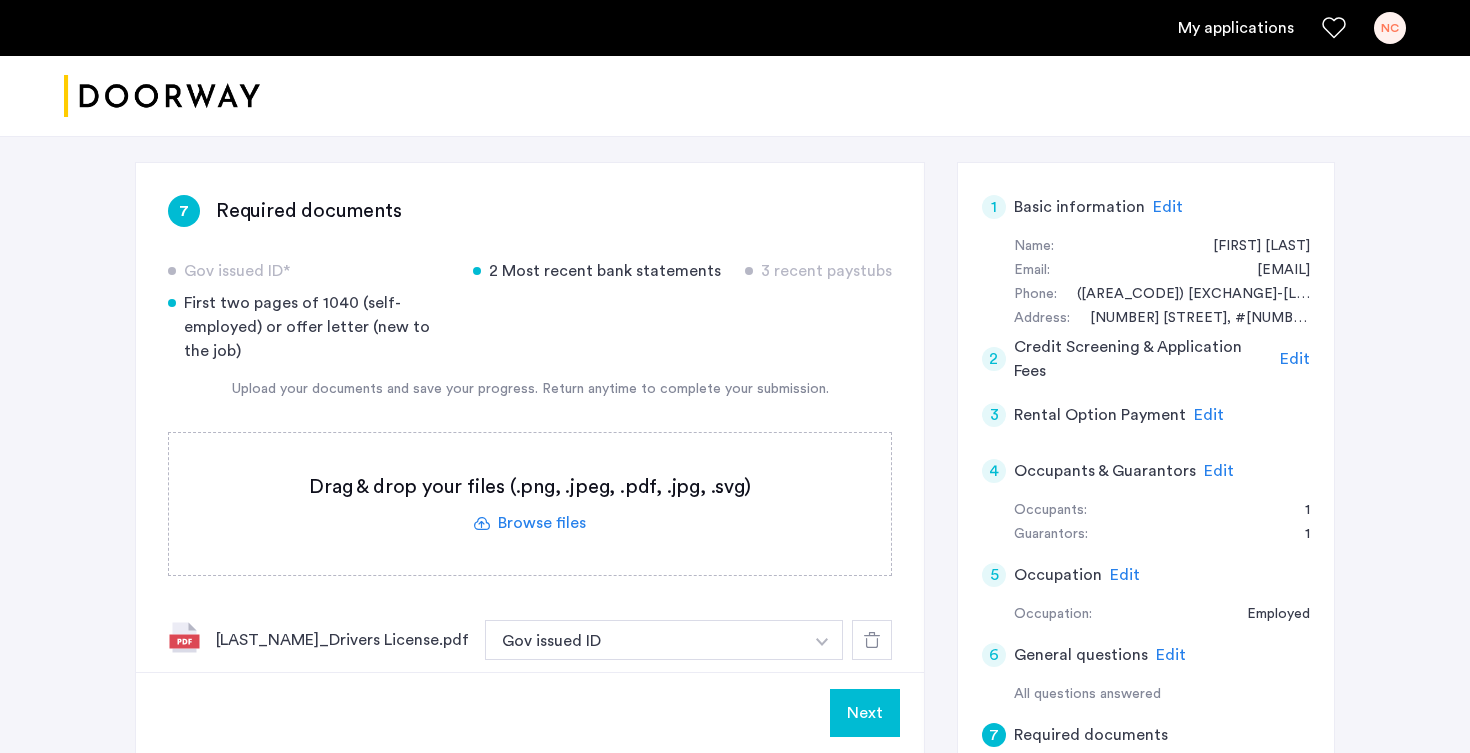 scroll, scrollTop: 292, scrollLeft: 0, axis: vertical 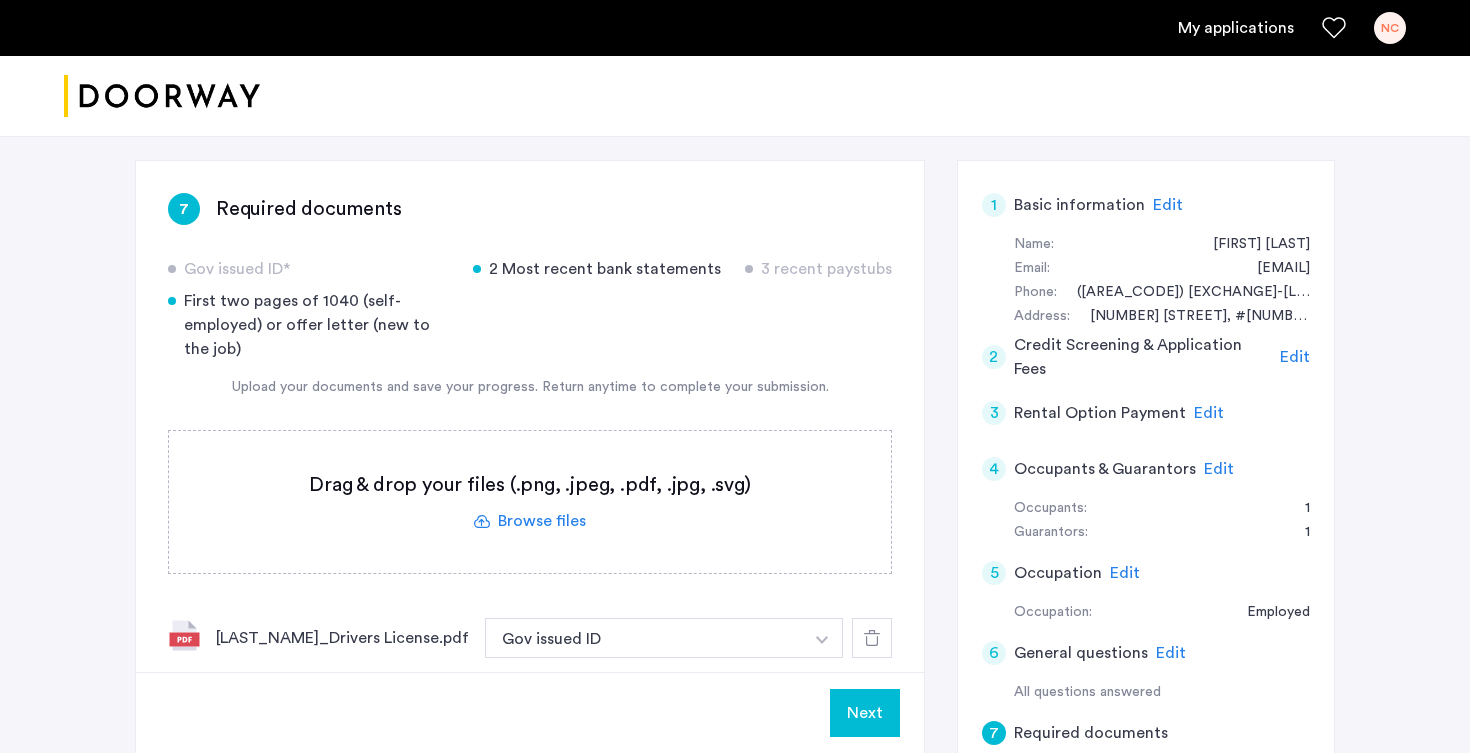 click 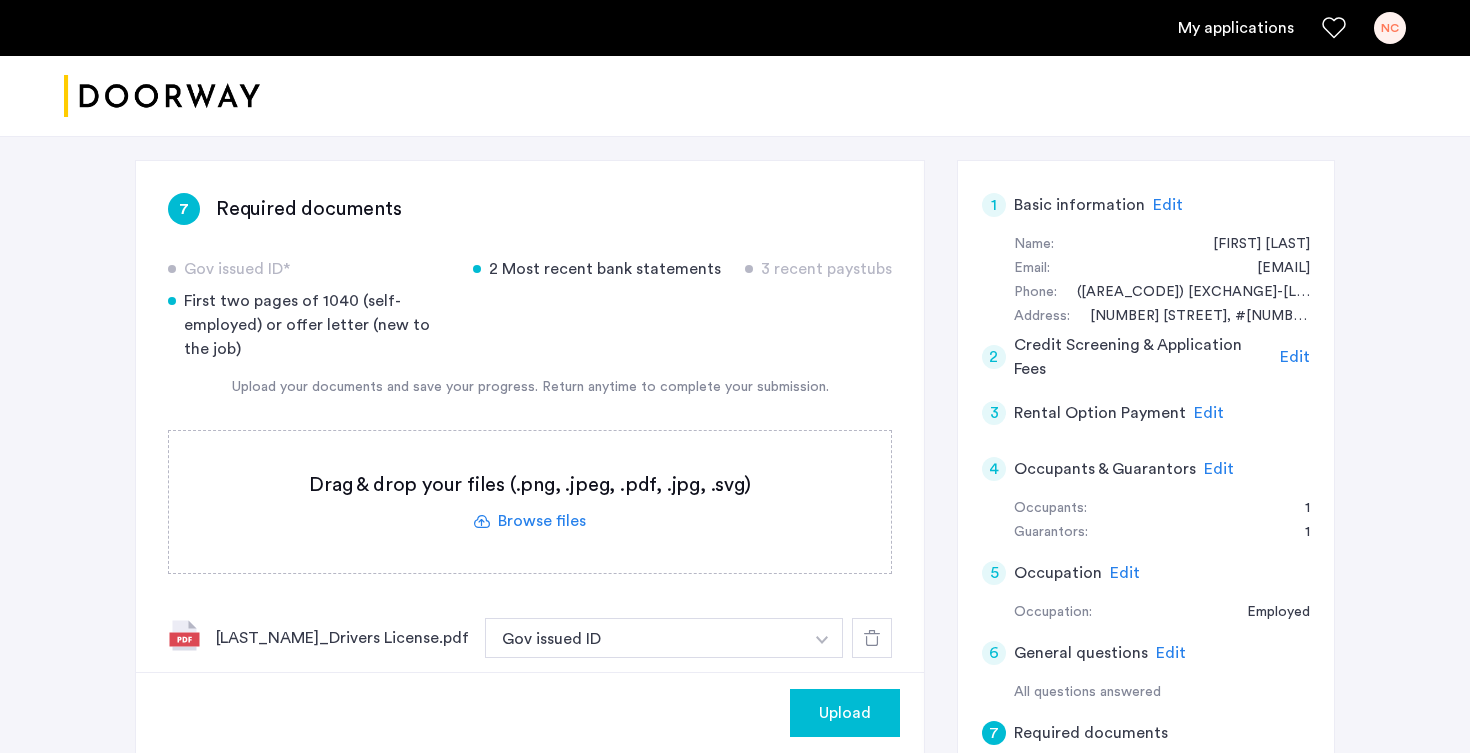 click on "[LAST_NAME]_Drivers License.pdf Gov issued ID + [NUMBER] Most recent bank statements First two pages of [DOCUMENT] (self-employed) or offer letter (new to the job) Gov issued ID" 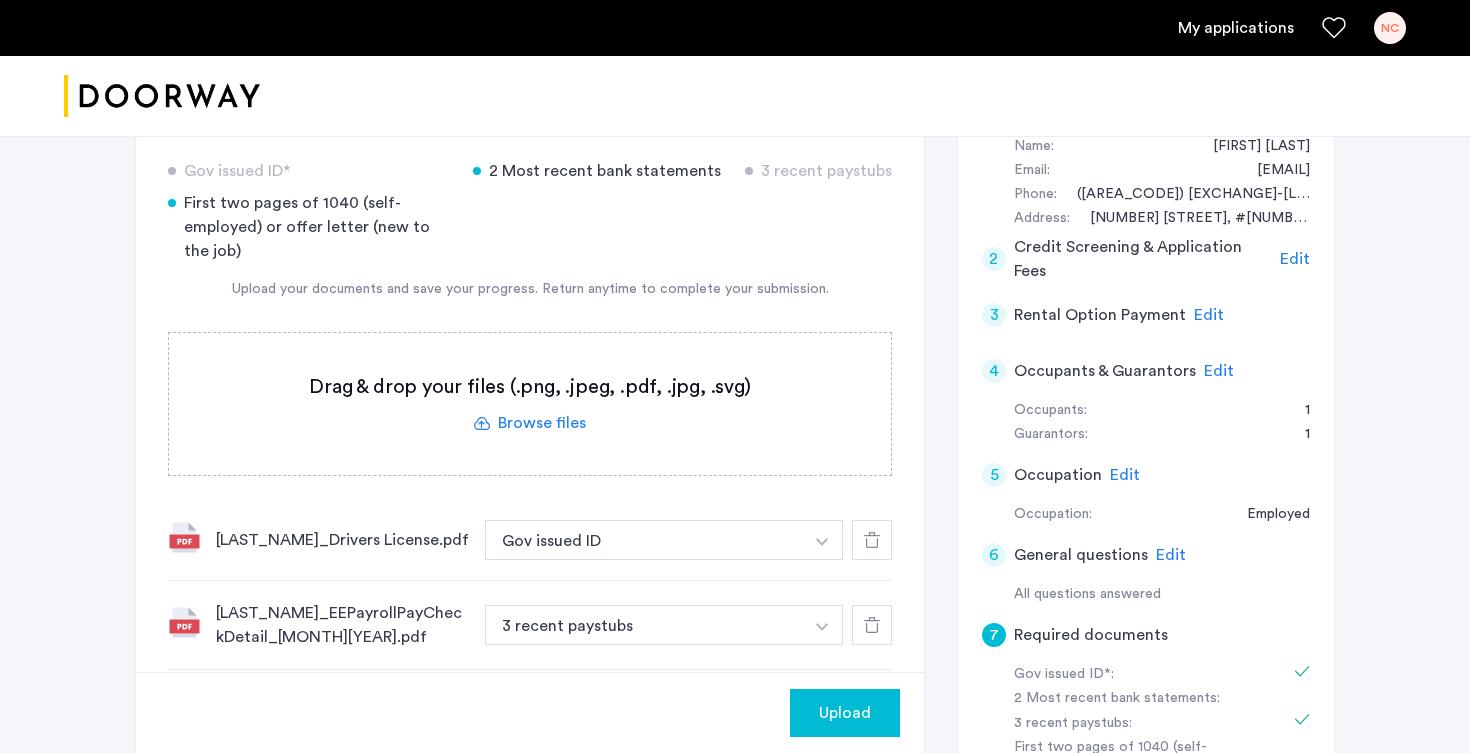 scroll, scrollTop: 363, scrollLeft: 0, axis: vertical 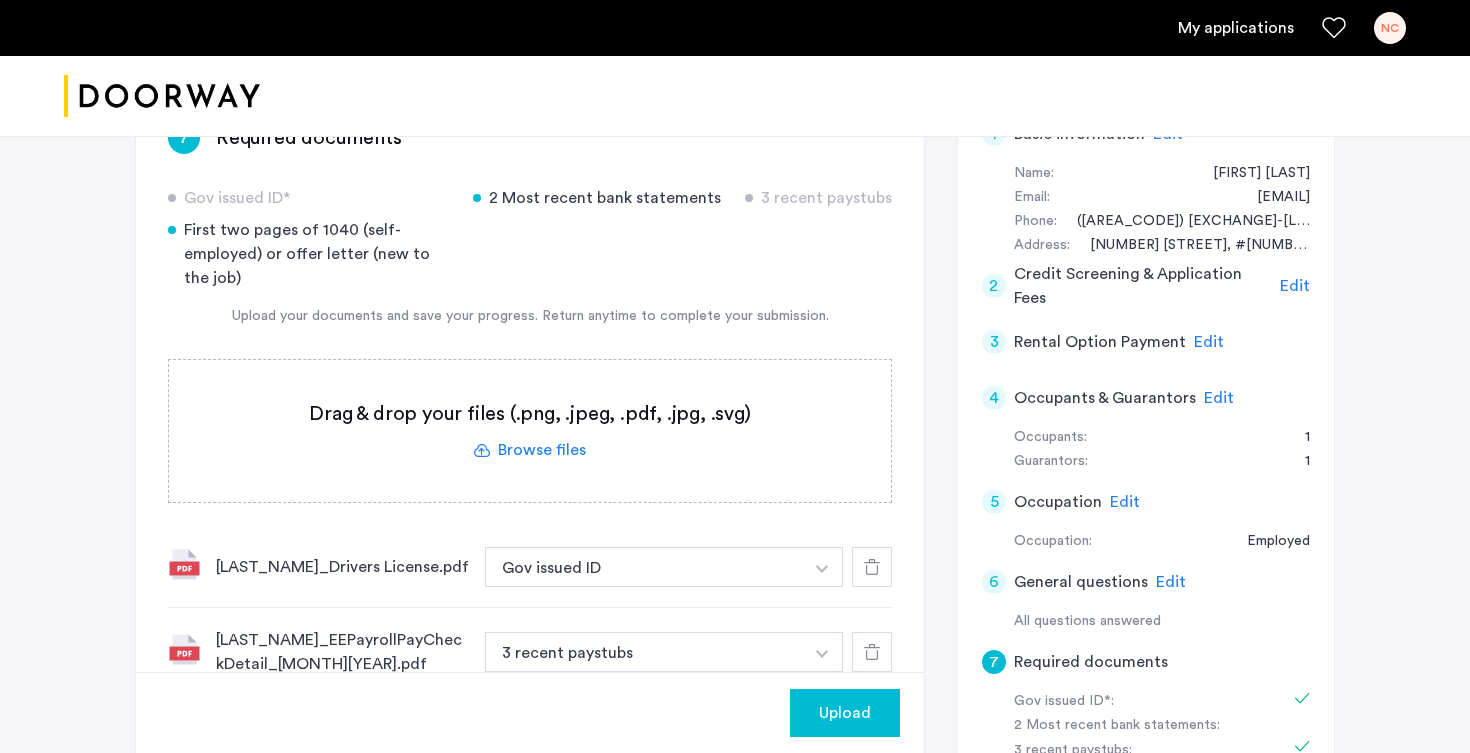 click 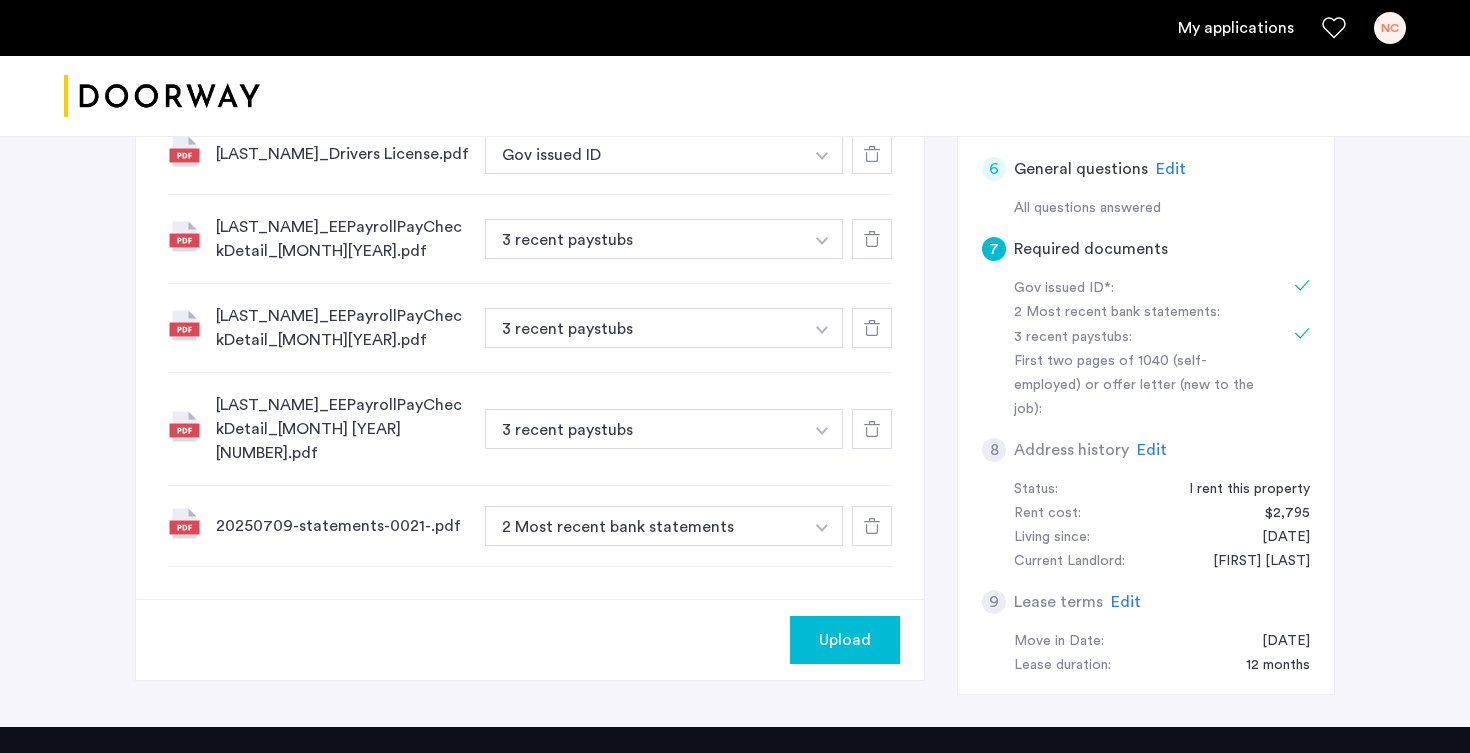 scroll, scrollTop: 781, scrollLeft: 0, axis: vertical 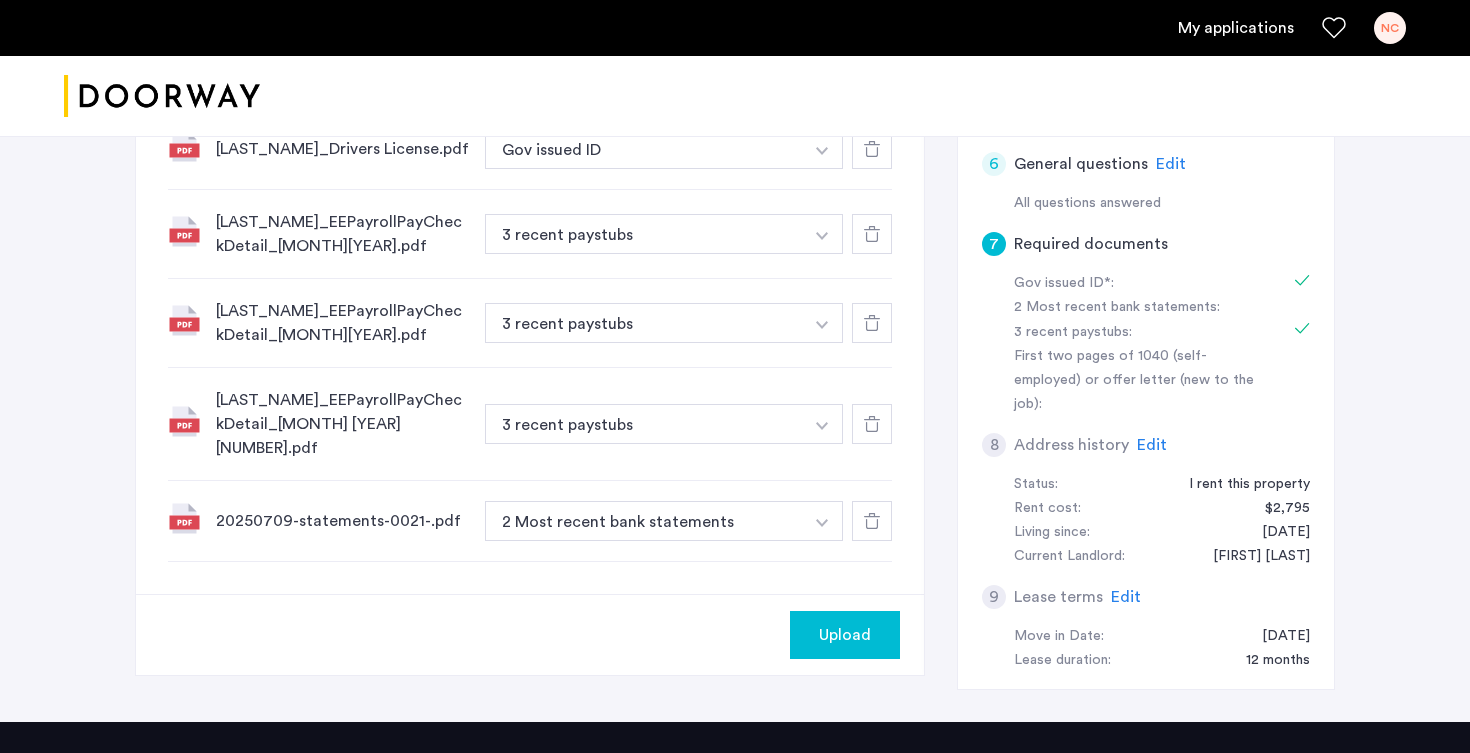 click on "Upload" 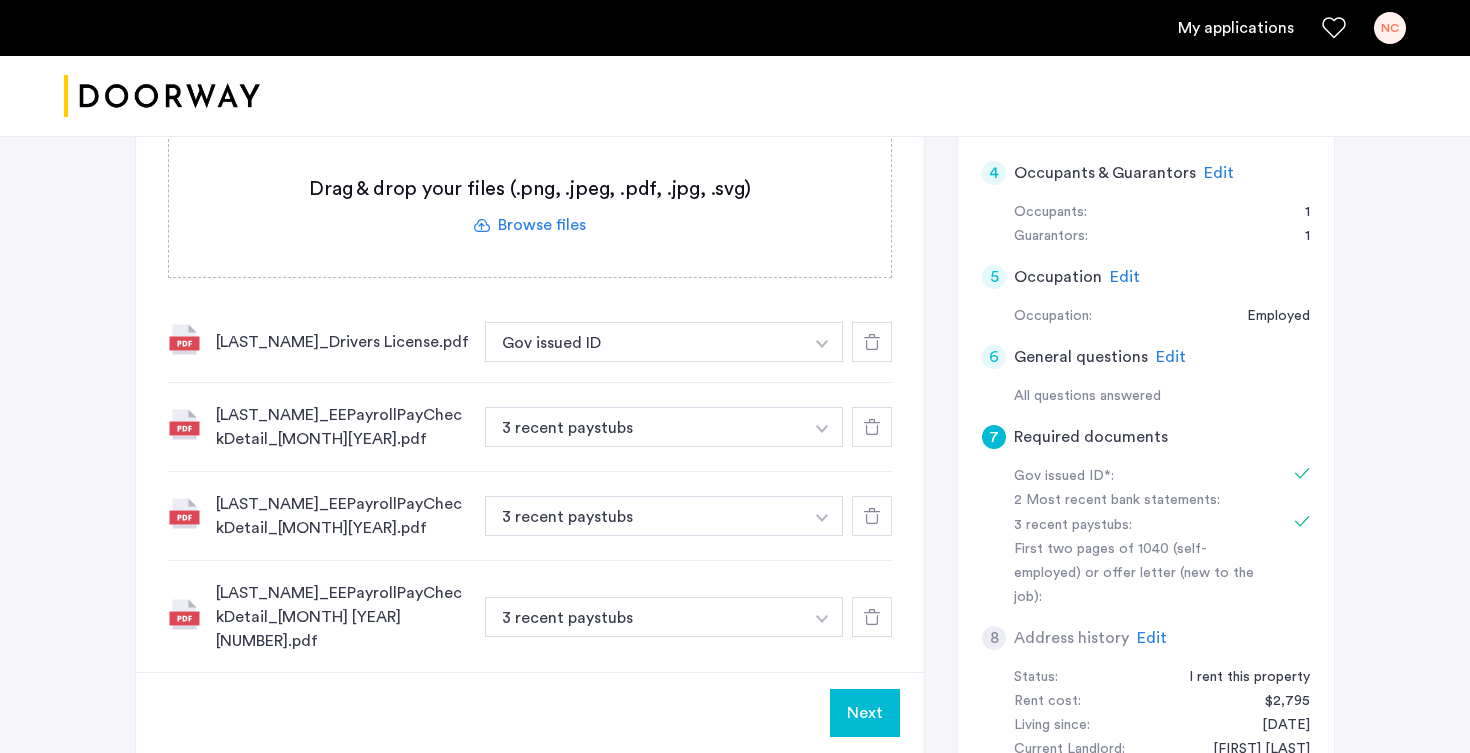 scroll, scrollTop: 543, scrollLeft: 0, axis: vertical 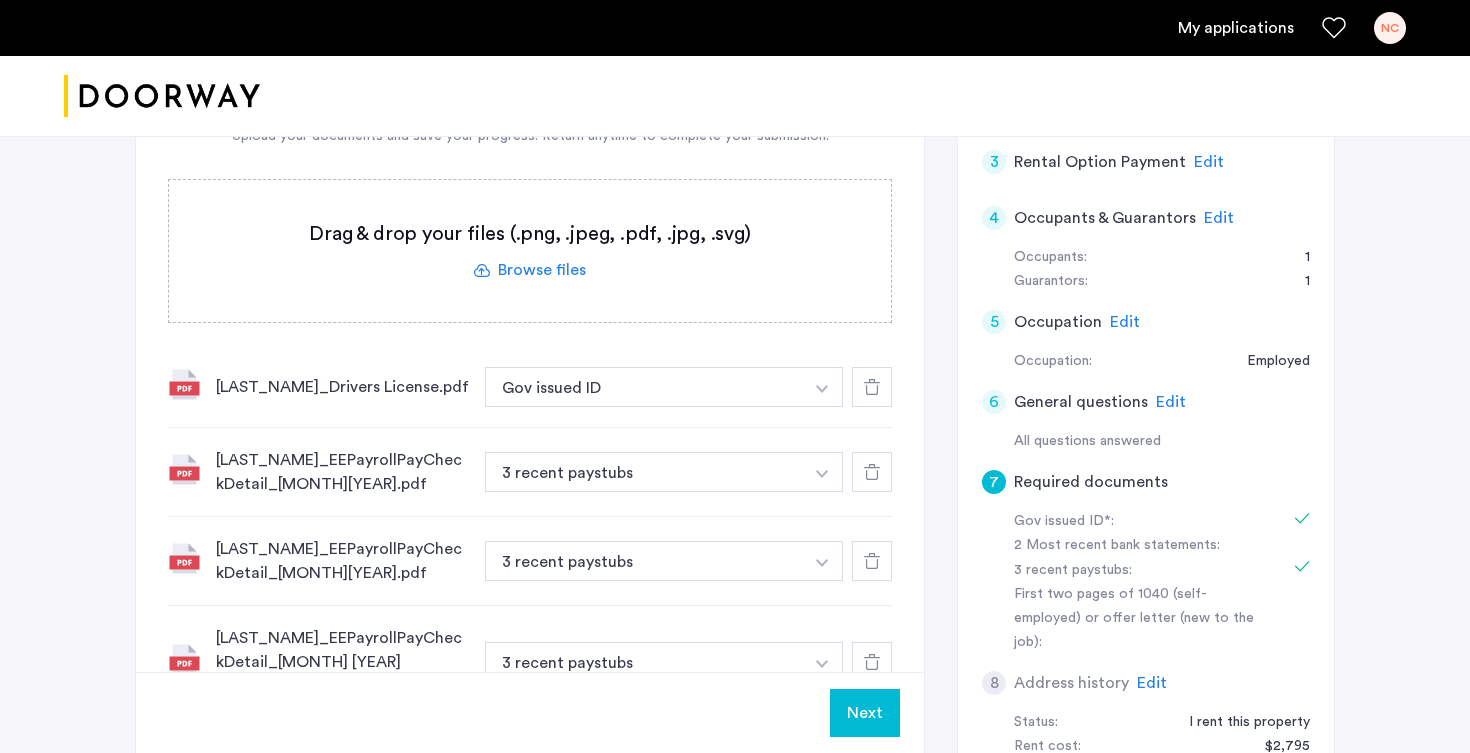 click 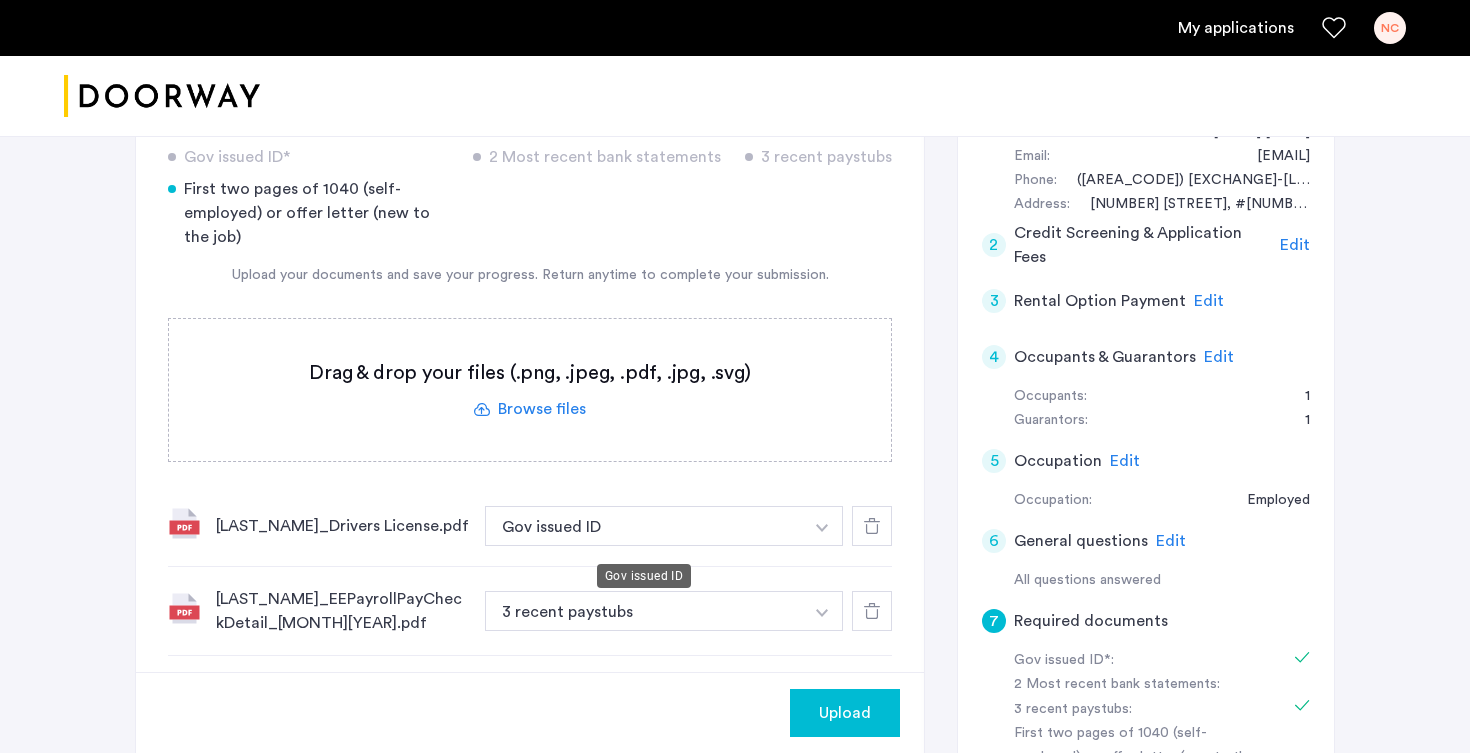 scroll, scrollTop: 349, scrollLeft: 0, axis: vertical 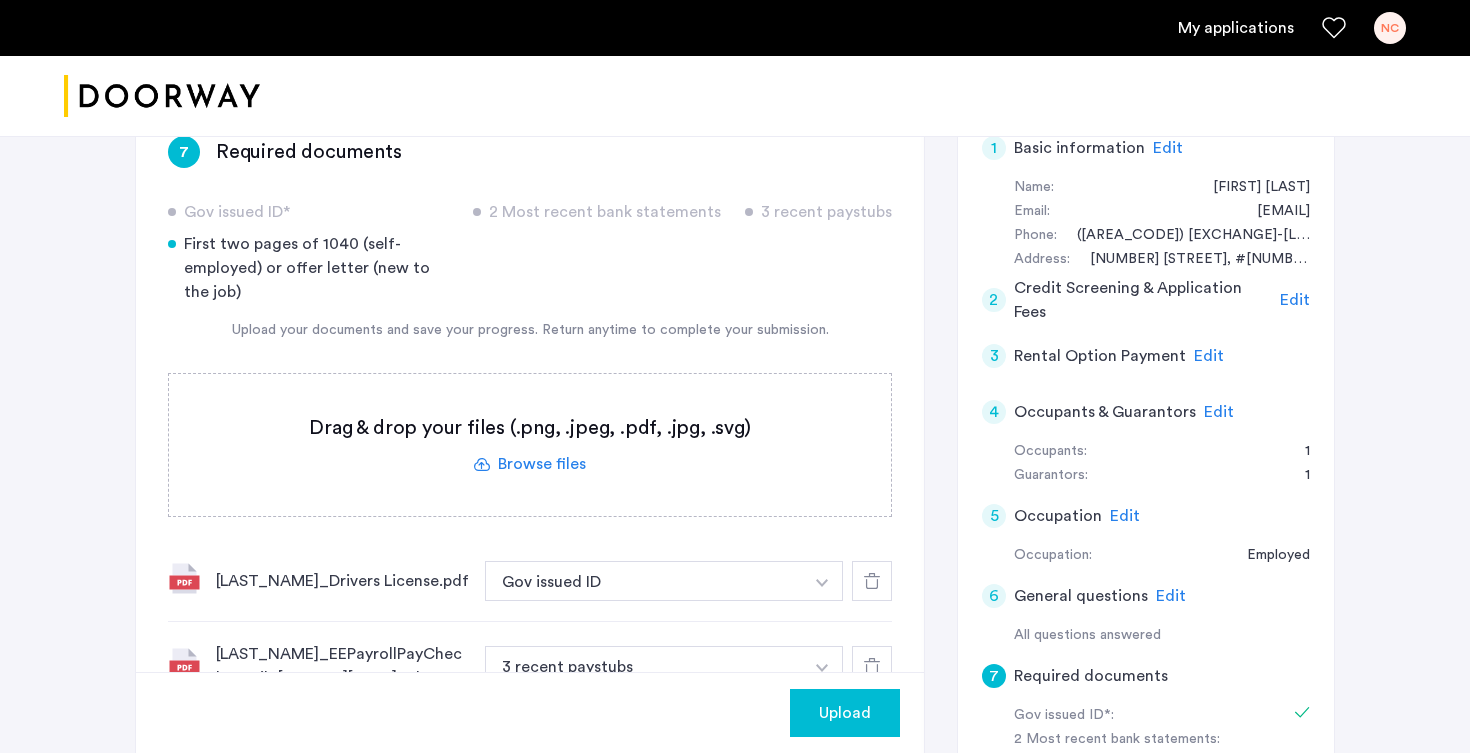 click 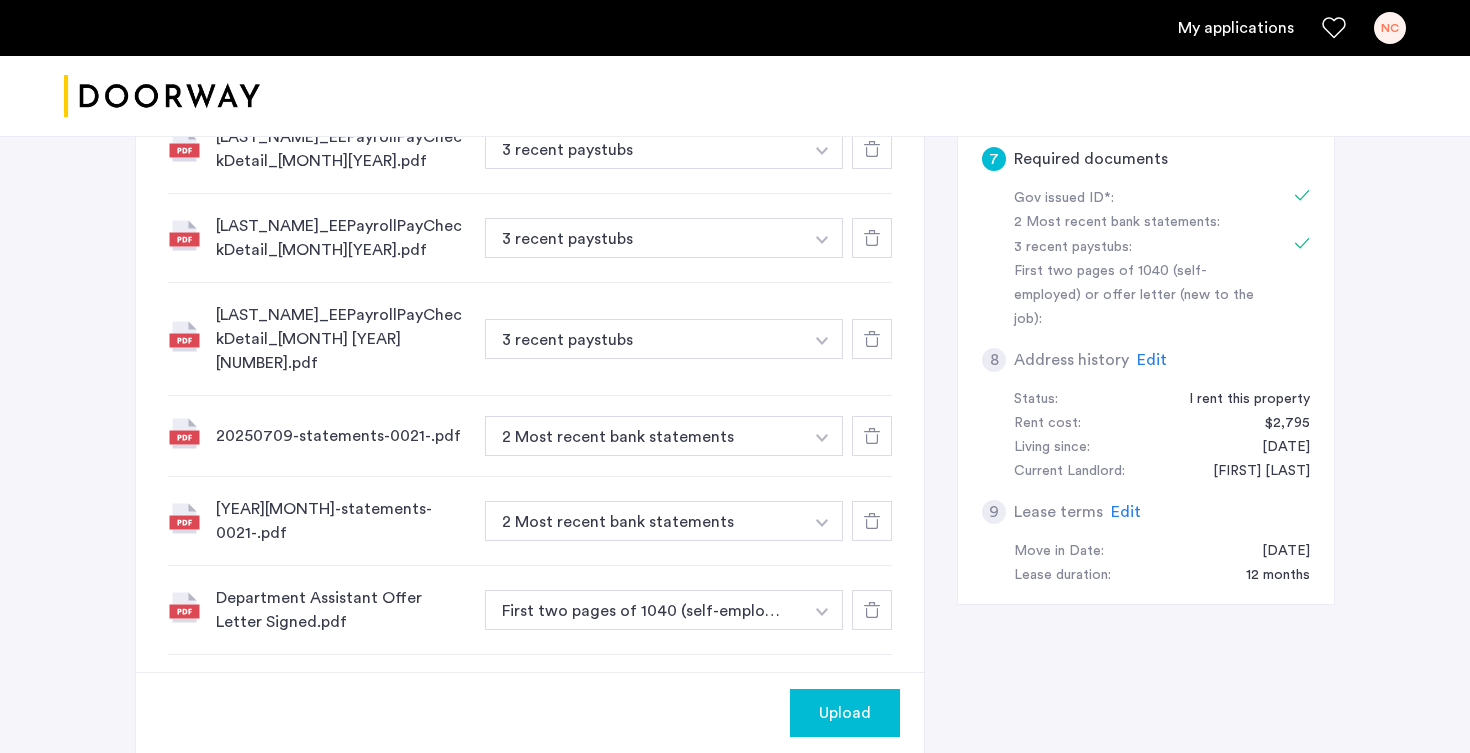 scroll, scrollTop: 244, scrollLeft: 0, axis: vertical 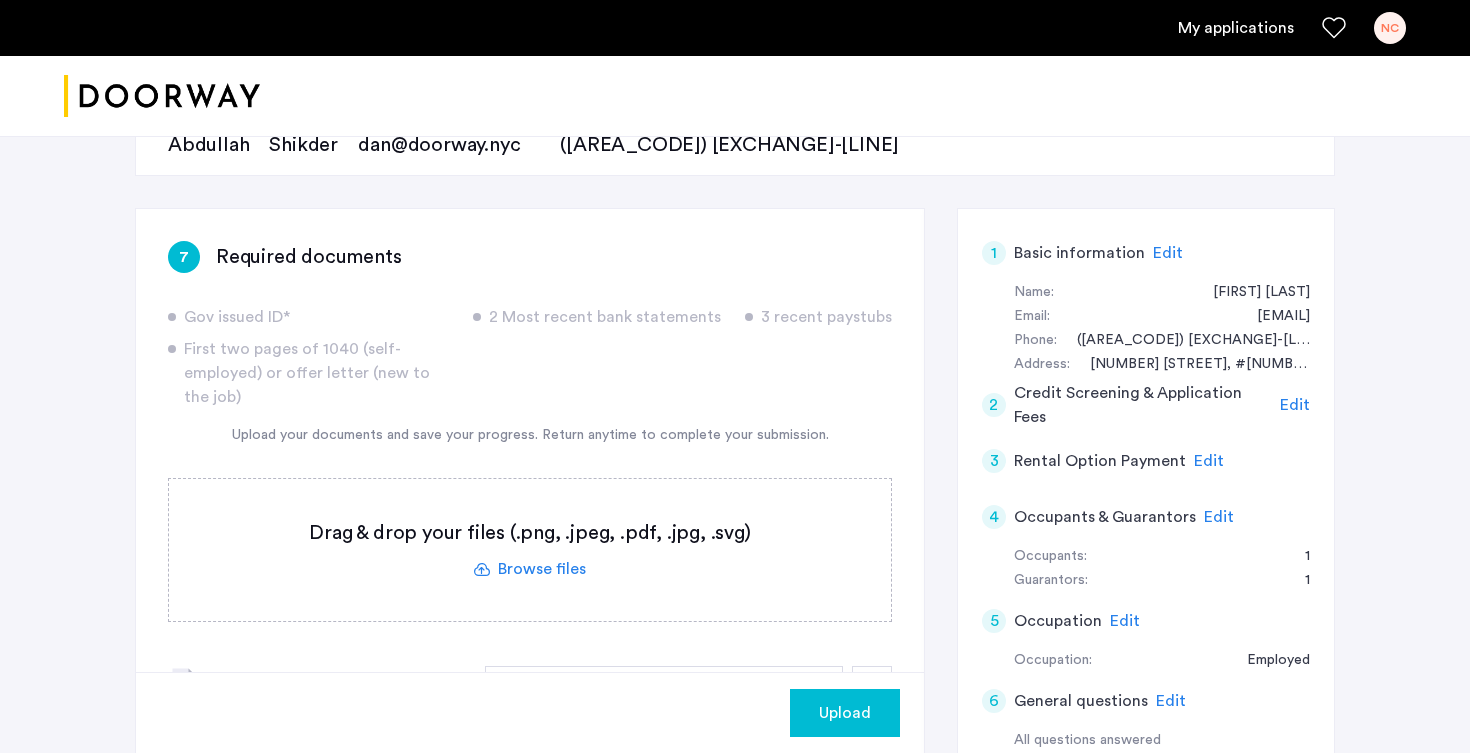 click on "Upload" 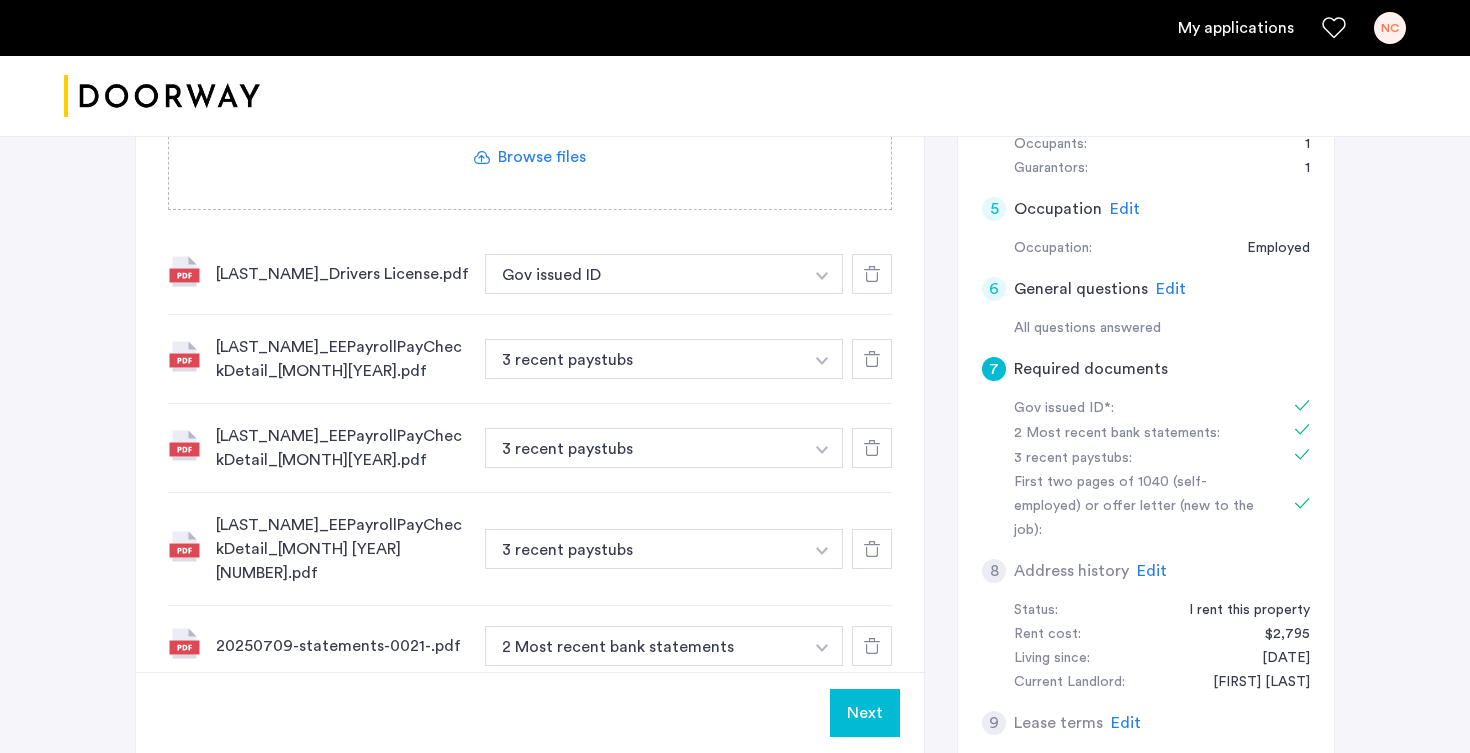 scroll, scrollTop: 969, scrollLeft: 0, axis: vertical 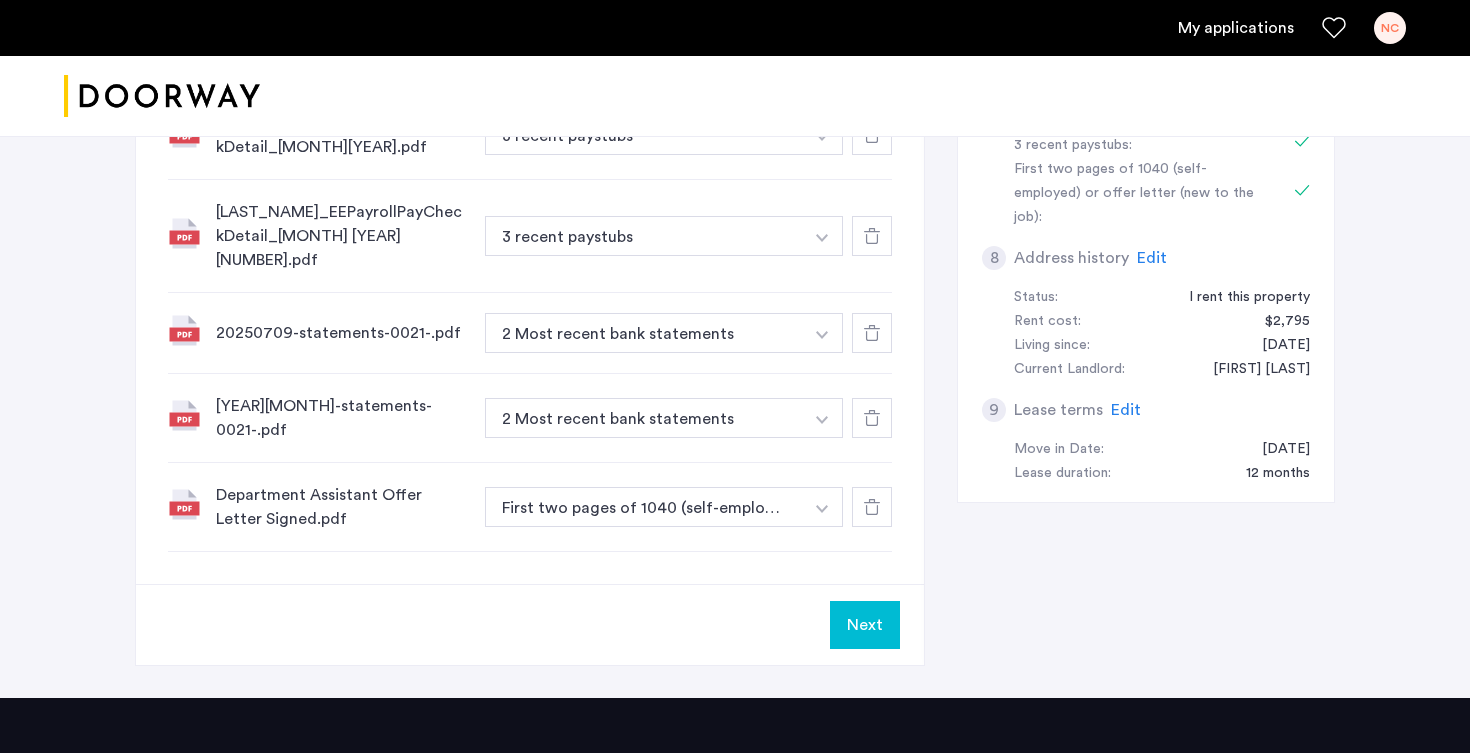 click on "Next" 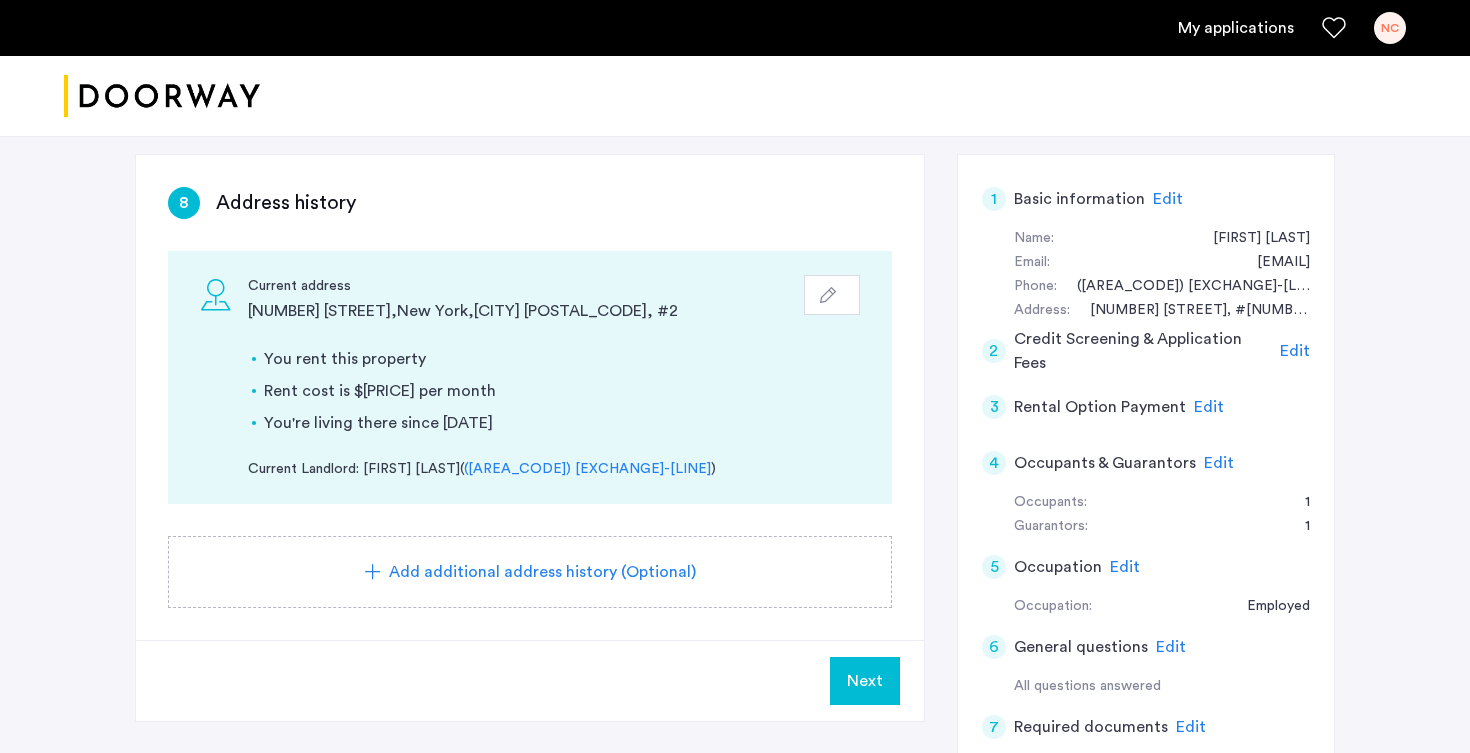 scroll, scrollTop: 305, scrollLeft: 0, axis: vertical 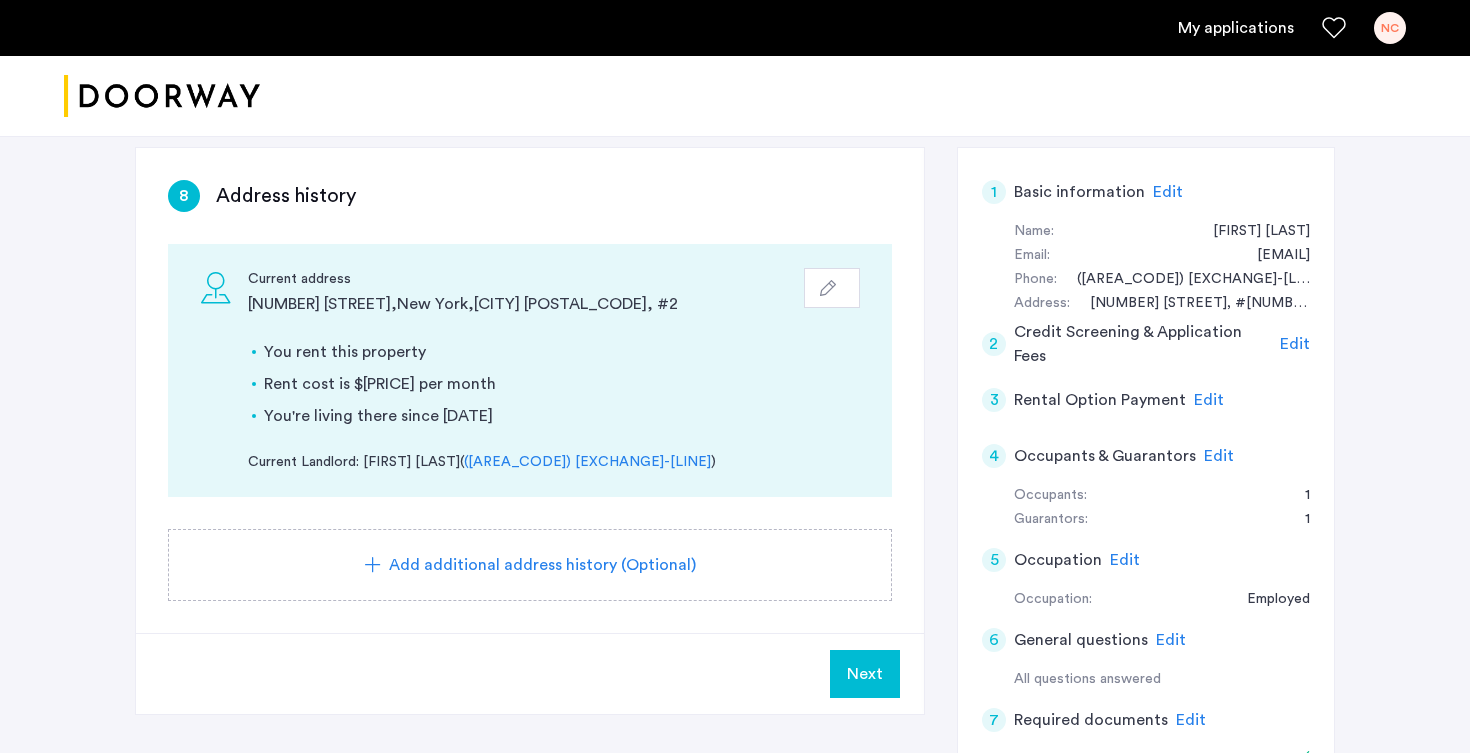click on "Next" 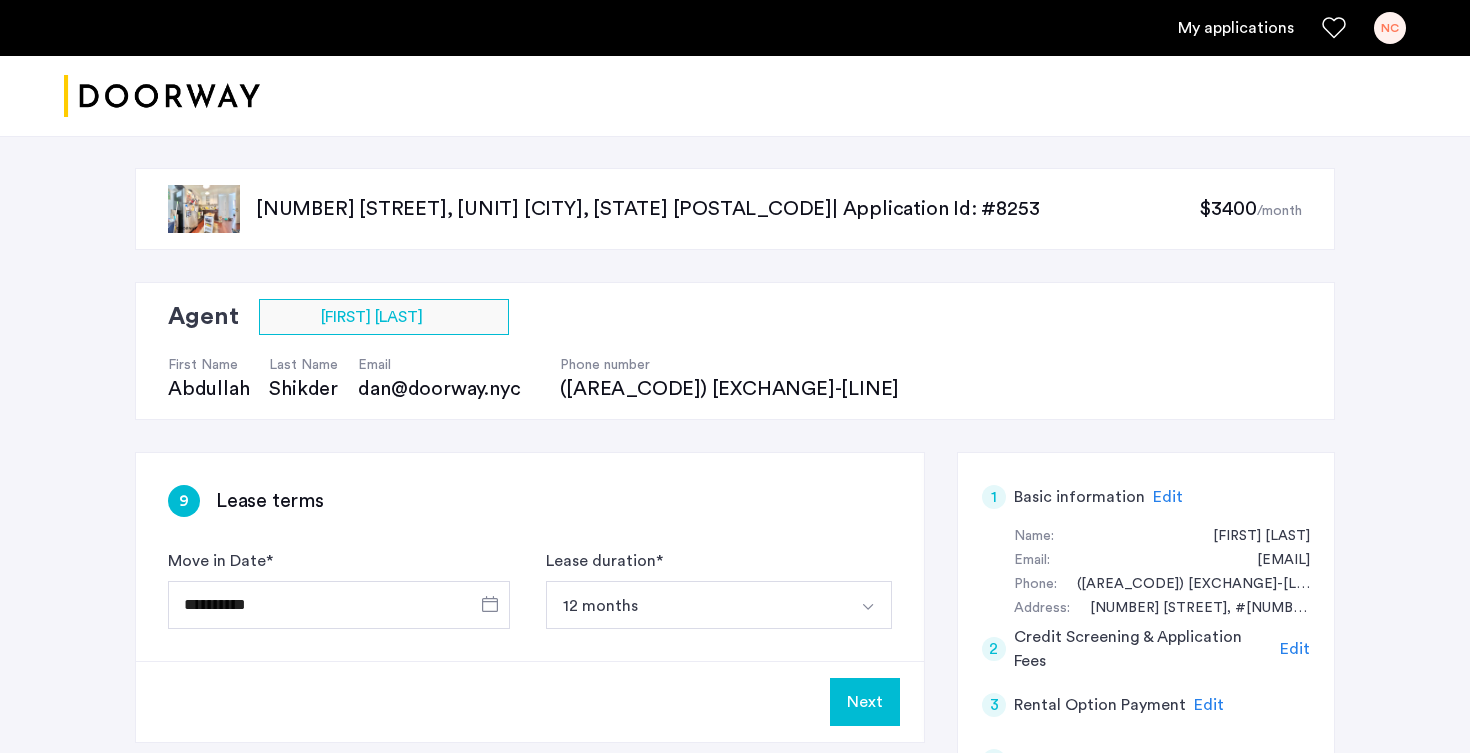 scroll, scrollTop: 83, scrollLeft: 0, axis: vertical 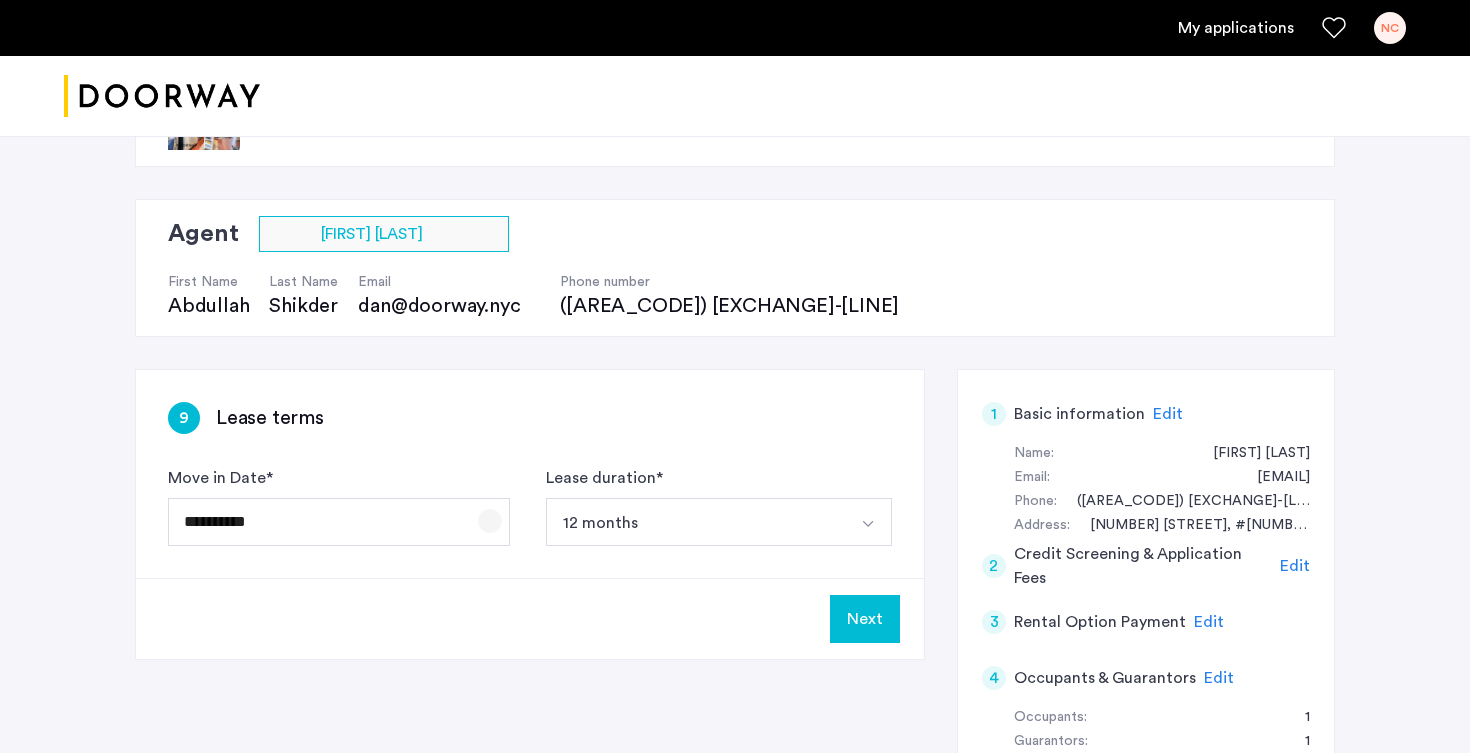 click 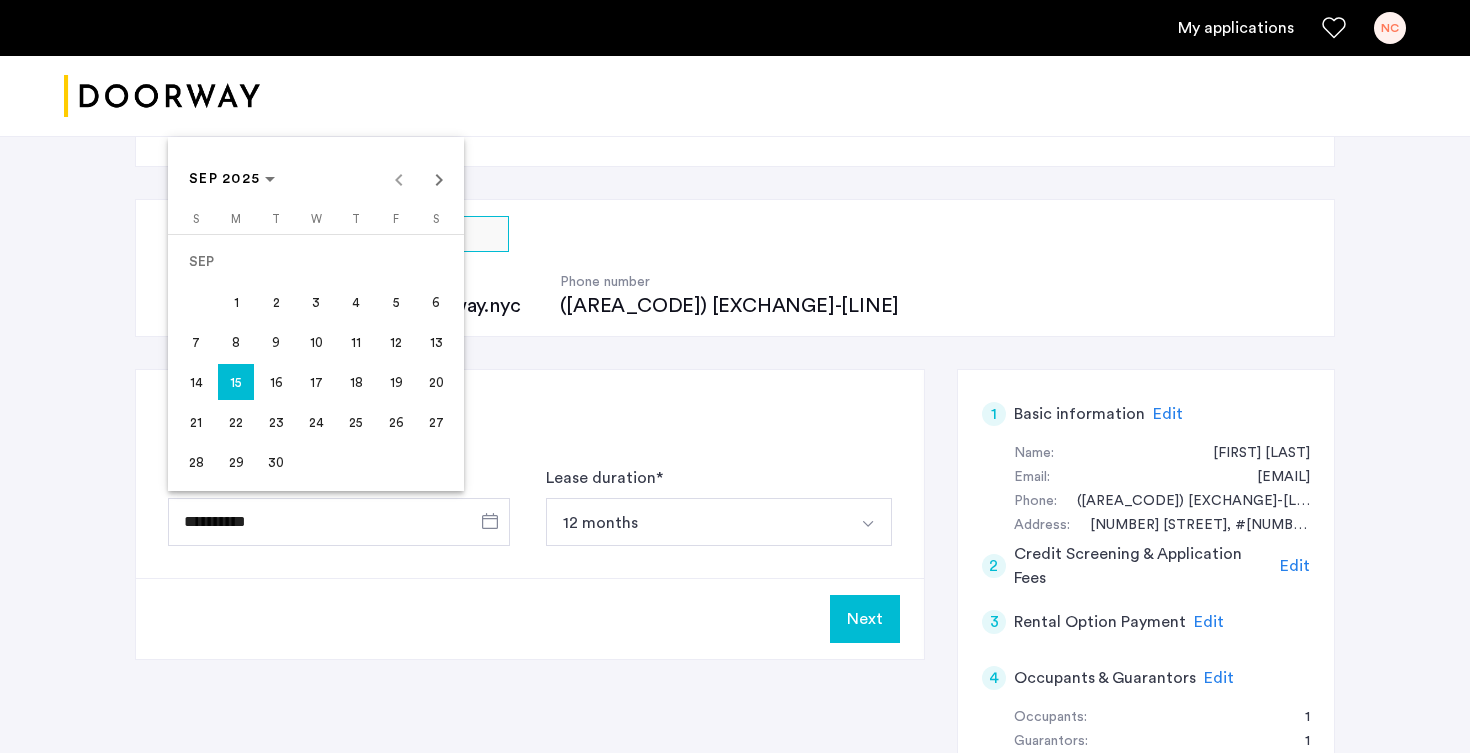 click on "[MONTH] [YEAR] [MONTH] [YEAR]" at bounding box center (316, 179) 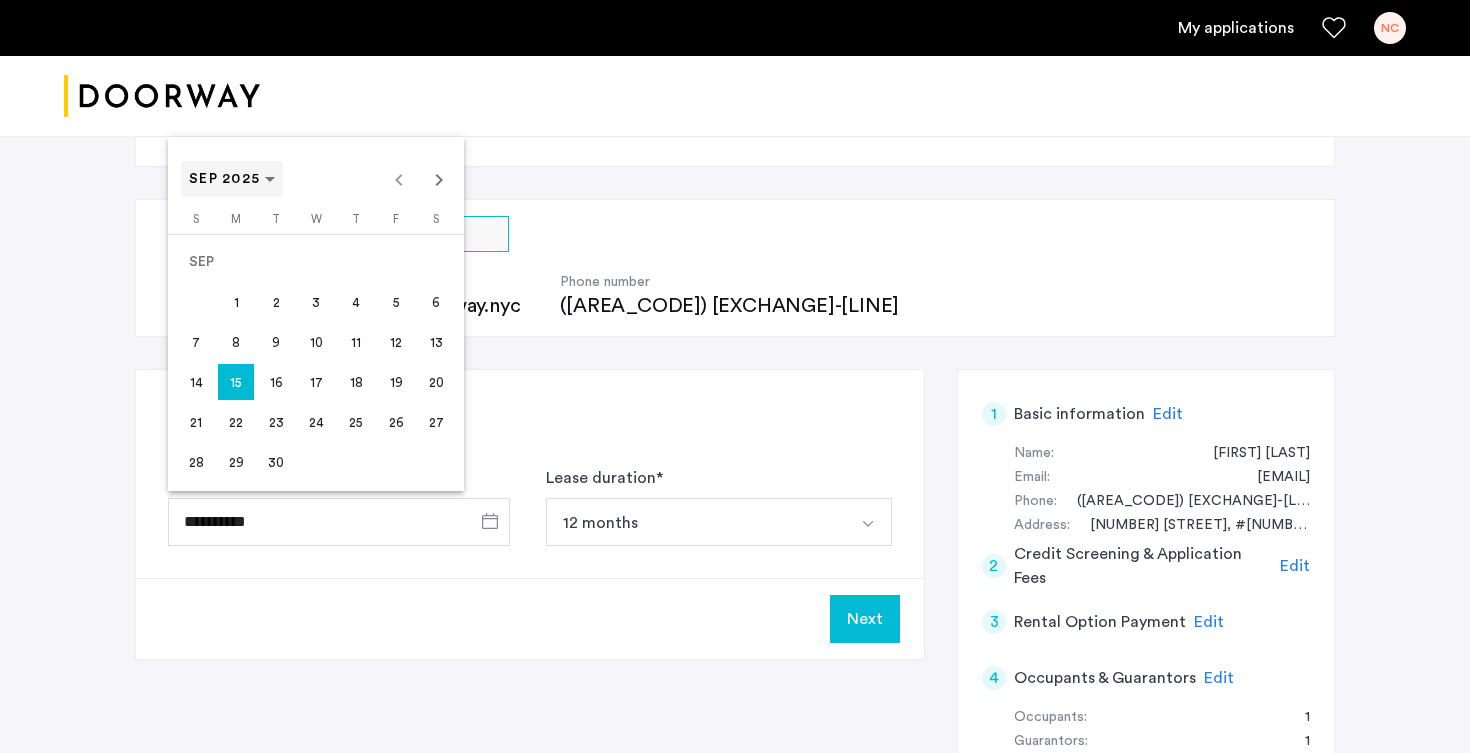 click on "SEP 2025" at bounding box center [224, 179] 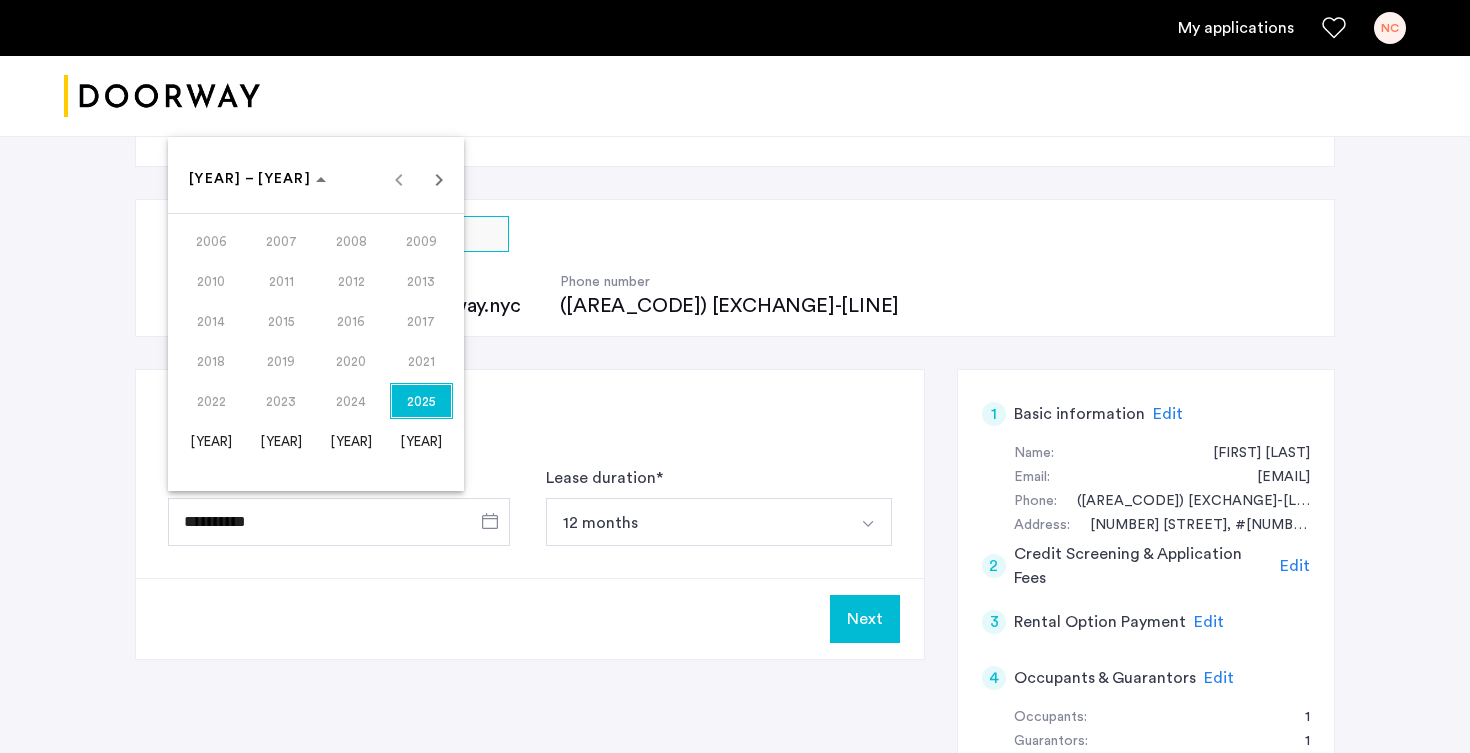 click on "2025" at bounding box center (421, 401) 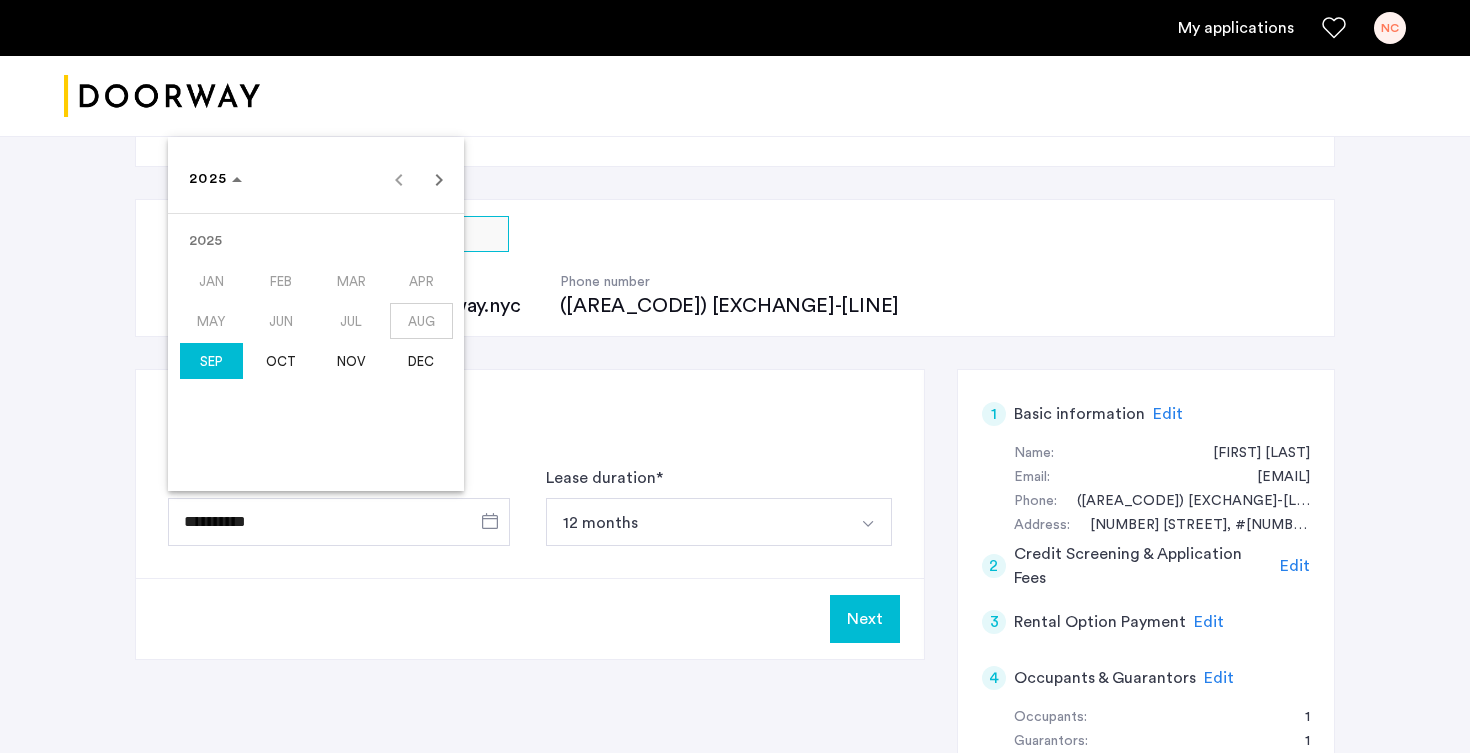 click on "AUG" at bounding box center (421, 321) 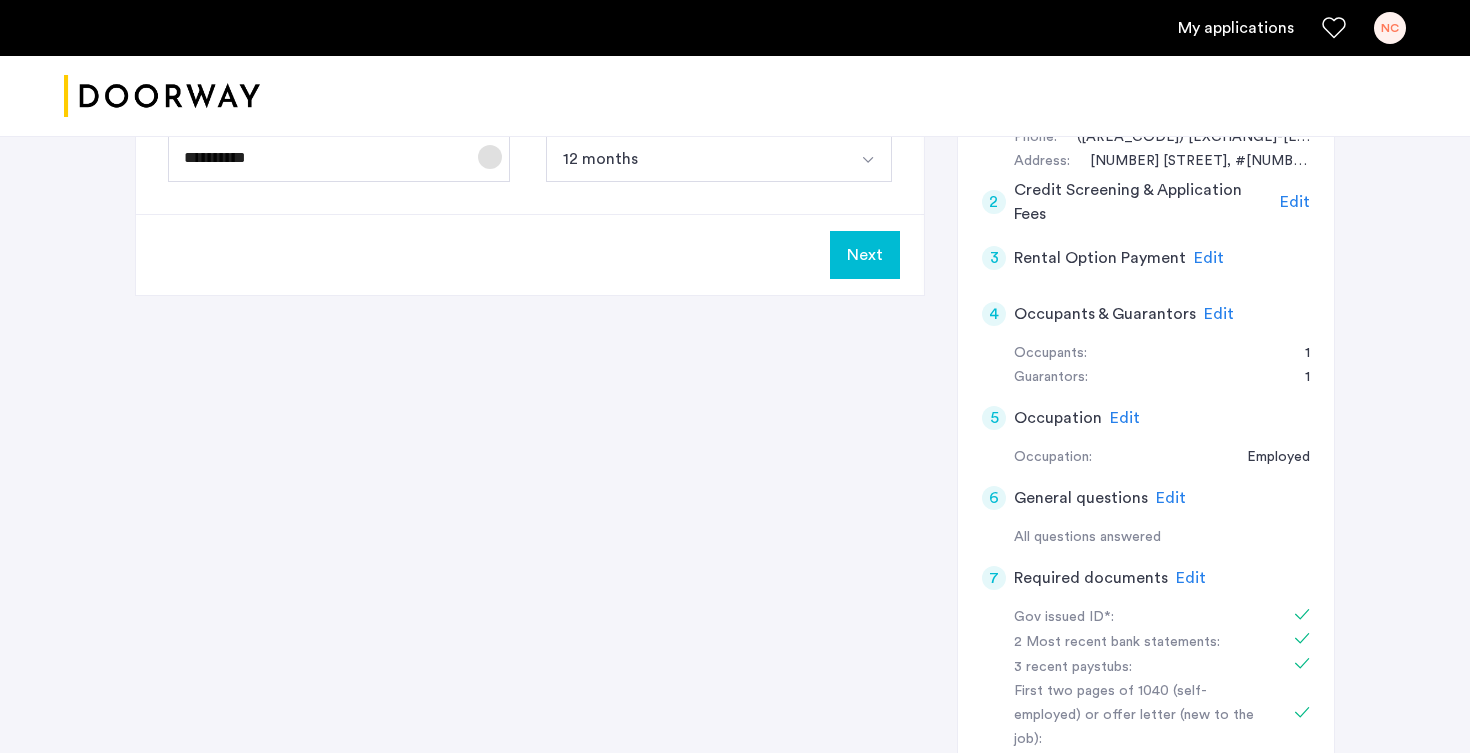 scroll, scrollTop: 203, scrollLeft: 0, axis: vertical 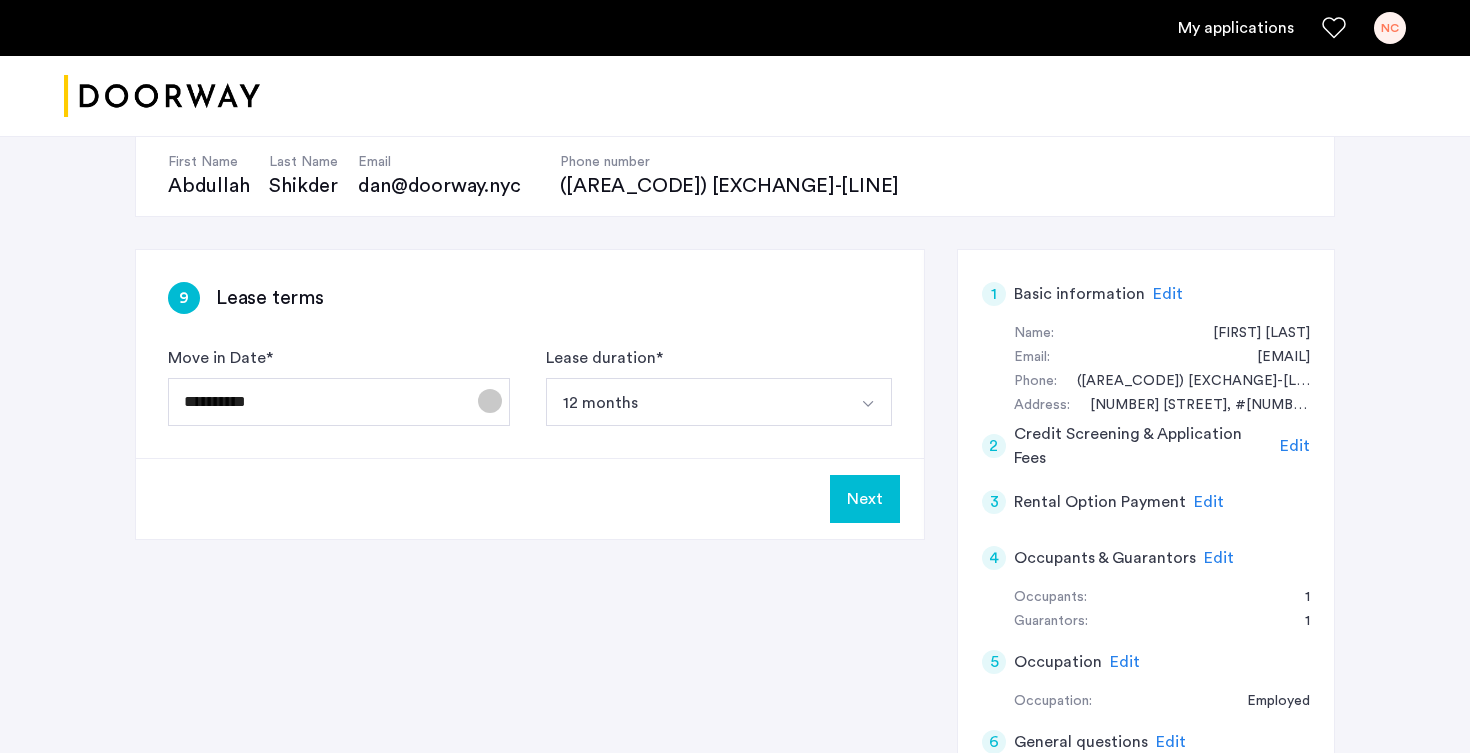 click 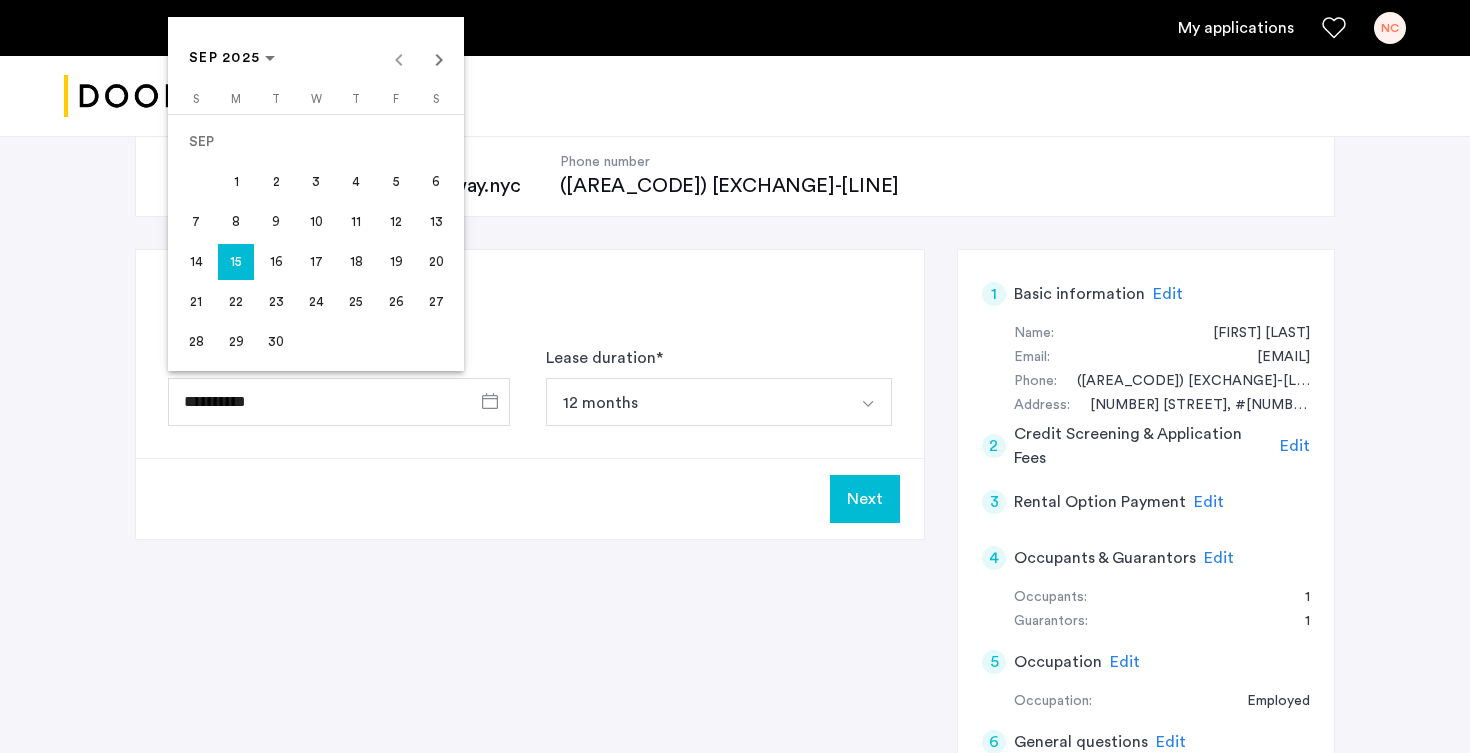 click on "1" at bounding box center (236, 182) 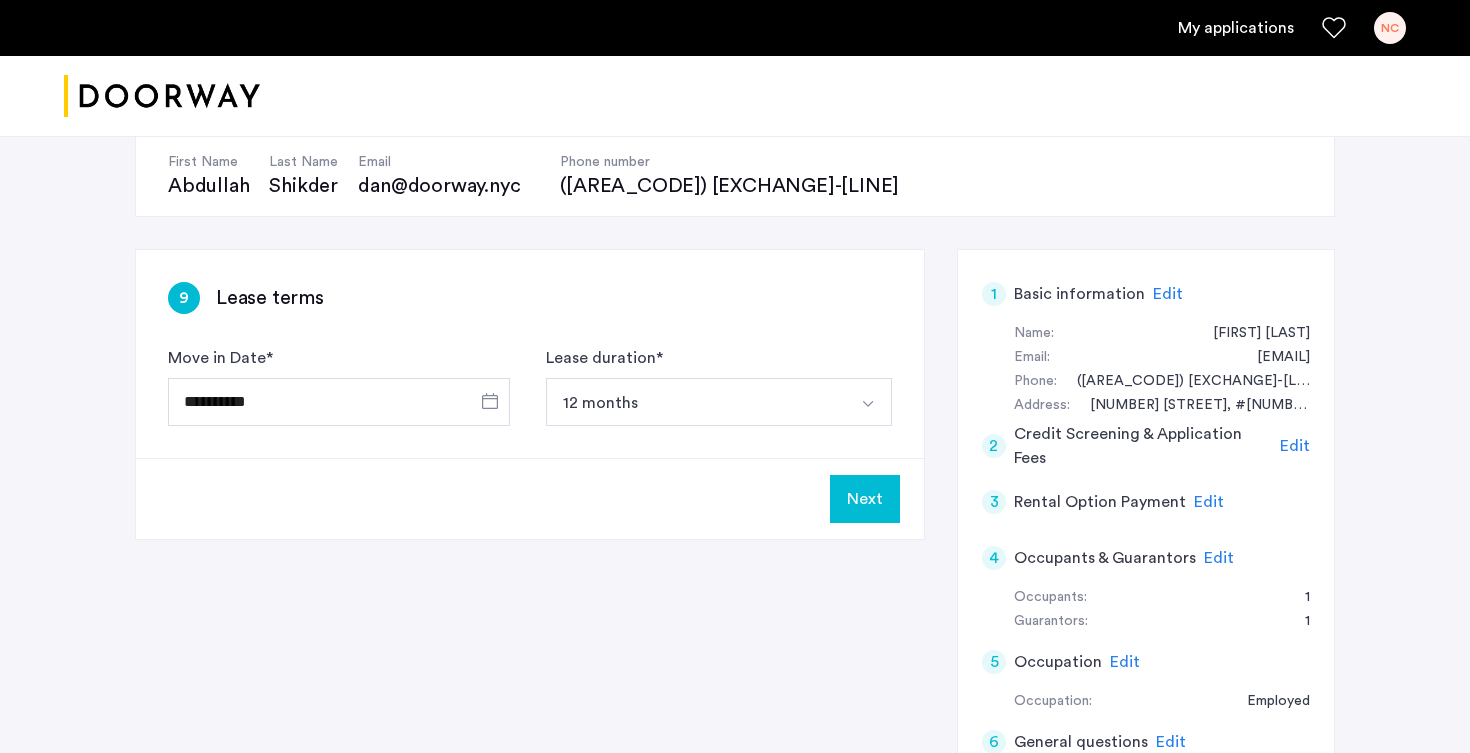 type on "**********" 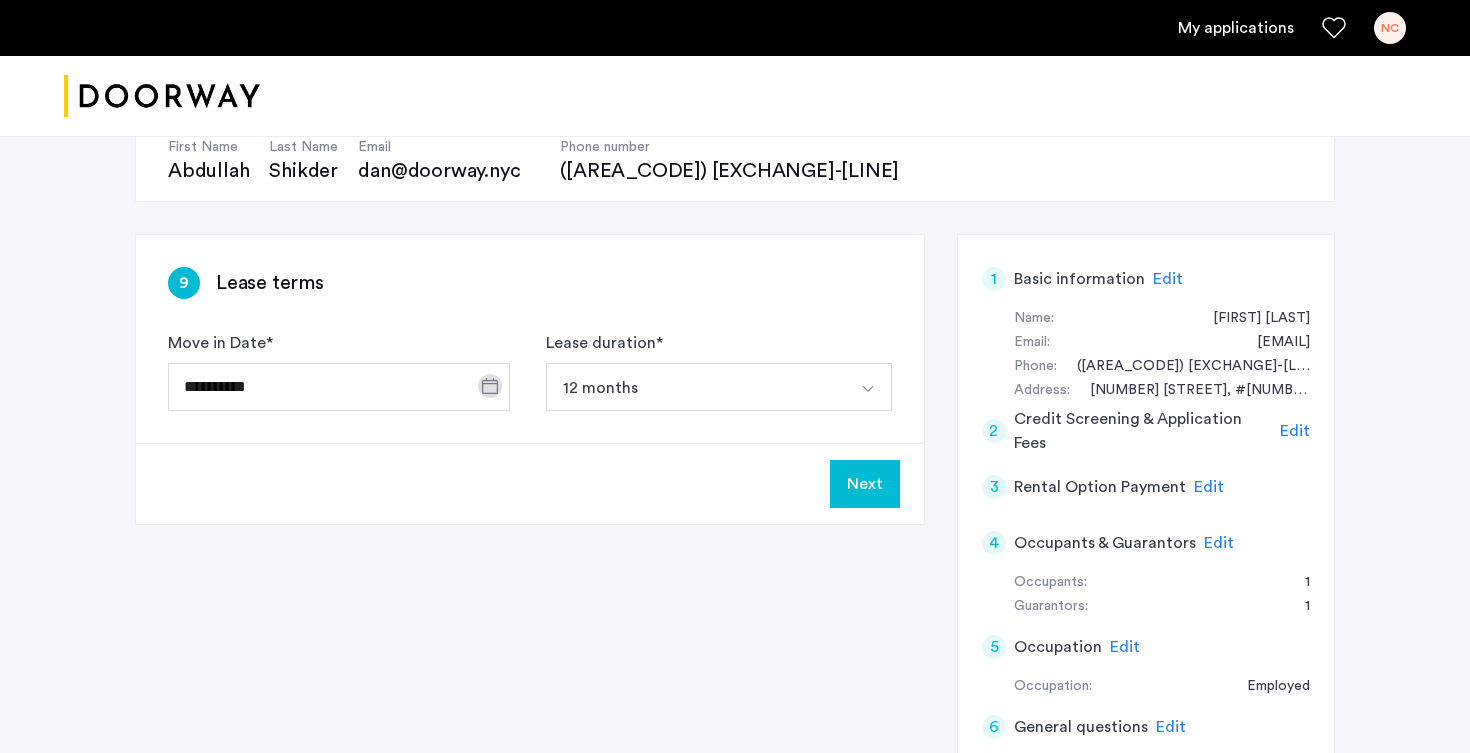 click on "Next" 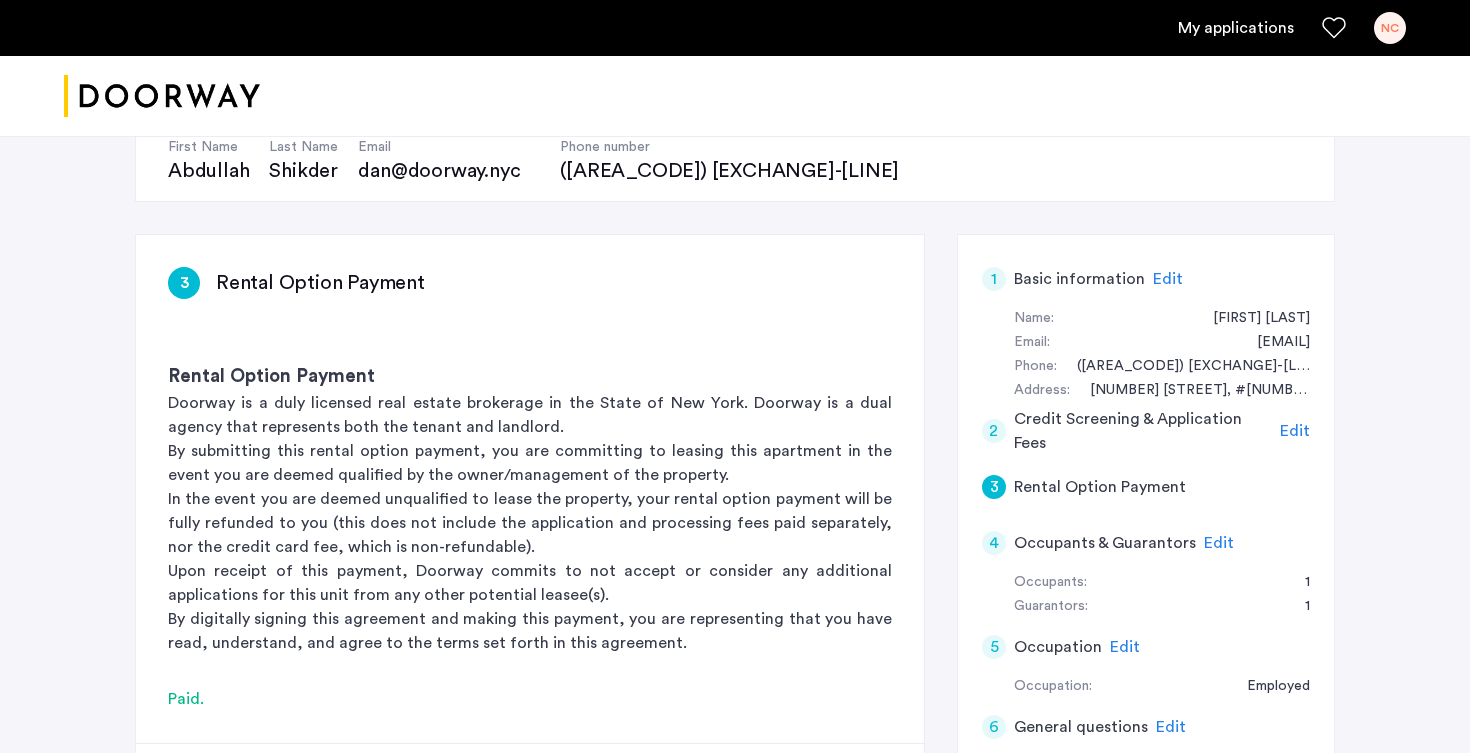 scroll, scrollTop: 0, scrollLeft: 0, axis: both 